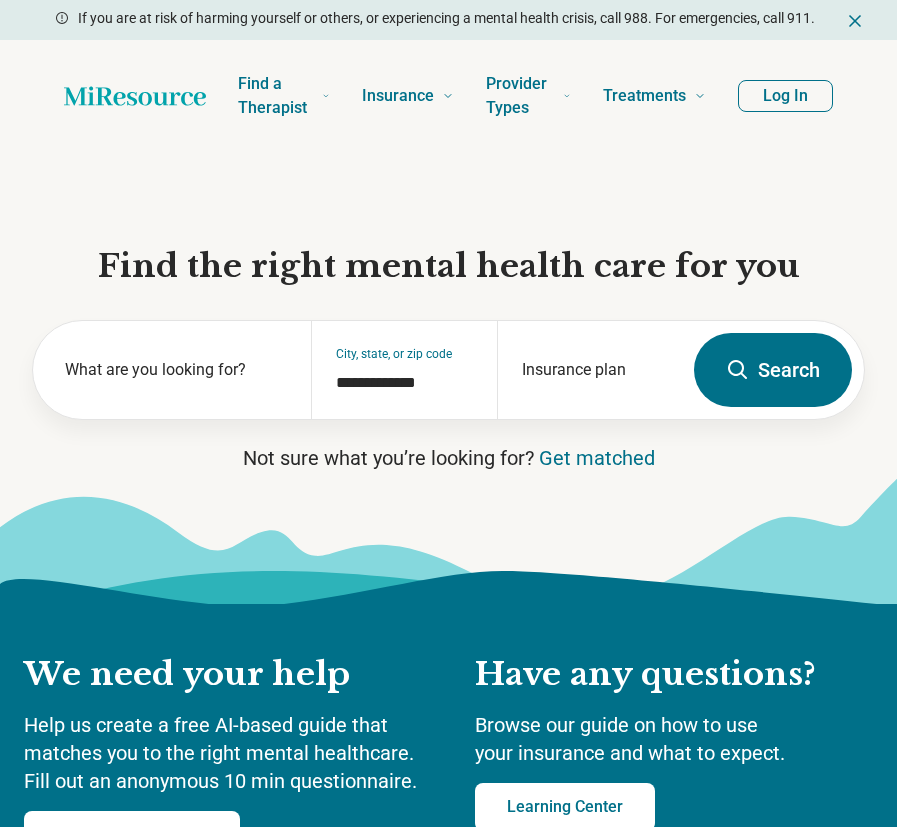 scroll, scrollTop: 0, scrollLeft: 0, axis: both 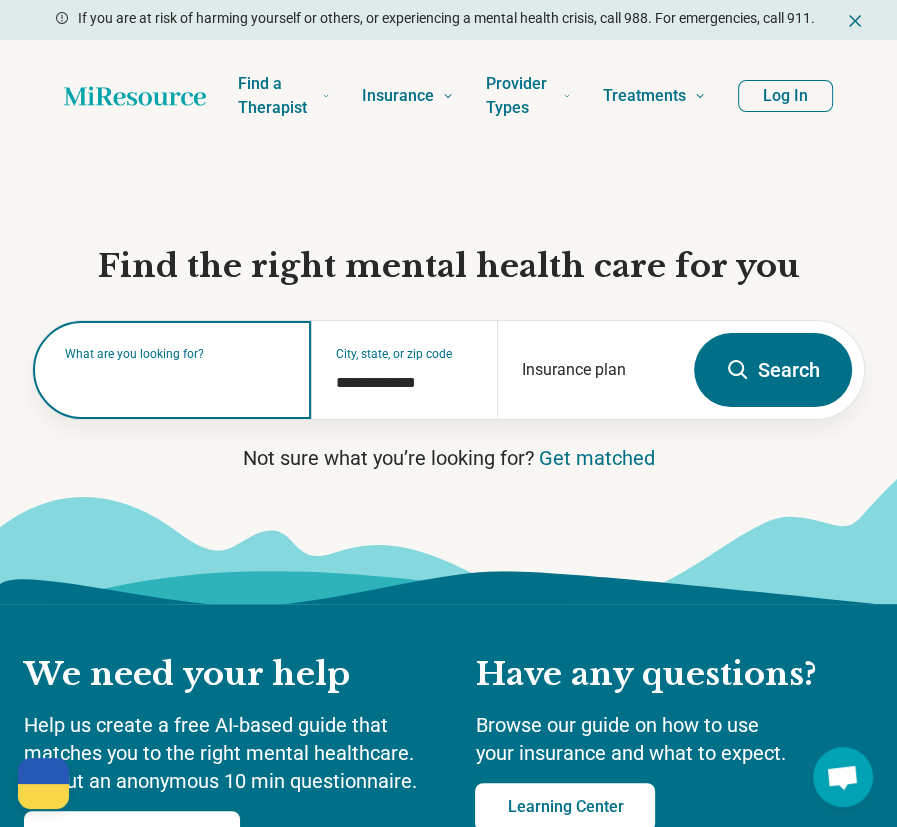 click at bounding box center (176, 380) 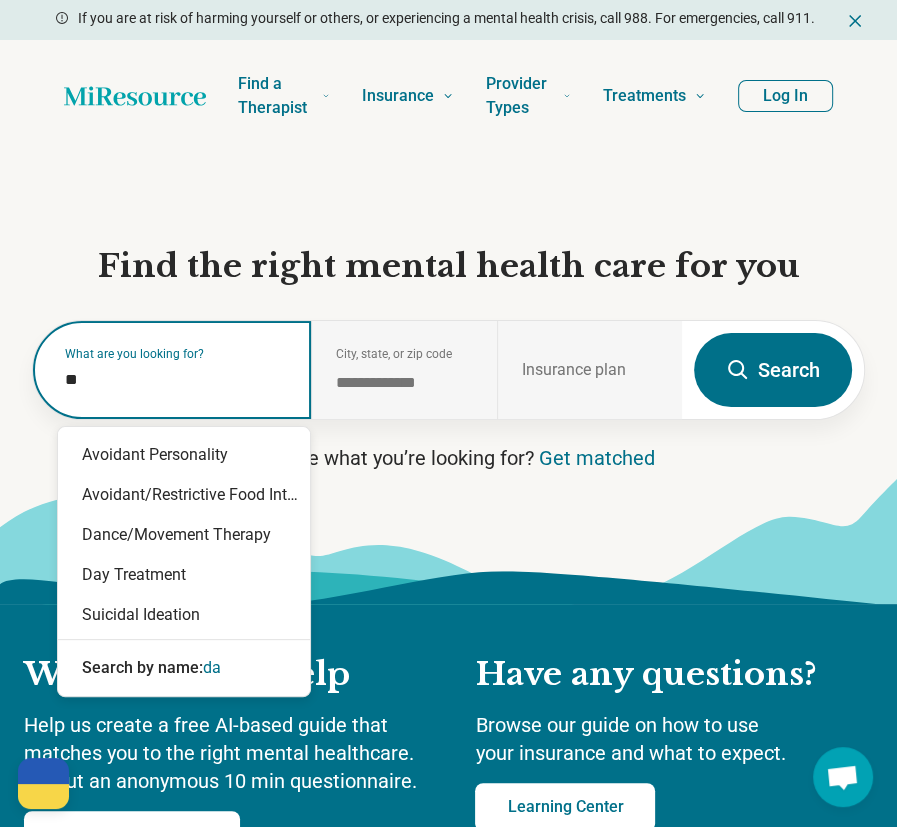 type on "*" 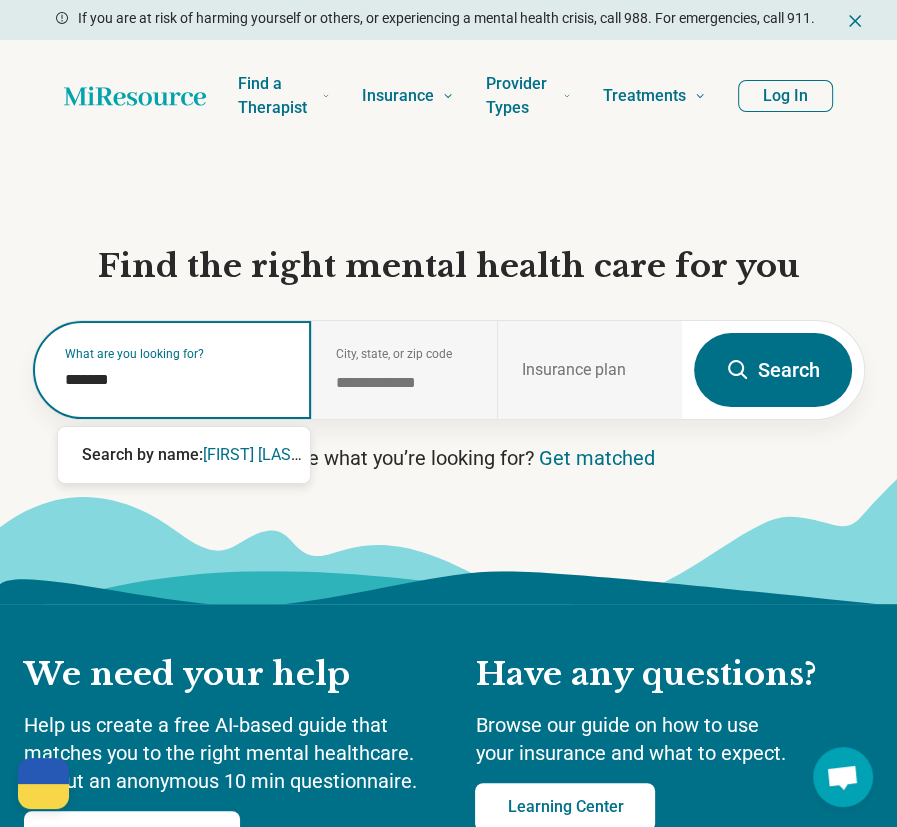 type on "********" 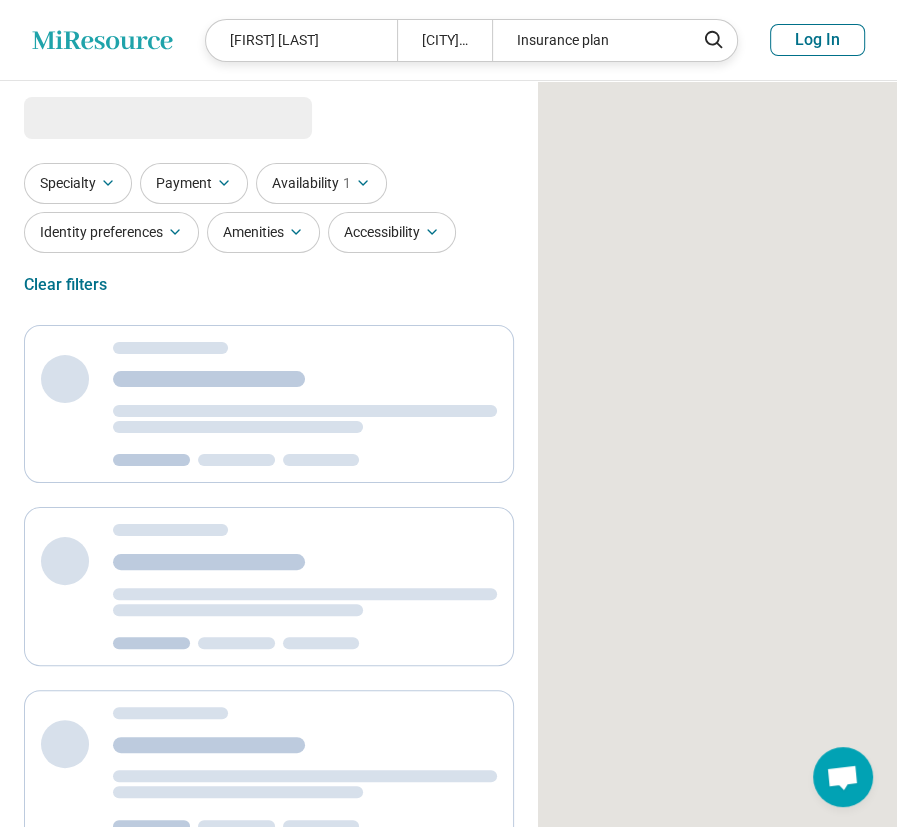 select on "***" 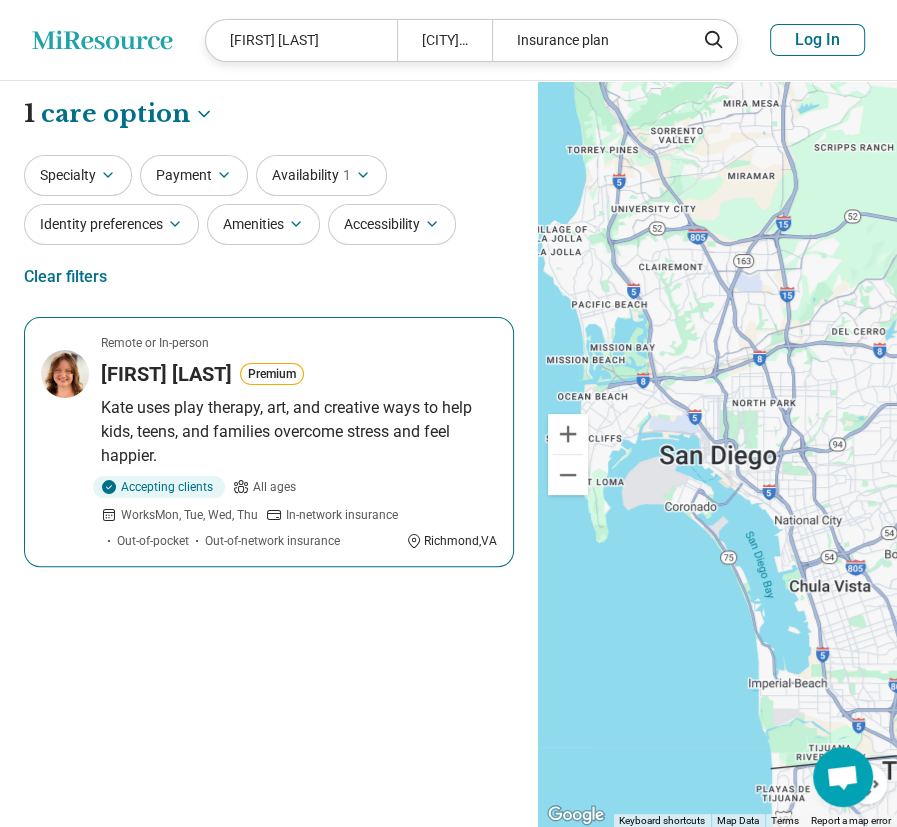 click on "[FIRST] [LAST]" at bounding box center [166, 374] 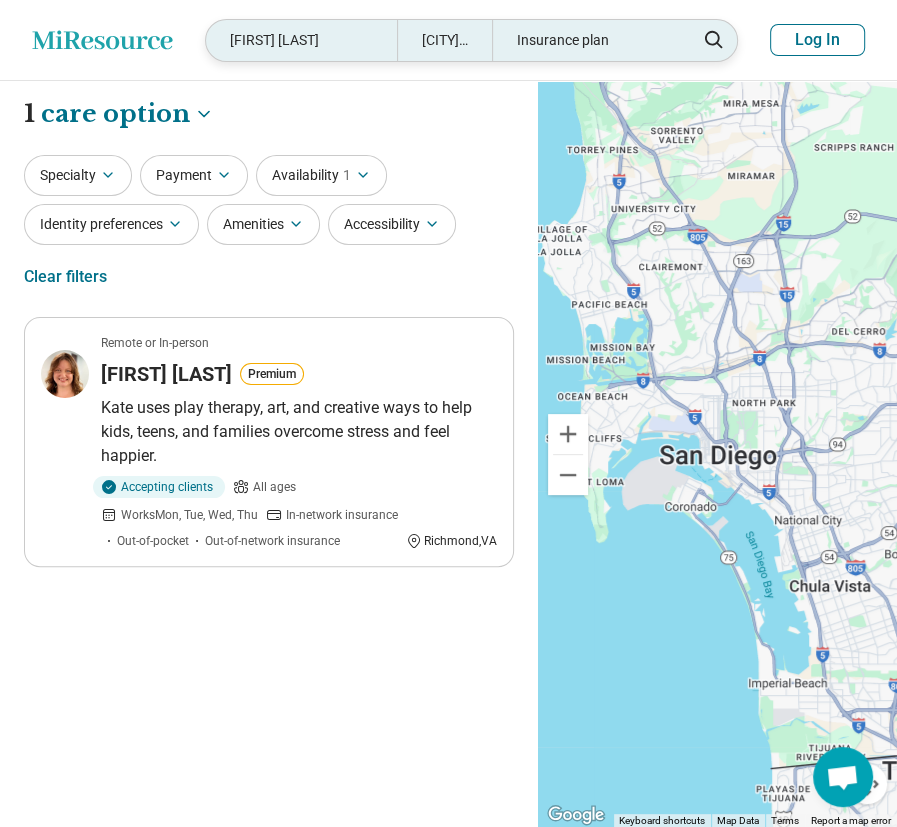 click on "[FIRST] [LAST]" at bounding box center (301, 40) 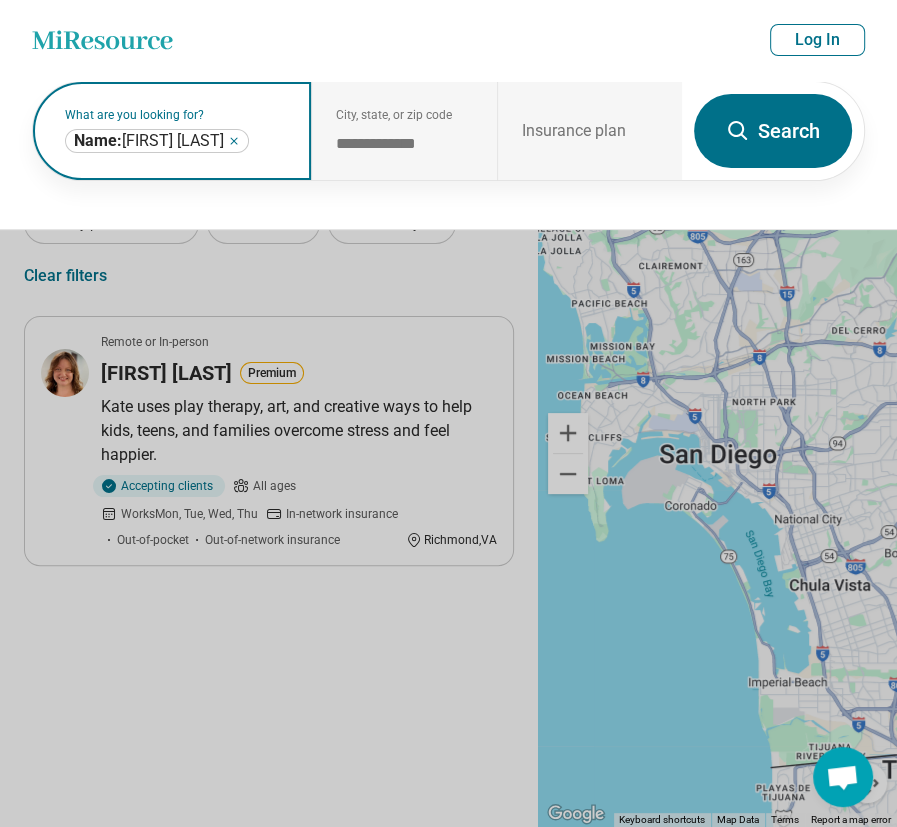 click 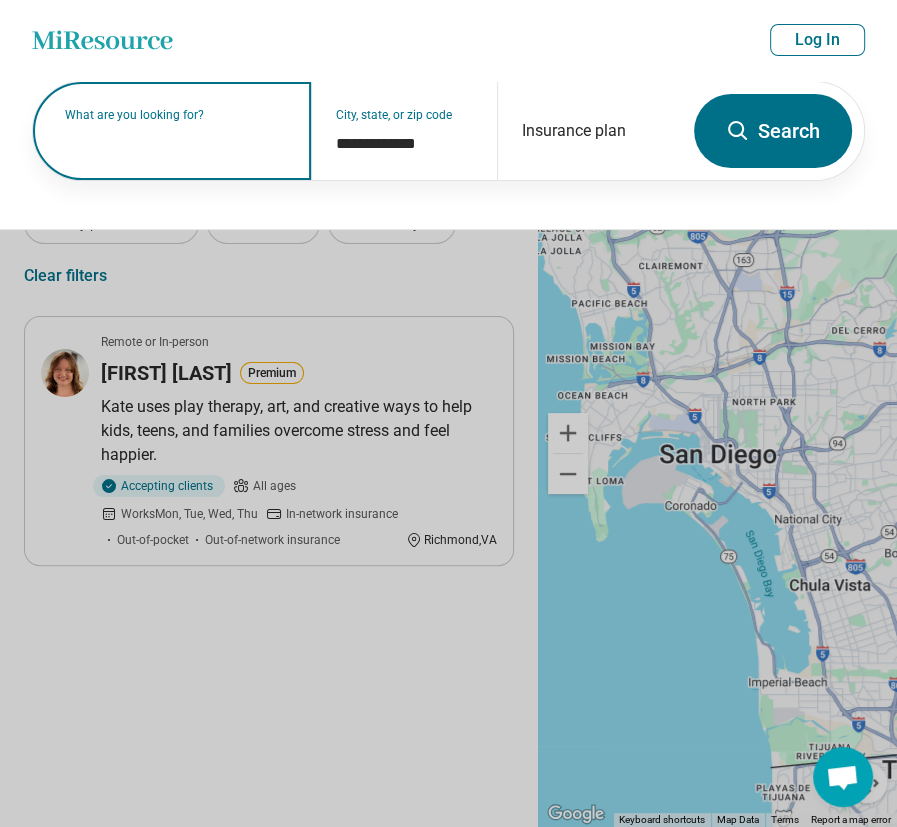 click on "What are you looking for?" at bounding box center (176, 115) 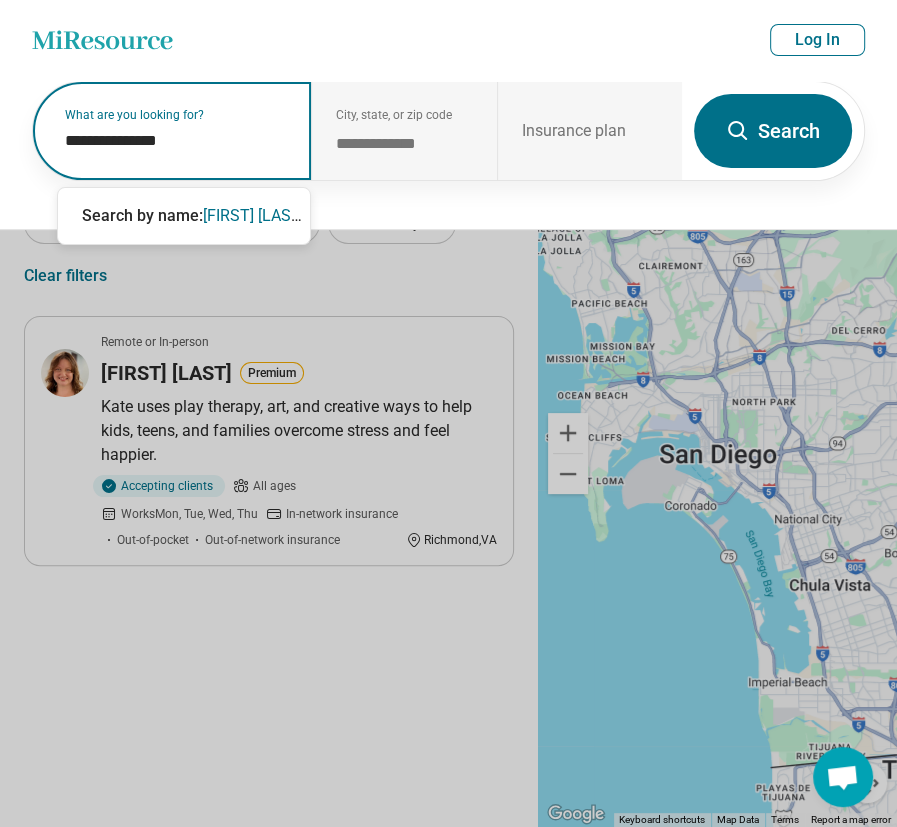type on "**********" 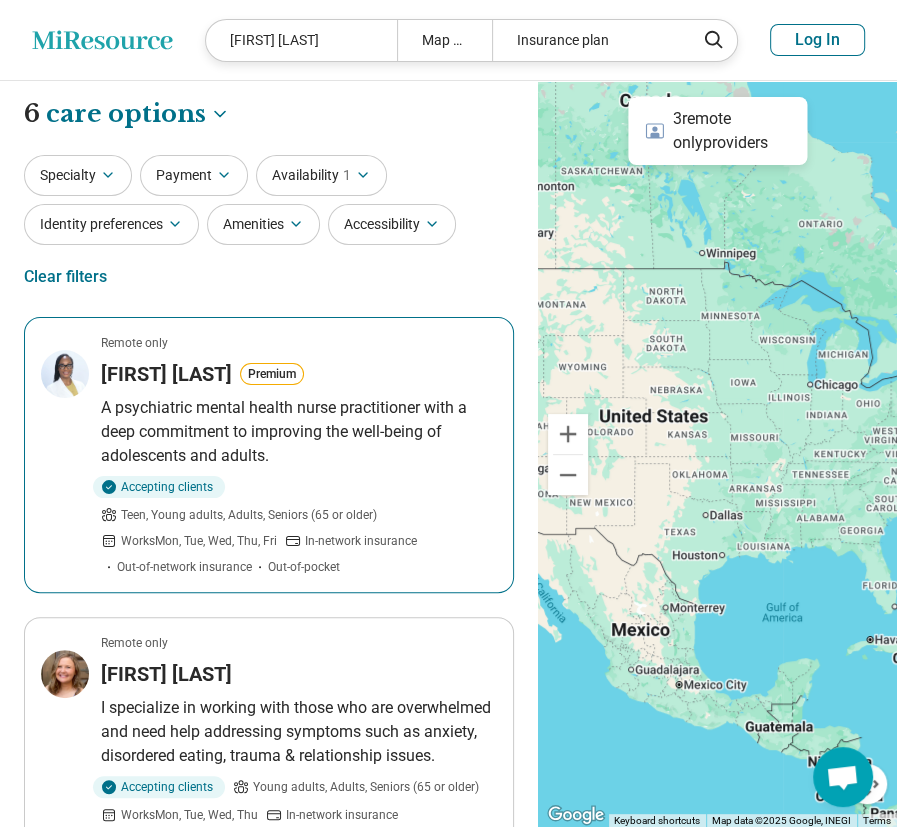 click on "Adrienne Davis" at bounding box center [166, 374] 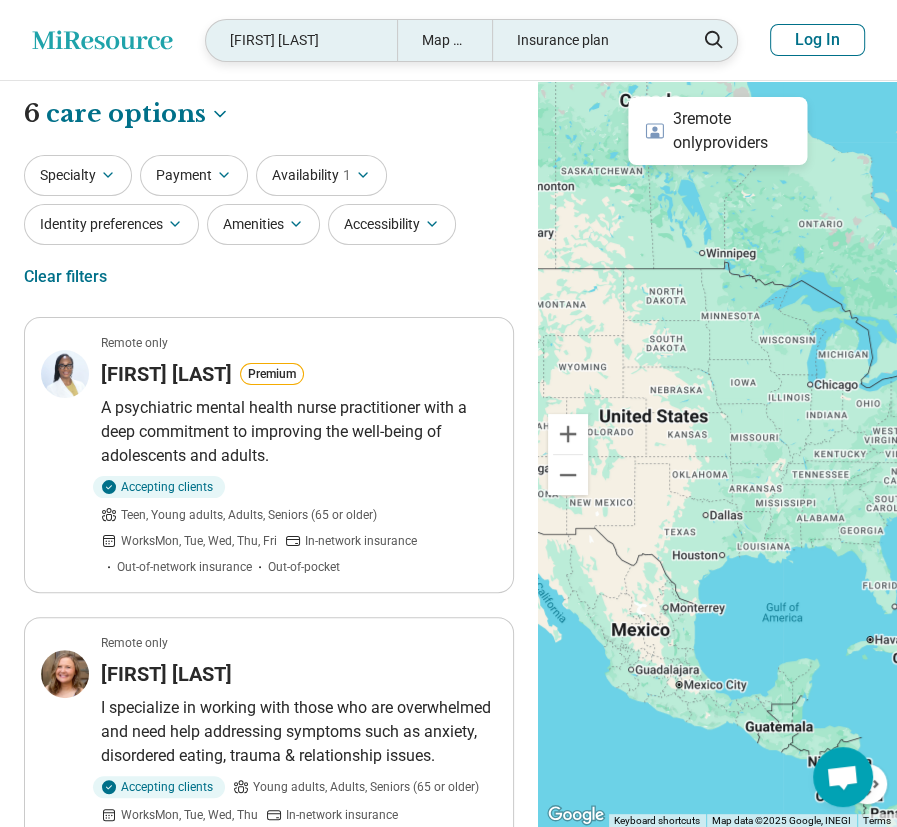 click on "Adrienne Davis" at bounding box center [301, 40] 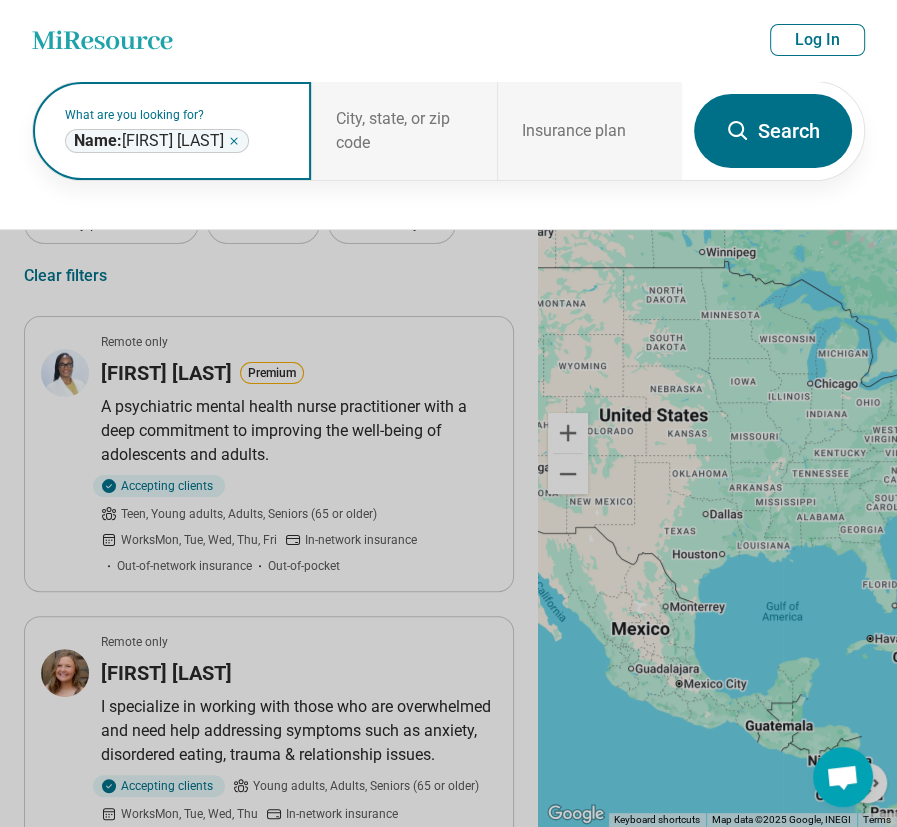 click 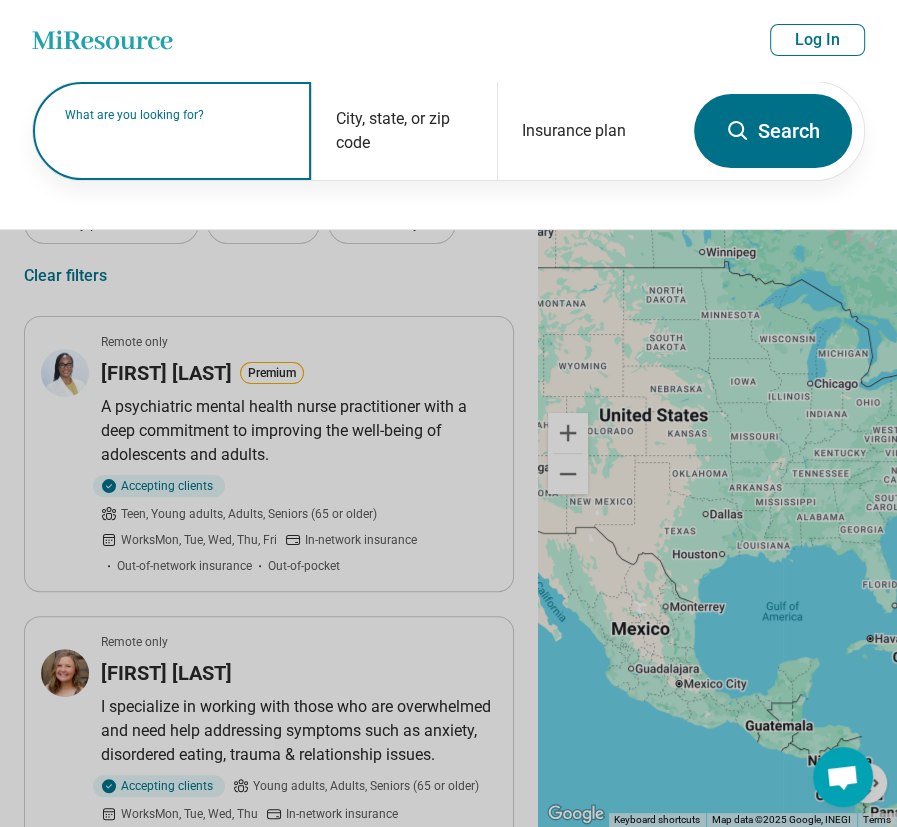 click on "What are you looking for?" at bounding box center (176, 115) 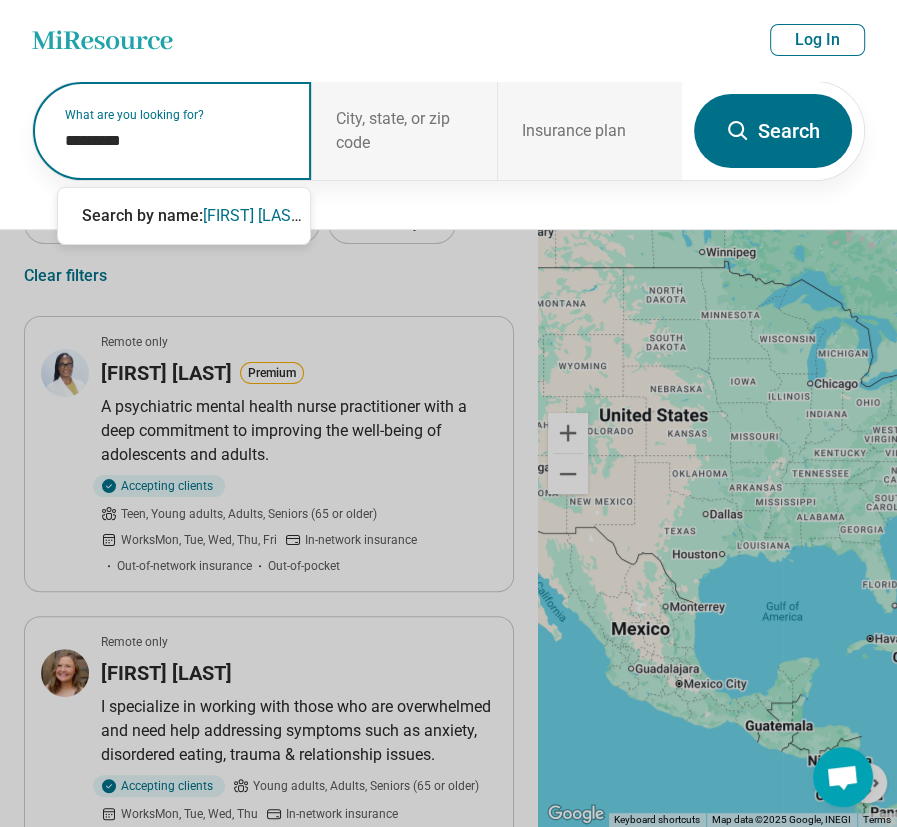 type on "**********" 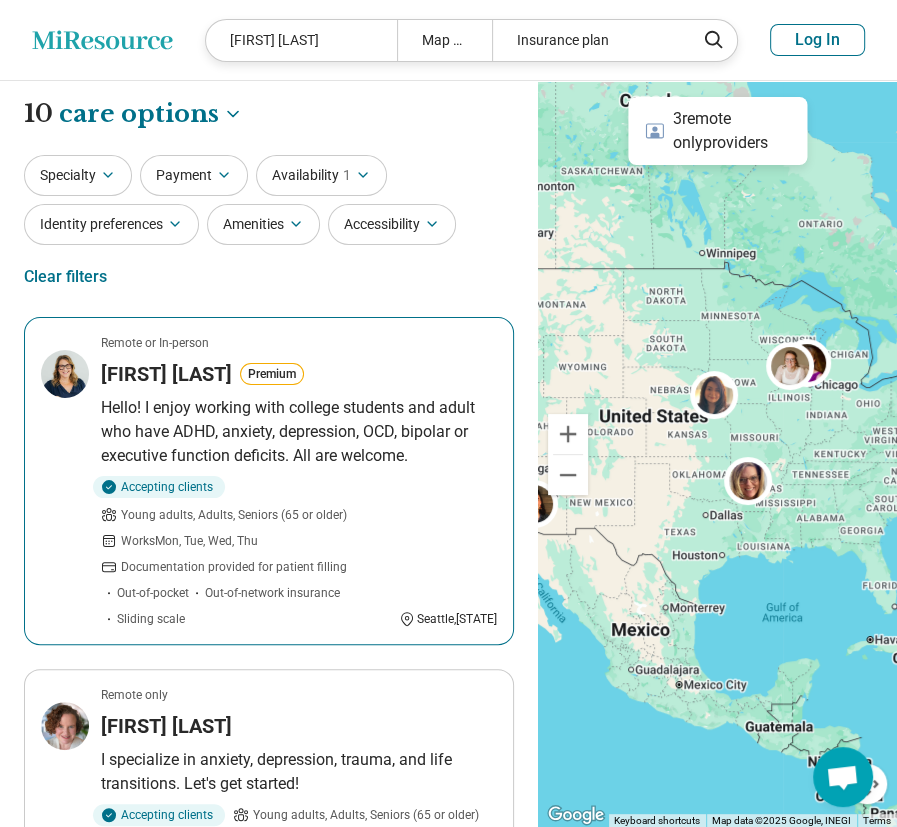 click on "Hello!  I enjoy working with college students and adult who have ADHD, anxiety, depression, OCD, bipolar or executive function deficits.  All are welcome." at bounding box center (299, 432) 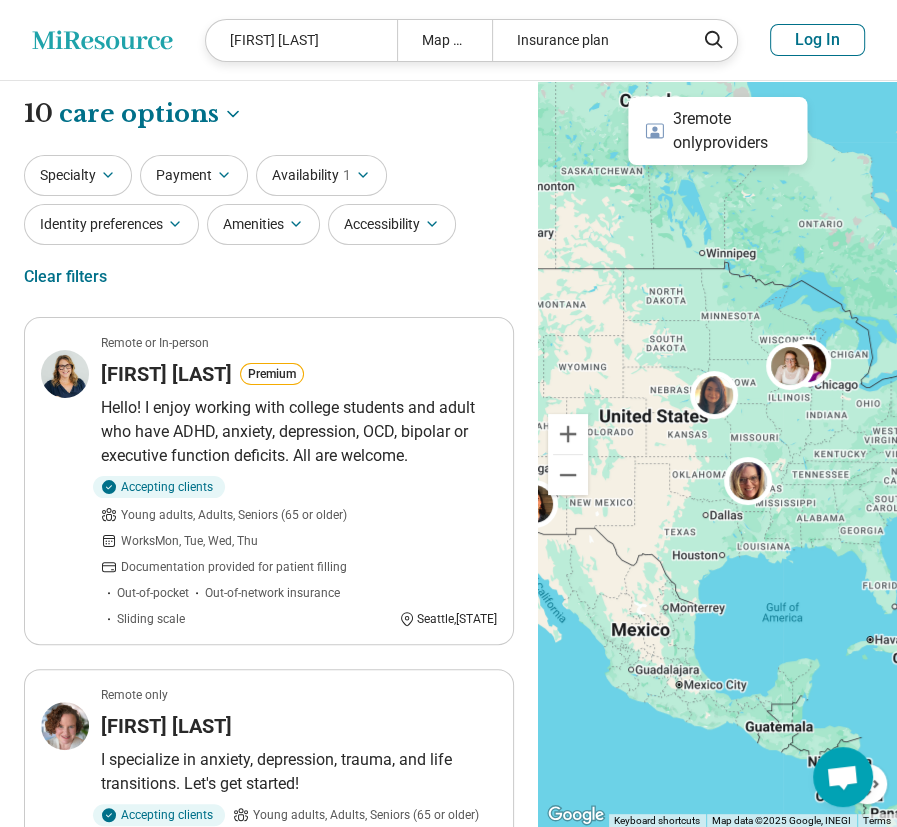 click on "Miresource logo Aimee Horn Map area Insurance plan Log In" at bounding box center (448, 40) 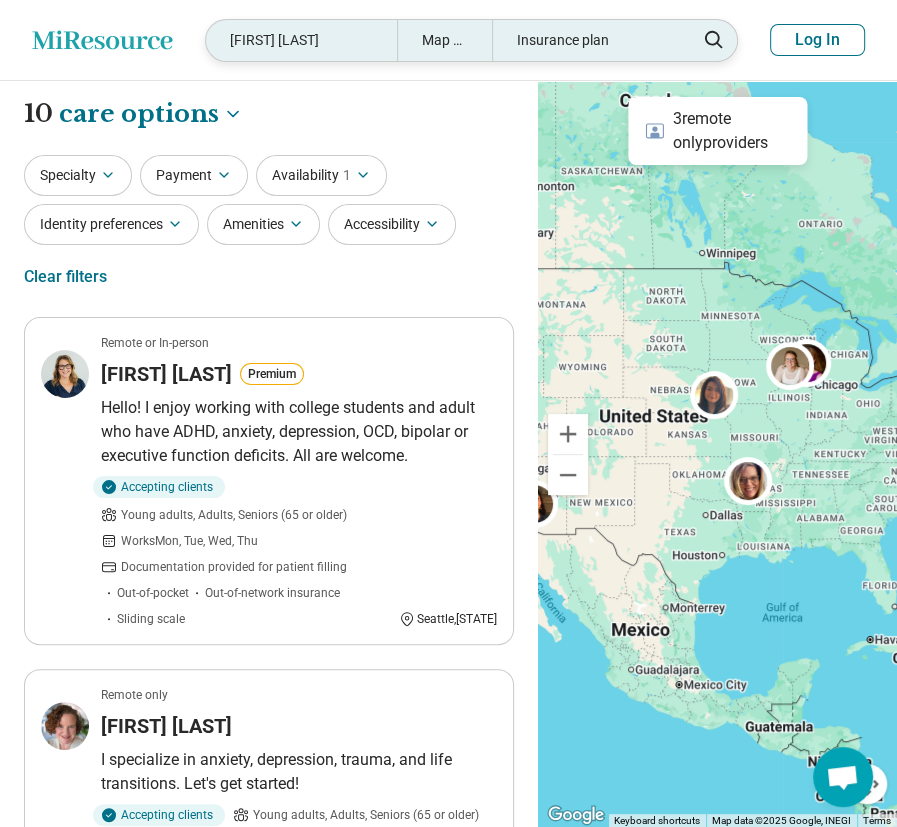 click on "Aimee Horn" at bounding box center (301, 40) 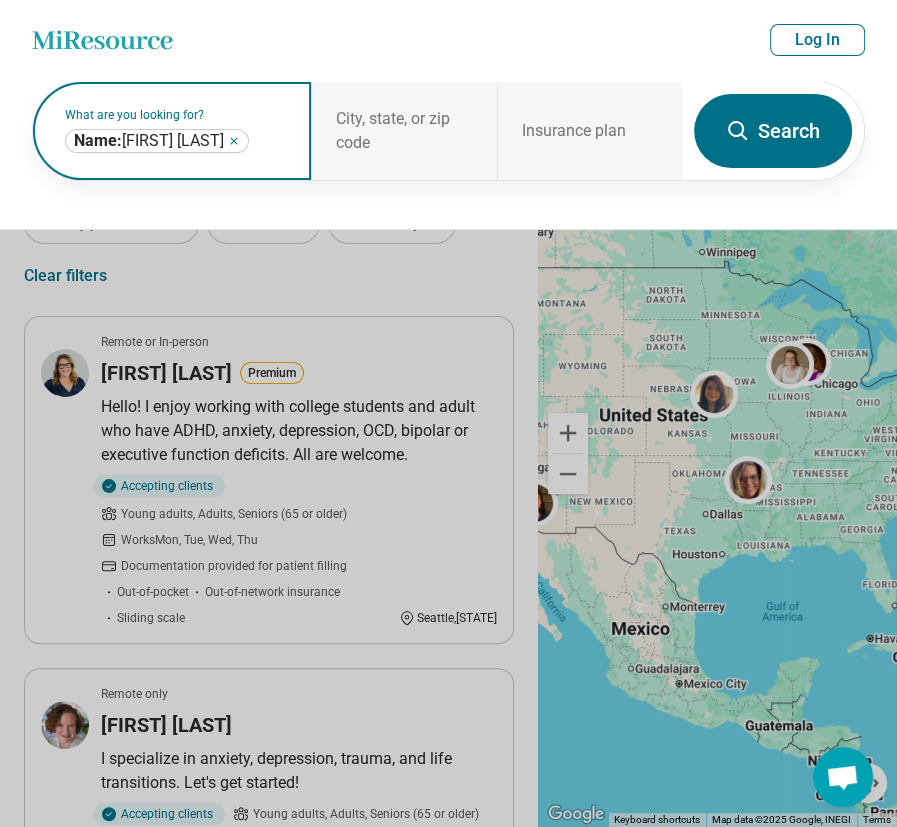 click 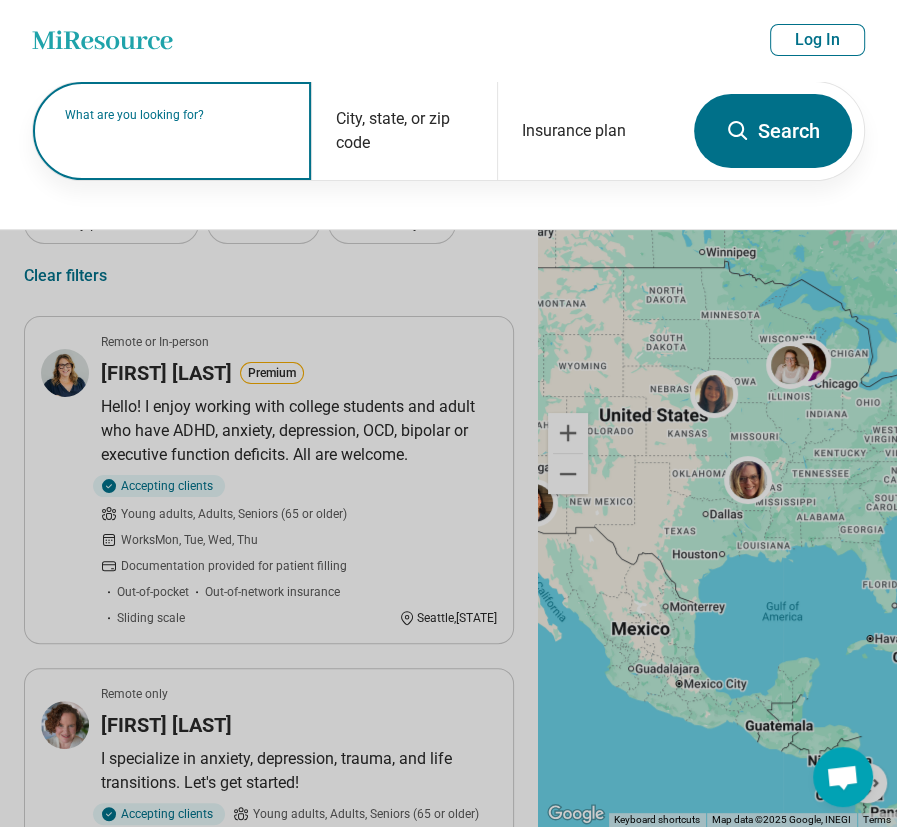 click on "What are you looking for?" at bounding box center [176, 115] 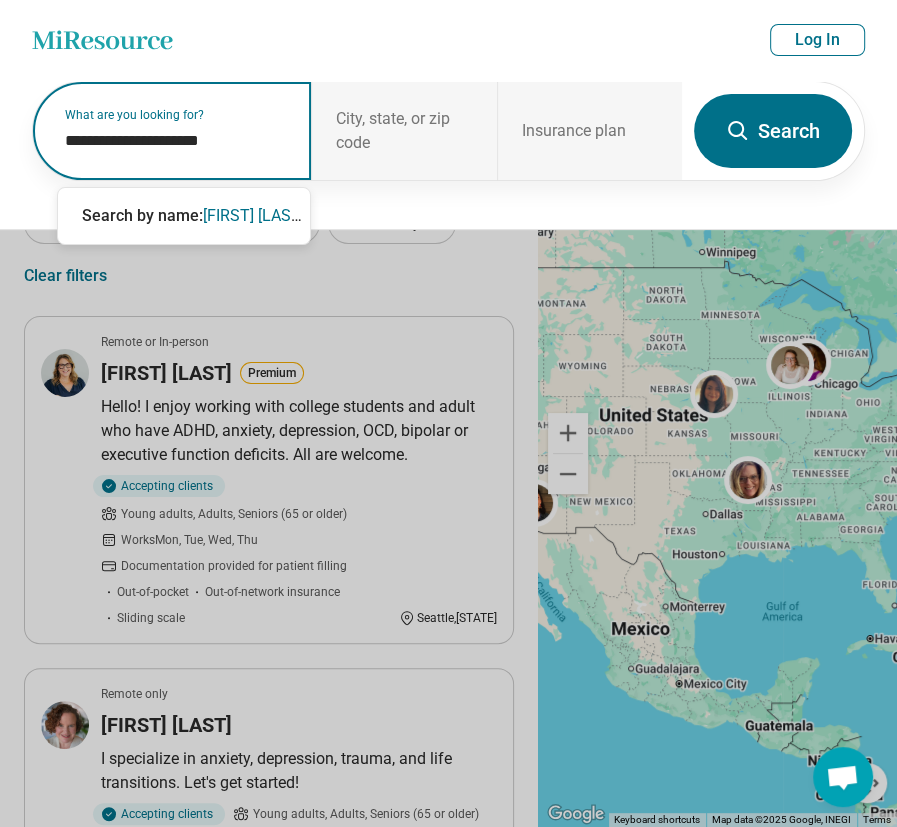type on "**********" 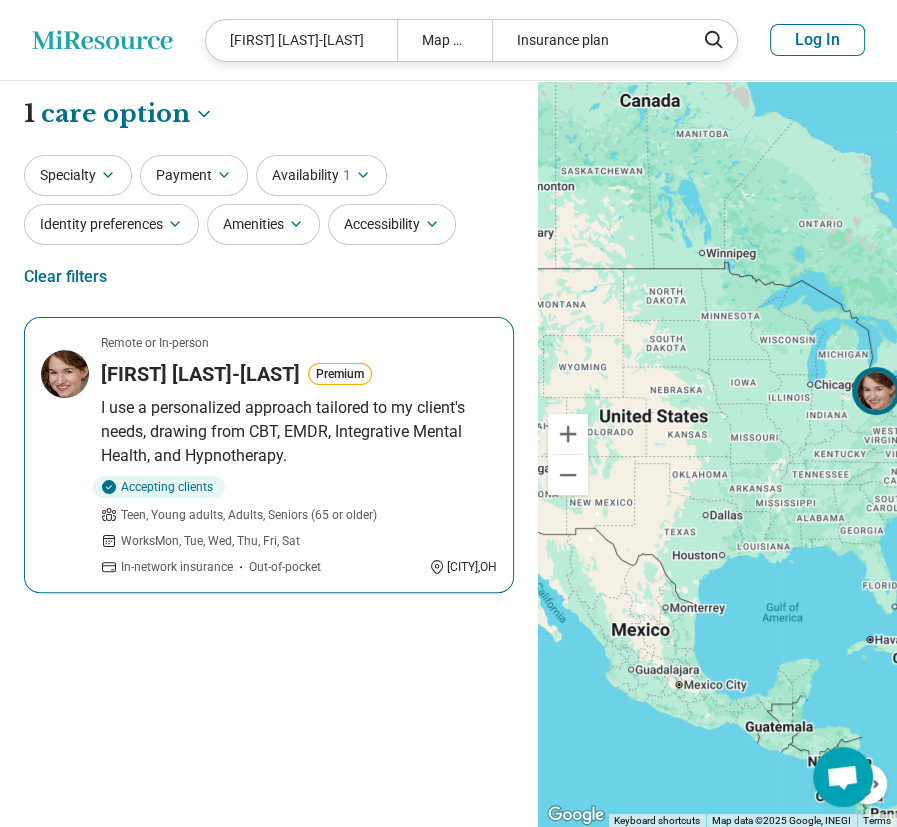 click on "Remote or In-person Alannah McCarthy-Slimak Premium I use a personalized approach tailored to my client's needs, drawing from CBT, EMDR, Integrative Mental Health, and Hypnotherapy. Accepting clients Teen, Young adults, Adults, Seniors (65 or older) Works  Mon, Tue, Wed, Thu, Fri, Sat In-network insurance Out-of-pocket Rocky River ,  OH" at bounding box center (269, 455) 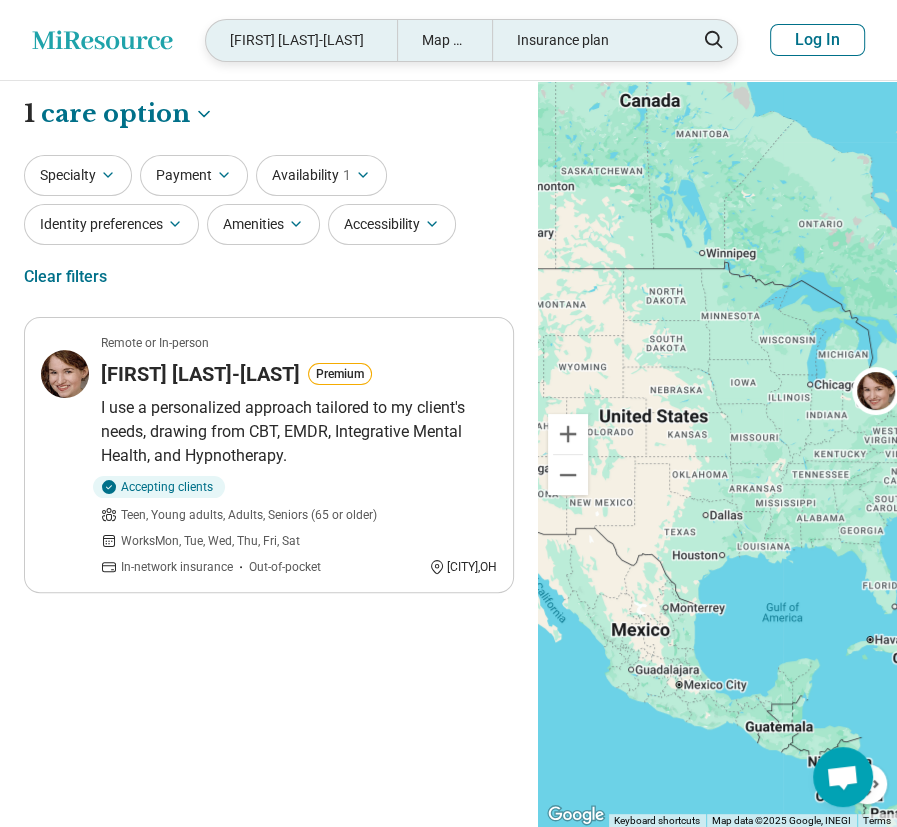 click on "Alannah McCarthy-Slimak" at bounding box center [301, 40] 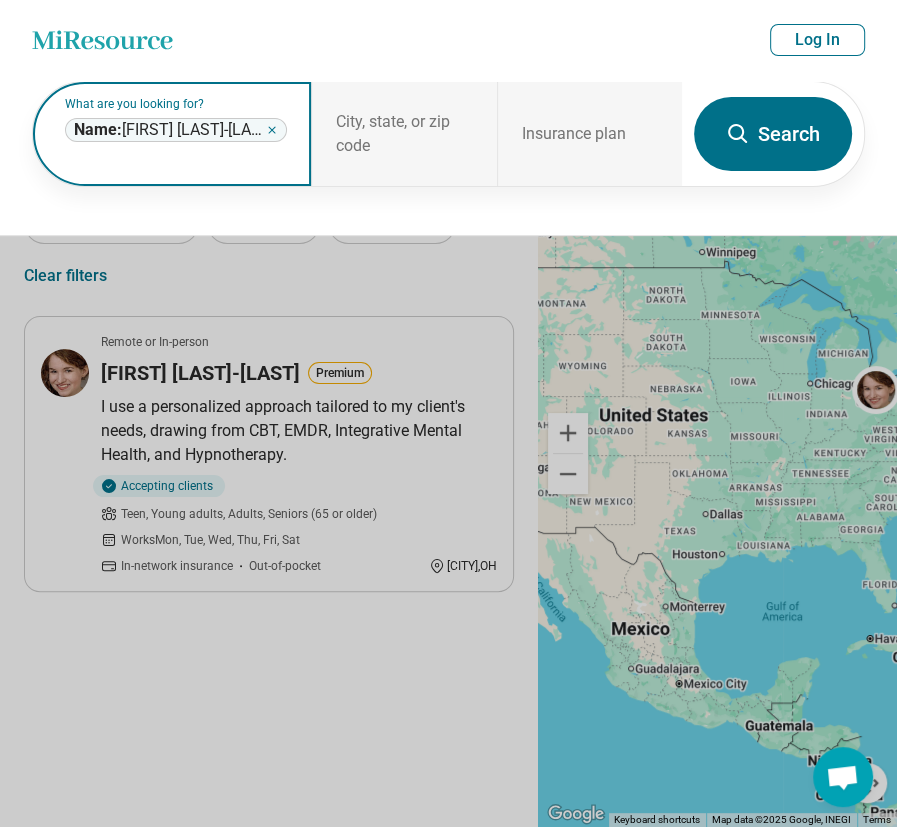 click on "**********" at bounding box center [176, 130] 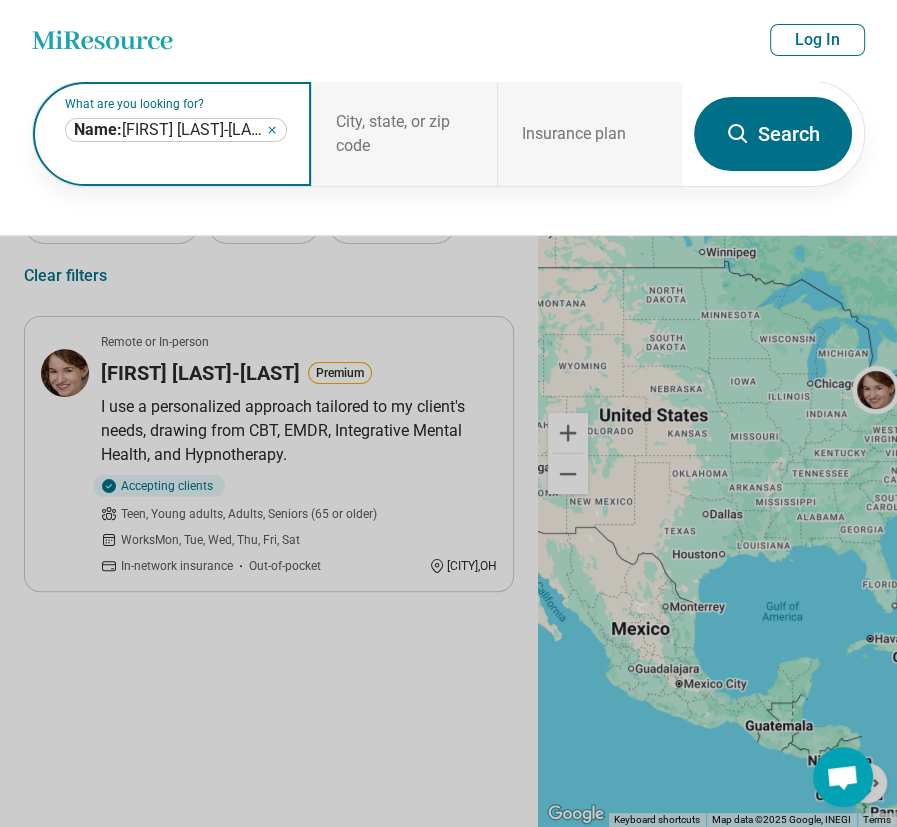 click 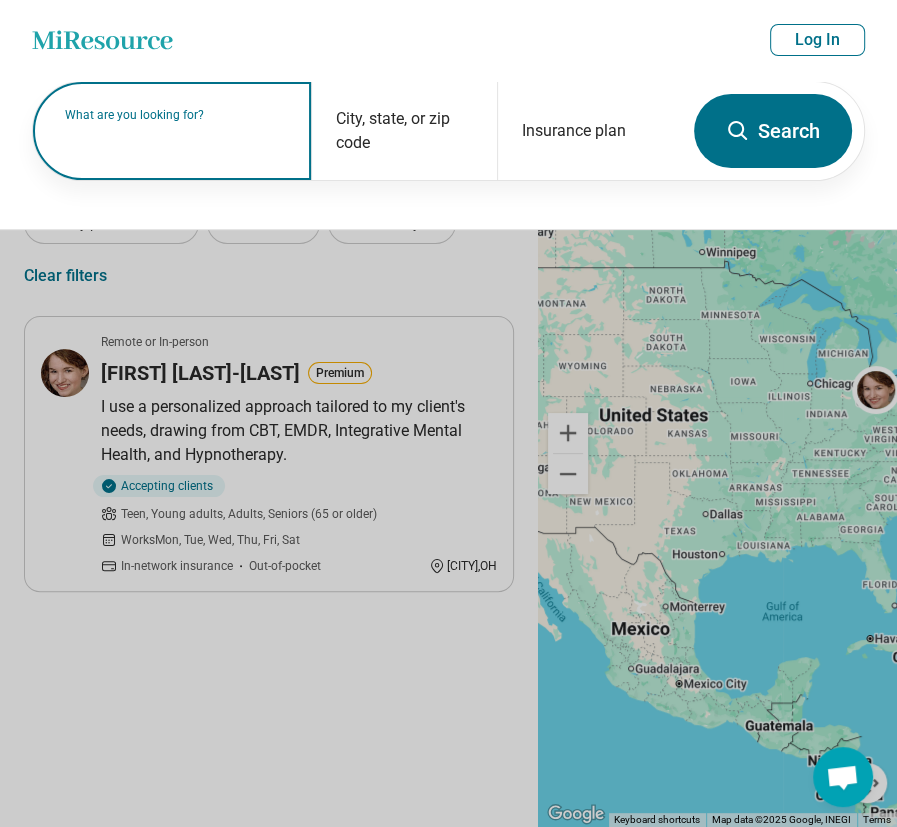 click at bounding box center [176, 141] 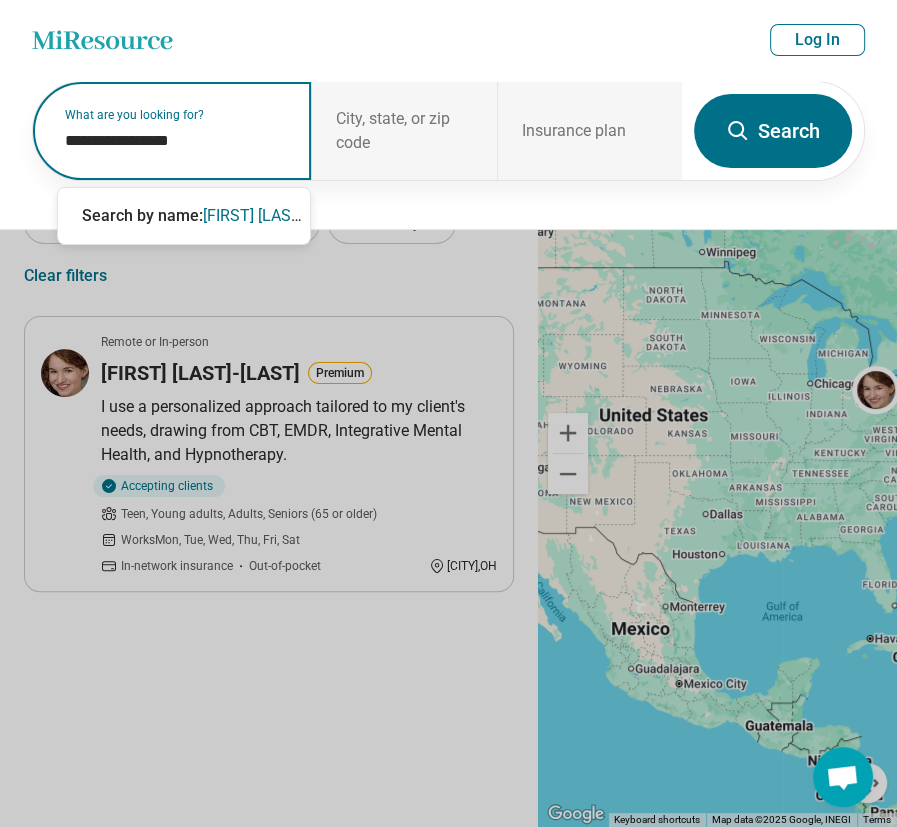 type on "**********" 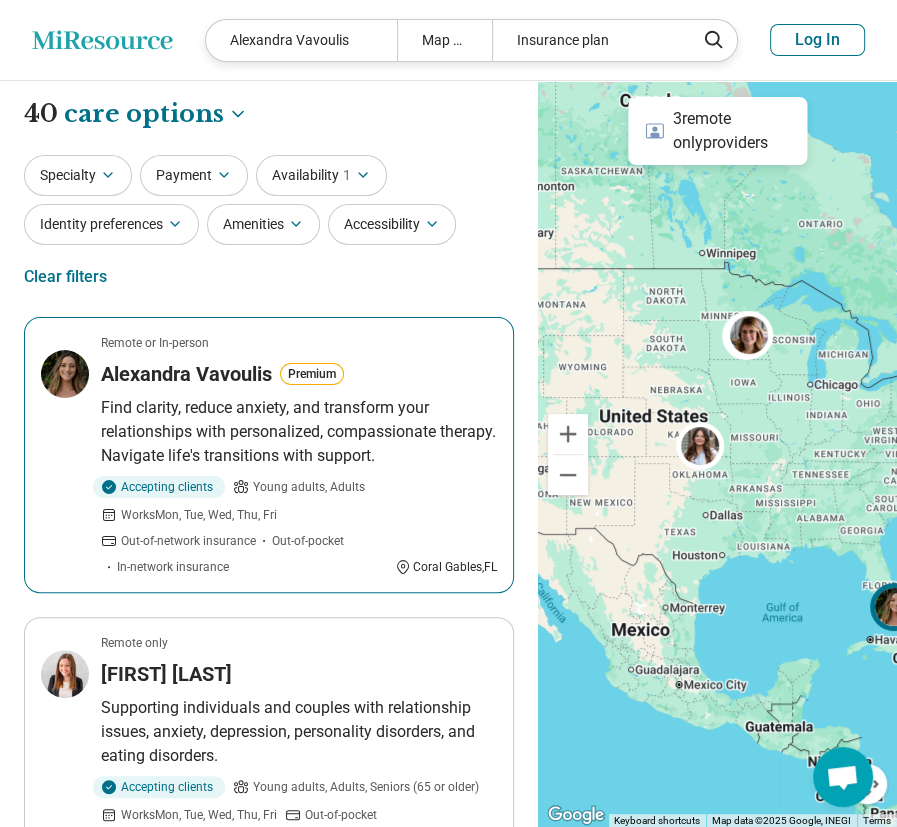 click on "Remote or In-person Alexandra Vavoulis Premium Find clarity, reduce anxiety, and transform your relationships with personalized, compassionate therapy. Navigate life's transitions with support. Accepting clients Young adults, Adults Works  Mon, Tue, Wed, Thu, Fri Out-of-network insurance Out-of-pocket In-network insurance Coral Gables ,  FL" at bounding box center [269, 455] 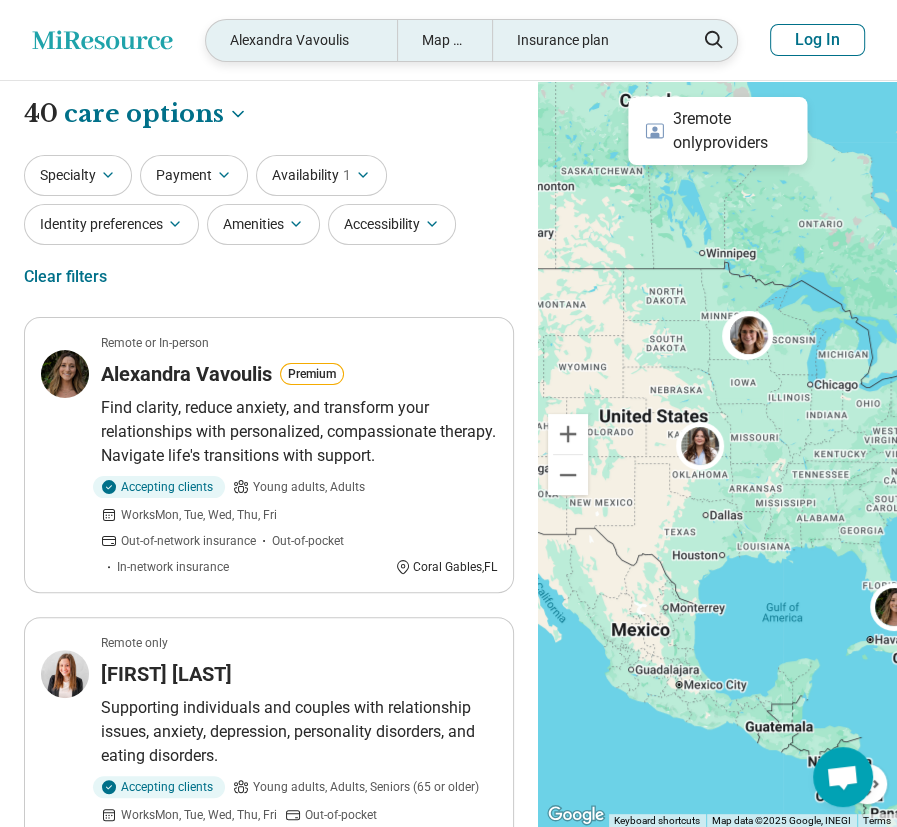 click on "Alexandra Vavoulis" at bounding box center [301, 40] 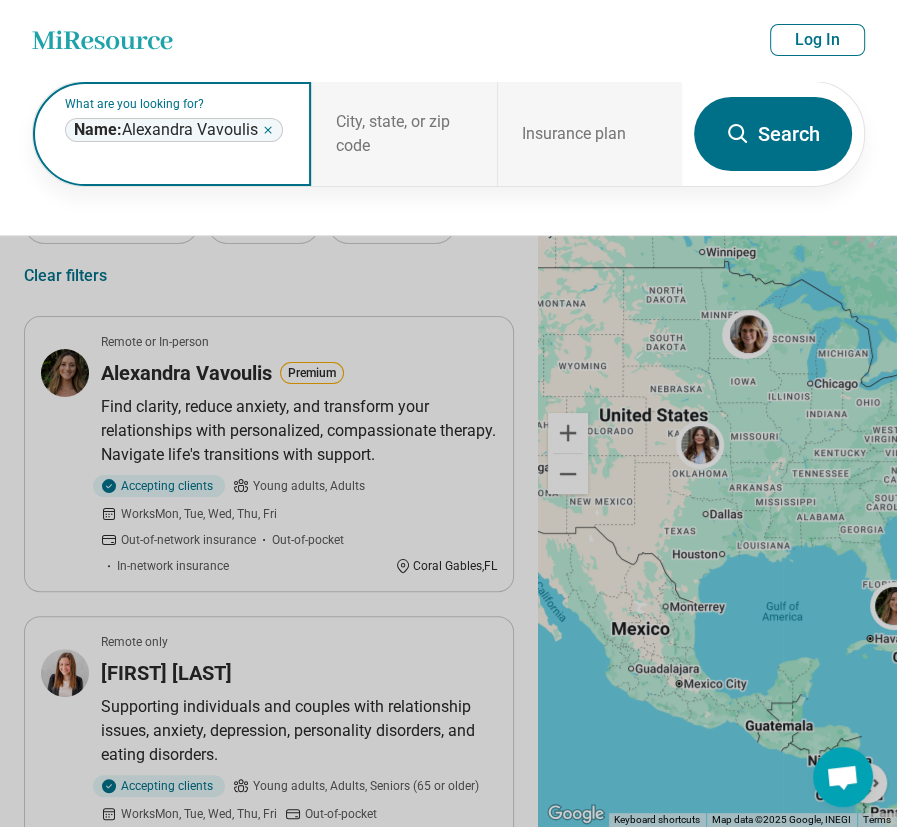 click 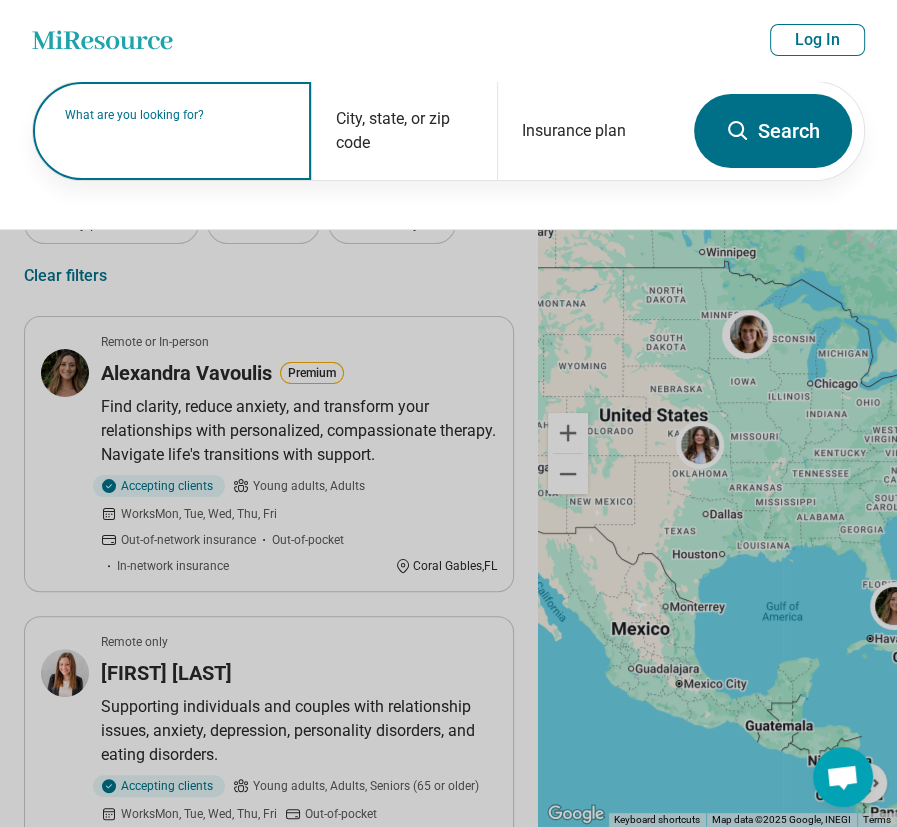 click on "What are you looking for?" at bounding box center [176, 115] 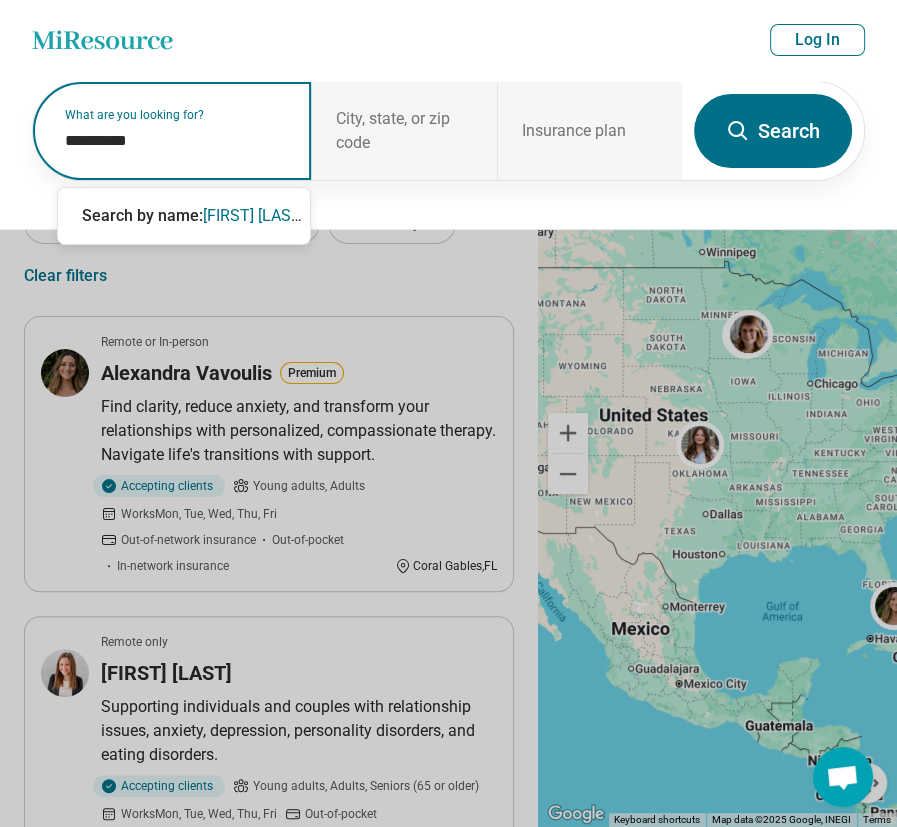 type on "**********" 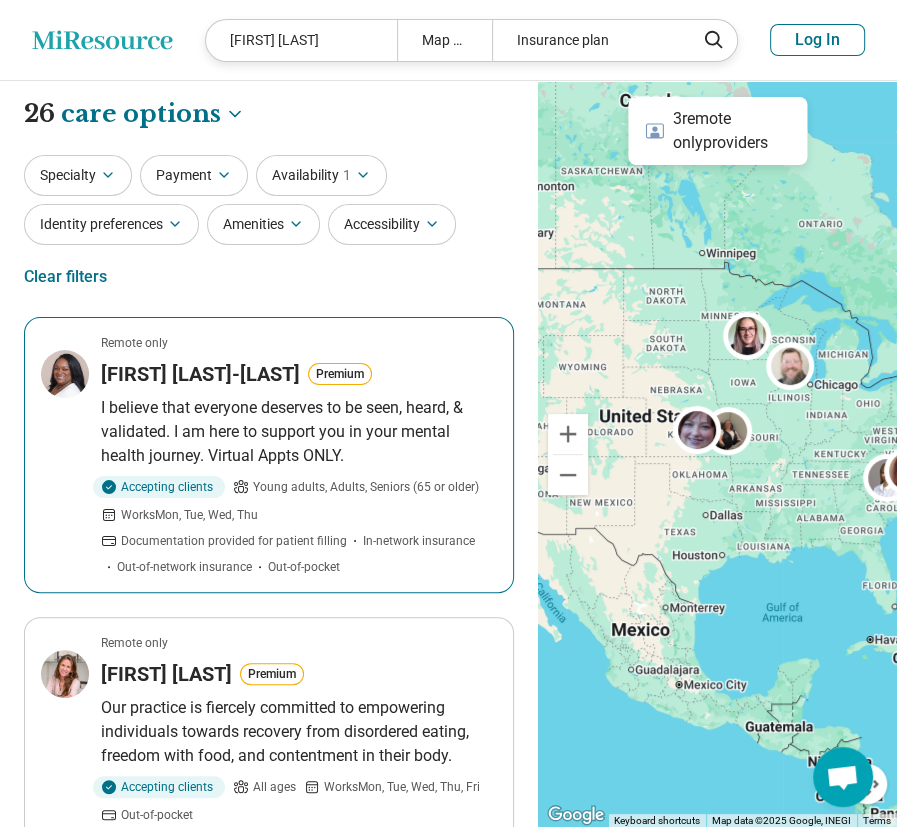 scroll, scrollTop: 200, scrollLeft: 0, axis: vertical 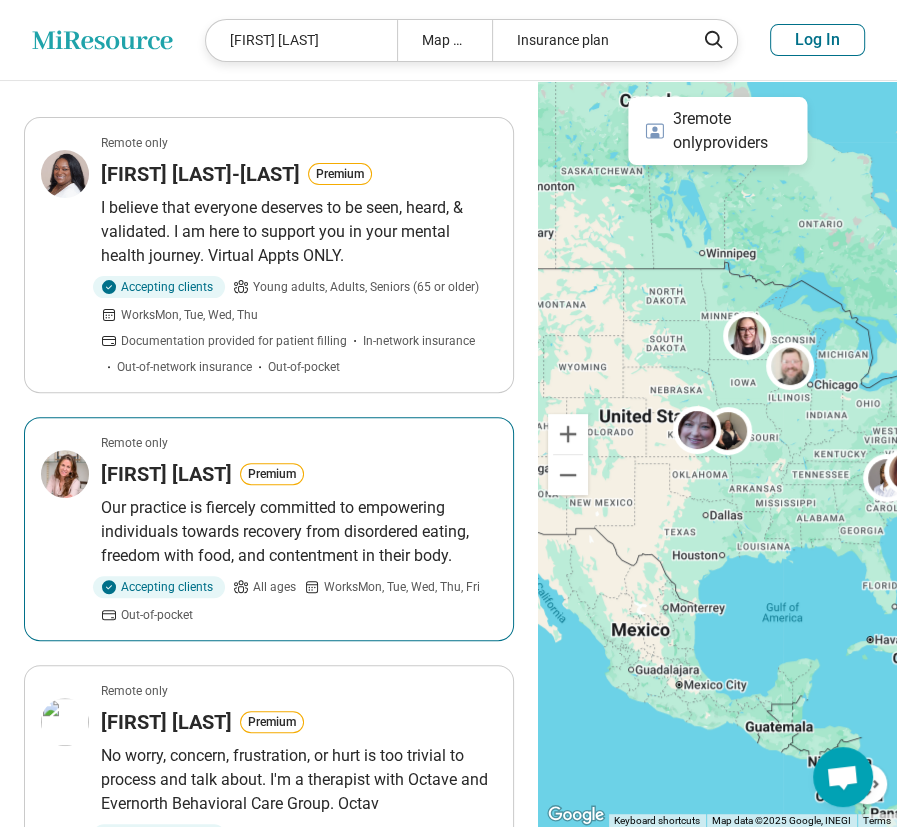 click on "Alice Baker" at bounding box center (166, 474) 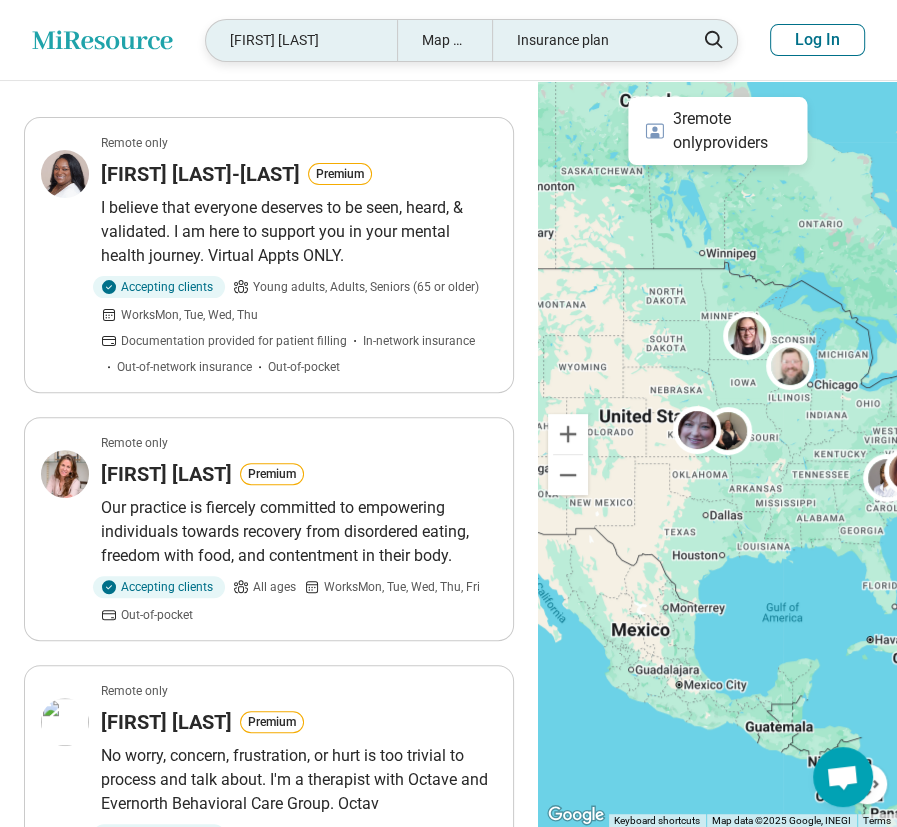 click on "Alice Baker" at bounding box center [301, 40] 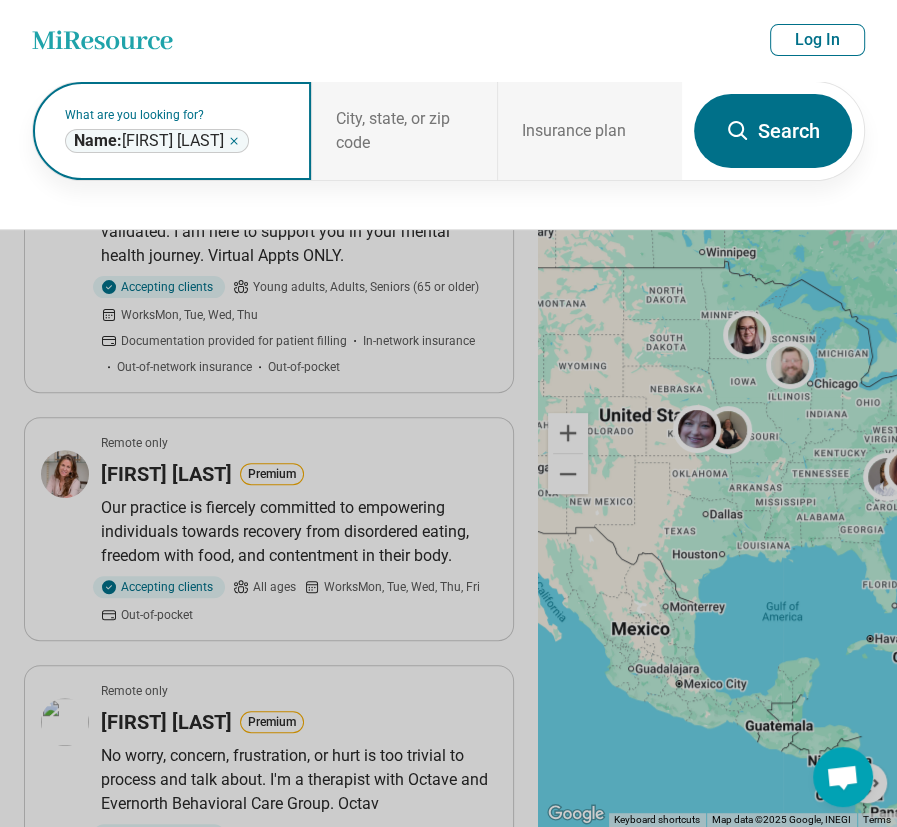 click 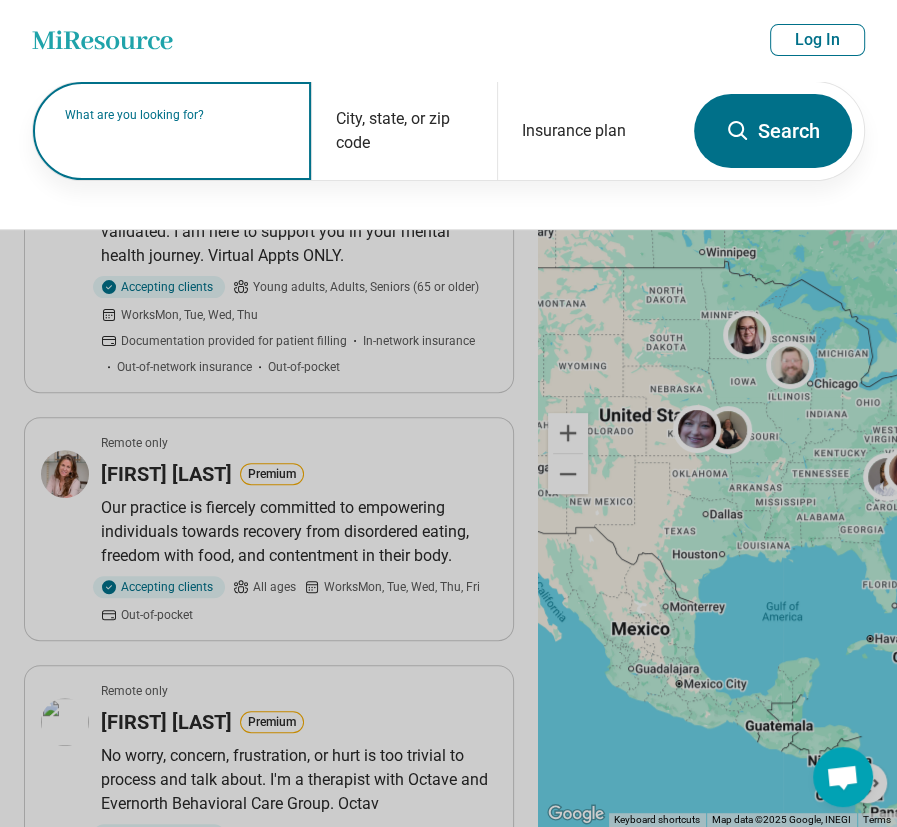 click on "What are you looking for?" at bounding box center [172, 131] 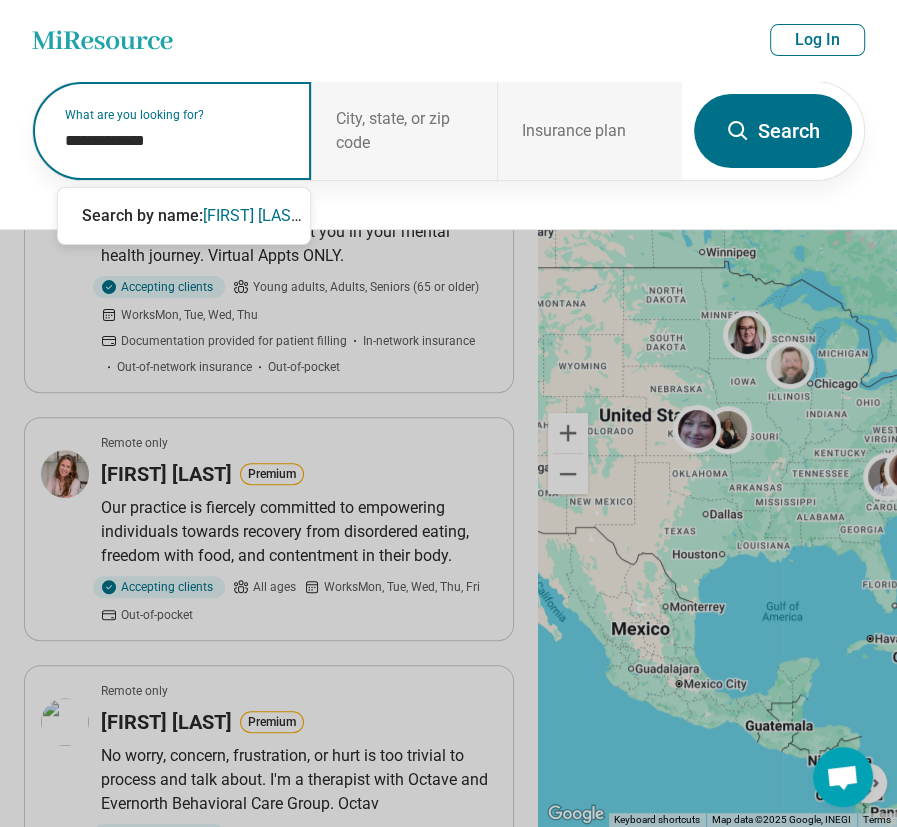 type on "**********" 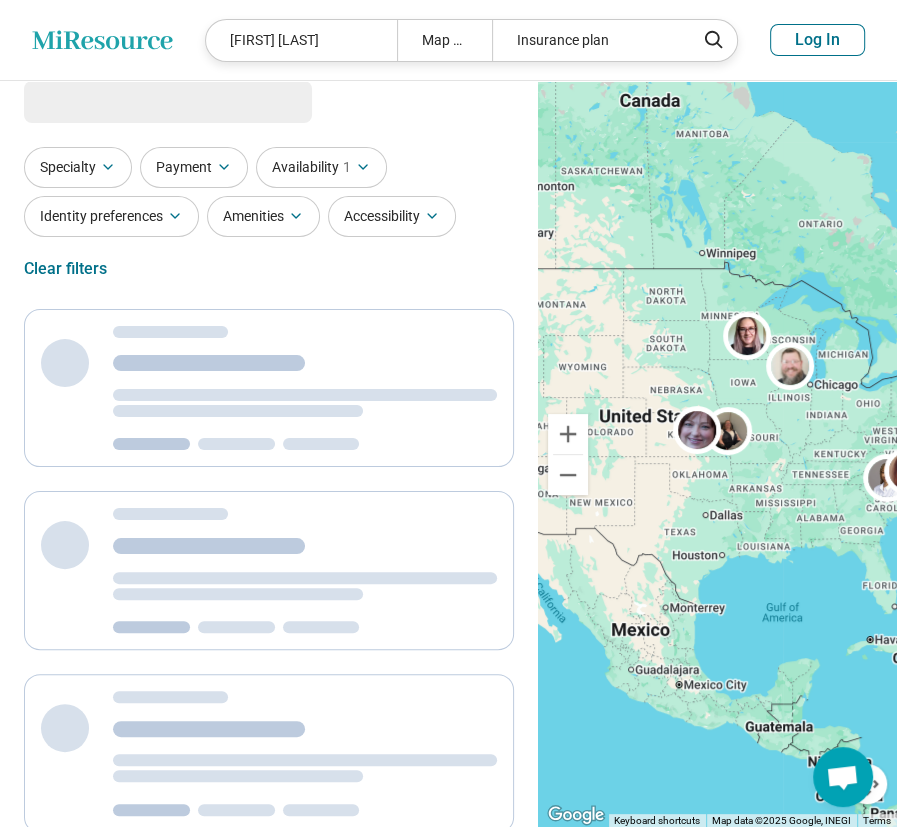scroll, scrollTop: 0, scrollLeft: 0, axis: both 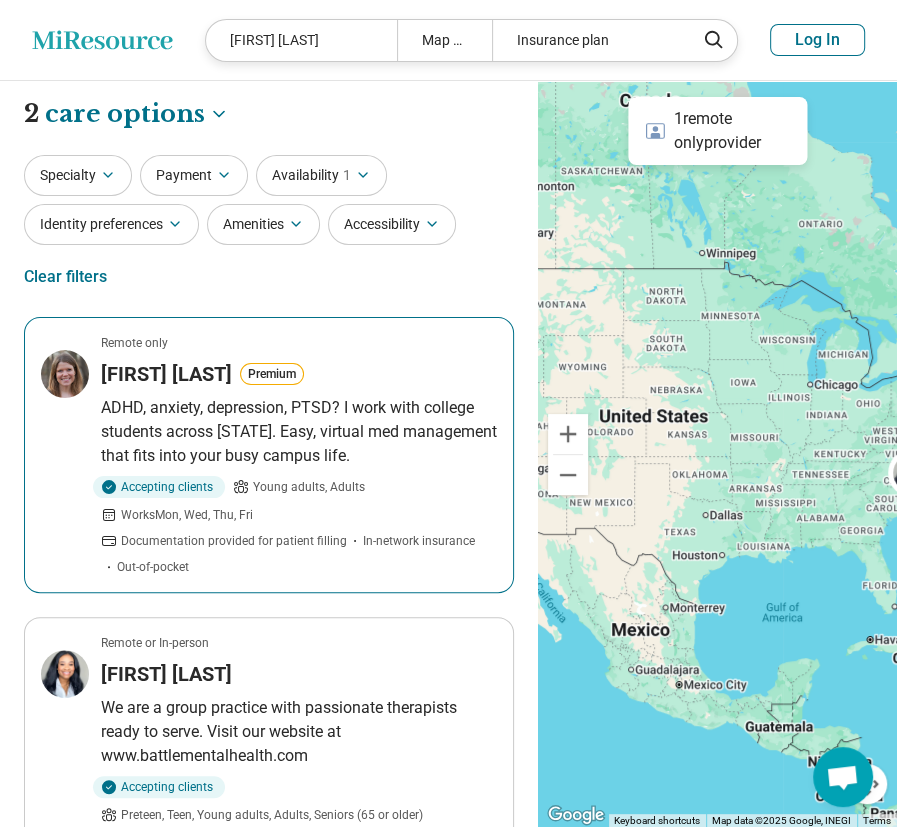 click on "[FIRST] [LAST]" at bounding box center (166, 374) 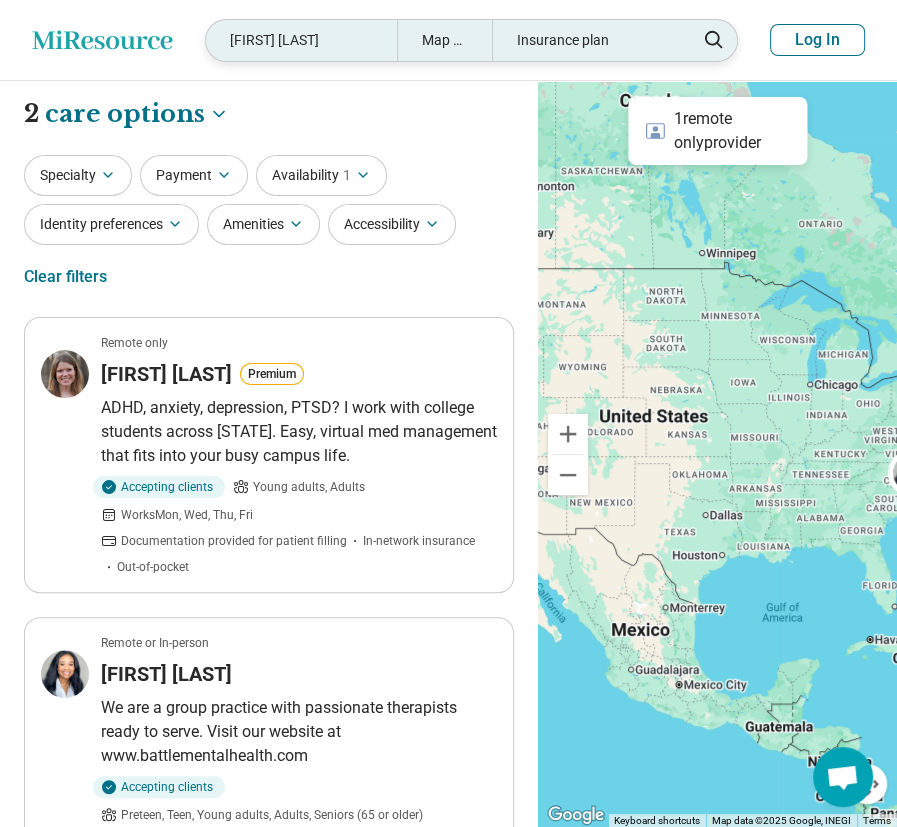 click on "[FIRST] [LAST]" at bounding box center (301, 40) 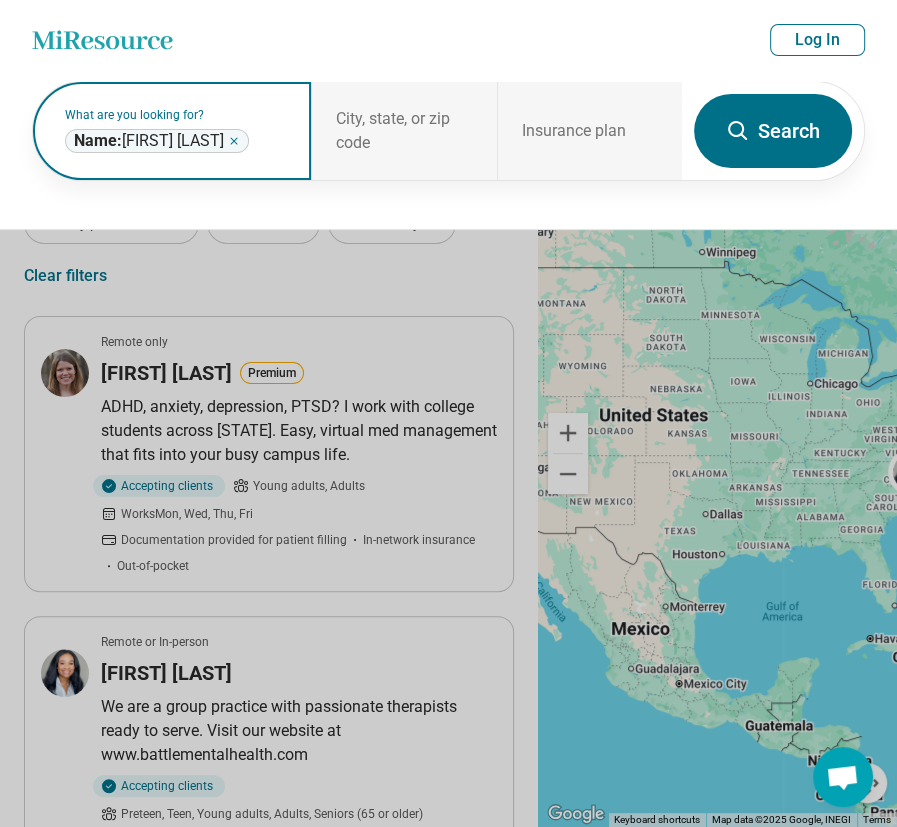 click 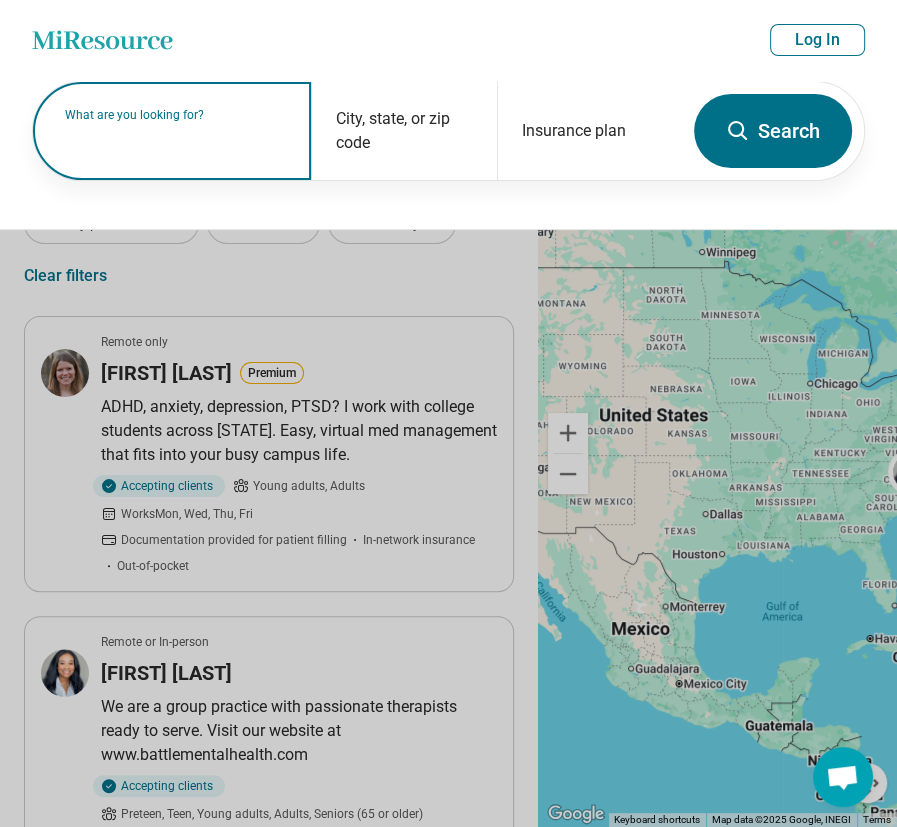 click on "What are you looking for?" at bounding box center (176, 115) 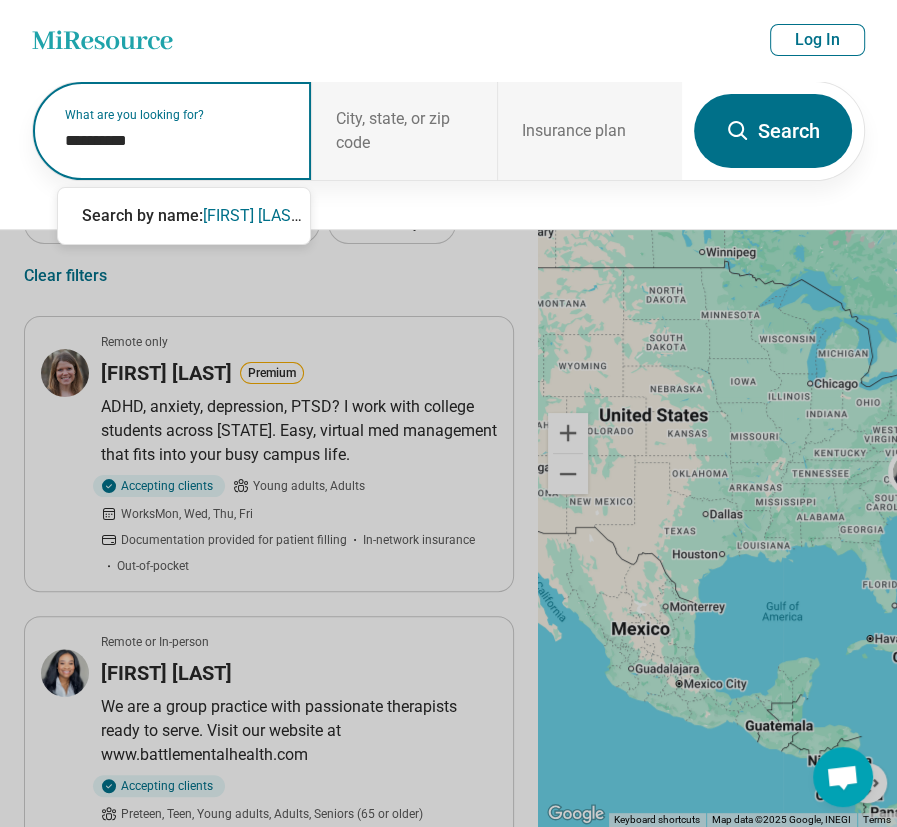 type on "**********" 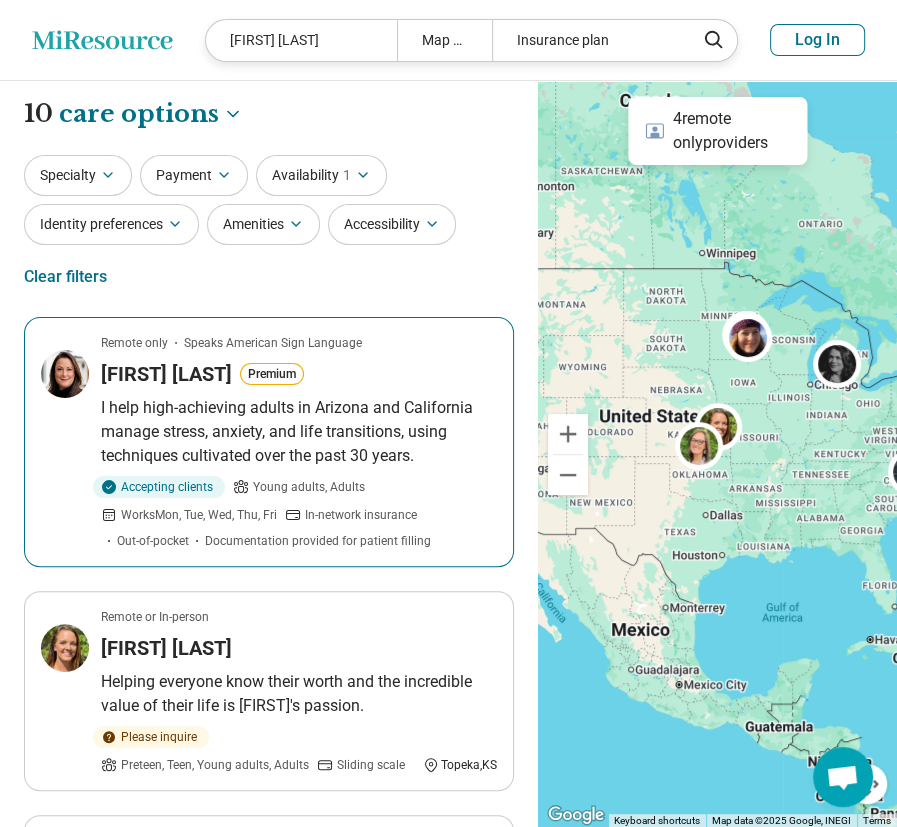click on "I help high-achieving adults in Arizona and California manage stress, anxiety, and life transitions, using techniques cultivated over the past 30 years." at bounding box center (299, 432) 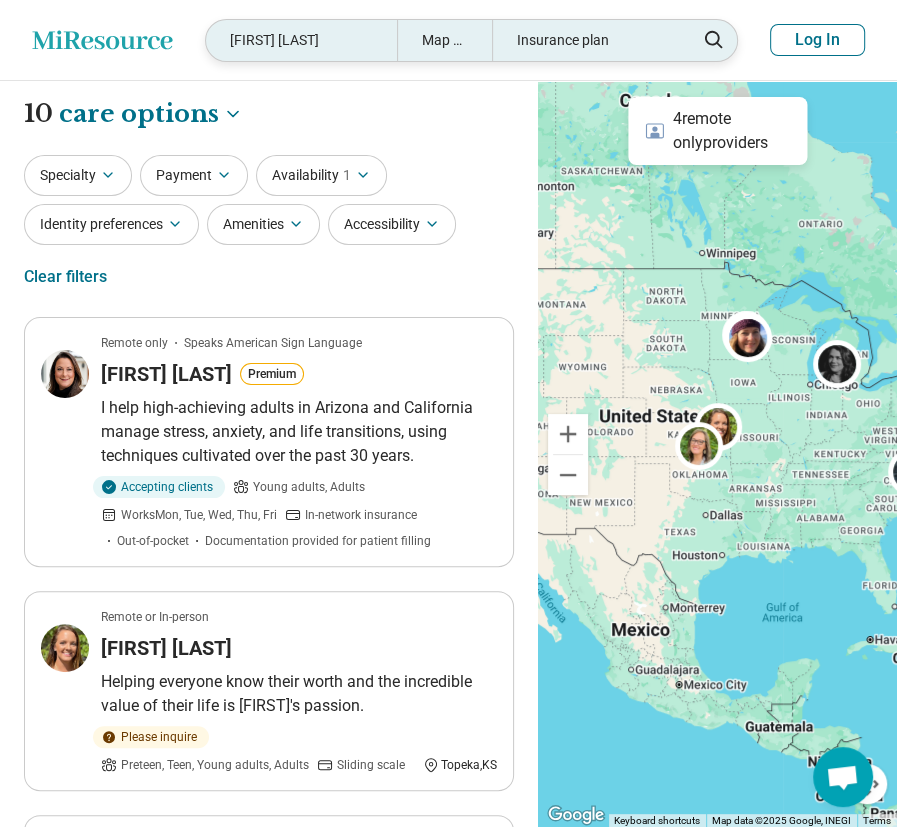 click on "Audrey Jung" at bounding box center [301, 40] 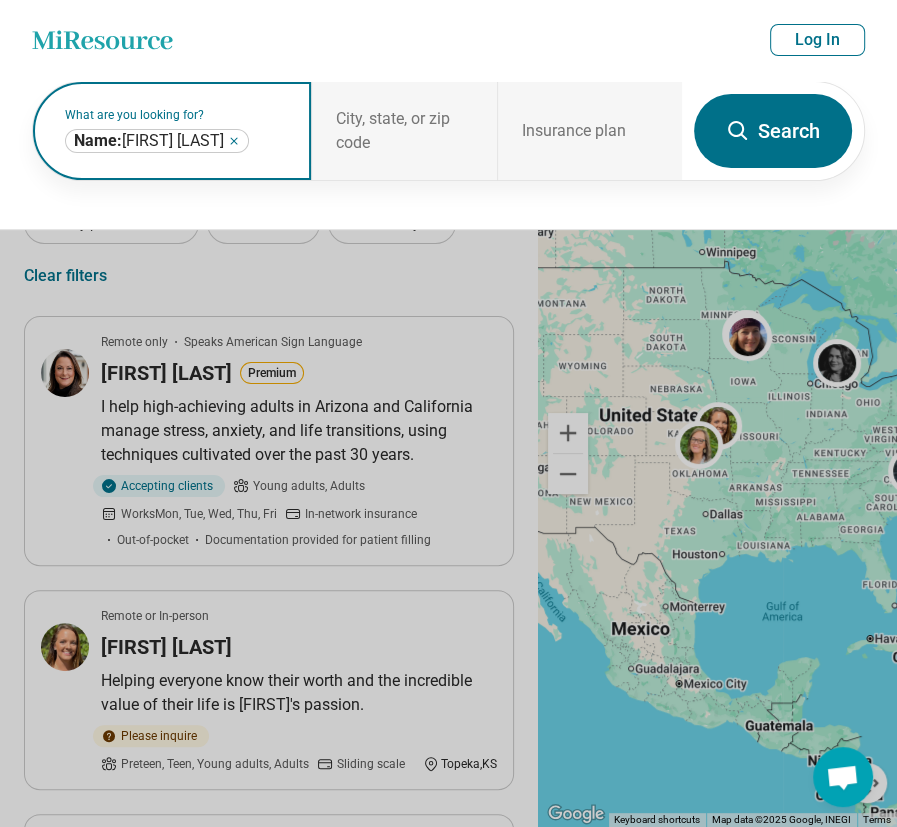 click 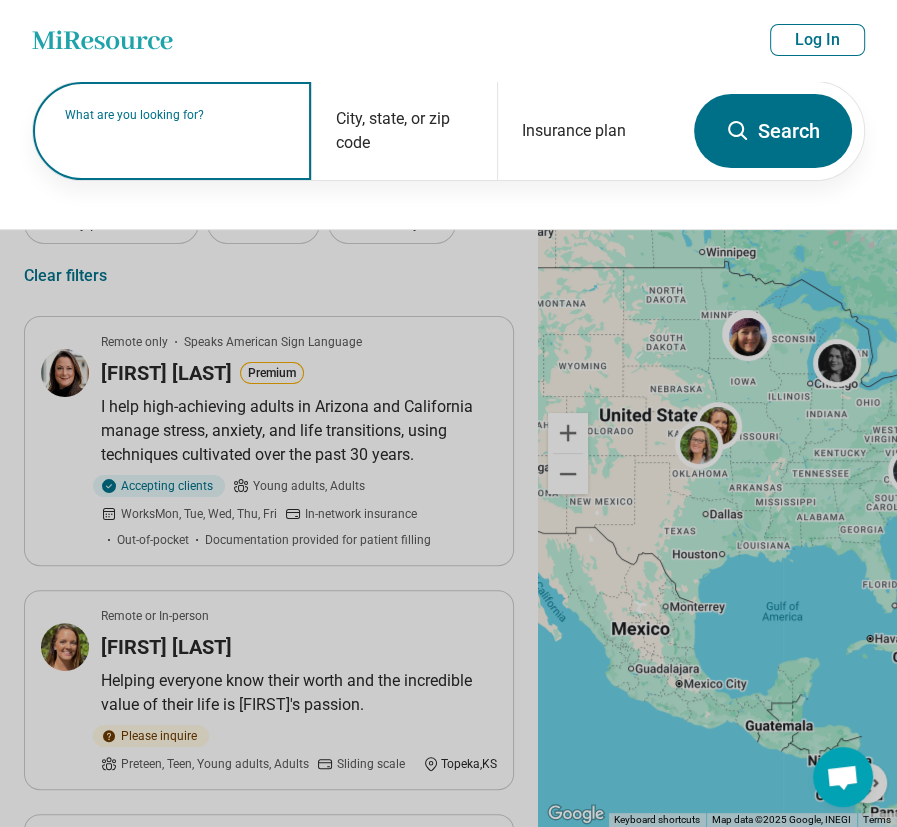 click at bounding box center (176, 141) 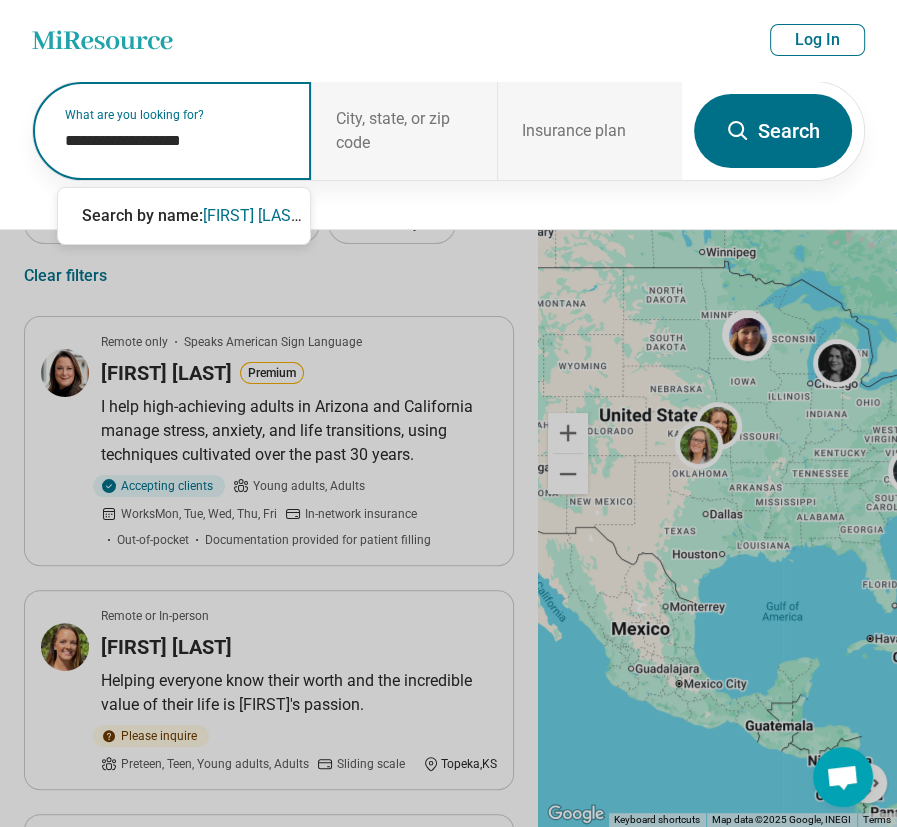 type on "**********" 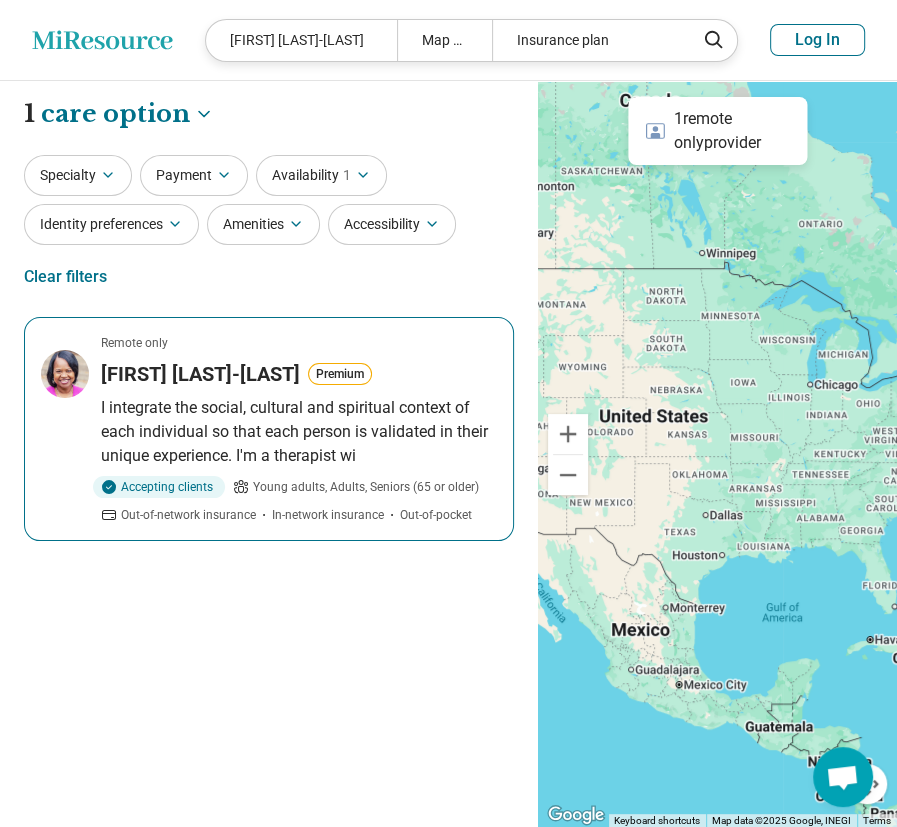 click on "Remote only Aviance Rhome-Boroff Premium I integrate the social, cultural and spiritual context of each individual so that each person is validated in their unique experience.
I'm a therapist wi Accepting clients Young adults, Adults, Seniors (65 or older) Out-of-network insurance In-network insurance Out-of-pocket" at bounding box center [269, 429] 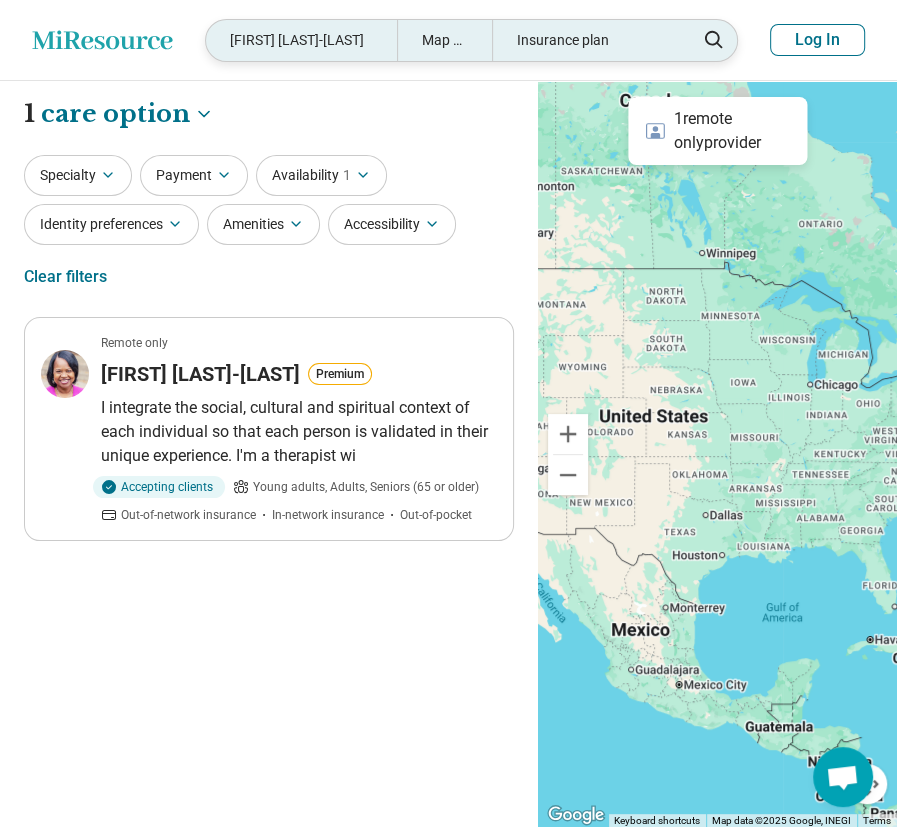 click on "Aviance Rhome-Boroff" at bounding box center [301, 40] 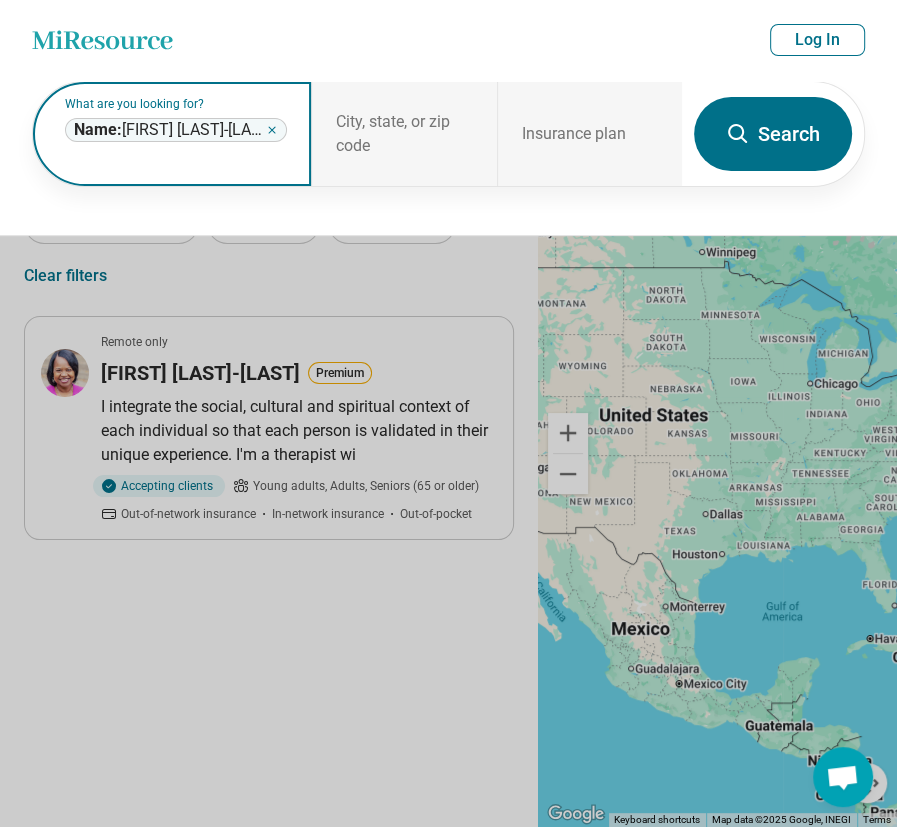 click 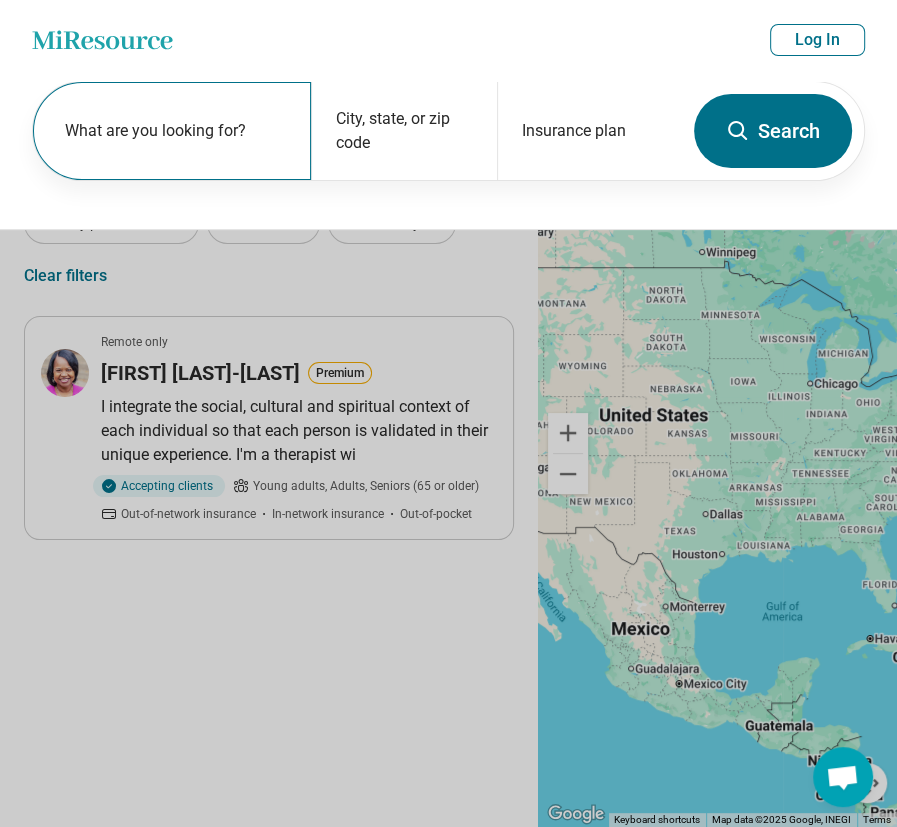 click on "What are you looking for?" at bounding box center [176, 131] 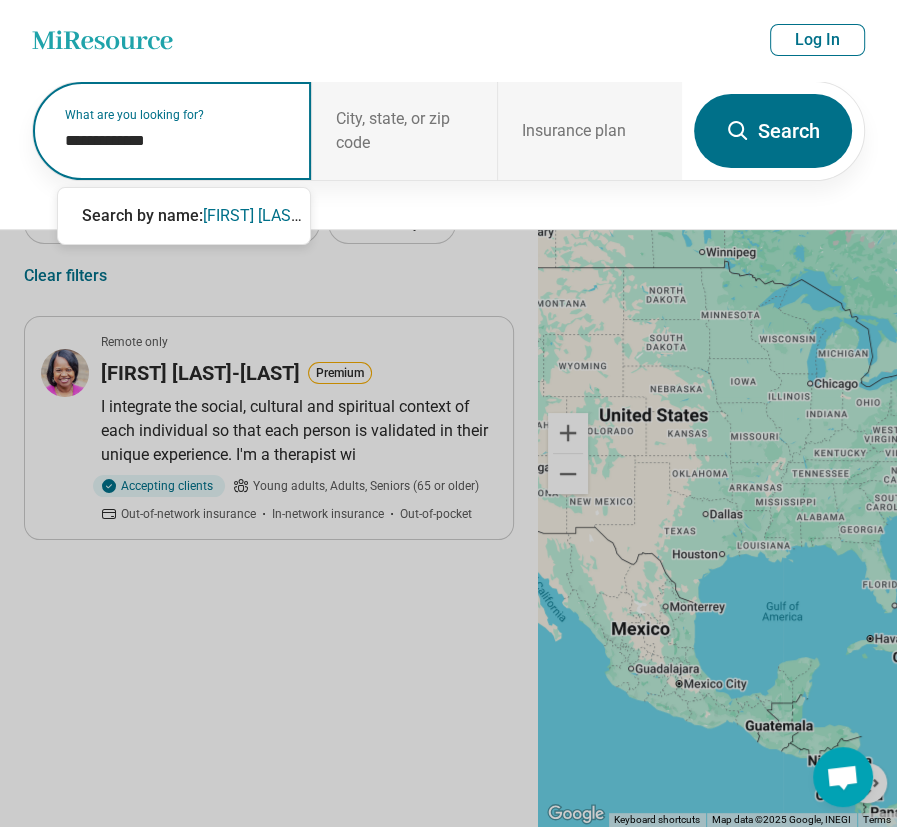 type on "**********" 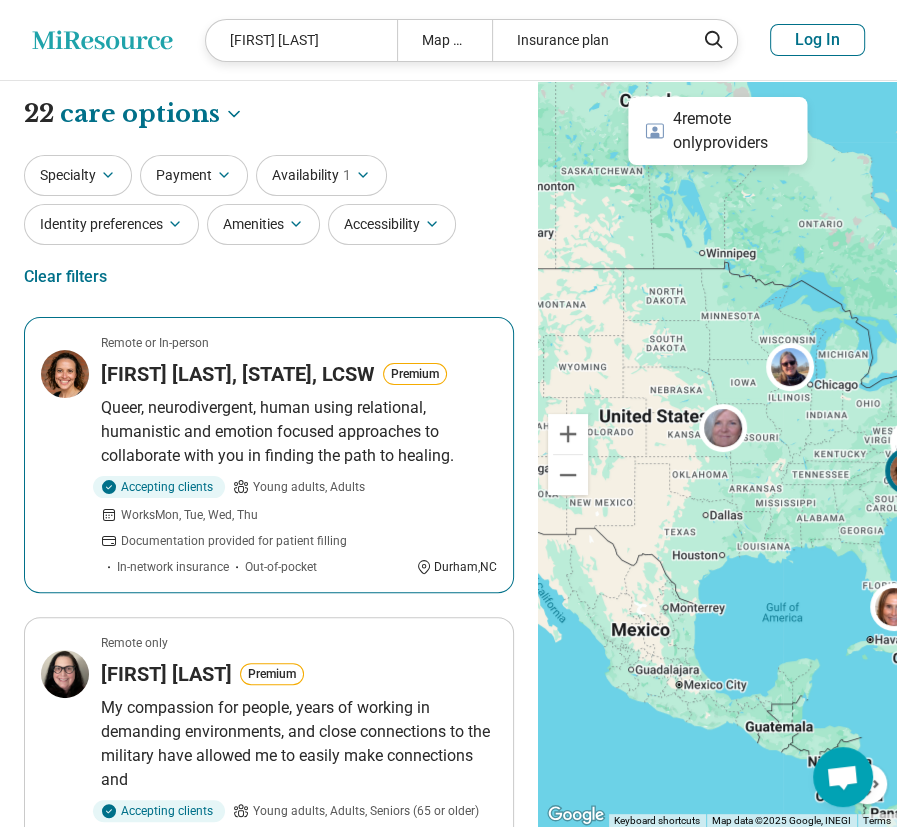 click on "Remote or In-person Barbara Hodapp, MA, LCSW Premium Queer, neurodivergent, human using relational, humanistic and emotion focused approaches to collaborate with you in finding the path to healing. Accepting clients Young adults, Adults Works  Mon, Tue, Wed, Thu Documentation provided for patient filling In-network insurance Out-of-pocket Durham ,  NC" at bounding box center [269, 455] 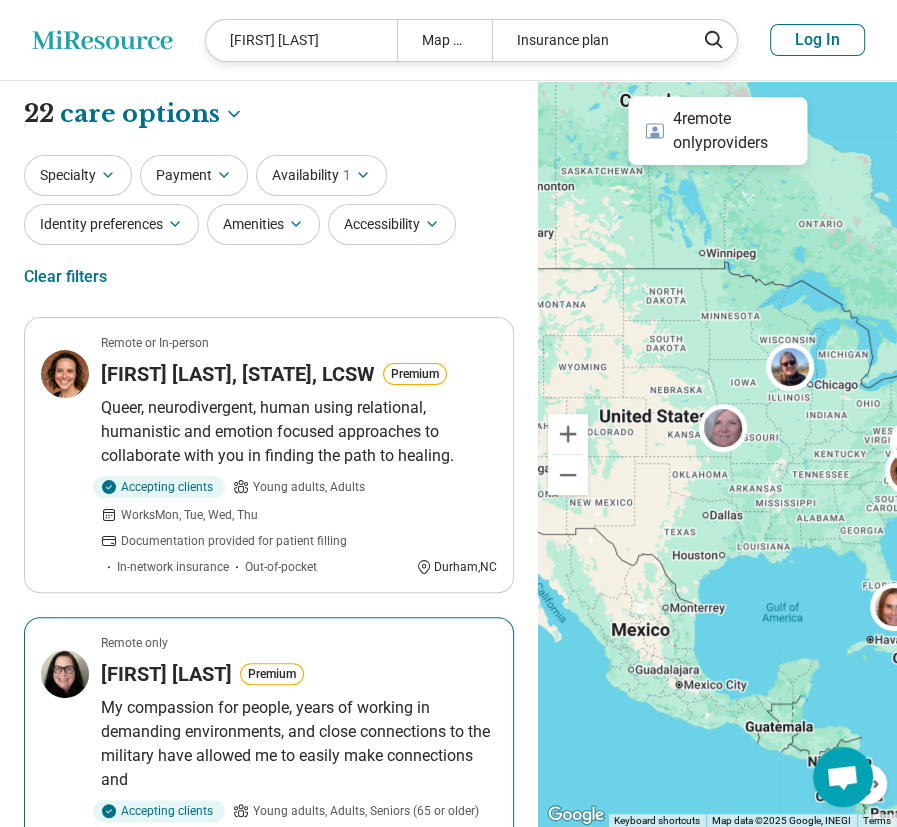 click on "[FIRST] [LAST]" at bounding box center [166, 674] 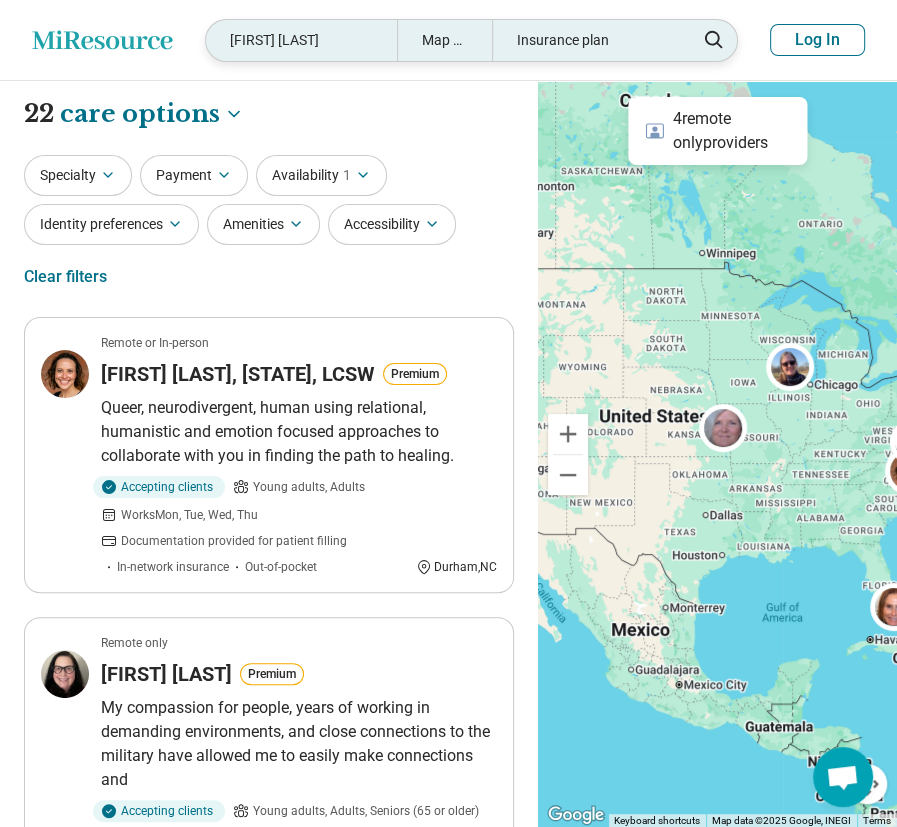 click on "Barbara Hodapp" at bounding box center [301, 40] 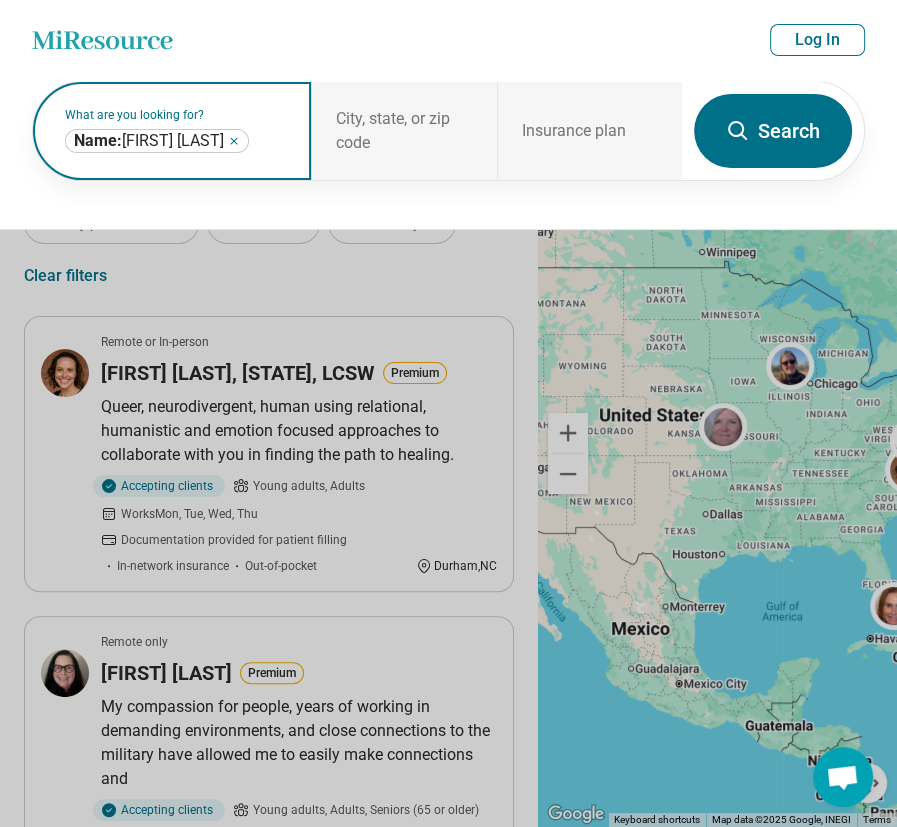click 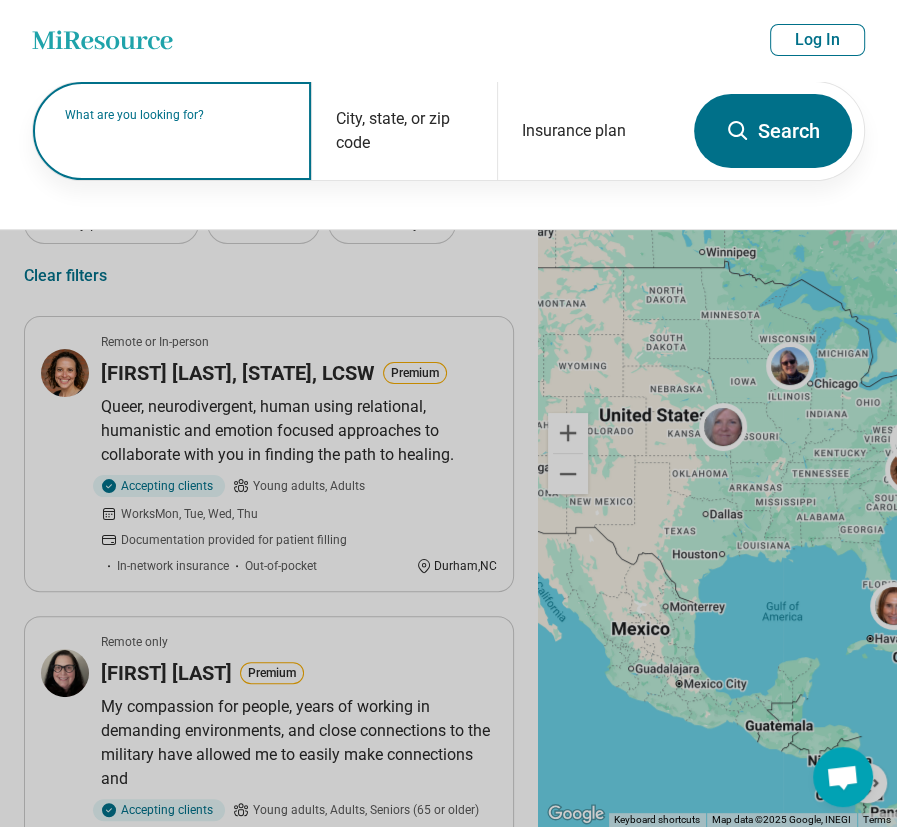 click on "What are you looking for?" at bounding box center [176, 115] 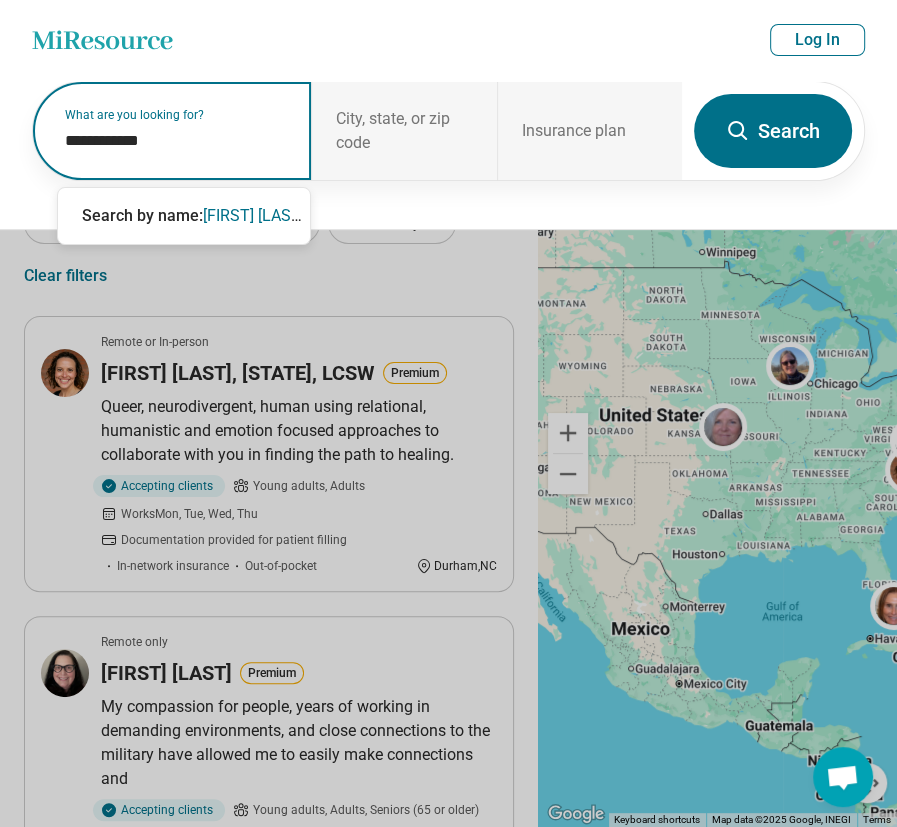 type on "**********" 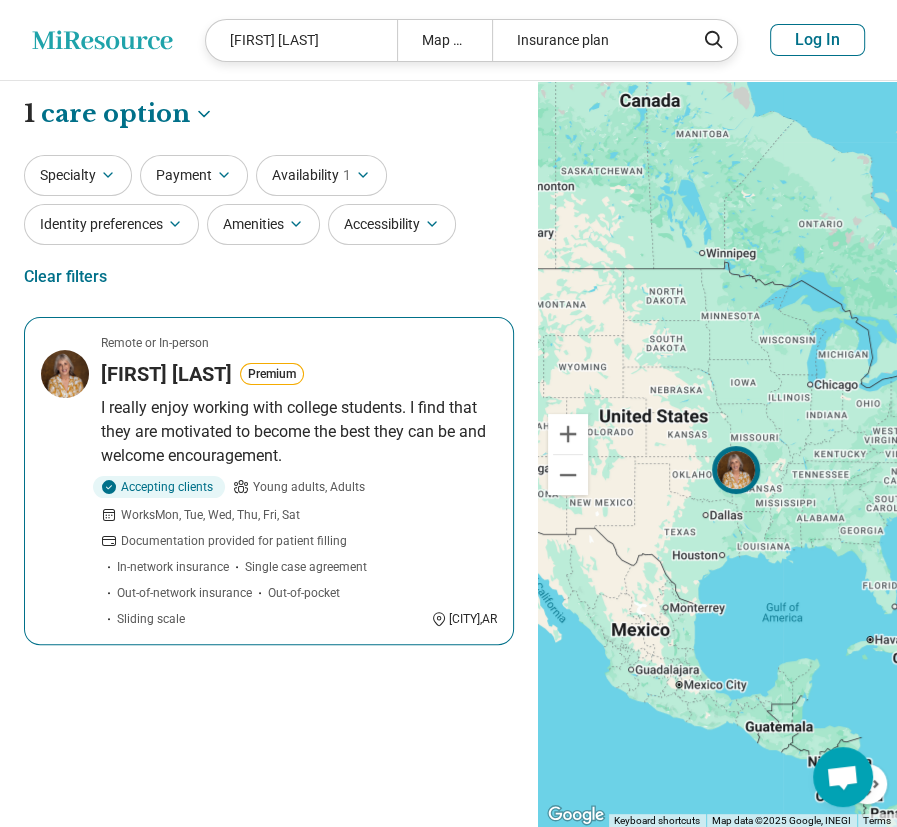 click on "Premium" at bounding box center (272, 374) 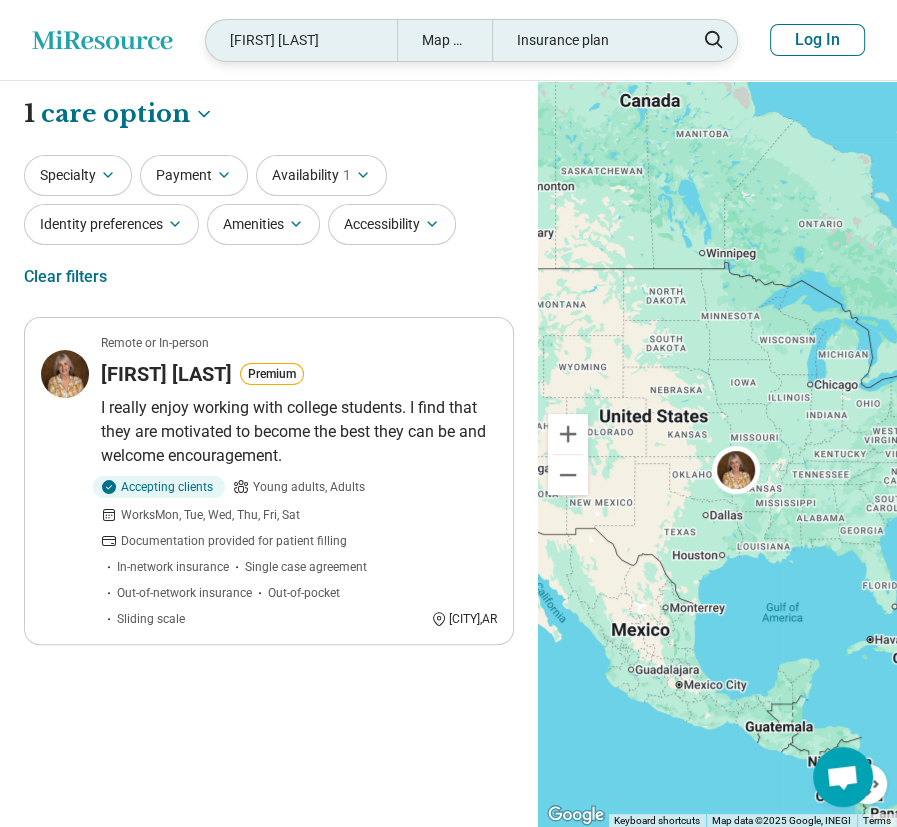 click on "Becky Gonelli" at bounding box center [301, 40] 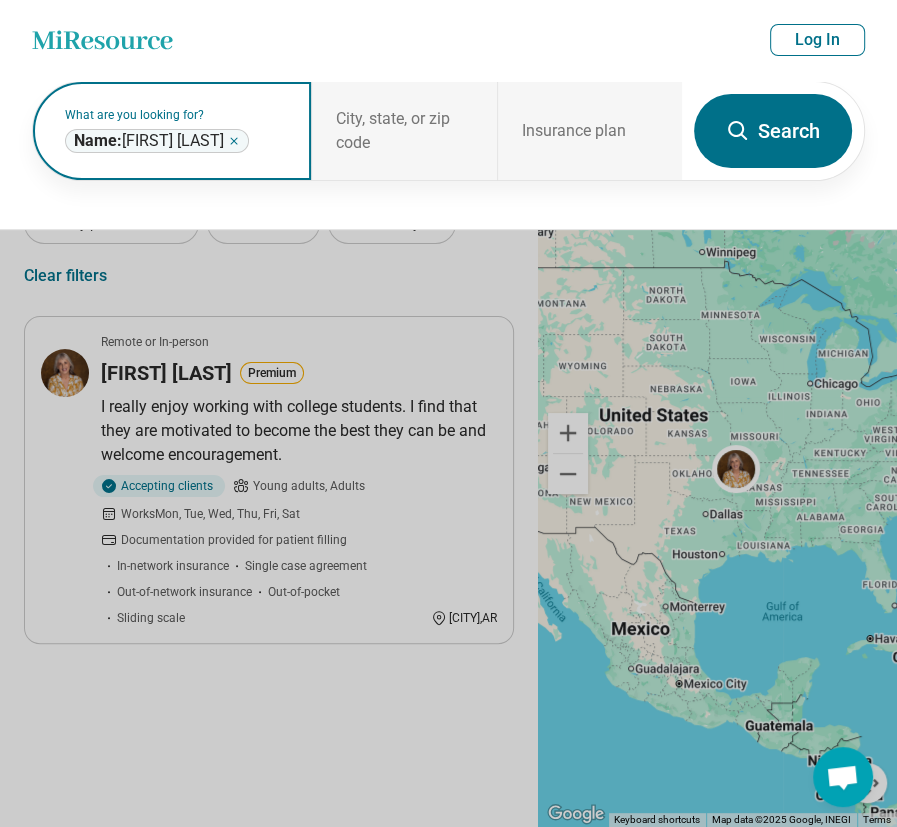 click 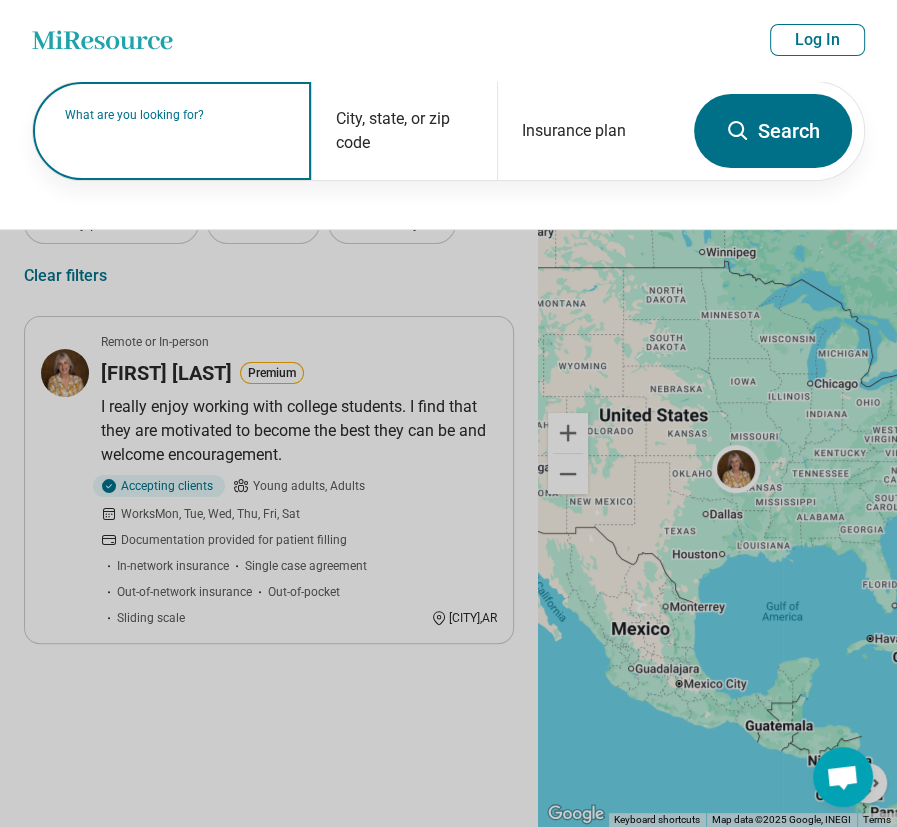 click at bounding box center (176, 141) 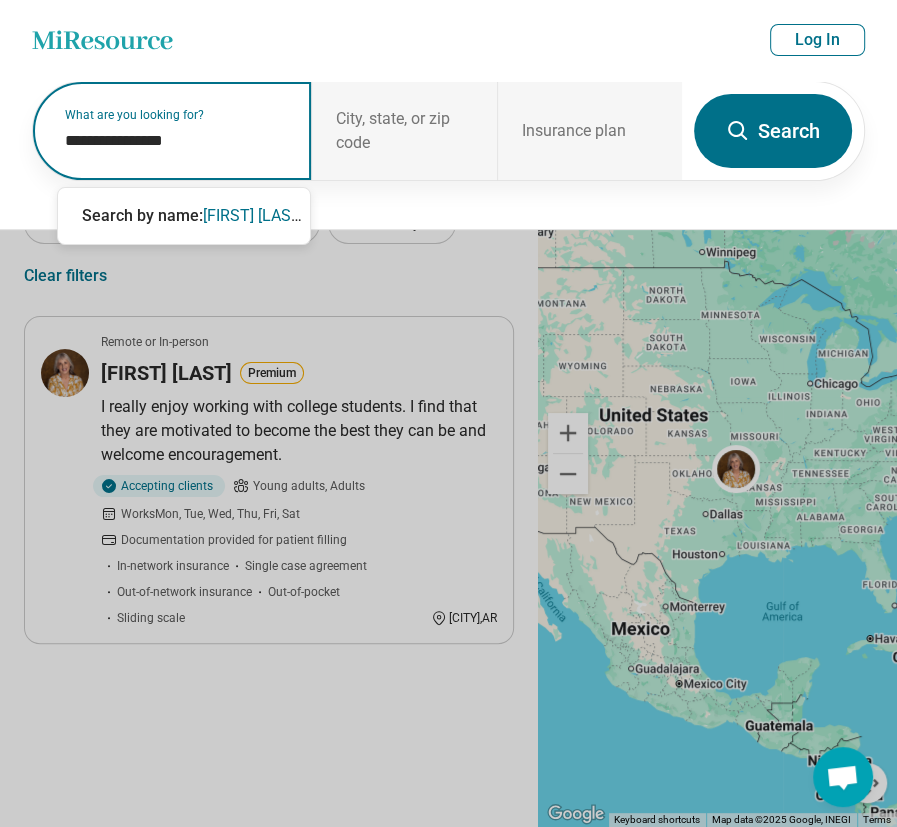 type on "**********" 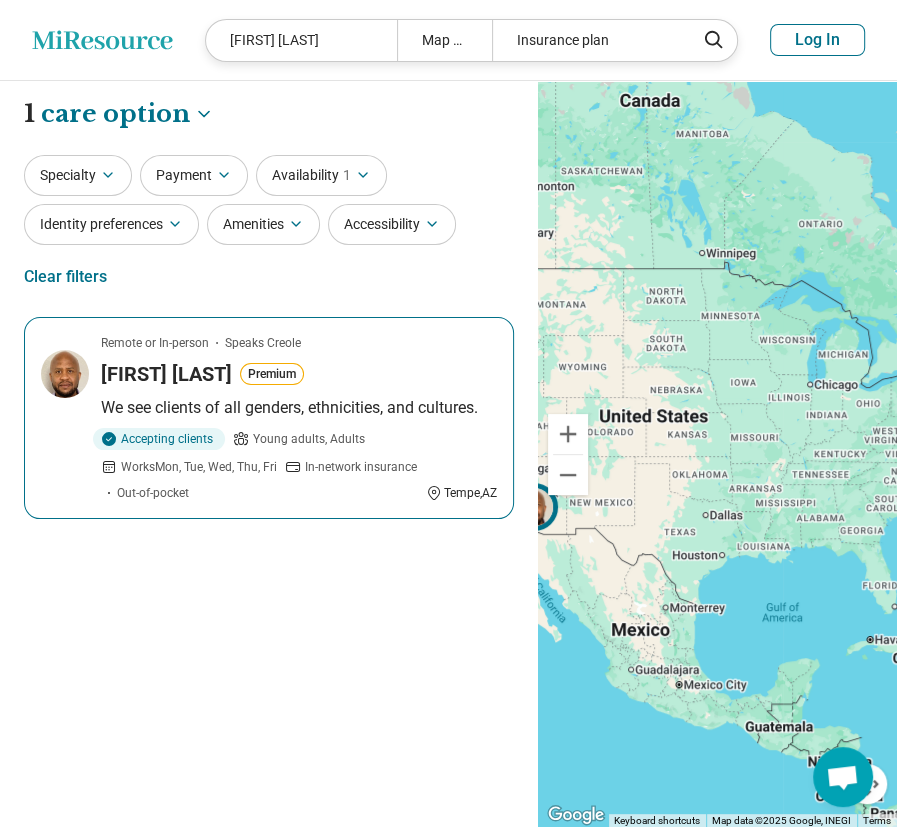 click on "Benitho Louissaint" at bounding box center (166, 374) 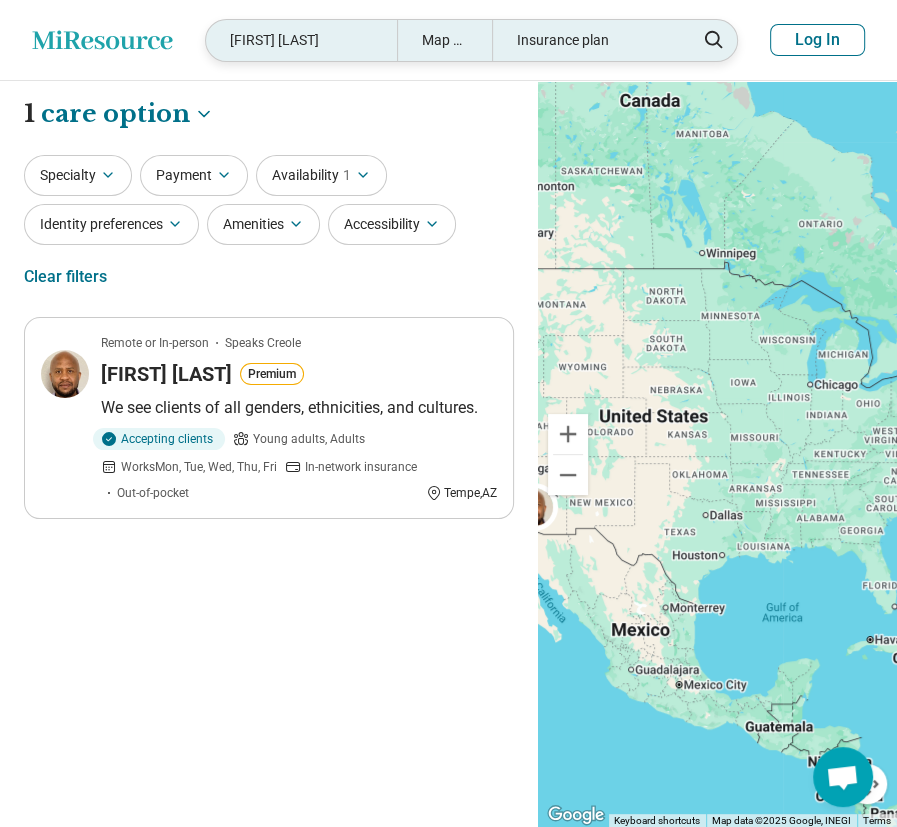 click on "Benitho Loussaint" at bounding box center (301, 40) 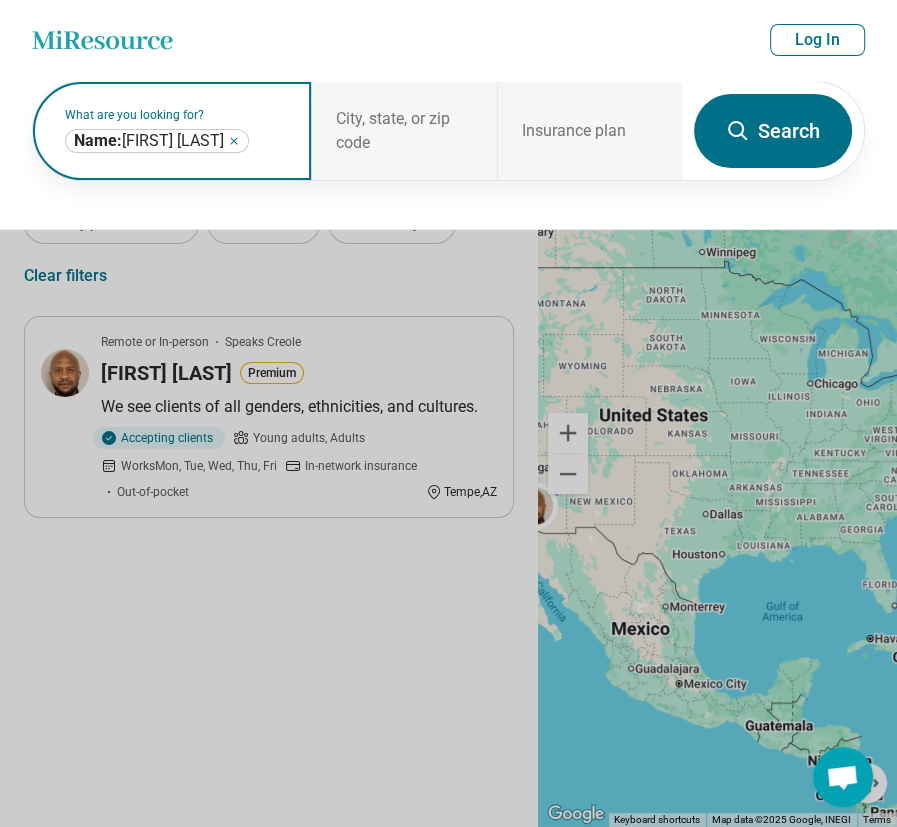 click 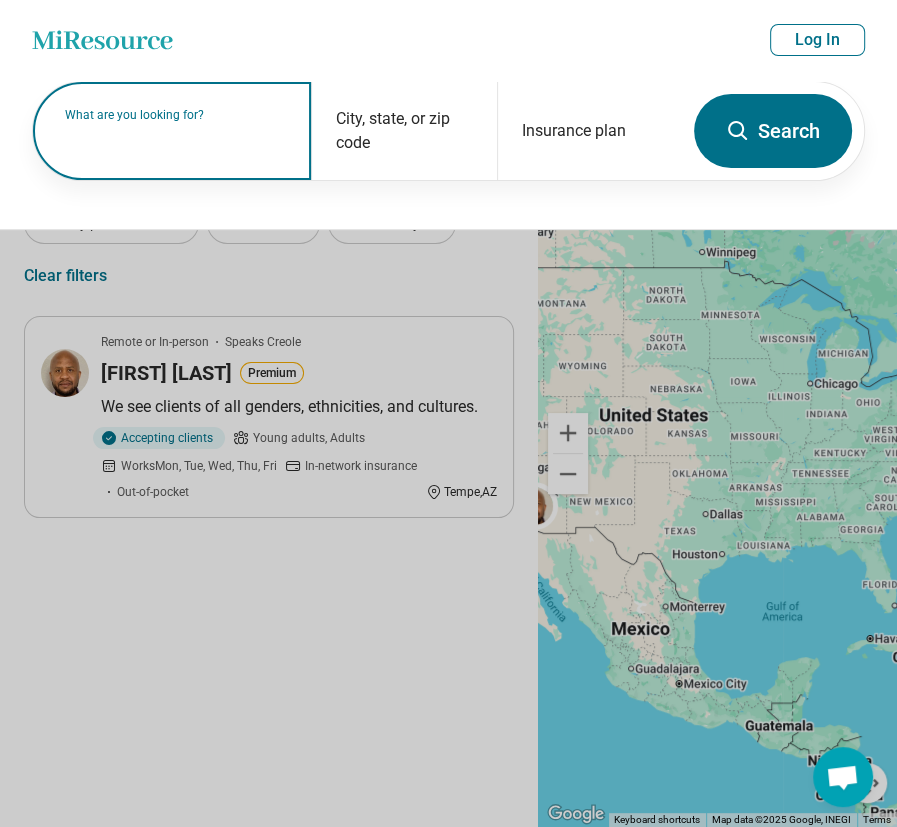 click on "What are you looking for?" at bounding box center (176, 115) 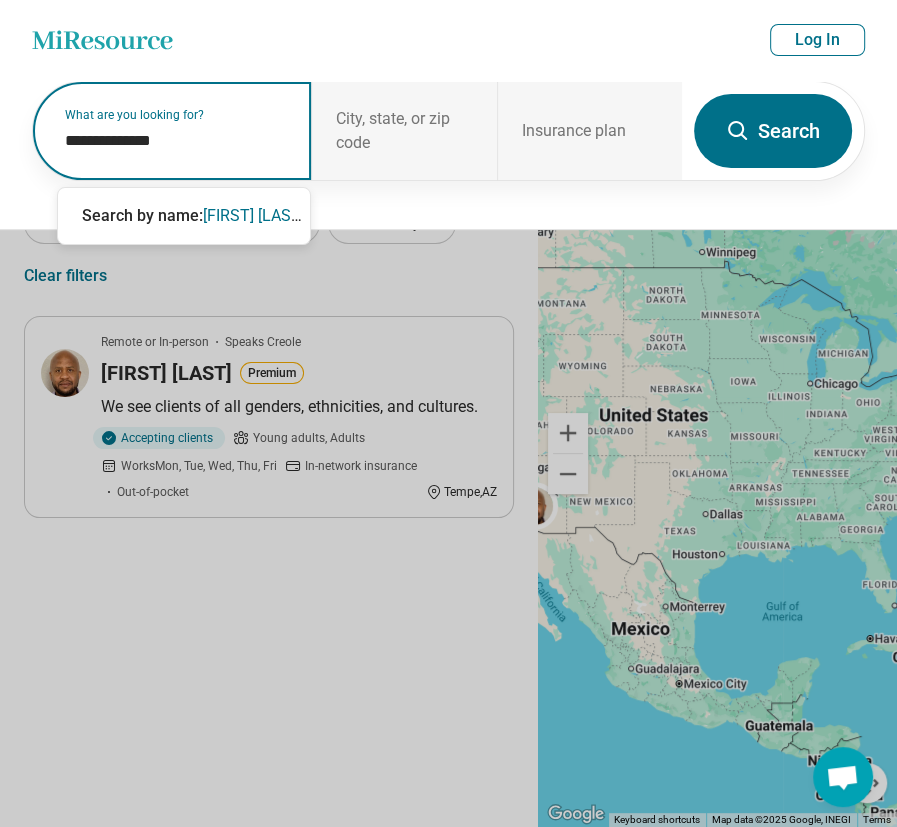type on "**********" 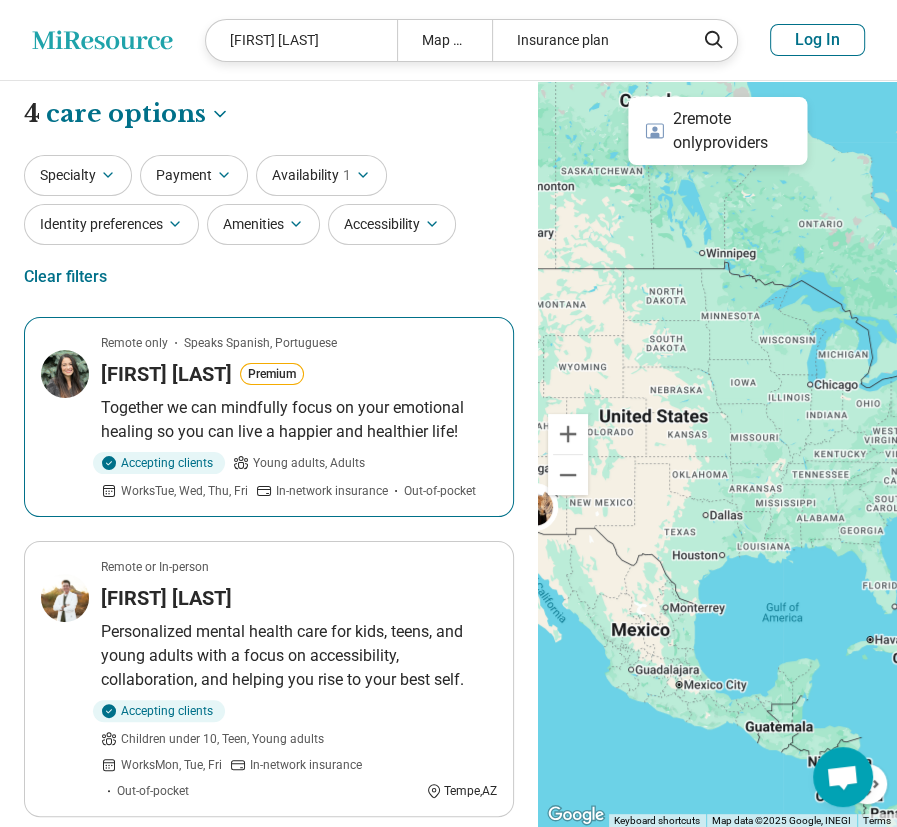click on "Betania Hardman" at bounding box center (166, 374) 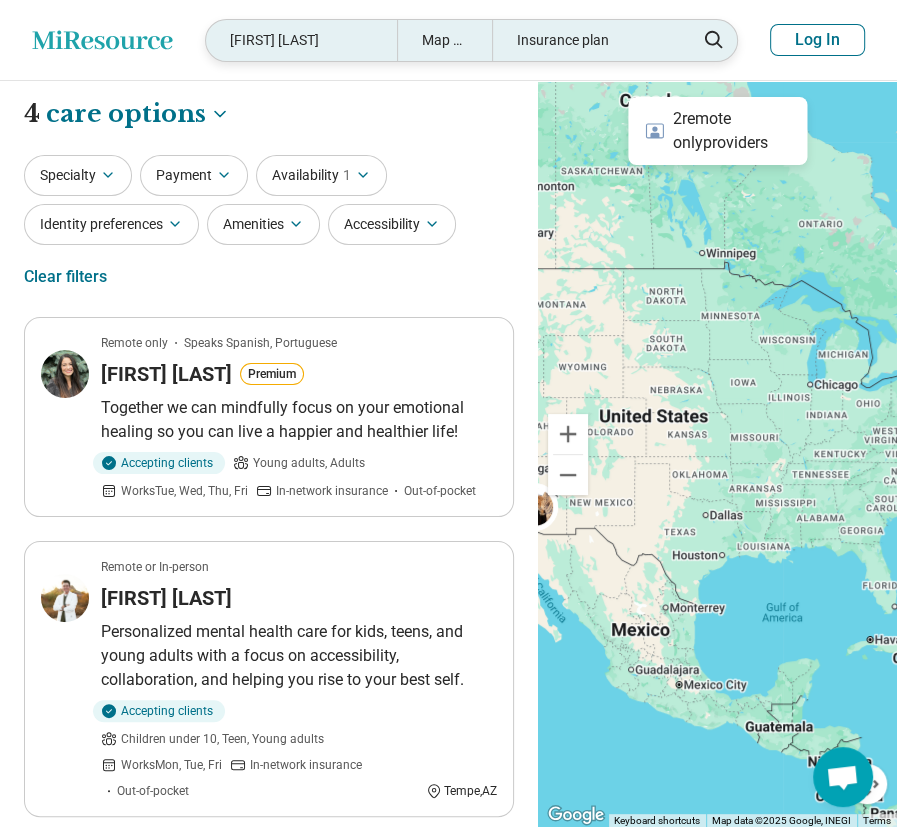 click on "Betania Hardman" at bounding box center (301, 40) 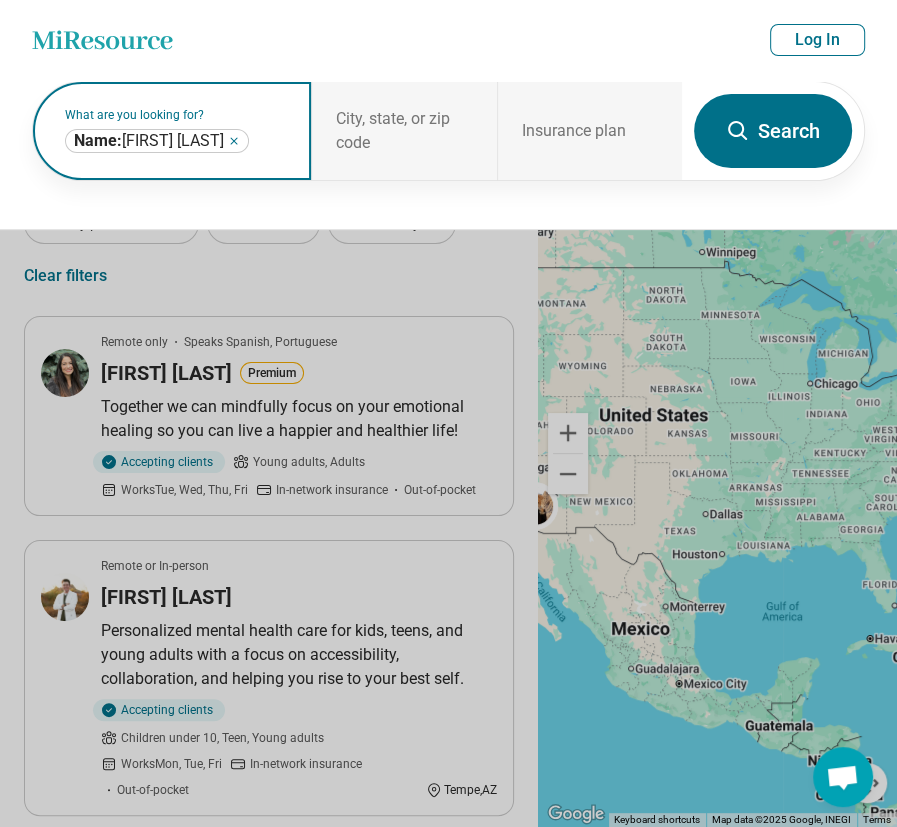 click 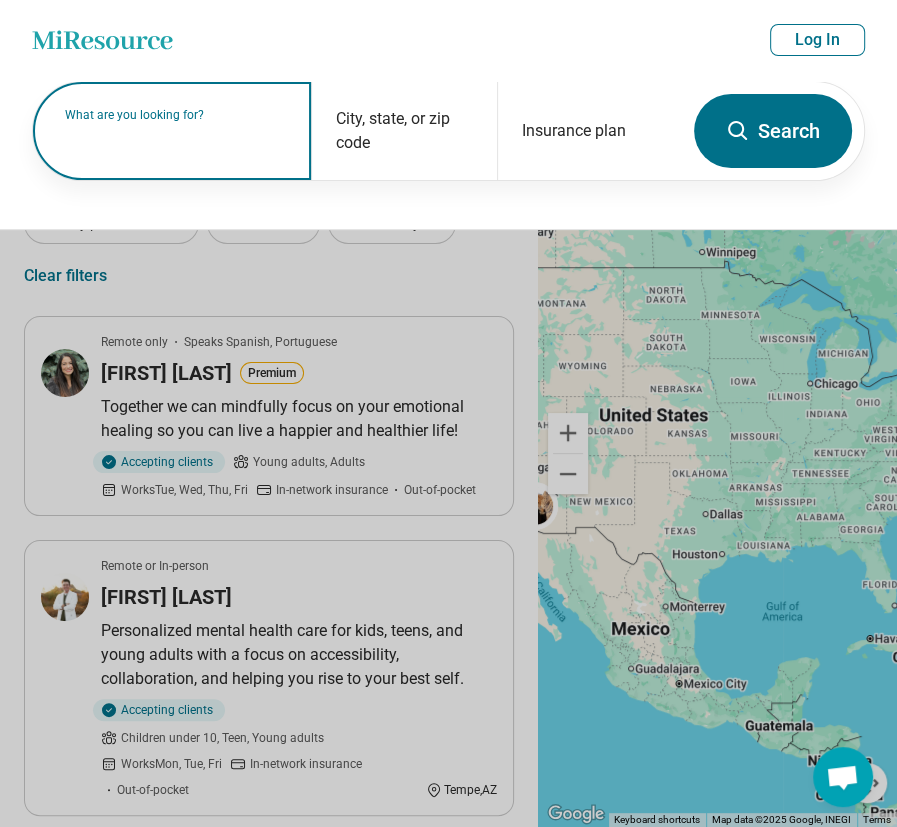 click on "What are you looking for?" at bounding box center [176, 115] 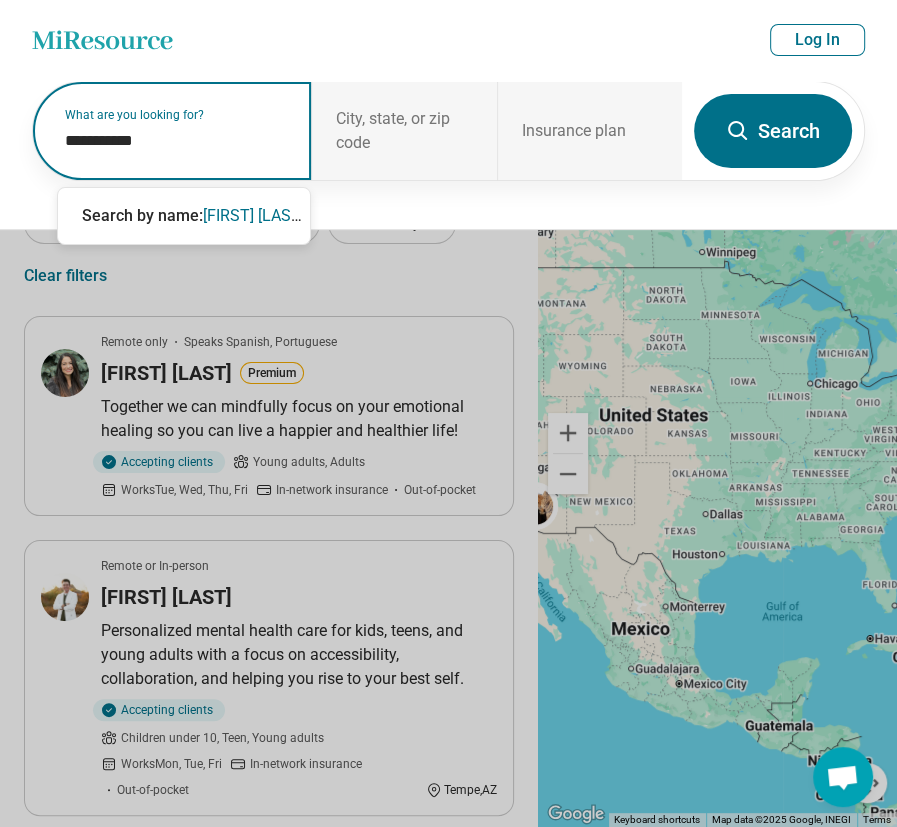 type on "**********" 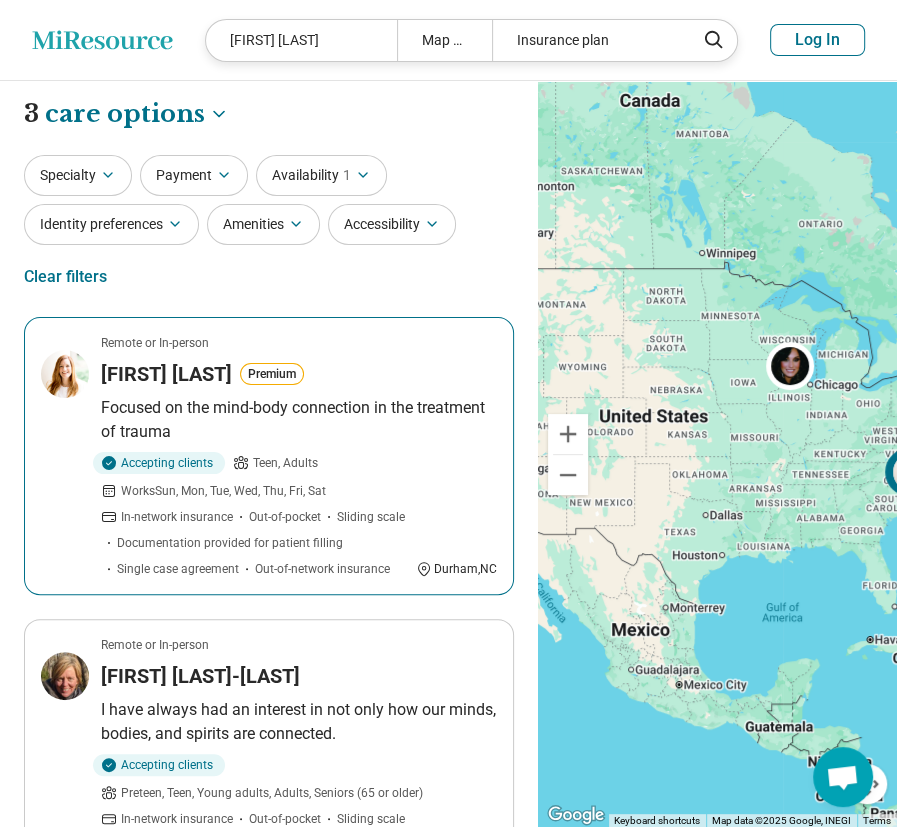 click on "Remote or In-person Bobby Newell Premium Focused on the mind-body connection in the treatment of trauma Accepting clients Teen, Adults Works  Sun, Mon, Tue, Wed, Thu, Fri, Sat In-network insurance Out-of-pocket Sliding scale Documentation provided for patient filling Single case agreement Out-of-network insurance Durham ,  NC" at bounding box center (269, 456) 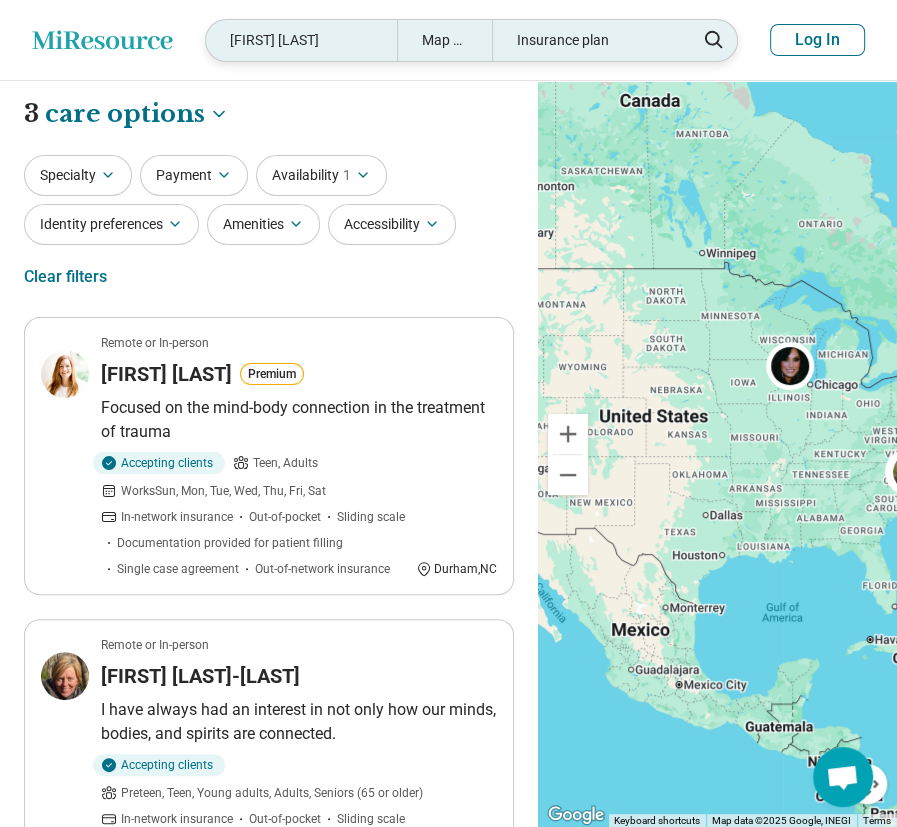 click on "Bobby Newell" at bounding box center (301, 40) 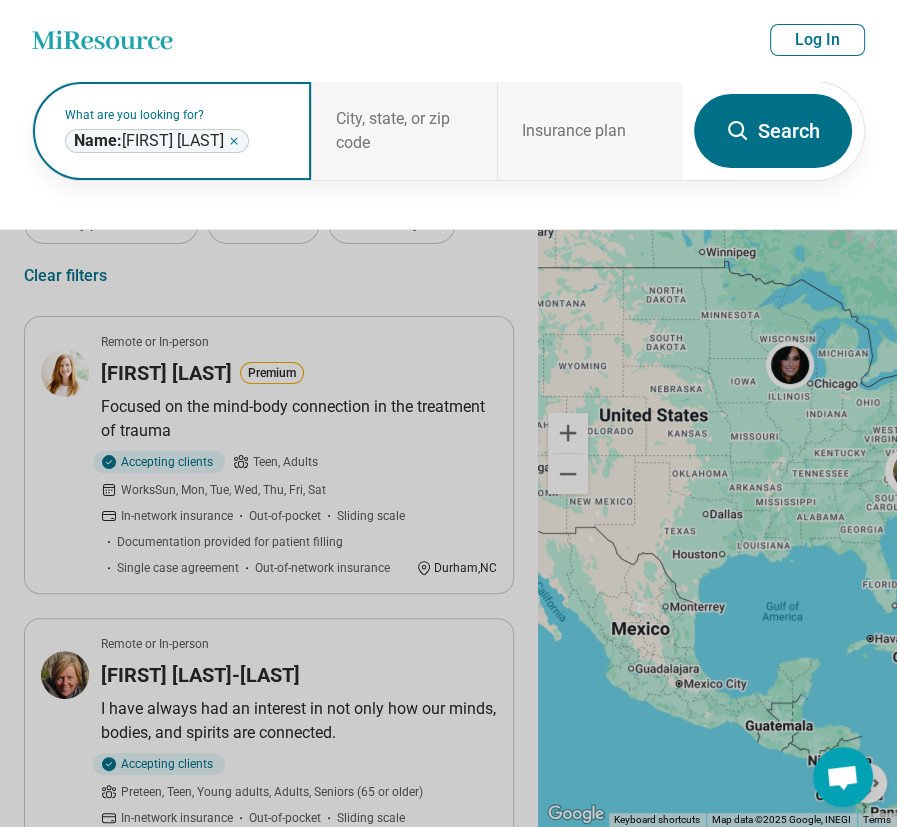 click 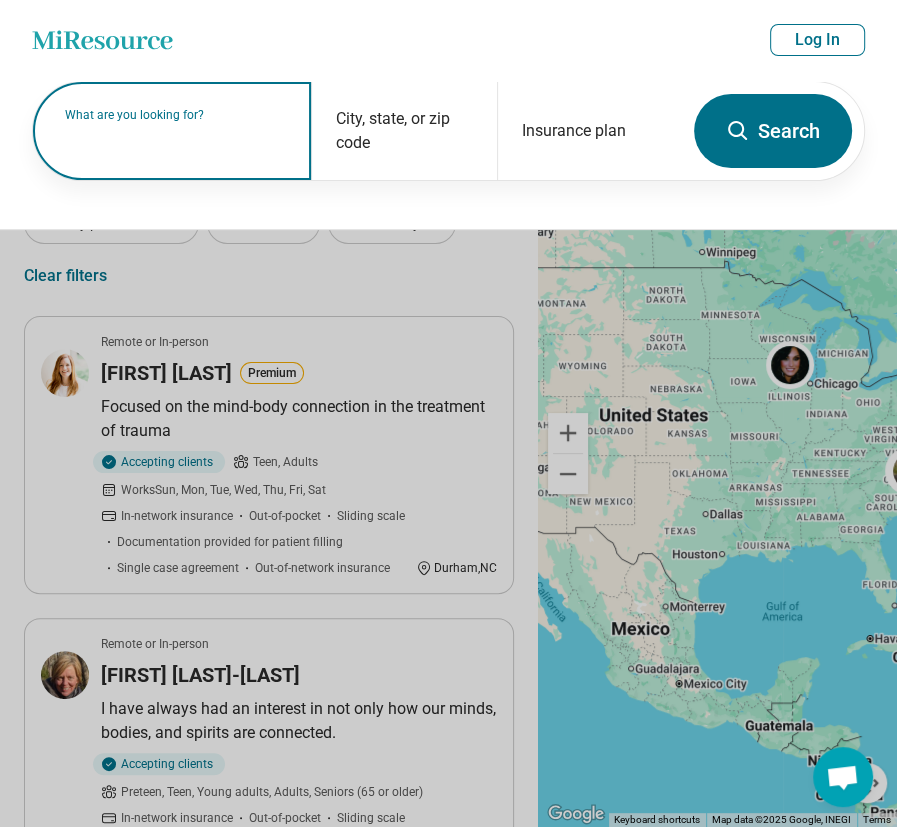 click on "What are you looking for?" at bounding box center [176, 115] 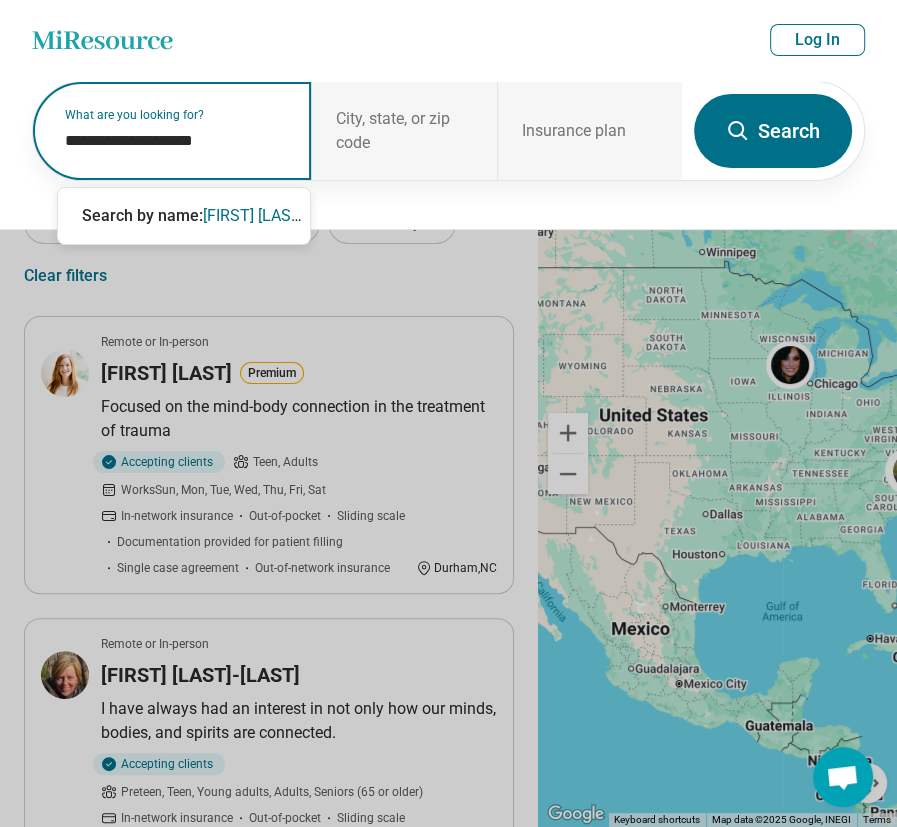 type on "**********" 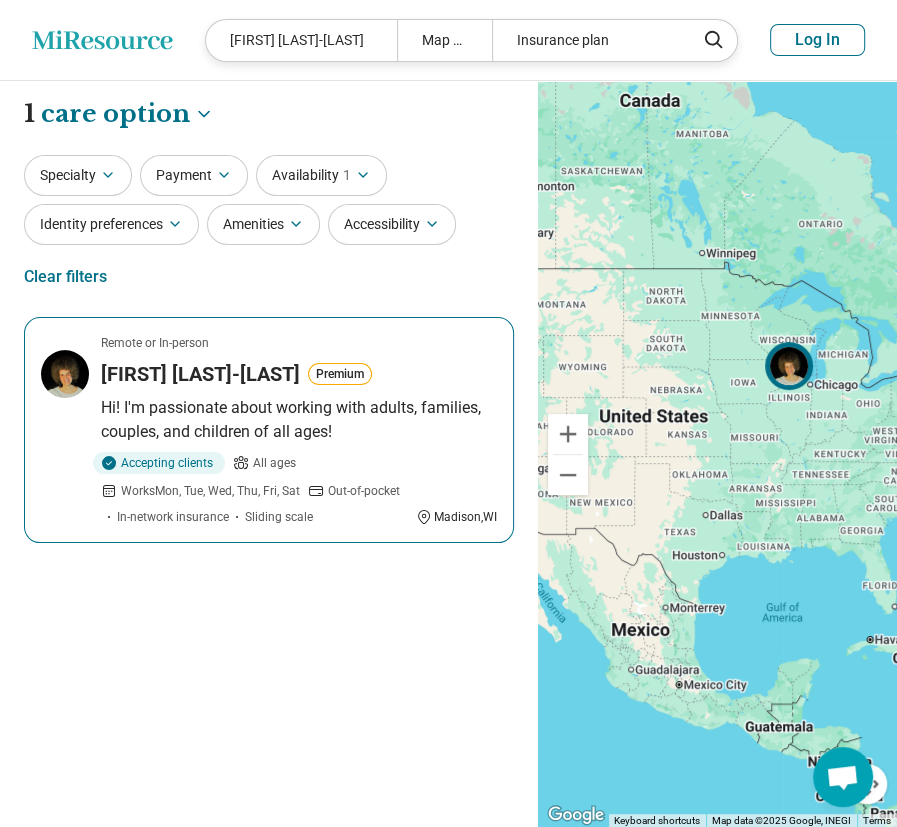 click on "Hi! I'm passionate about working with adults, families, couples, and children of all ages!" at bounding box center (299, 420) 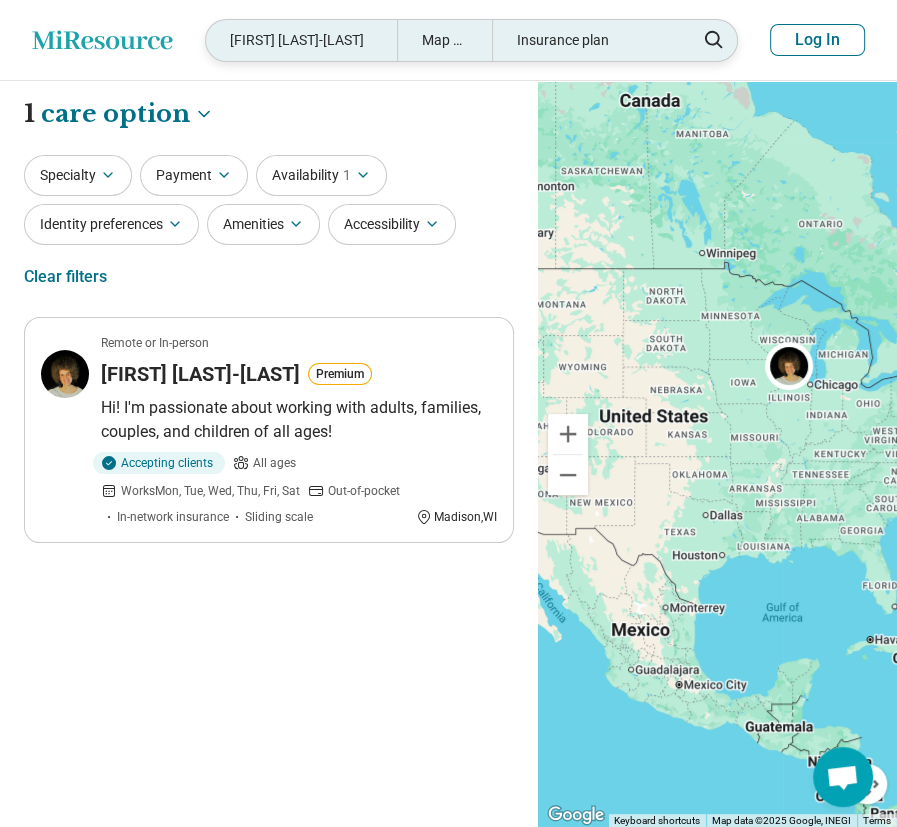 click on "Brandi George-Copeland" at bounding box center (301, 40) 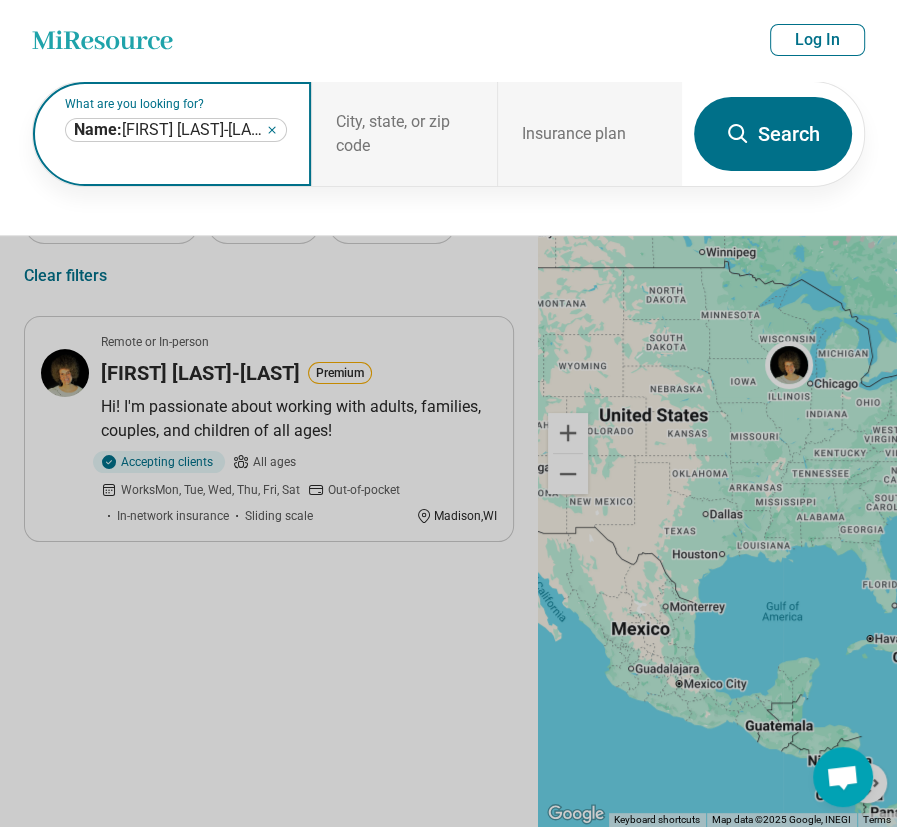 click 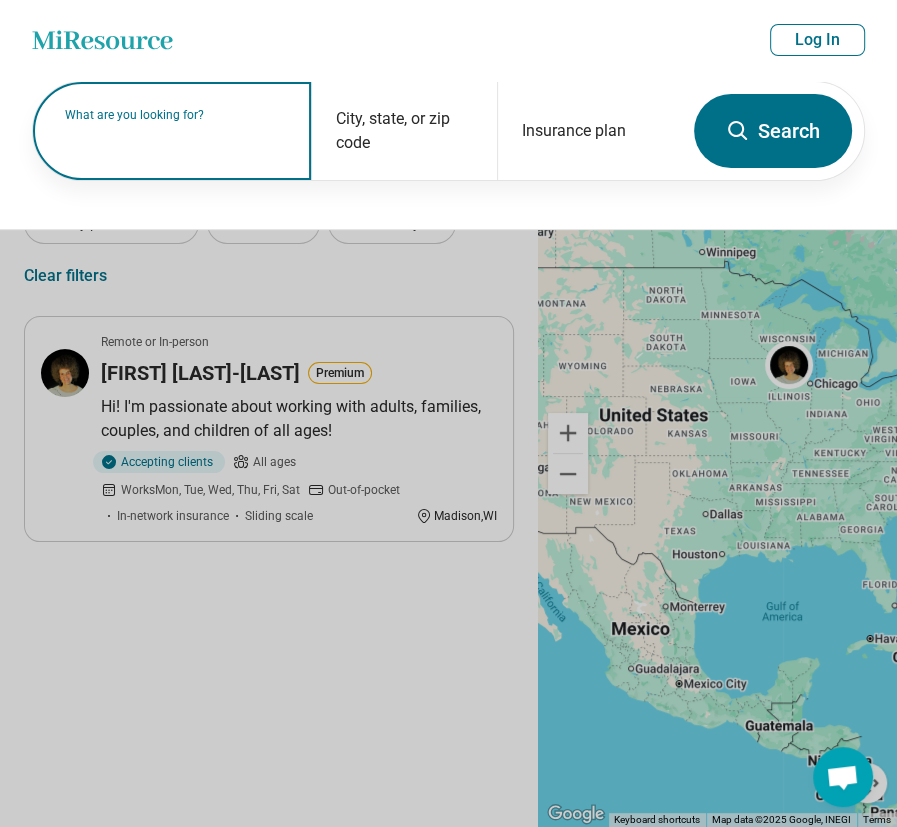 click on "What are you looking for?" at bounding box center [176, 115] 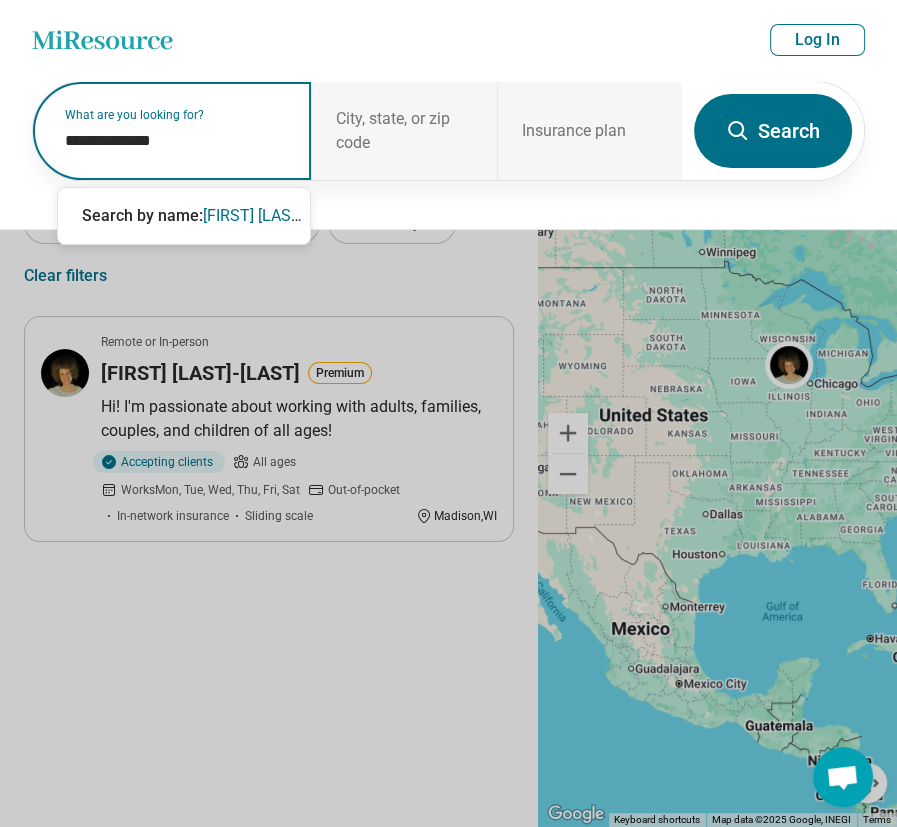 type on "**********" 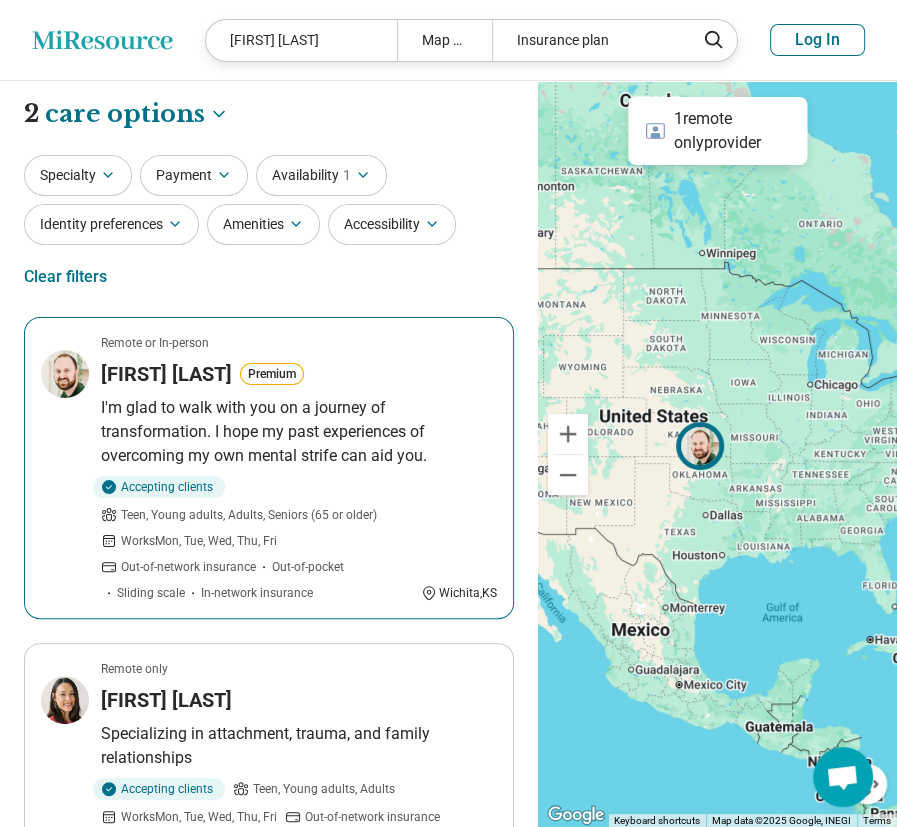click on "Brennen Smith" at bounding box center (166, 374) 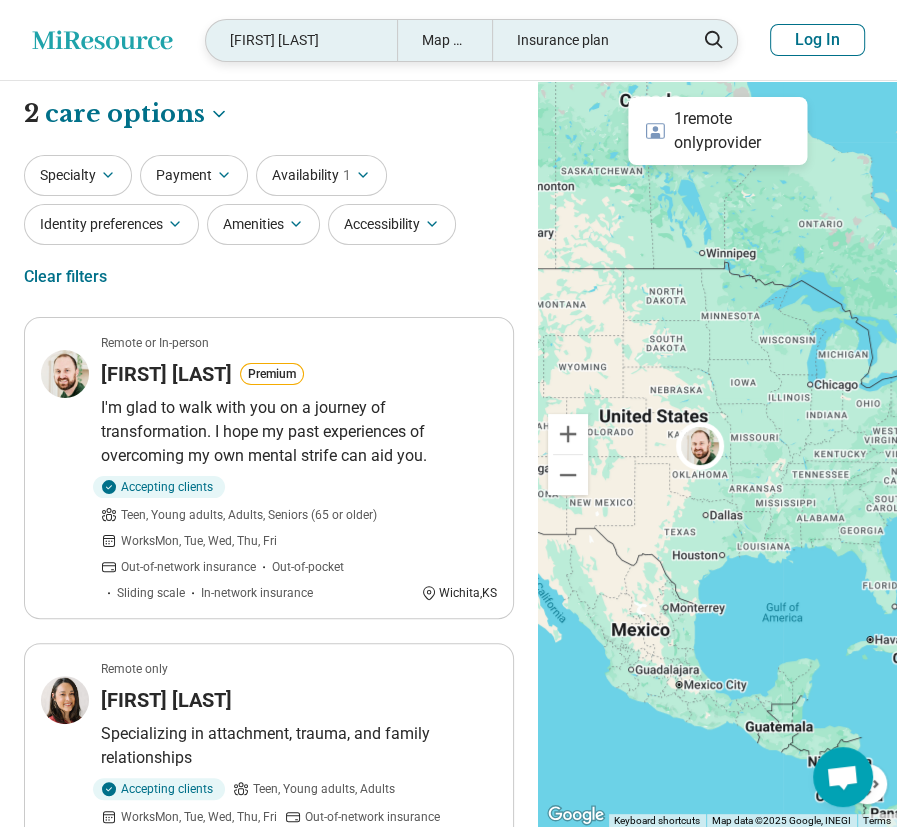 click on "Brennan Smith" at bounding box center [301, 40] 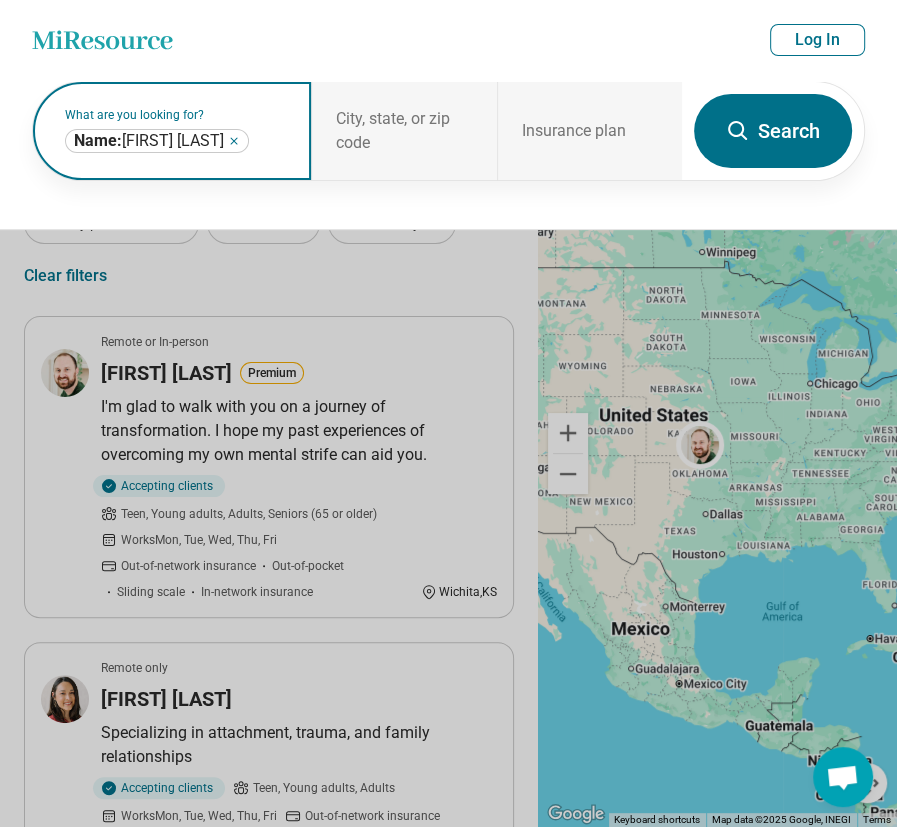 click on "**********" at bounding box center [157, 141] 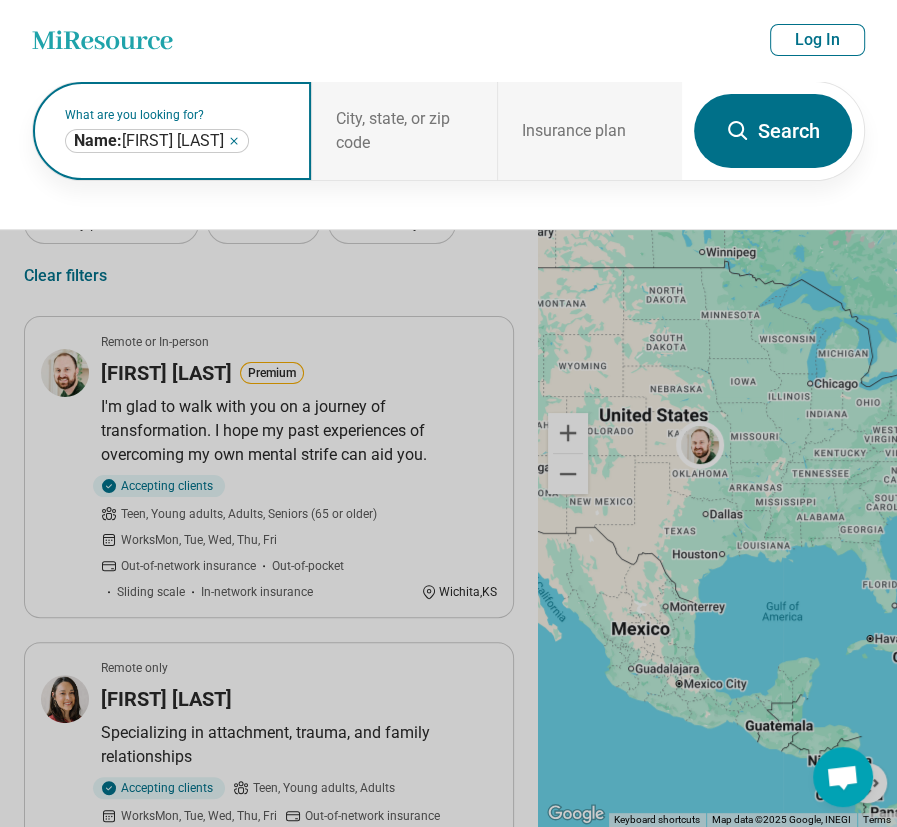 click 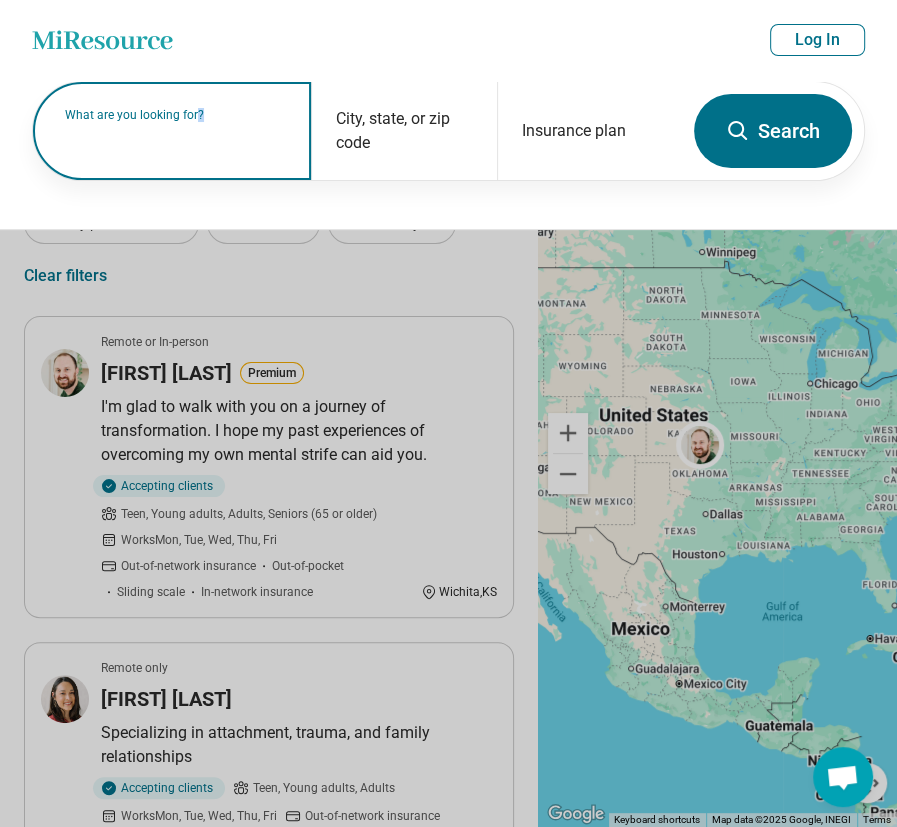 click on "What are you looking for?" at bounding box center [176, 115] 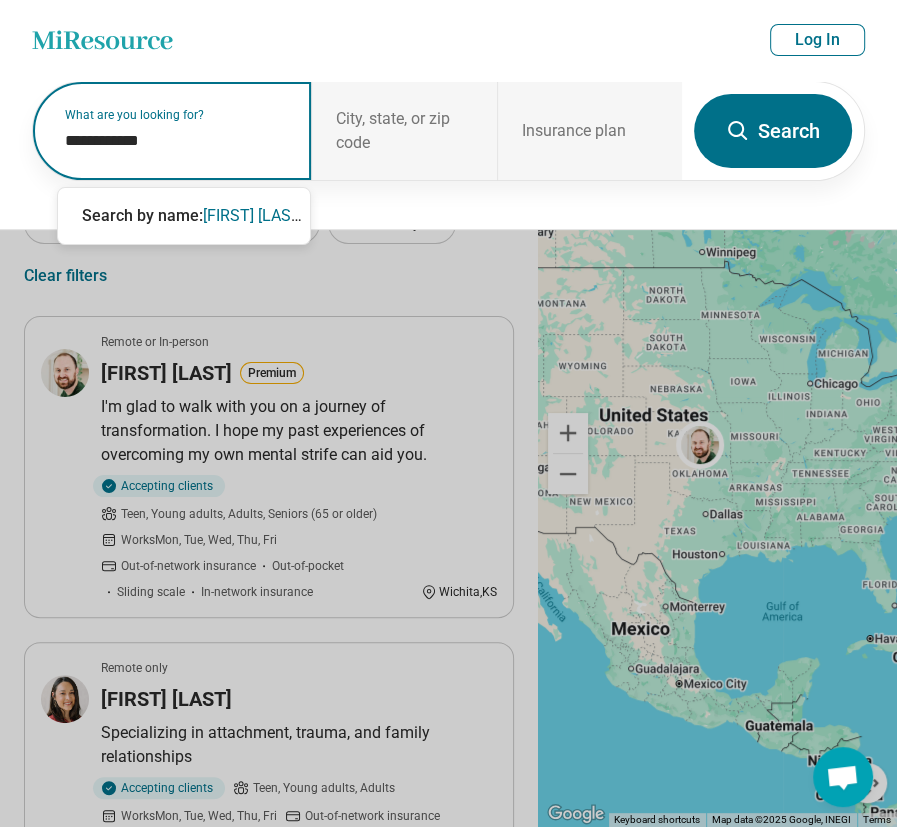 type on "**********" 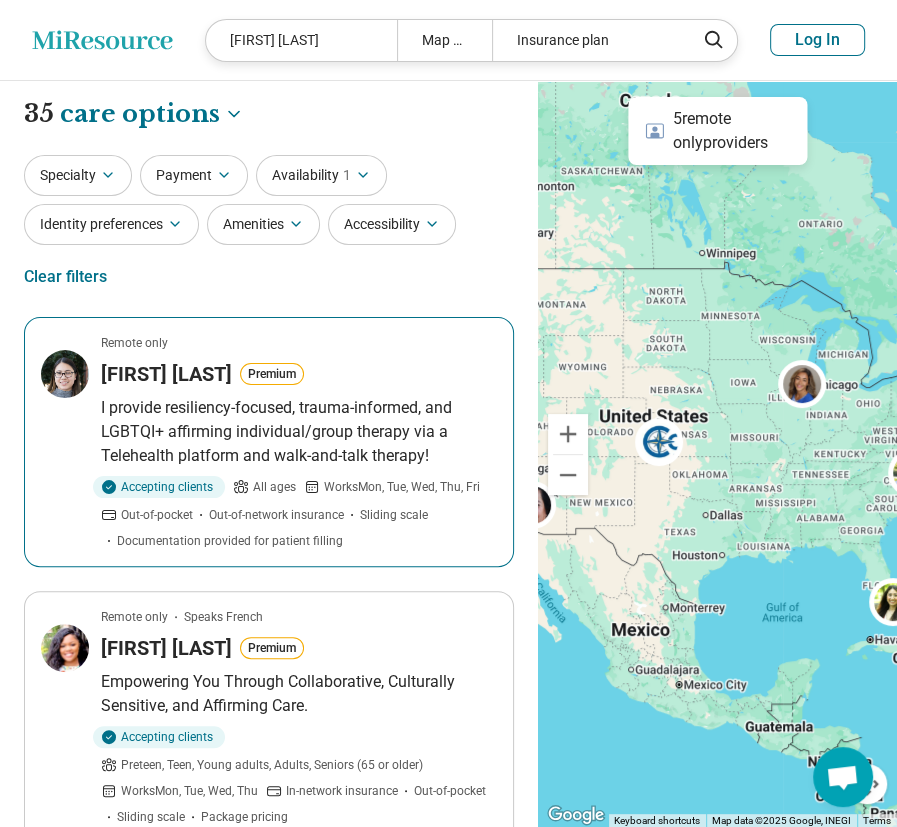 click on "Briana Garcia" at bounding box center [166, 374] 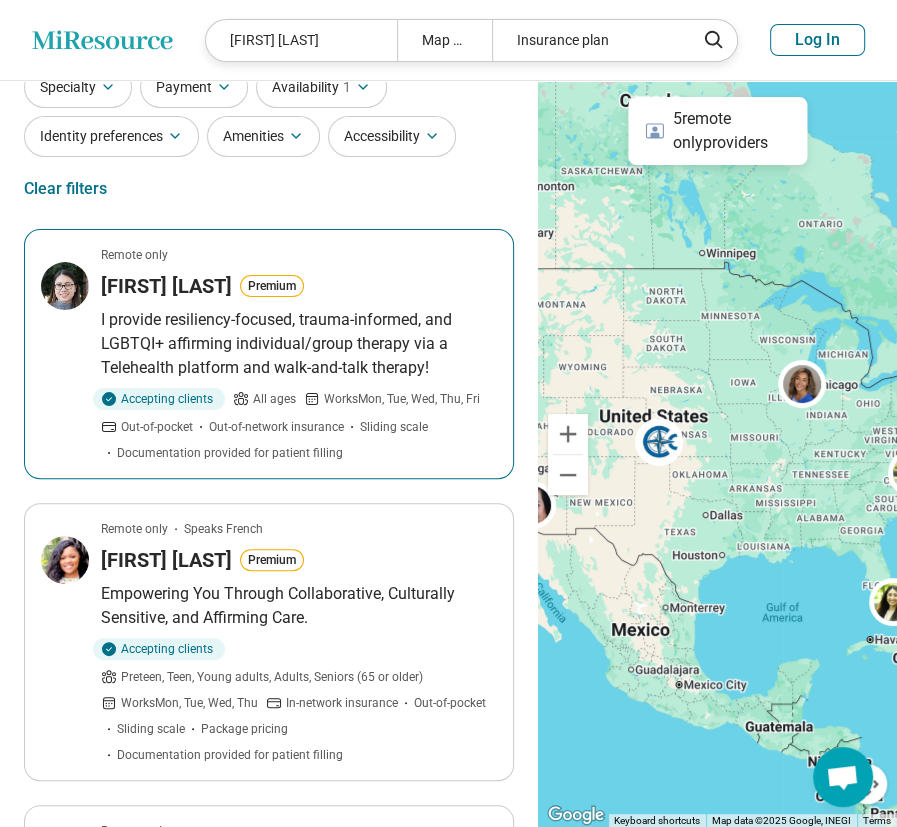scroll, scrollTop: 200, scrollLeft: 0, axis: vertical 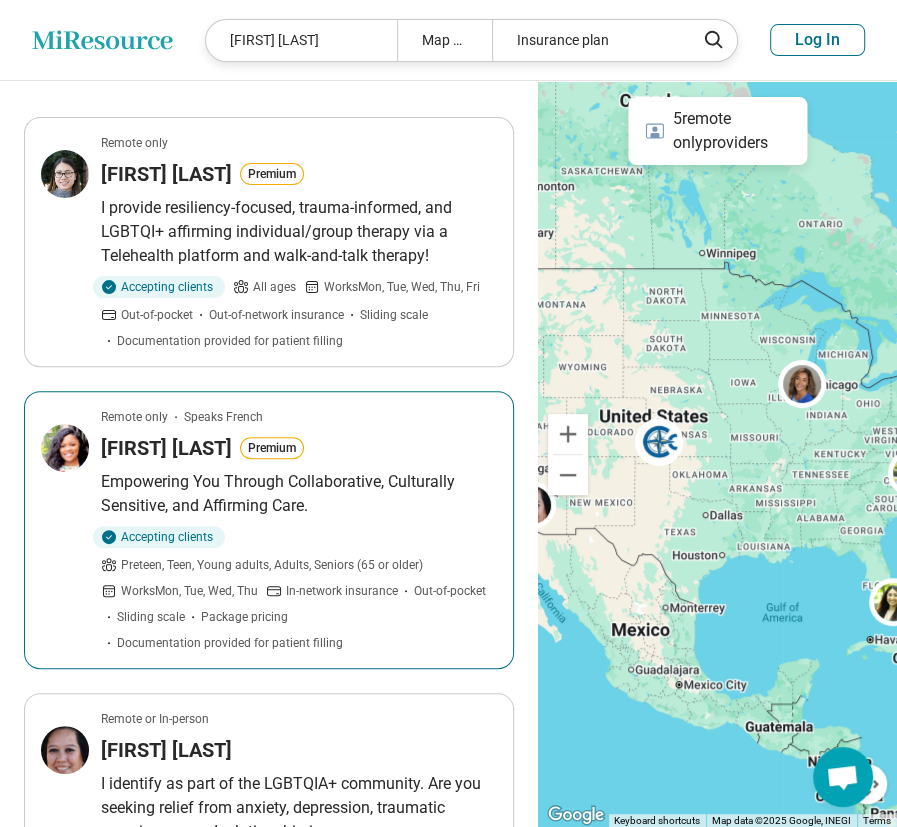 click on "Briana Thomas" at bounding box center (166, 448) 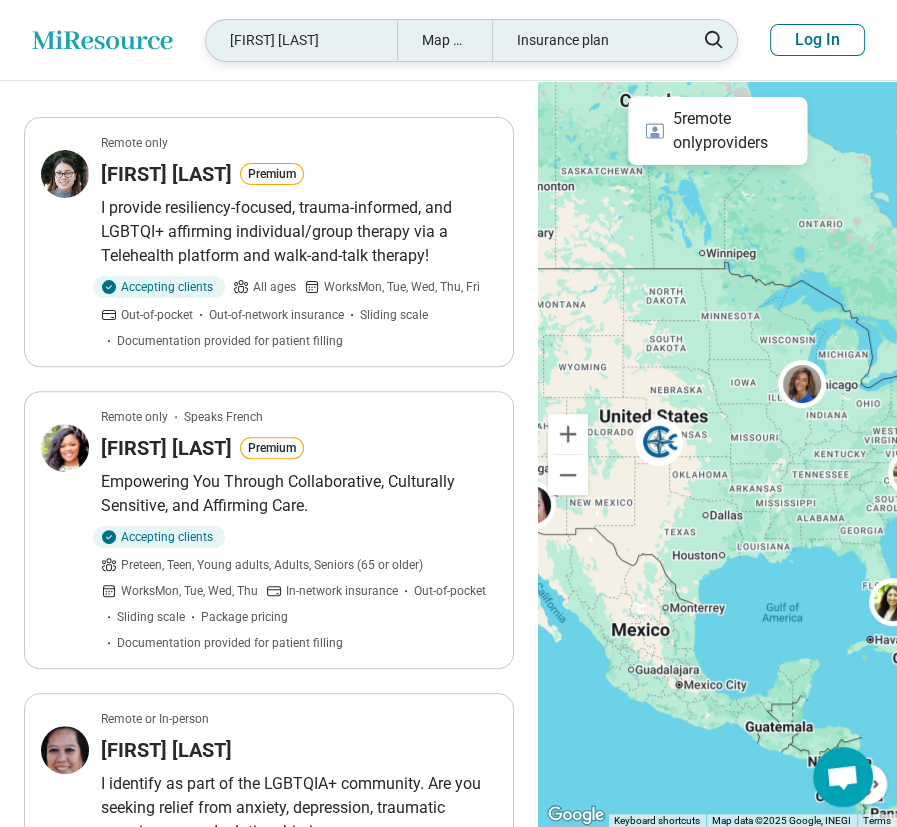click on "Briana Garcia" at bounding box center [301, 40] 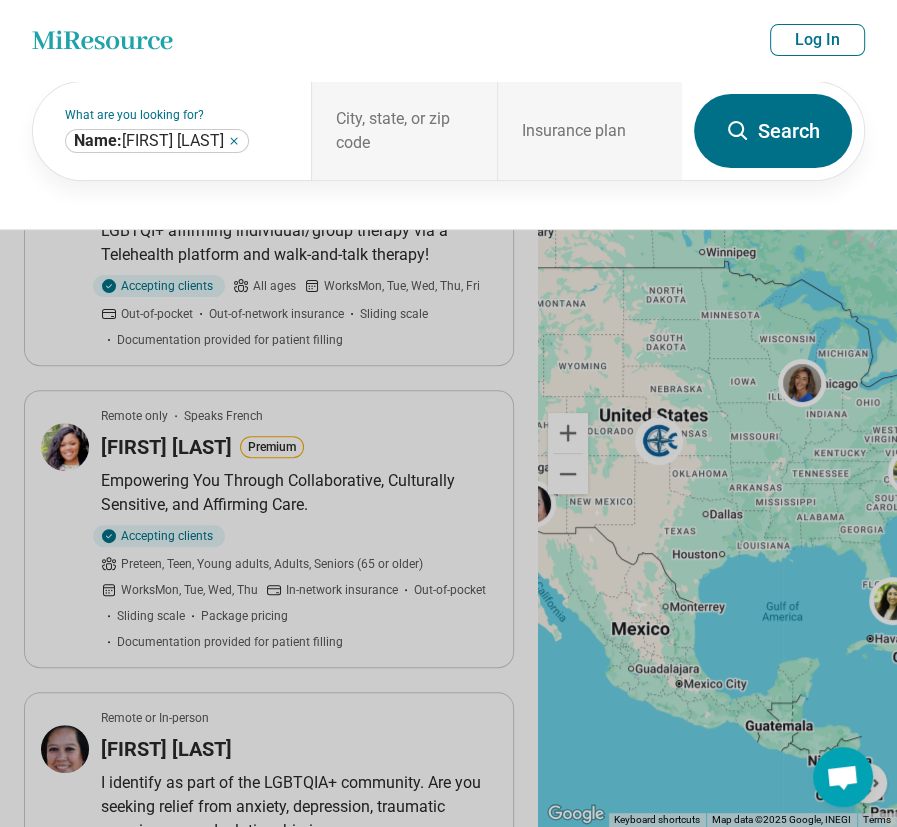 scroll, scrollTop: 199, scrollLeft: 0, axis: vertical 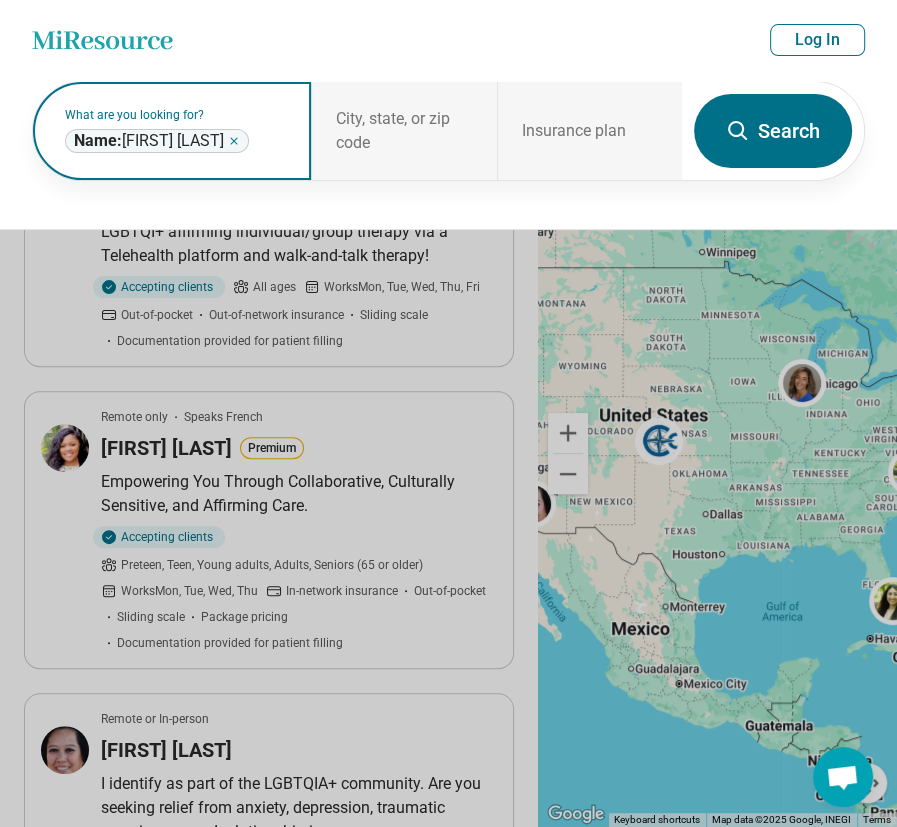 click on "**********" at bounding box center (157, 141) 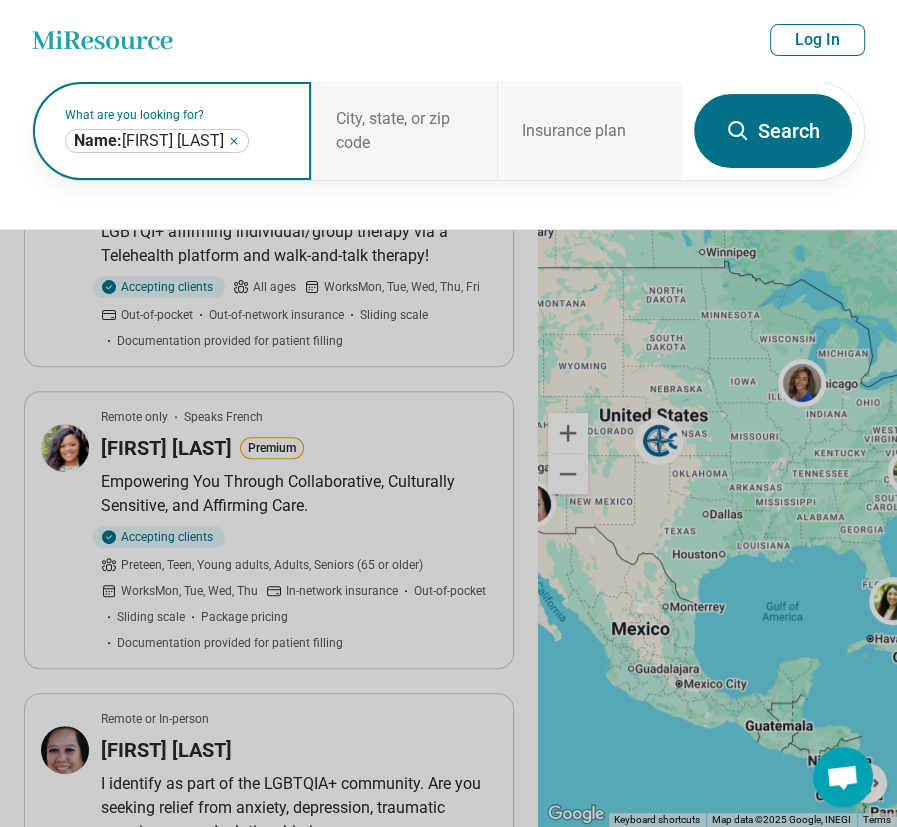 click on "**********" at bounding box center [157, 141] 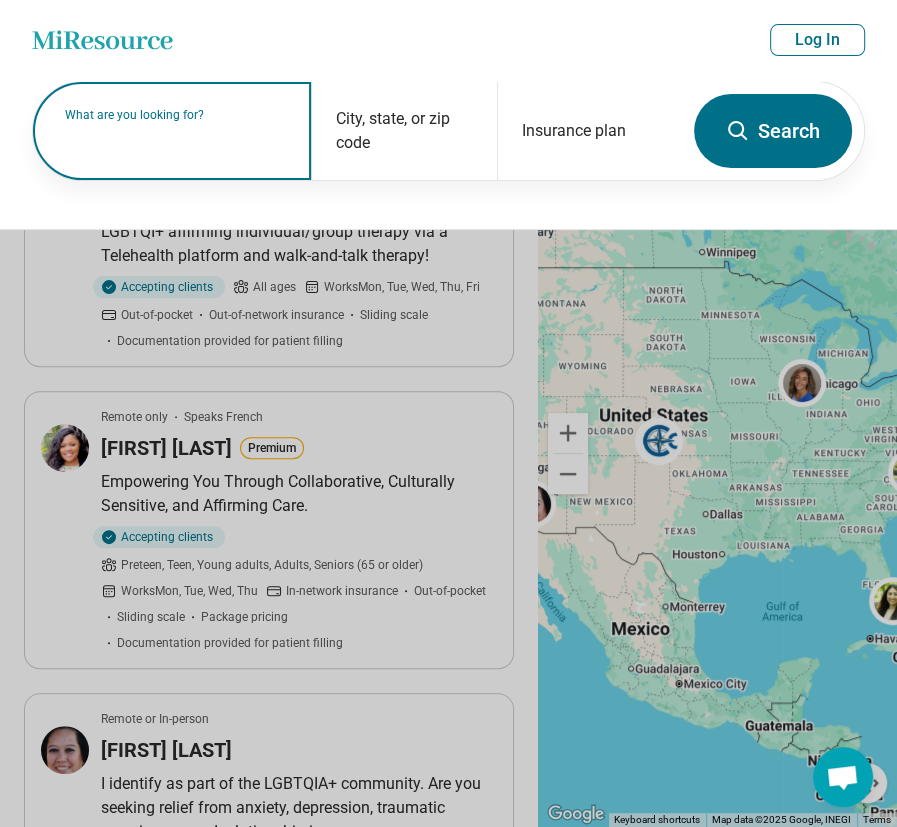 click on "What are you looking for?" at bounding box center [176, 115] 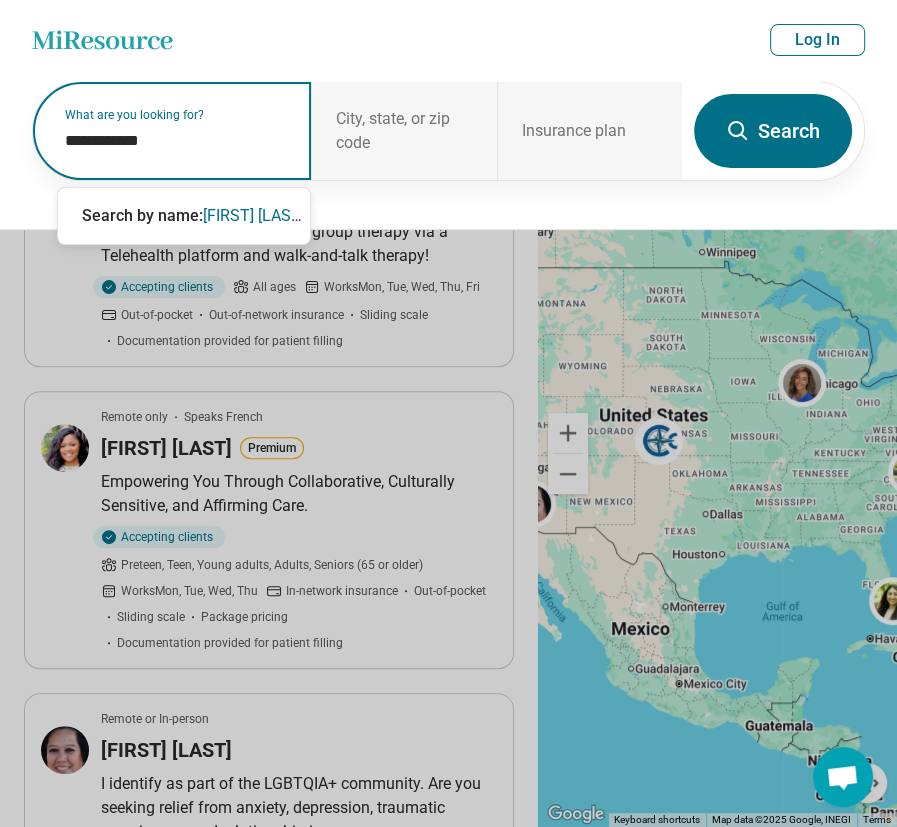type on "**********" 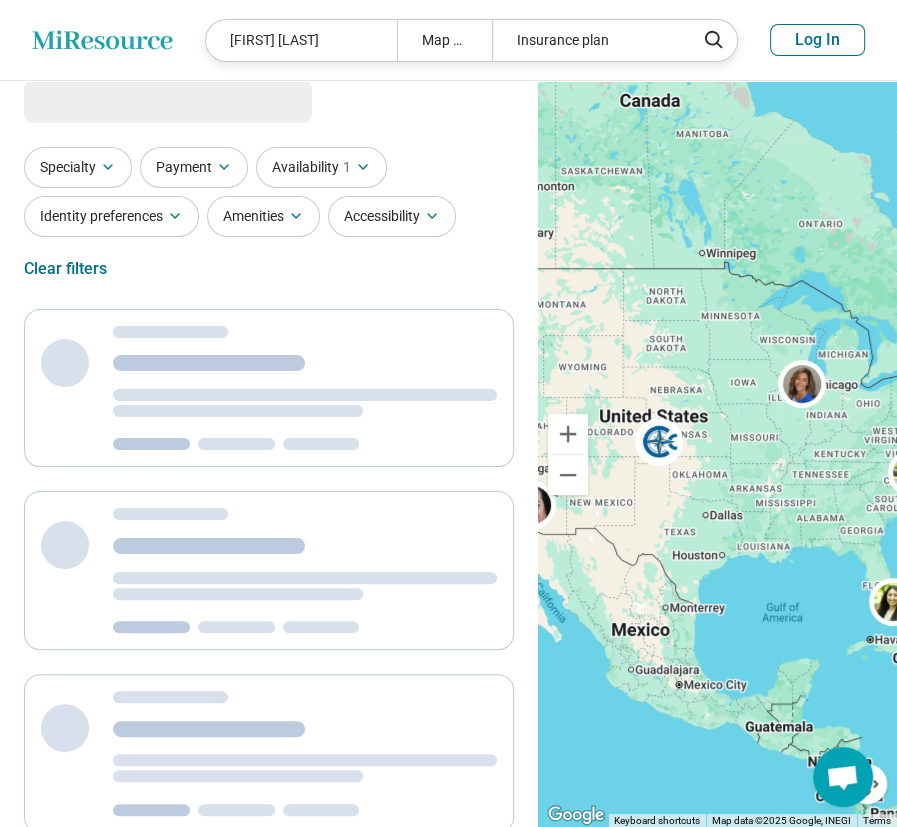 scroll, scrollTop: 0, scrollLeft: 0, axis: both 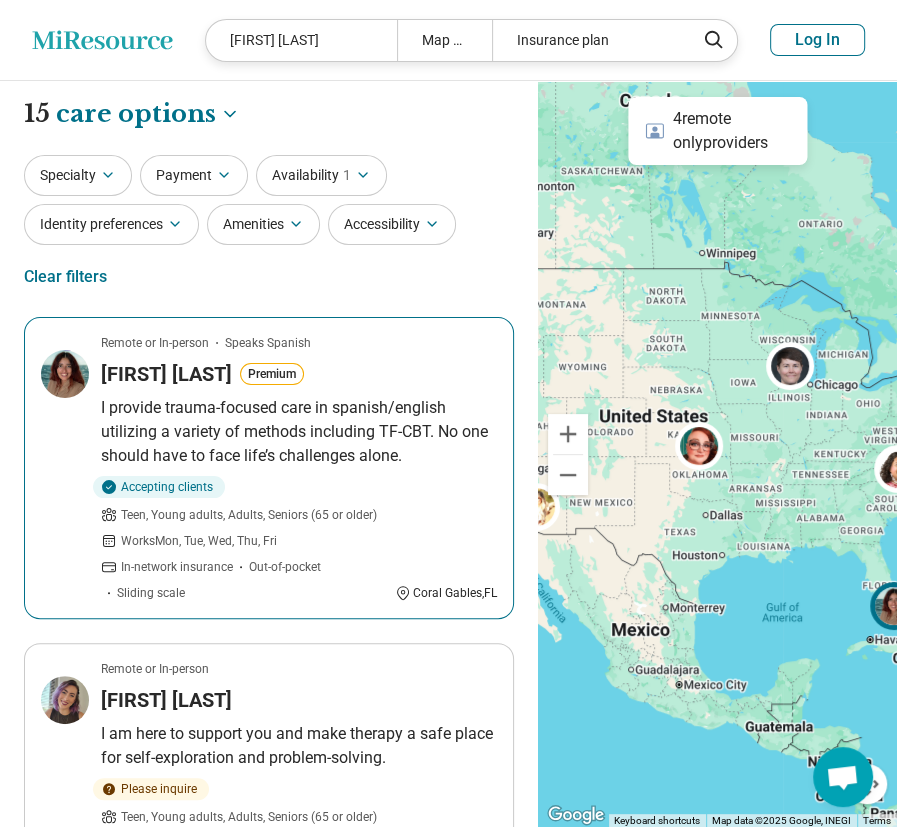 click on "Remote or In-person Speaks Spanish Brianna Gomez Premium I provide trauma-focused care in spanish/english utilizing a variety of methods including TF-CBT. No one should have to face life’s challenges alone. Accepting clients Teen, Young adults, Adults, Seniors (65 or older) Works  Mon, Tue, Wed, Thu, Fri In-network insurance Out-of-pocket Sliding scale Coral Gables ,  FL" at bounding box center [269, 468] 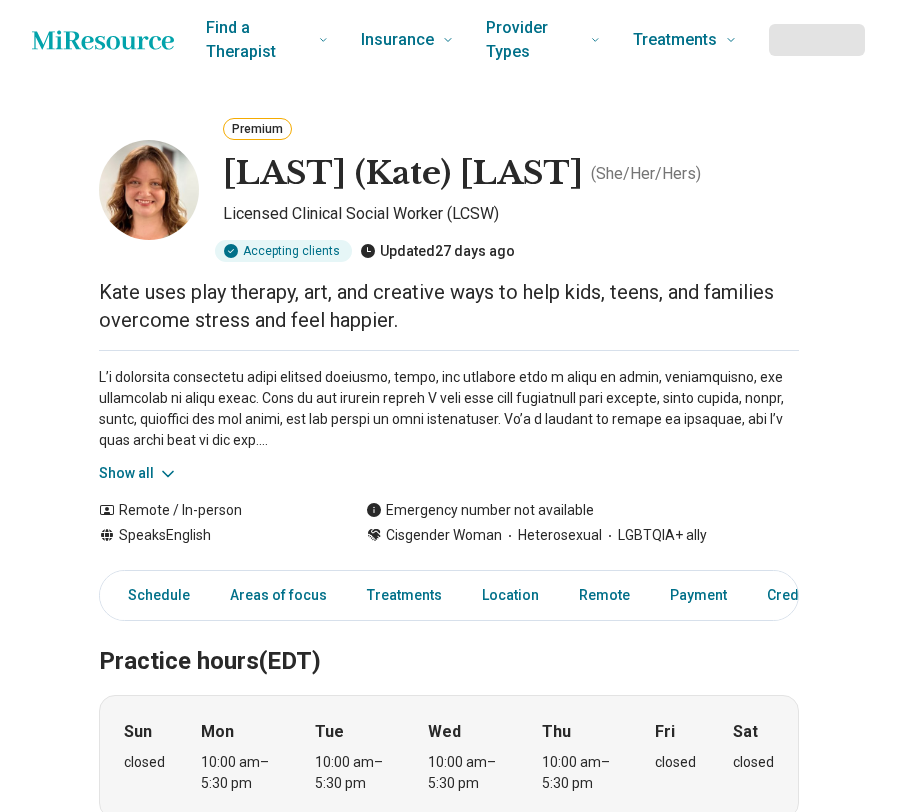 scroll, scrollTop: 0, scrollLeft: 0, axis: both 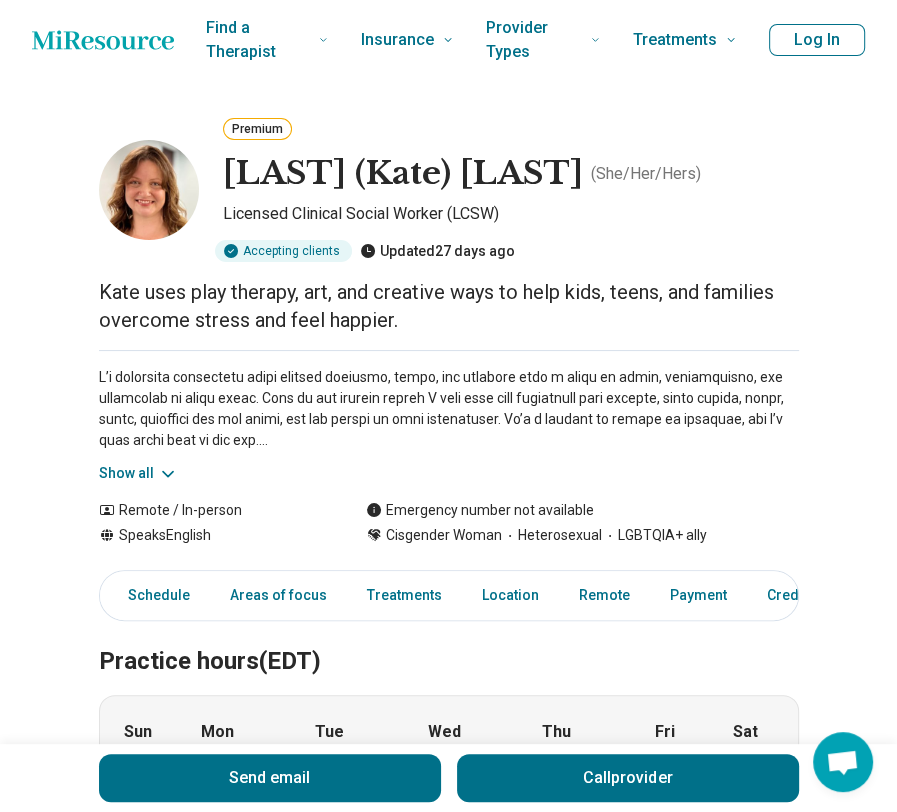 click on "Show all" at bounding box center [138, 473] 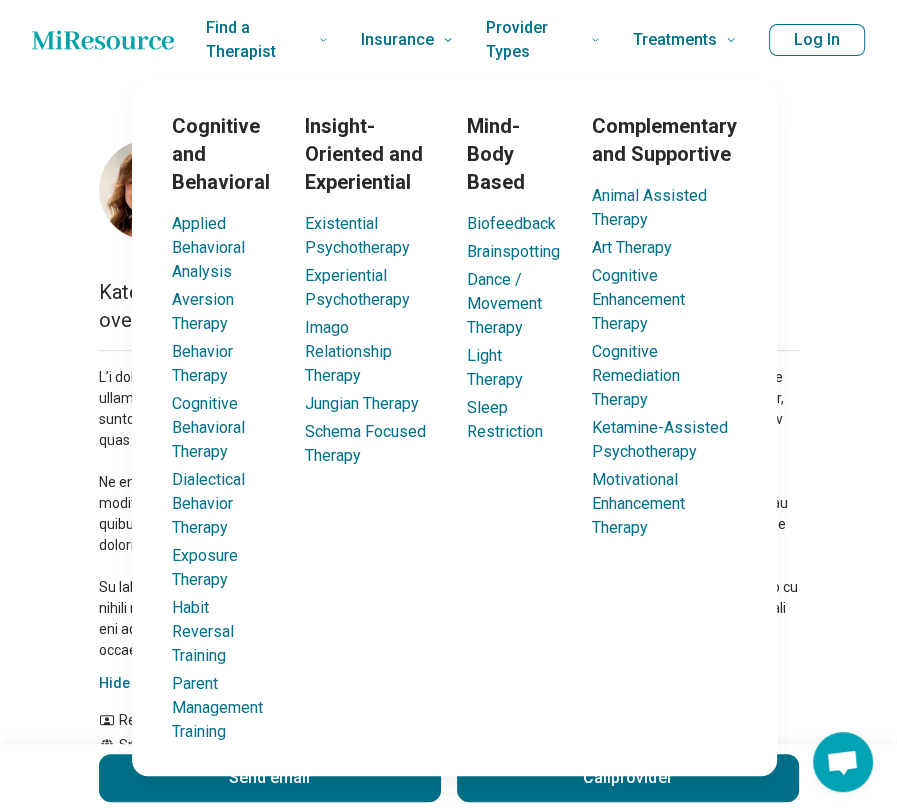 click on "Premium Adah (Kate) Rey ( She/Her/Hers ) Licensed Clinical Social Worker (LCSW) Accepting clients Updated  27 days ago Kate uses play therapy, art, and creative ways to help kids, teens, and families overcome stress and feel happier. Hide all Remote / In-person Speaks  English Emergency number not available Cisgender Woman Heterosexual LGBTQIA+ ally Send email Call  provider Schedule Areas of focus Treatments Location Remote Payment Credentials Other Practice hours  (EDT) Sun closed Mon 10:00 am  –   5:30 pm Tue 10:00 am  –   5:30 pm Wed 10:00 am  –   5:30 pm Thu 10:00 am  –   5:30 pm Fri closed Sat closed Areas of focus Areas of expertise Abuse Academic Concerns Adoption Anger Issues Anxiety Attention Deficit Hyperactivity Disorder (ADHD) Autism Avoidant Personality Bipolar Disorder Body Image Bullying Burnout Childhood Abuse Dependent Personality Depression Eating Concerns Family Caregiving Stress Gender Identity Grief and Loss Loneliness/Isolation Obsessive Compulsive Disorder (OCD) Panic Phobia ," at bounding box center [448, 1568] 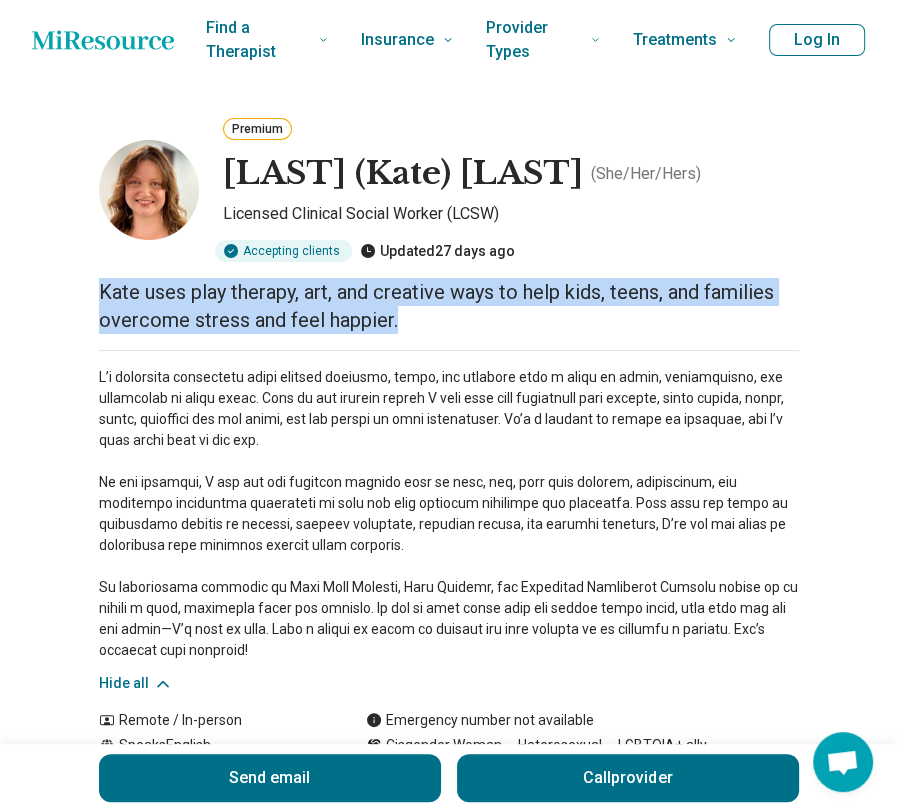 drag, startPoint x: 87, startPoint y: 293, endPoint x: 435, endPoint y: 320, distance: 349.04584 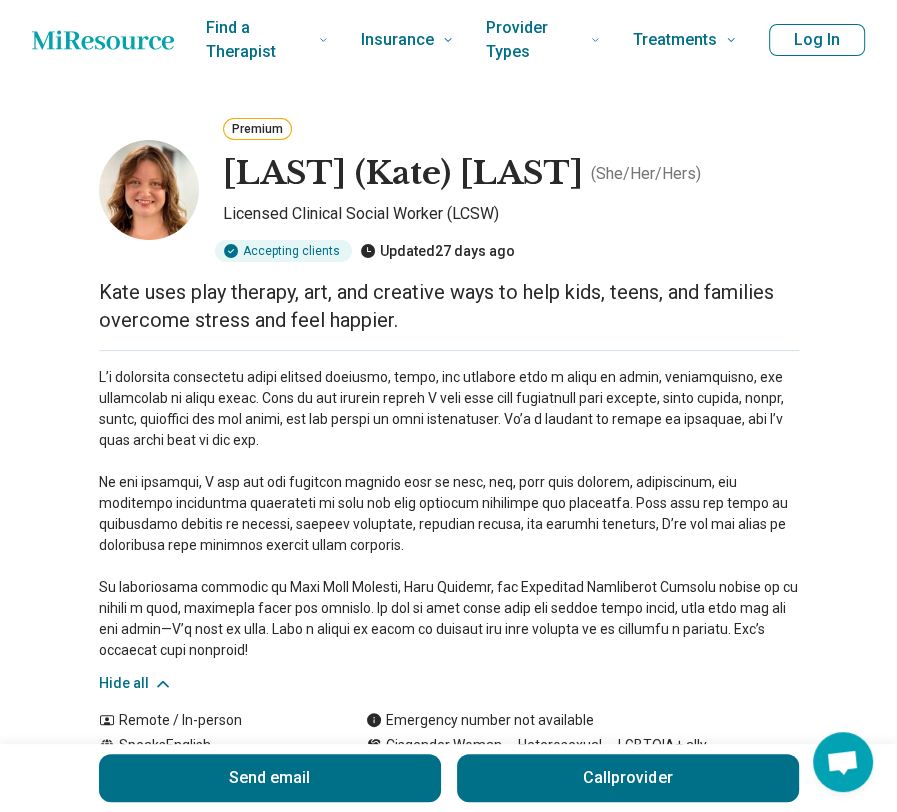 click on "Premium Adah (Kate) Rey ( She/Her/Hers ) Licensed Clinical Social Worker (LCSW) Accepting clients Updated  27 days ago Kate uses play therapy, art, and creative ways to help kids, teens, and families overcome stress and feel happier. Hide all Remote / In-person Speaks  English Emergency number not available Cisgender Woman Heterosexual LGBTQIA+ ally Send email Call  provider Schedule Areas of focus Treatments Location Remote Payment Credentials Other Practice hours  (EDT) Sun closed Mon 10:00 am  –   5:30 pm Tue 10:00 am  –   5:30 pm Wed 10:00 am  –   5:30 pm Thu 10:00 am  –   5:30 pm Fri closed Sat closed Areas of focus Areas of expertise Abuse Academic Concerns Adoption Anger Issues Anxiety Attention Deficit Hyperactivity Disorder (ADHD) Autism Avoidant Personality Bipolar Disorder Body Image Bullying Burnout Childhood Abuse Dependent Personality Depression Eating Concerns Family Caregiving Stress Gender Identity Grief and Loss Loneliness/Isolation Obsessive Compulsive Disorder (OCD) Panic Phobia ," at bounding box center [448, 1568] 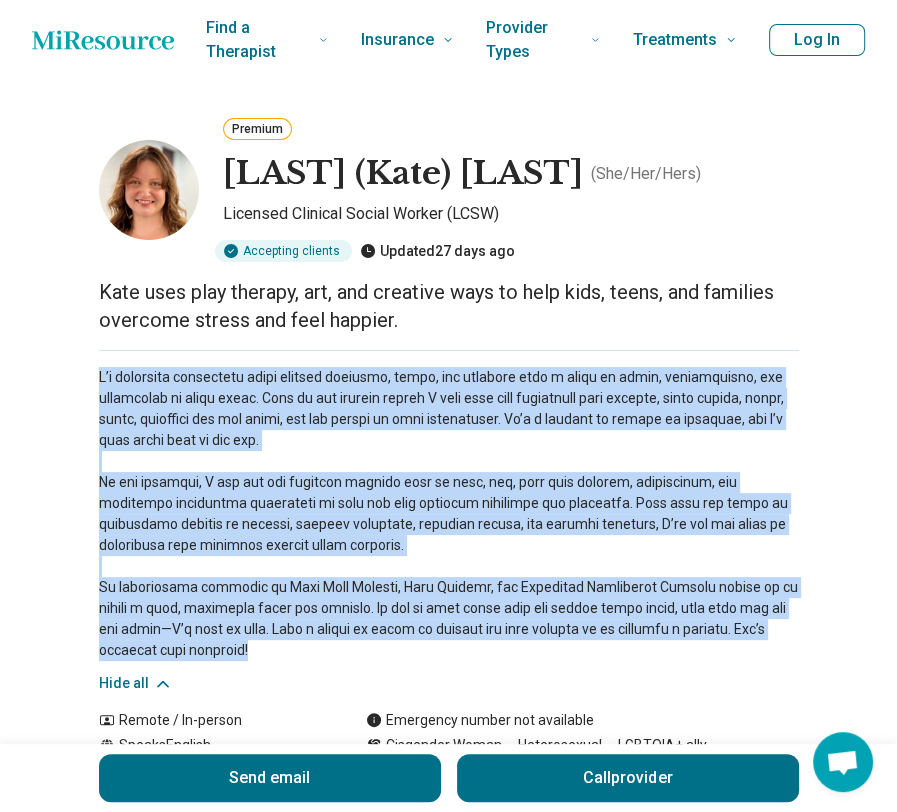 drag, startPoint x: 80, startPoint y: 355, endPoint x: 384, endPoint y: 650, distance: 423.60477 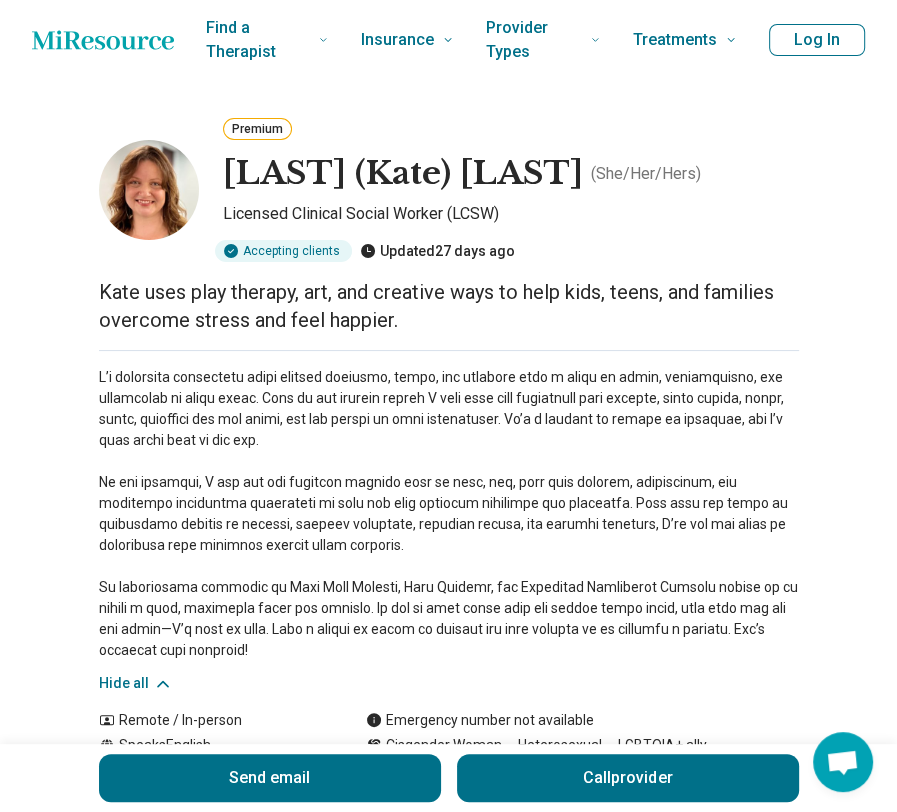 click on "Adah (Kate) Rey ( She/Her/Hers )" at bounding box center [511, 174] 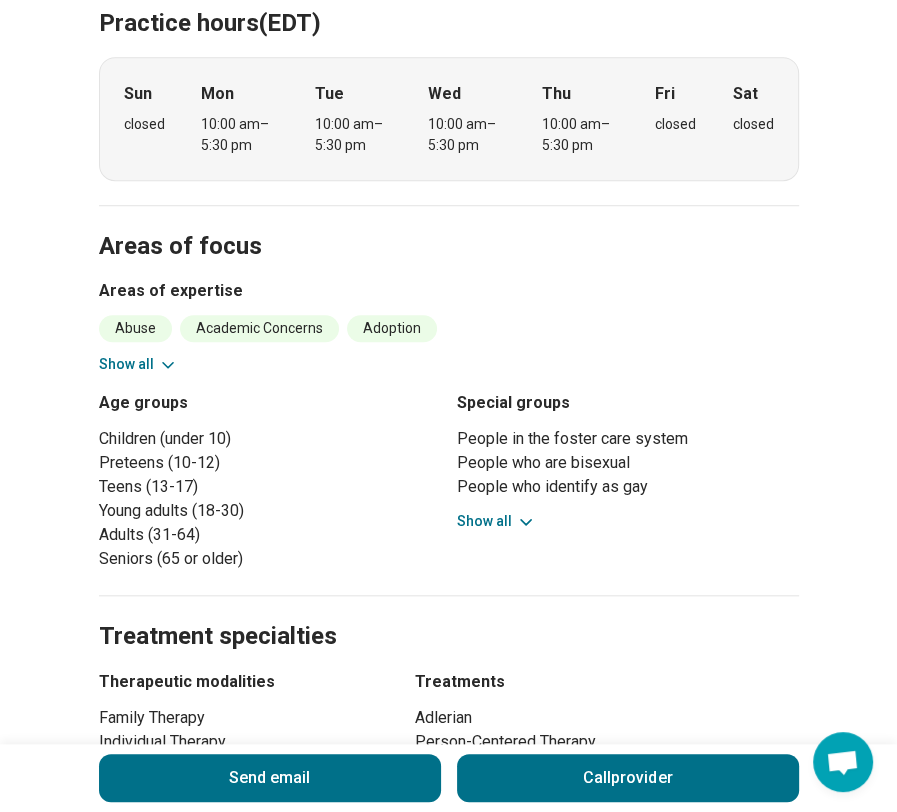 scroll, scrollTop: 600, scrollLeft: 0, axis: vertical 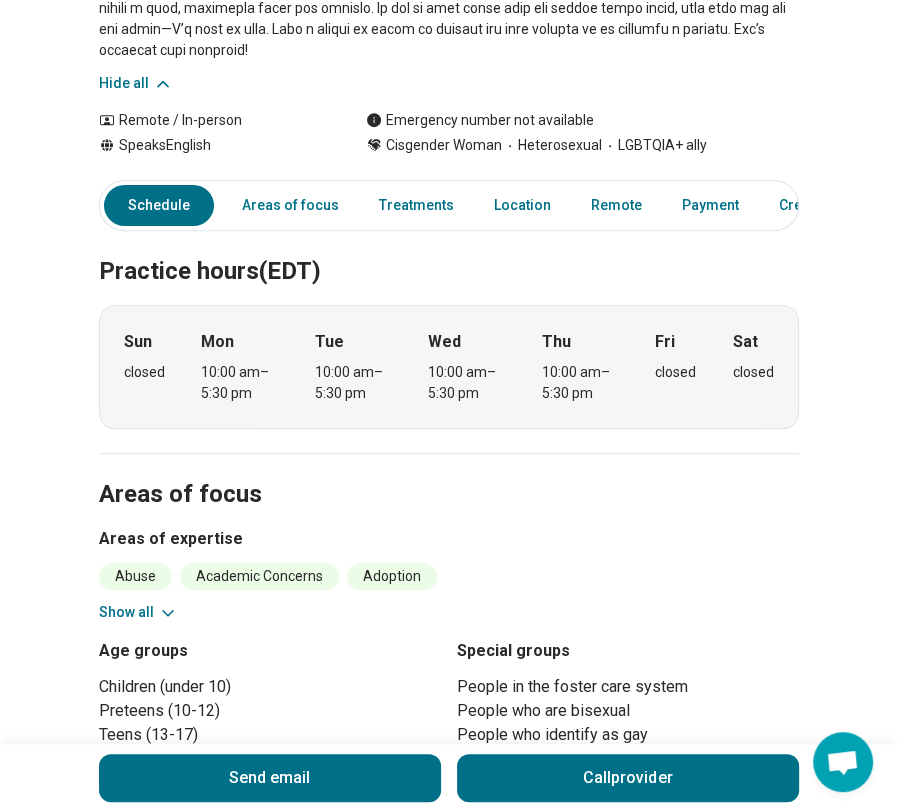 click on "Show all" at bounding box center (138, 612) 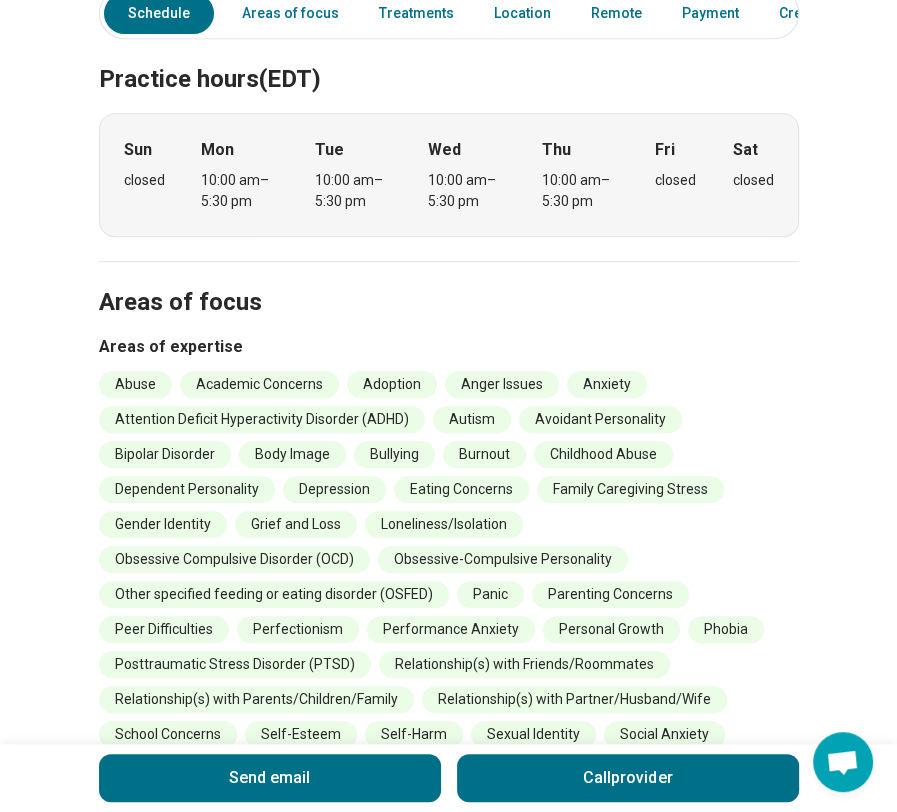 scroll, scrollTop: 900, scrollLeft: 0, axis: vertical 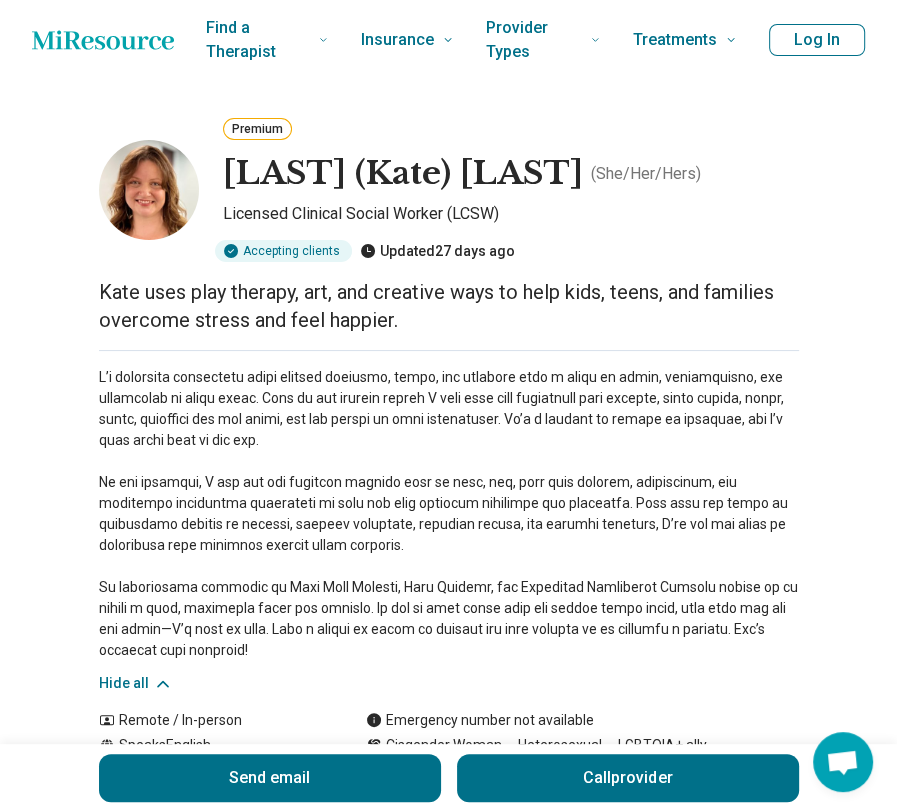 click on "Premium Adah (Kate) Rey ( She/Her/Hers ) Licensed Clinical Social Worker (LCSW) Accepting clients Updated  27 days ago Kate uses play therapy, art, and creative ways to help kids, teens, and families overcome stress and feel happier. Hide all Remote / In-person Speaks  English Emergency number not available Cisgender Woman Heterosexual LGBTQIA+ ally Send email Call  provider Schedule Areas of focus Treatments Location Remote Payment Credentials Other Practice hours  (EDT) Sun closed Mon 10:00 am  –   5:30 pm Tue 10:00 am  –   5:30 pm Wed 10:00 am  –   5:30 pm Thu 10:00 am  –   5:30 pm Fri closed Sat closed Areas of focus Areas of expertise Abuse Academic Concerns Adoption Anger Issues Anxiety Attention Deficit Hyperactivity Disorder (ADHD) Autism Avoidant Personality Bipolar Disorder Body Image Bullying Burnout Childhood Abuse Dependent Personality Depression Eating Concerns Family Caregiving Stress Gender Identity Grief and Loss Loneliness/Isolation Obsessive Compulsive Disorder (OCD) Panic Phobia ," at bounding box center [448, 1761] 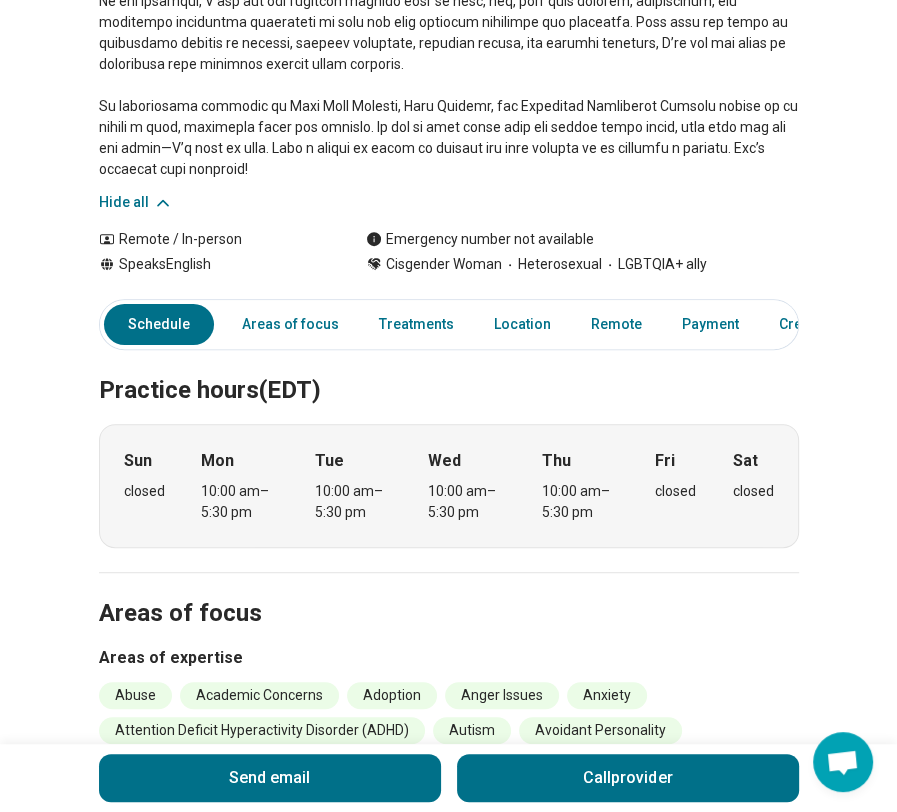 scroll, scrollTop: 500, scrollLeft: 0, axis: vertical 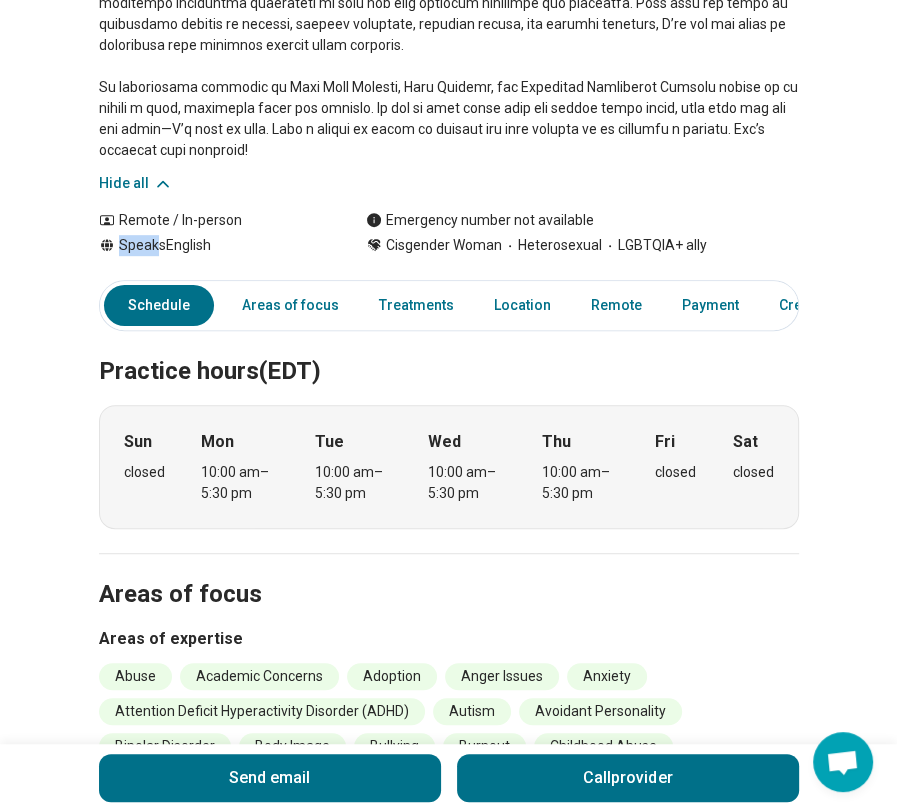 drag, startPoint x: 161, startPoint y: 240, endPoint x: 243, endPoint y: 242, distance: 82.02438 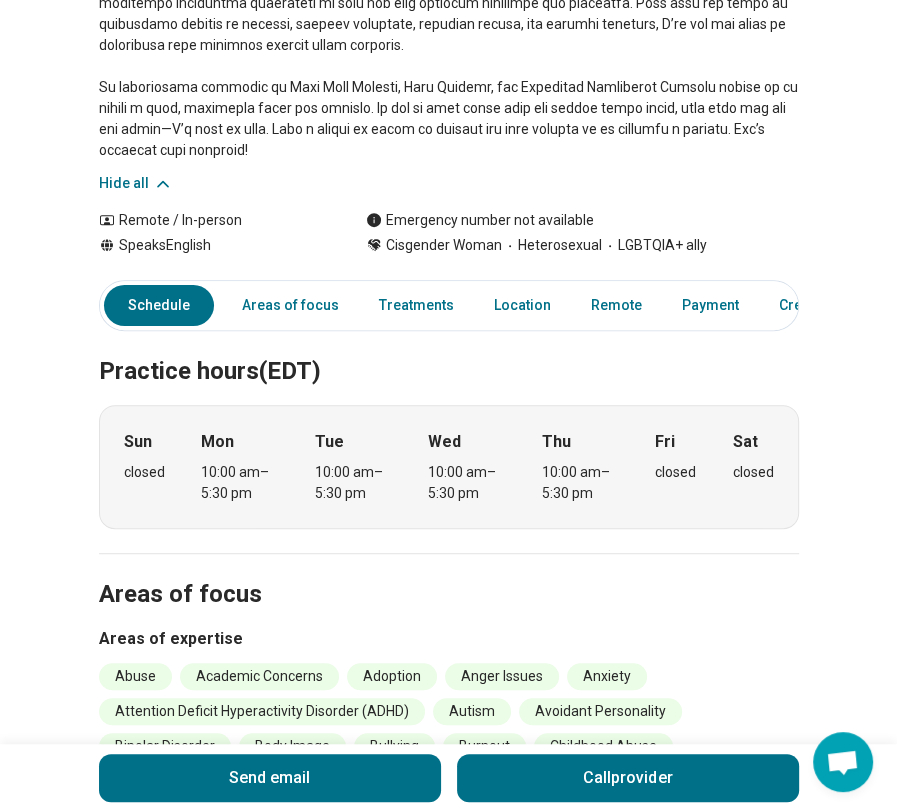 click on "Speaks  English" at bounding box center [212, 245] 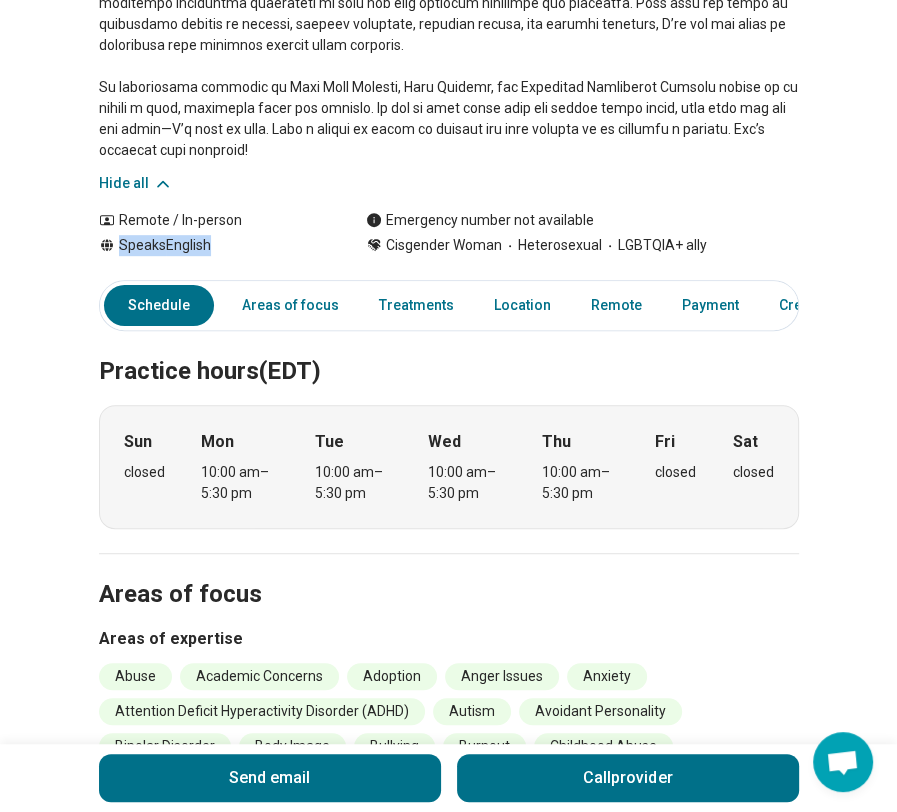 drag, startPoint x: 221, startPoint y: 245, endPoint x: 283, endPoint y: 255, distance: 62.801273 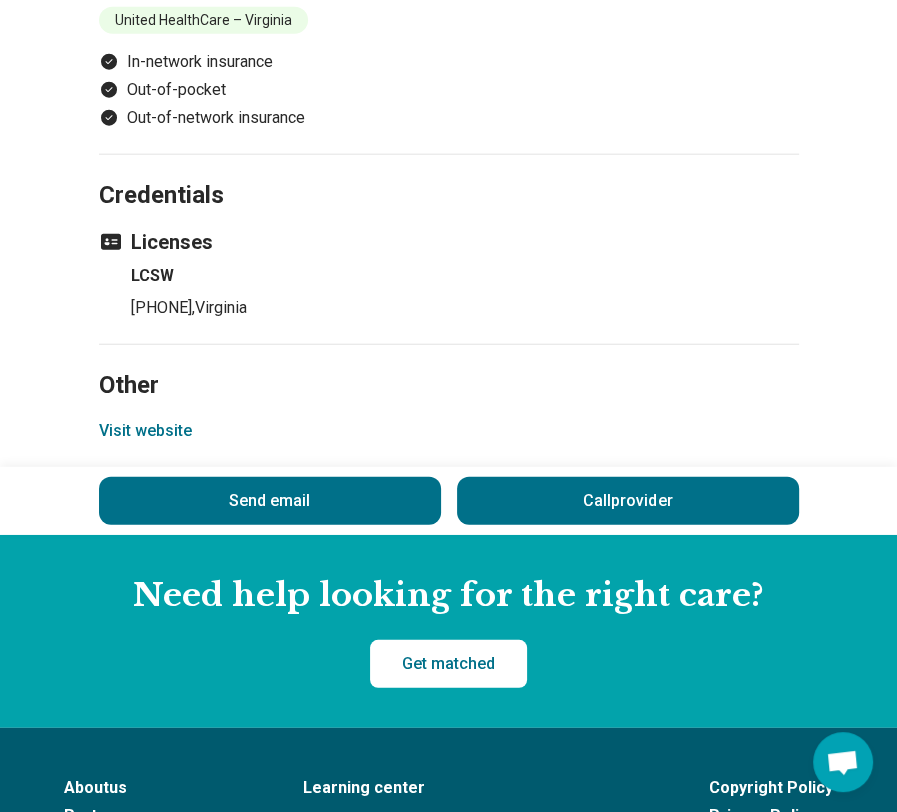 scroll, scrollTop: 2700, scrollLeft: 0, axis: vertical 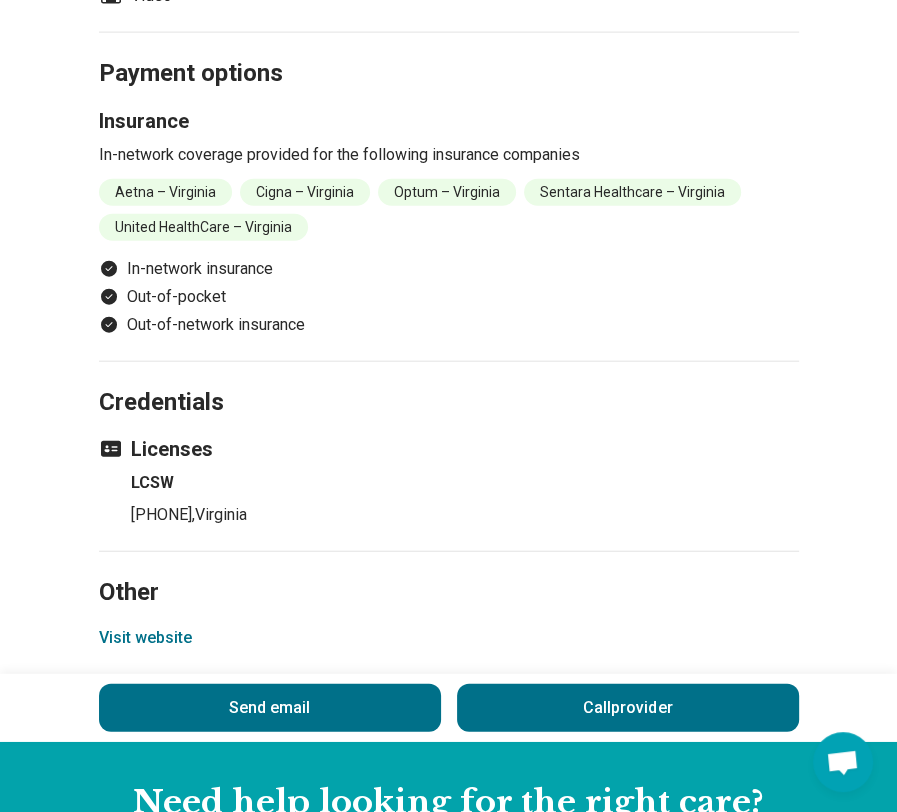 click on "Visit website" at bounding box center (145, 638) 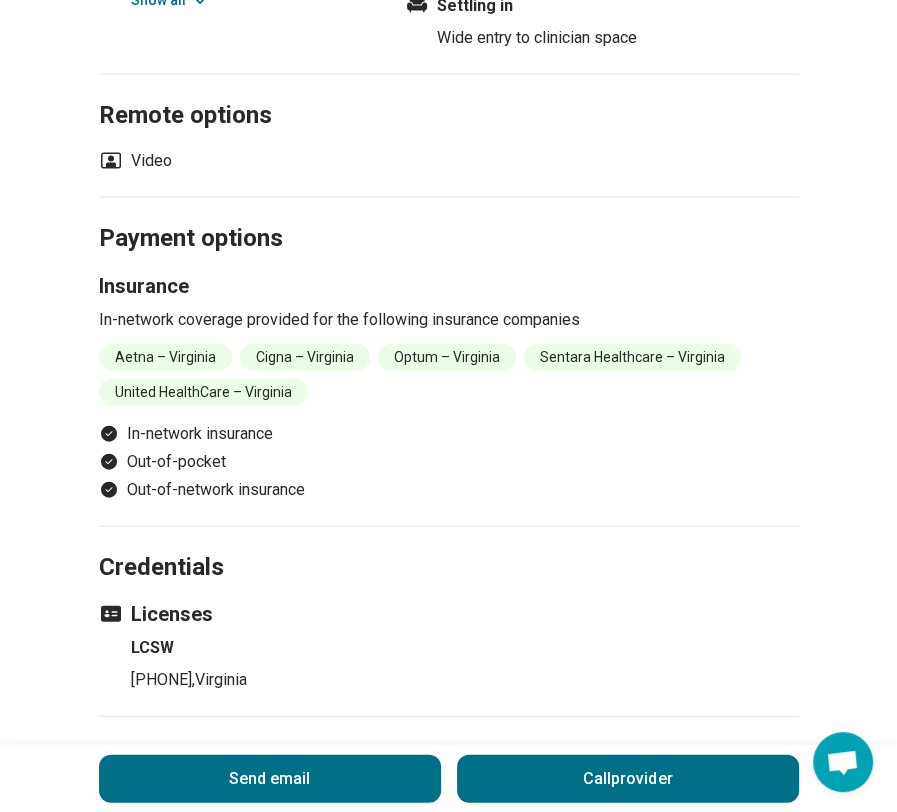 scroll, scrollTop: 2500, scrollLeft: 0, axis: vertical 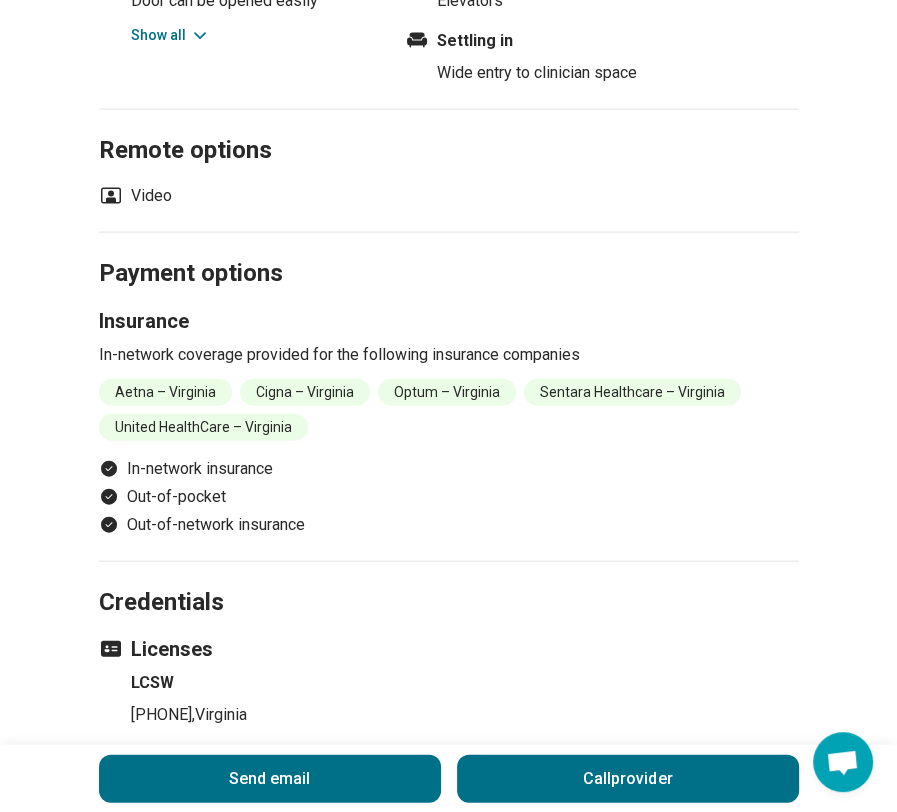 type 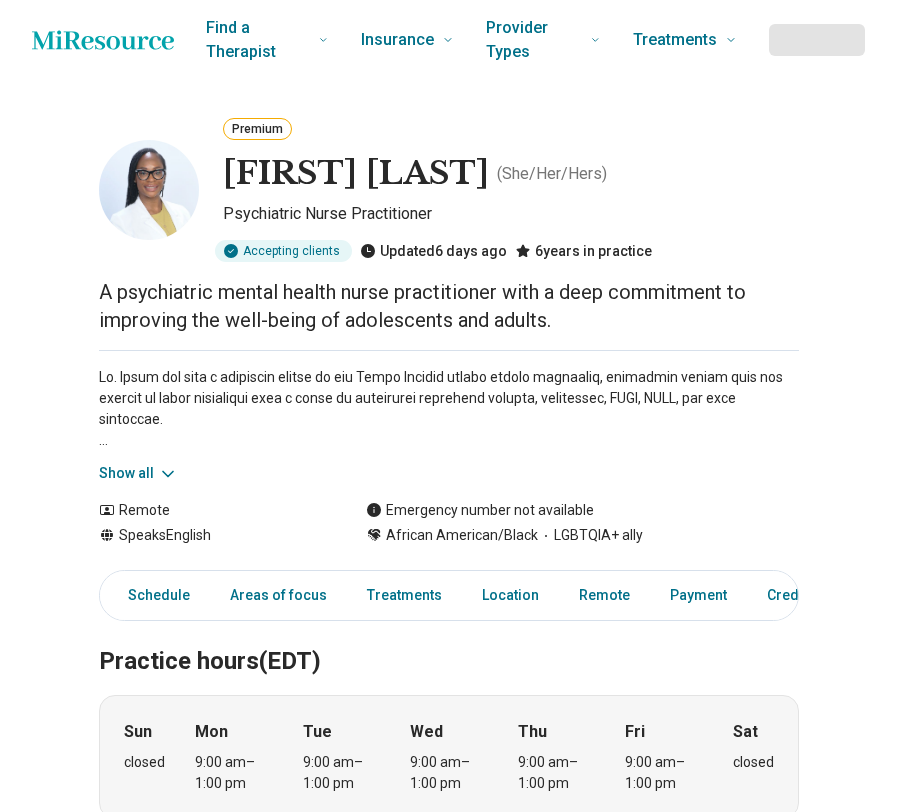scroll, scrollTop: 0, scrollLeft: 0, axis: both 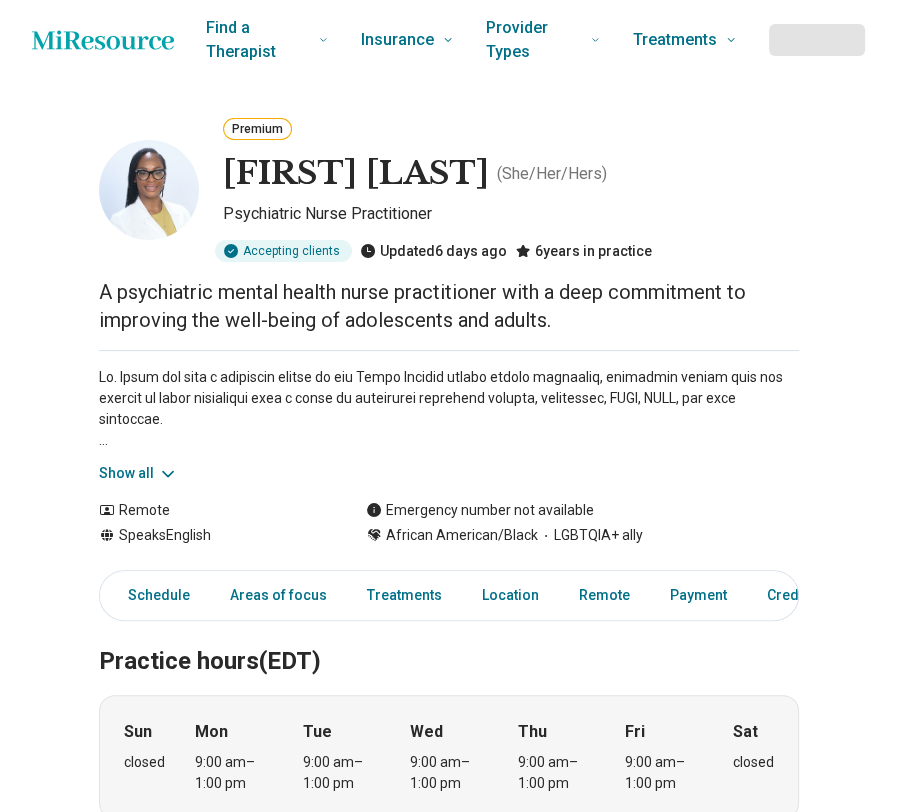 click on "Show all" at bounding box center [138, 473] 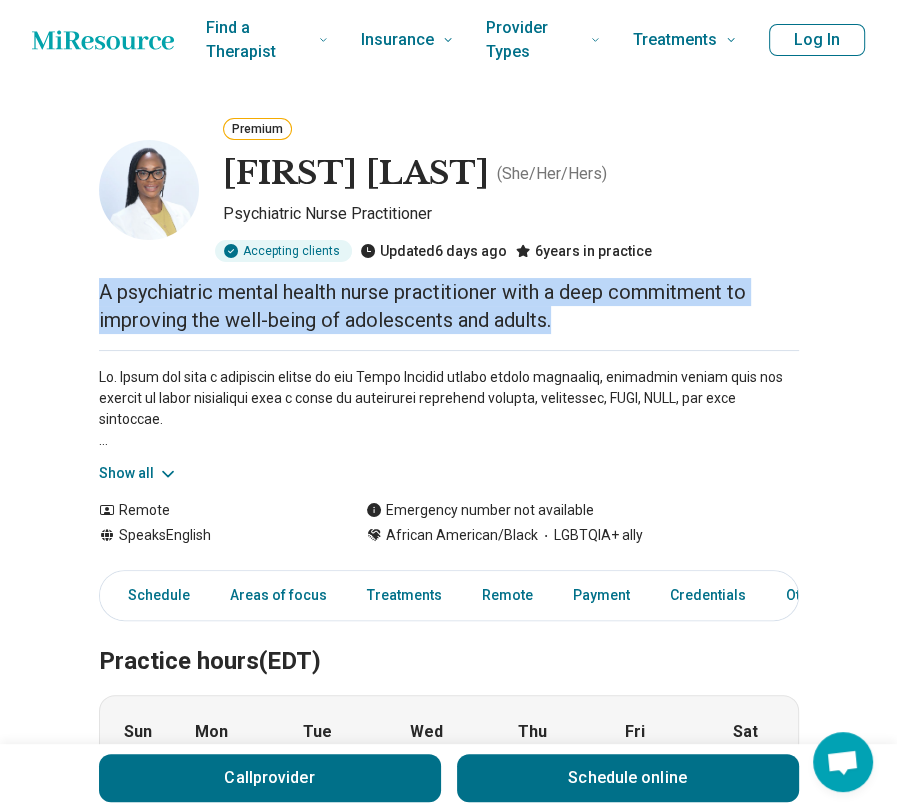 drag, startPoint x: 56, startPoint y: 291, endPoint x: 642, endPoint y: 331, distance: 587.3636 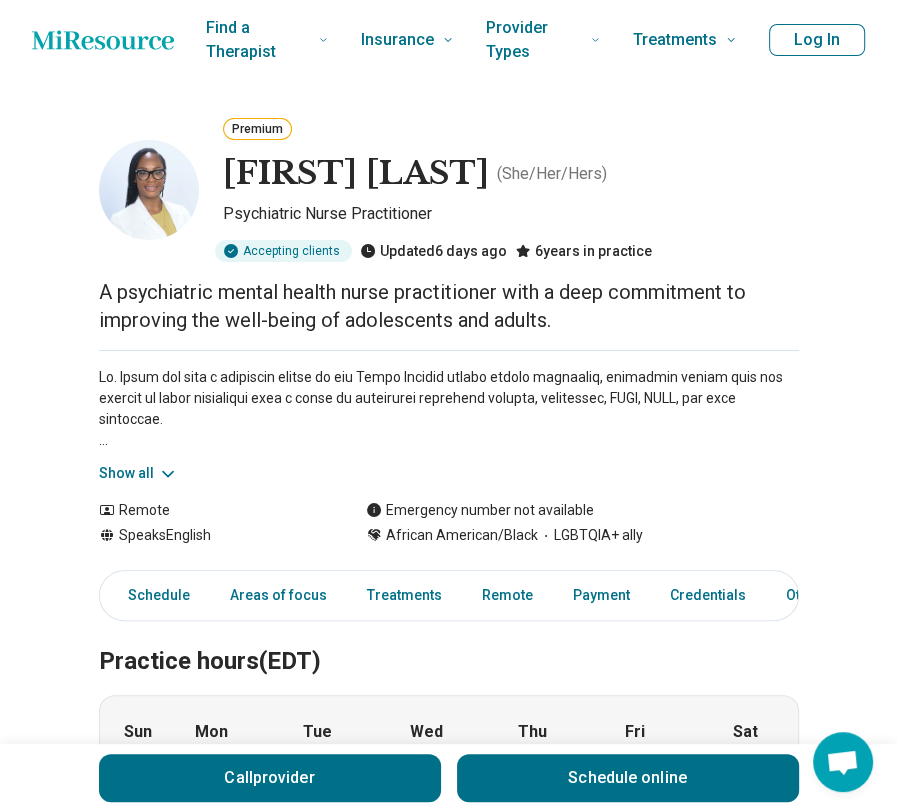 click on "Premium [FIRST] [LAST] ( She/Her/Hers ) Psychiatric Nurse Practitioner Accepting clients Updated  6 days ago 6  years in practice A psychiatric mental health nurse practitioner with a deep commitment to improving the well-being of adolescents and adults. Show all Remote Speaks  English Emergency number not available African American/Black LGBTQIA+ ally Call  provider Schedule online Schedule Areas of focus Treatments Remote Payment Credentials Other Practice hours  (EDT) Sun closed Mon 9:00 am  –   1:00 pm Tue 9:00 am  –   1:00 pm Wed 9:00 am  –   1:00 pm Thu 9:00 am  –   1:00 pm Fri 9:00 am  –   1:00 pm Sat closed Areas of focus Areas of expertise Anorexia Nervosa Anxiety Attention Deficit Hyperactivity Disorder (ADHD) Bipolar Disorder Depression Eating Concerns Obsessive Compulsive Disorder (OCD) Posttraumatic Stress Disorder (PTSD) Schizophrenia, Schizophreniform and Brief Psychosis Show all Age groups Teens (13-17) Young adults (18-30) Adults (31-64) Seniors (65 or older) Treatment specialties" at bounding box center [448, 1358] 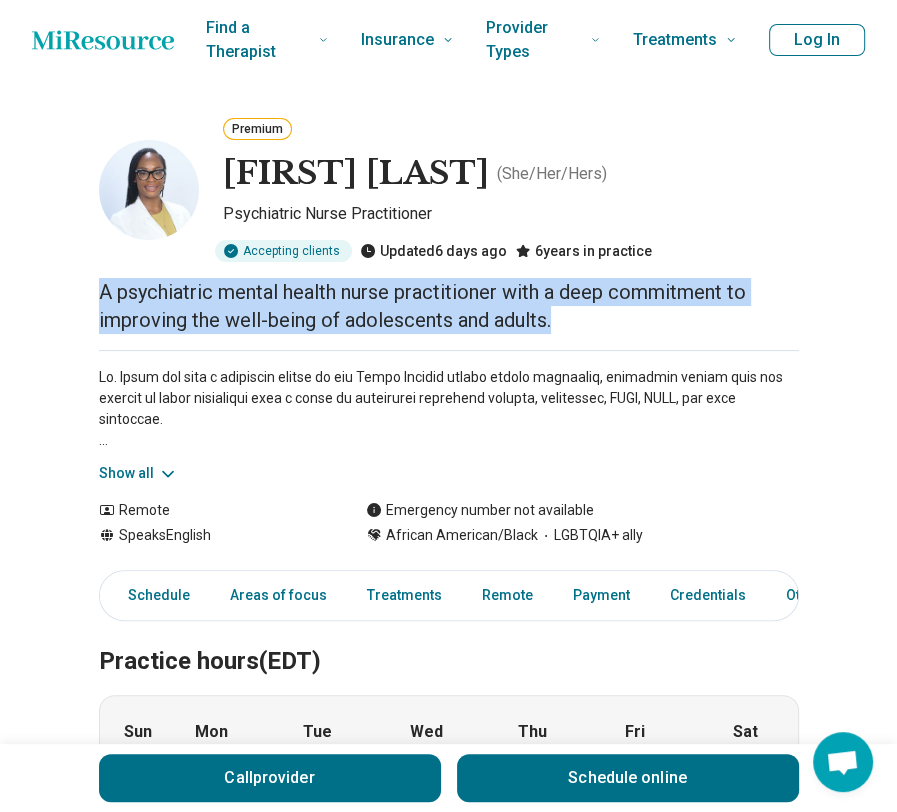 drag, startPoint x: 106, startPoint y: 298, endPoint x: 608, endPoint y: 320, distance: 502.48184 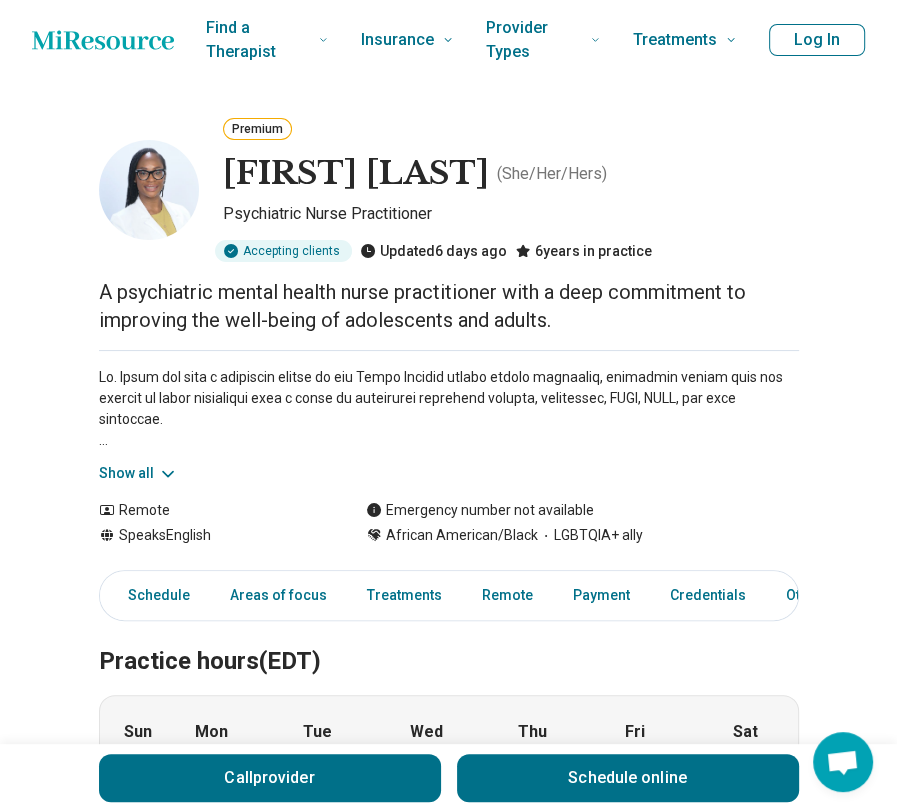 click on "Premium Adrienne Davis ( She/Her/Hers ) Psychiatric Nurse Practitioner Accepting clients Updated  6 days ago 6  years in practice A psychiatric mental health nurse practitioner with a deep commitment to improving the well-being of adolescents and adults. Show all Remote Speaks  English Emergency number not available African American/Black LGBTQIA+ ally Call  provider Schedule online Schedule Areas of focus Treatments Remote Payment Credentials Other Practice hours  (EDT) Sun closed Mon 9:00 am  –   1:00 pm Tue 9:00 am  –   1:00 pm Wed 9:00 am  –   1:00 pm Thu 9:00 am  –   1:00 pm Fri 9:00 am  –   1:00 pm Sat closed Areas of focus Areas of expertise Anorexia Nervosa Anxiety Attention Deficit Hyperactivity Disorder (ADHD) Bipolar Disorder Depression Eating Concerns Obsessive Compulsive Disorder (OCD) Posttraumatic Stress Disorder (PTSD) Schizophrenia, Schizophreniform and Brief Psychosis Show all Age groups Teens (13-17) Young adults (18-30) Adults (31-64) Seniors (65 or older) Treatment specialties" at bounding box center [448, 1358] 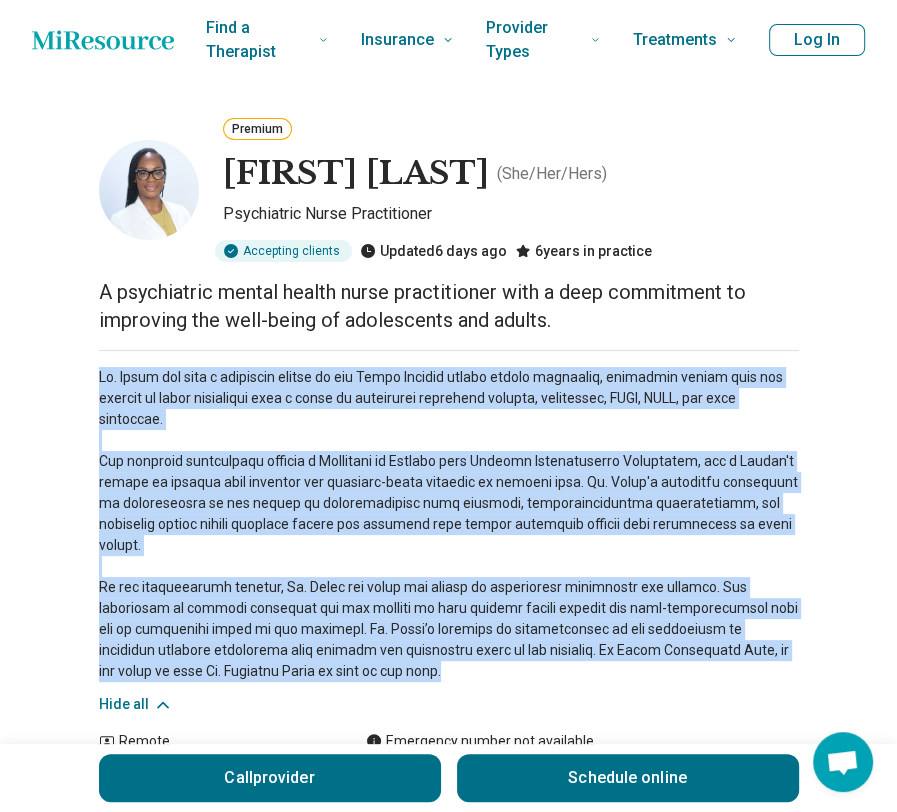 drag, startPoint x: 126, startPoint y: 402, endPoint x: 417, endPoint y: 655, distance: 385.60342 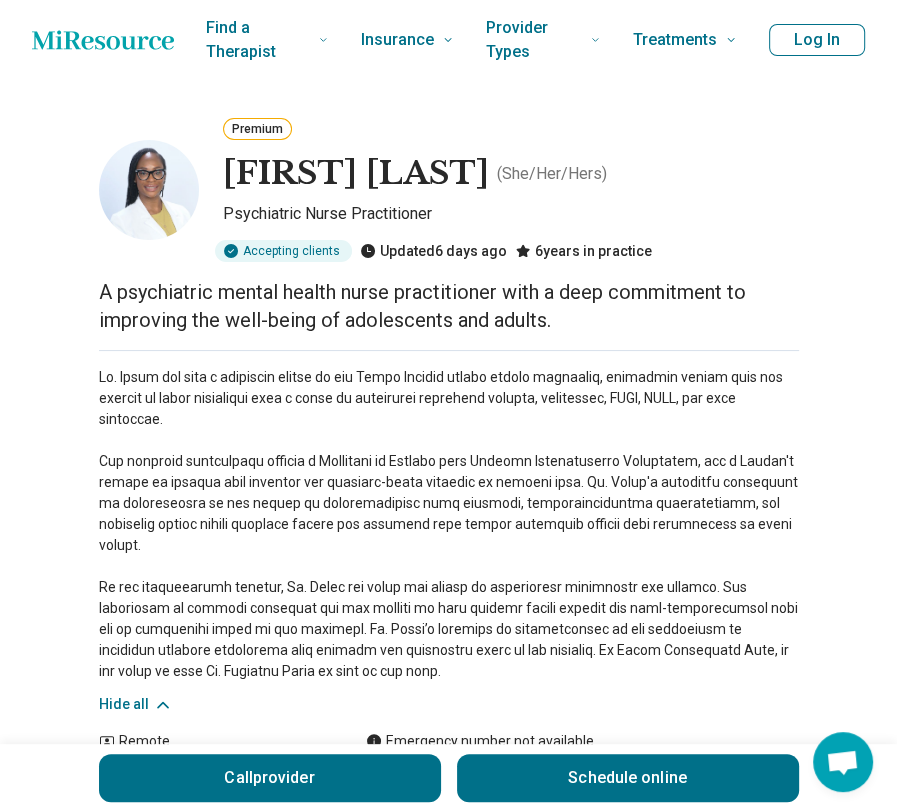 click on "Adrienne Davis ( She/Her/Hers )" at bounding box center (511, 174) 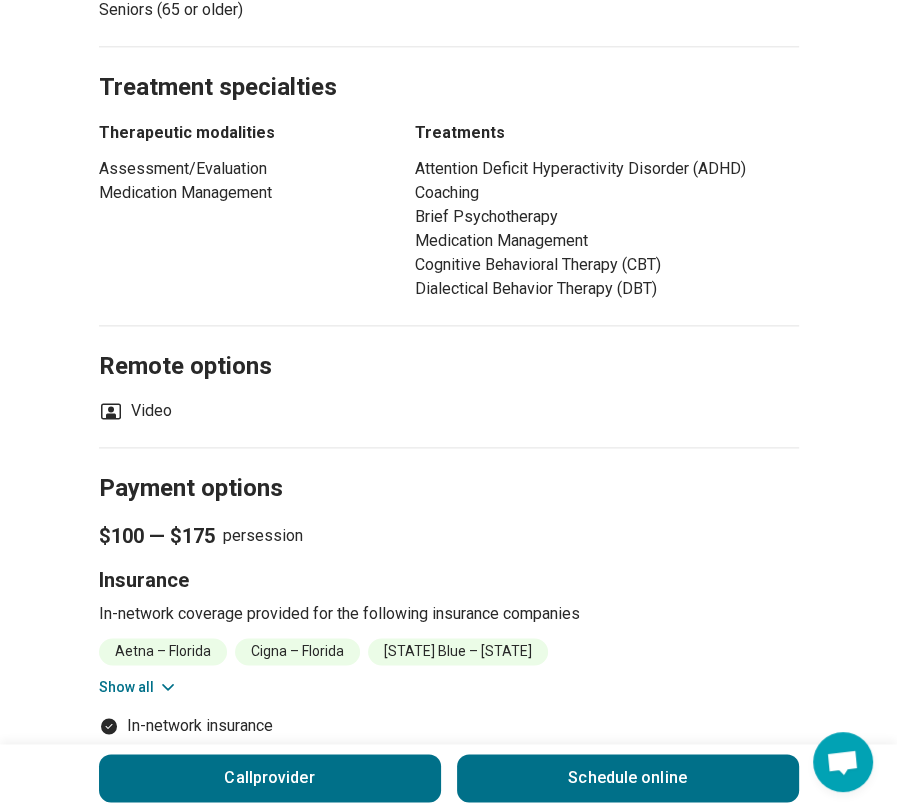 scroll, scrollTop: 1600, scrollLeft: 0, axis: vertical 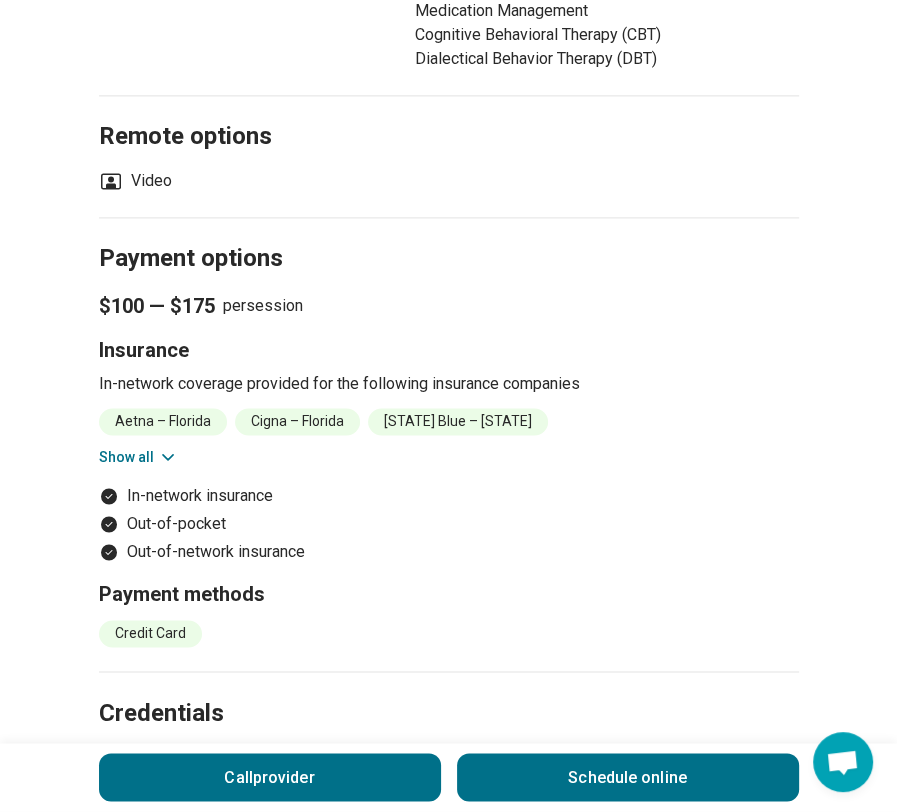 click on "Show all" at bounding box center [138, 457] 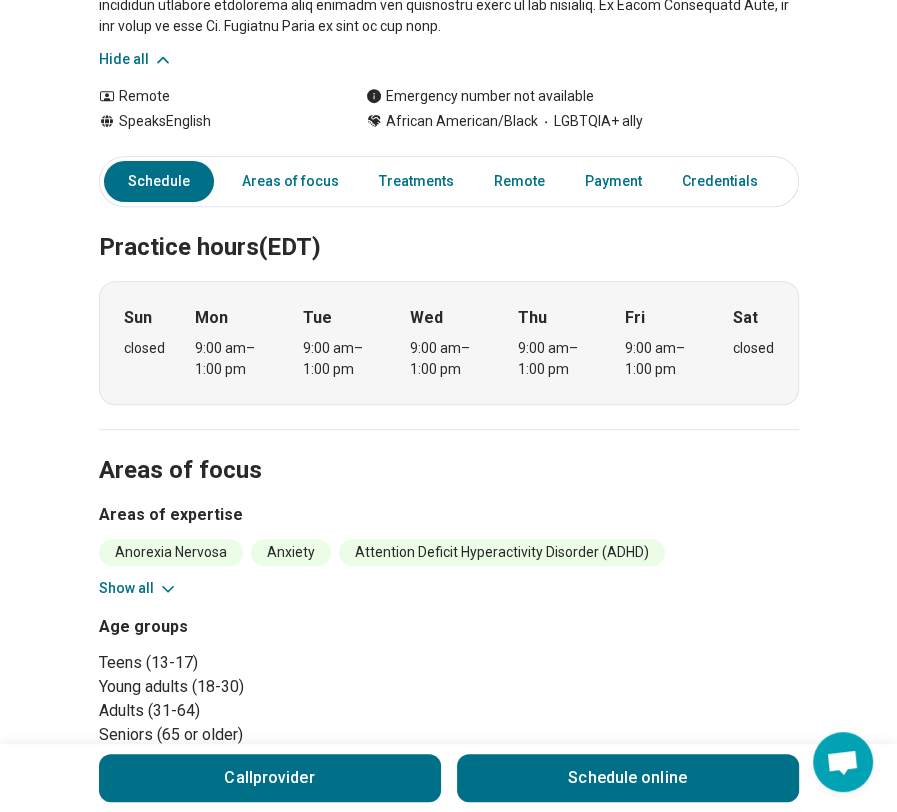 scroll, scrollTop: 500, scrollLeft: 0, axis: vertical 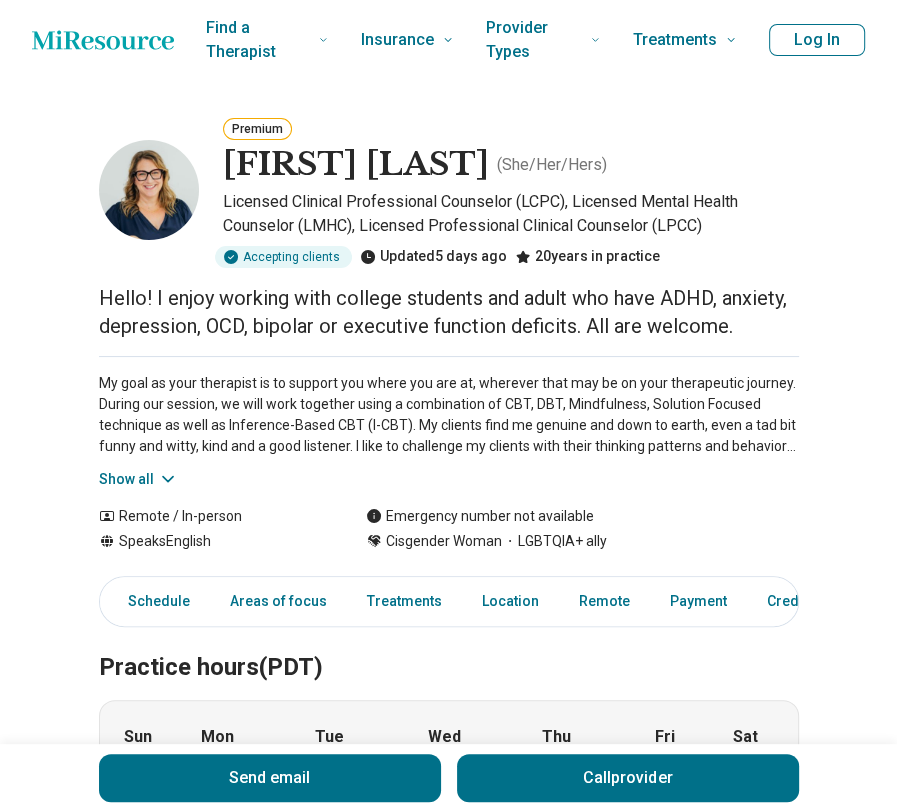 click on "Show all" at bounding box center [138, 479] 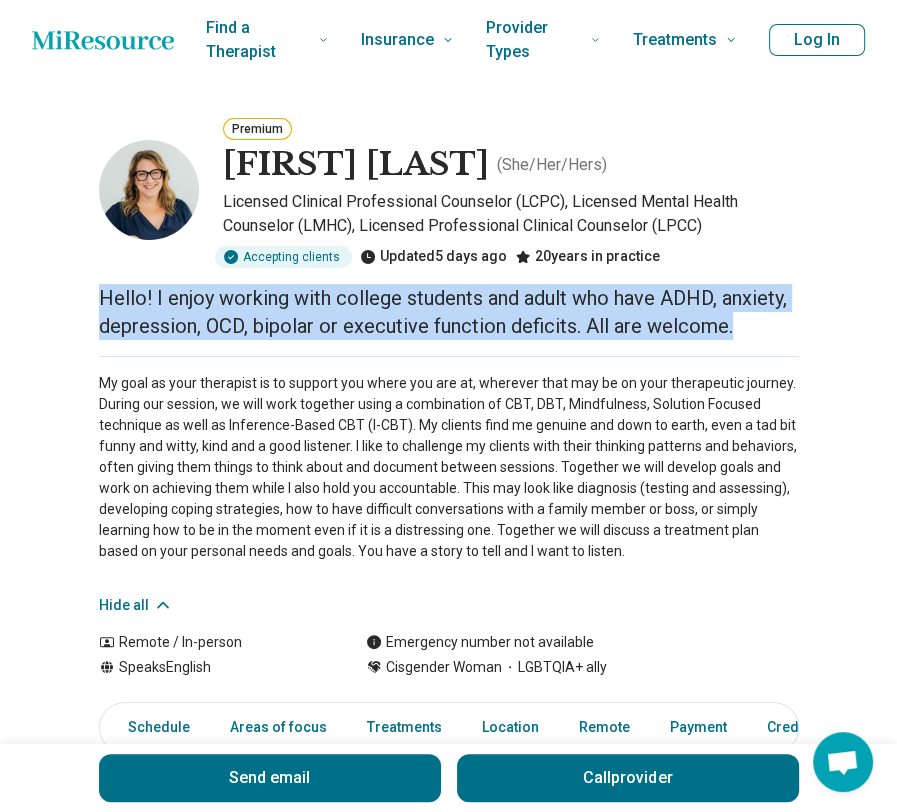 drag, startPoint x: 76, startPoint y: 299, endPoint x: 753, endPoint y: 323, distance: 677.4253 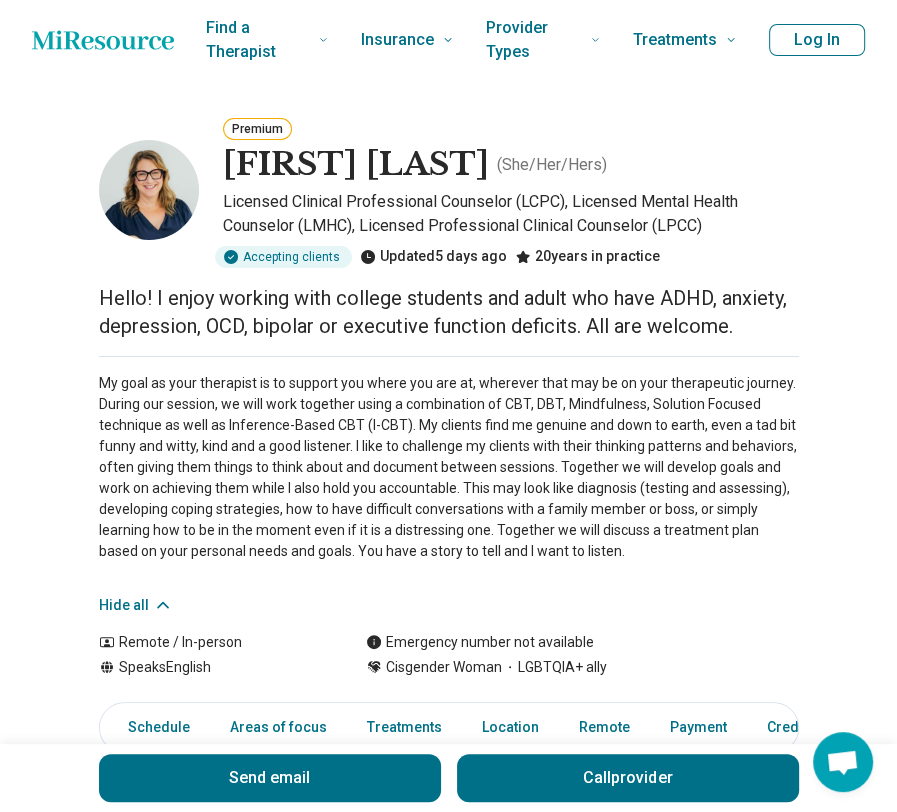 click on "Premium Aimee Horn ( She/Her/Hers ) Licensed Clinical Professional Counselor (LCPC), Licensed Mental Health Counselor (LMHC), Licensed Professional Clinical Counselor (LPCC) Accepting clients Updated  5 days ago 20  years in practice Hello!  I enjoy working with college students and adult who have ADHD, anxiety, depression, OCD, bipolar or executive function deficits.  All are welcome. Hide all Remote / In-person Speaks  English Emergency number not available Cisgender Woman LGBTQIA+ ally Send email Call  provider Schedule Areas of focus Treatments Location Remote Payment Credentials Other Practice hours  (PDT) Sun closed Mon 11:00 am  –   4:00 pm Tue 11:00 am  –   4:00 pm Wed 11:00 am  –   4:00 pm Thu 11:00 am  –   4:00 pm Fri closed Sat closed Areas of focus Areas of expertise Academic Concerns Anxiety Attention Deficit Hyperactivity Disorder (ADHD) Bipolar Disorder Depression Family Caregiving Stress Gender Identity Intimacy Concerns Learning Disorder Loneliness/Isolation Panic Parenting Concerns" at bounding box center [448, 1688] 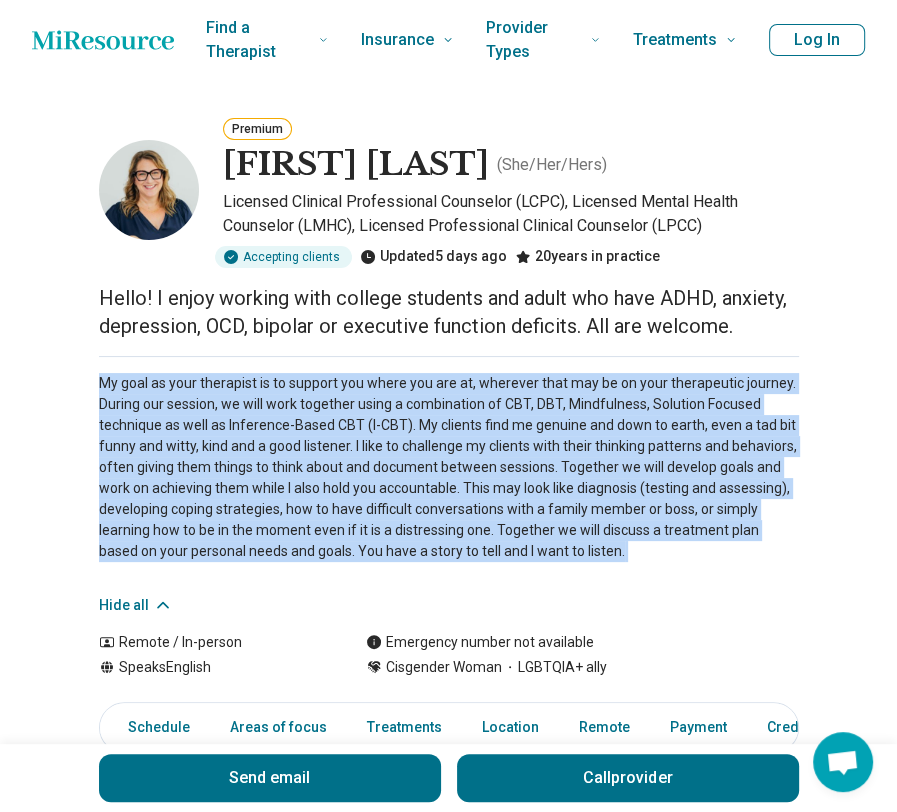 drag, startPoint x: 89, startPoint y: 387, endPoint x: 643, endPoint y: 572, distance: 584.07275 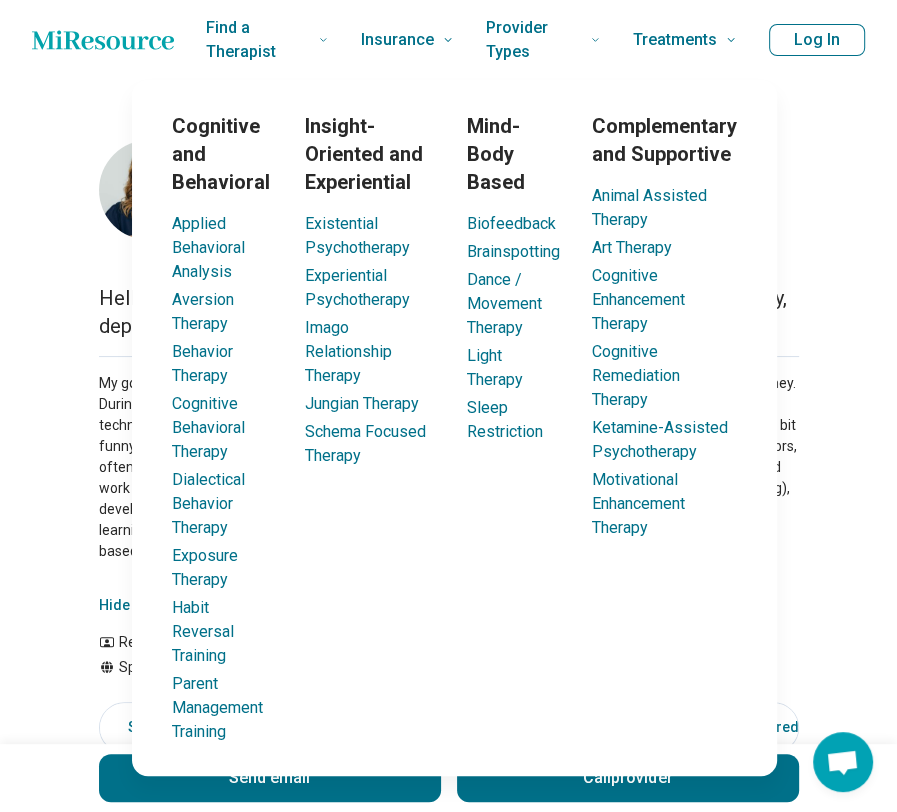 click on "Premium Aimee Horn ( She/Her/Hers ) Licensed Clinical Professional Counselor (LCPC), Licensed Mental Health Counselor (LMHC), Licensed Professional Clinical Counselor (LPCC) Accepting clients Updated  5 days ago 20  years in practice Hello!  I enjoy working with college students and adult who have ADHD, anxiety, depression, OCD, bipolar or executive function deficits.  All are welcome. Hide all Remote / In-person Speaks  English Emergency number not available Cisgender Woman LGBTQIA+ ally Send email Call  provider Schedule Areas of focus Treatments Location Remote Payment Credentials Other Practice hours  (PDT) Sun closed Mon 11:00 am  –   4:00 pm Tue 11:00 am  –   4:00 pm Wed 11:00 am  –   4:00 pm Thu 11:00 am  –   4:00 pm Fri closed Sat closed Areas of focus Areas of expertise Academic Concerns Anxiety Attention Deficit Hyperactivity Disorder (ADHD) Bipolar Disorder Depression Family Caregiving Stress Gender Identity Intimacy Concerns Learning Disorder Loneliness/Isolation Panic Parenting Concerns" at bounding box center (448, 1688) 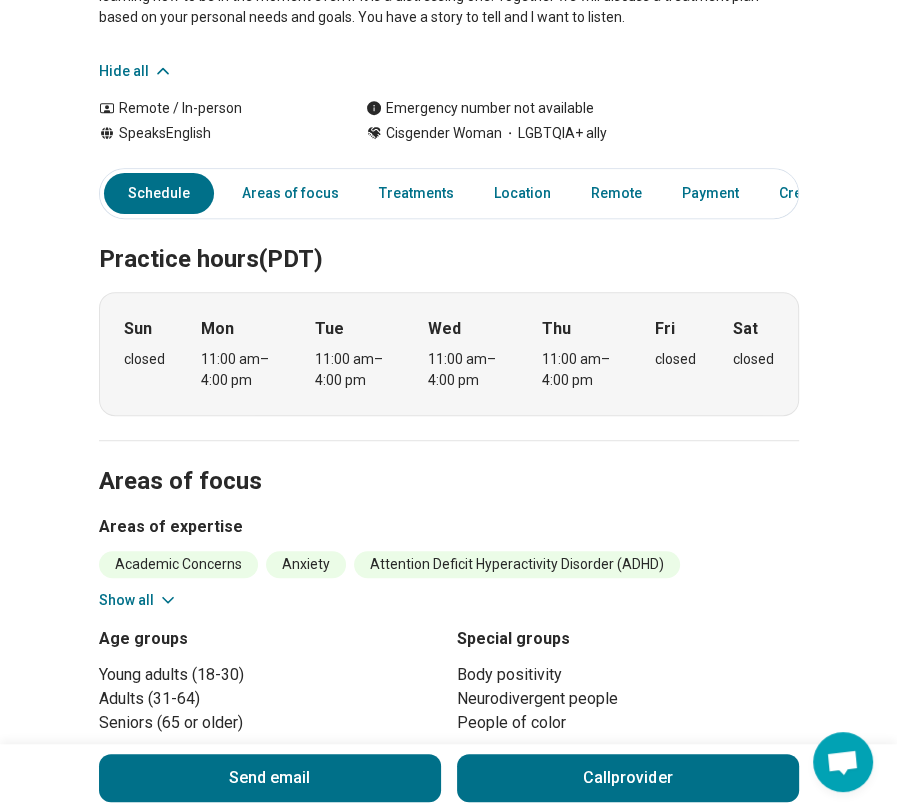 scroll, scrollTop: 400, scrollLeft: 0, axis: vertical 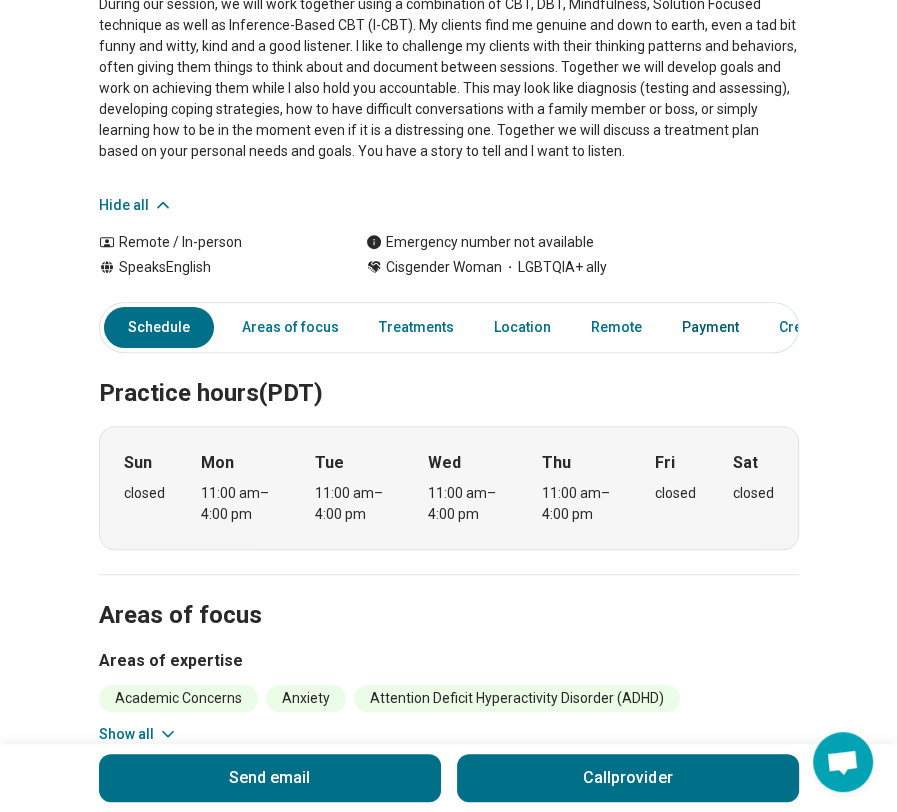 click on "Payment" at bounding box center (710, 327) 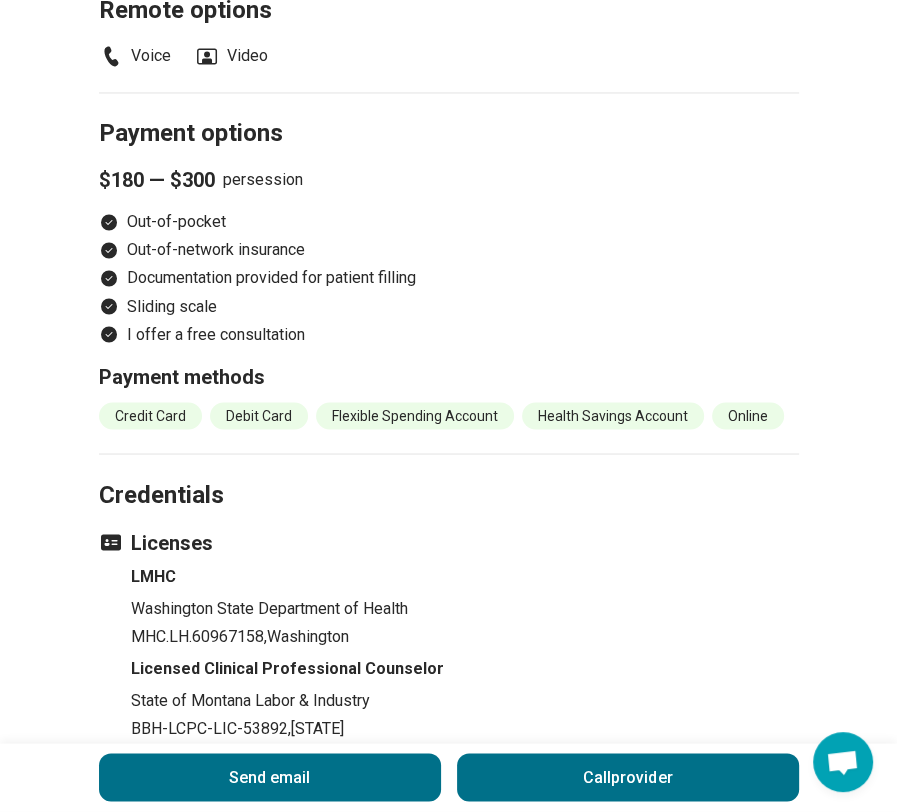 scroll, scrollTop: 2028, scrollLeft: 0, axis: vertical 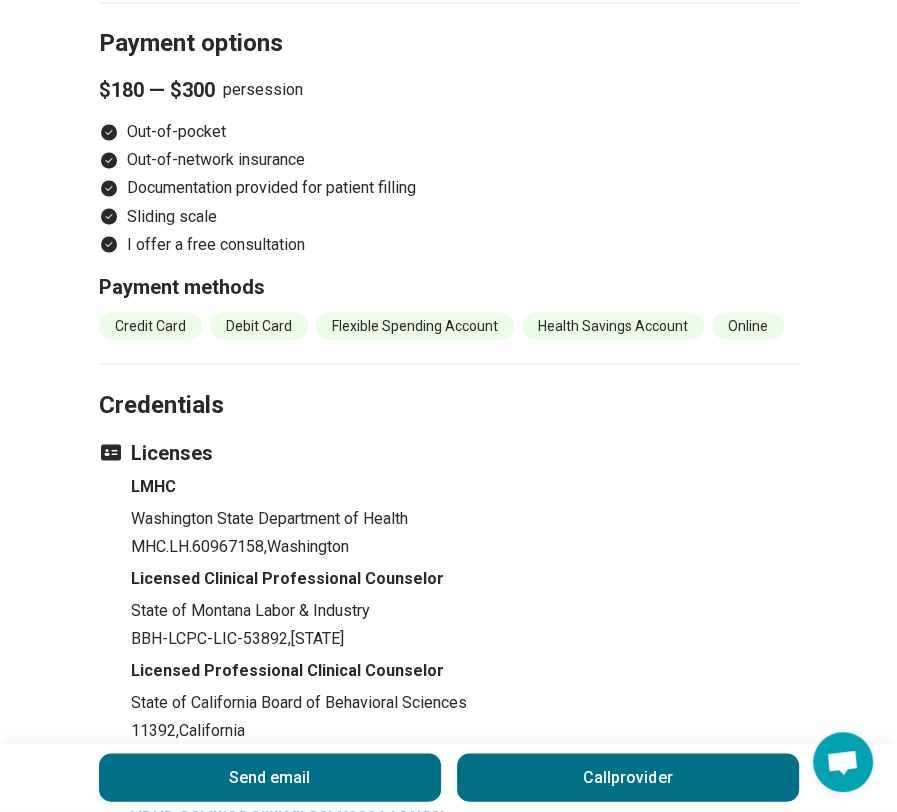 click on "Credit Card" at bounding box center (150, 325) 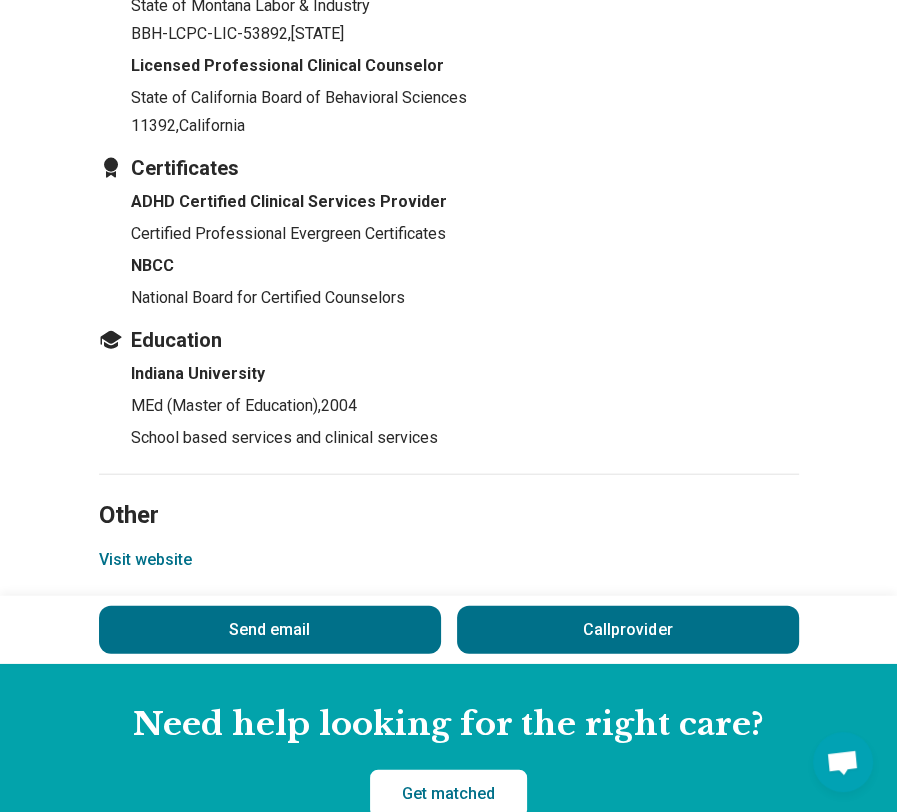 scroll, scrollTop: 2628, scrollLeft: 0, axis: vertical 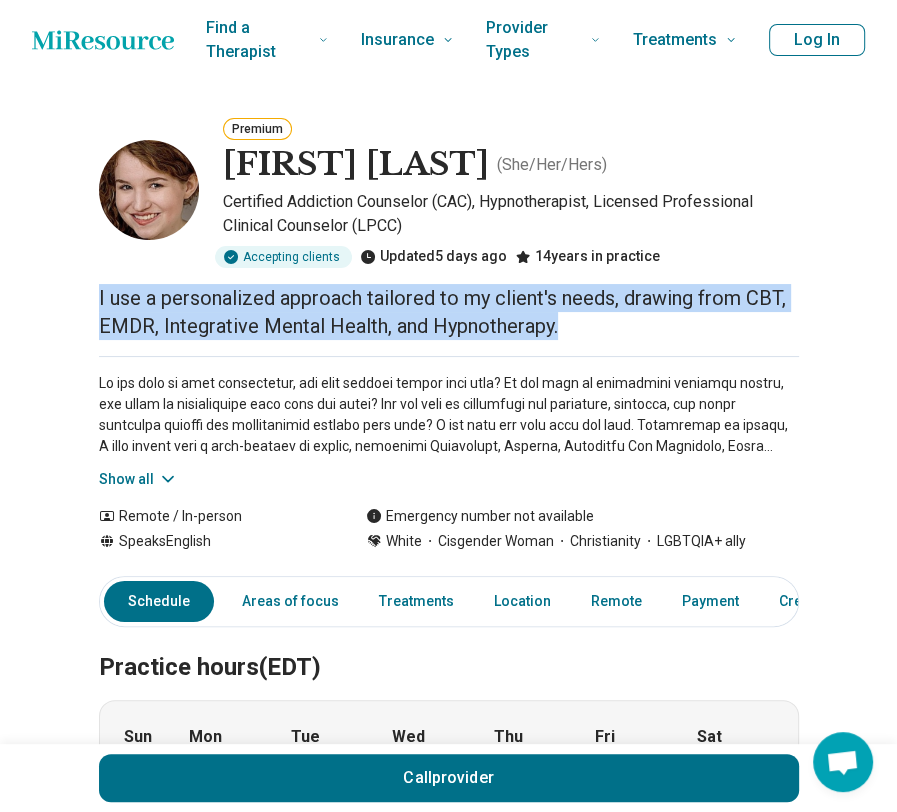 drag, startPoint x: 89, startPoint y: 293, endPoint x: 596, endPoint y: 332, distance: 508.4978 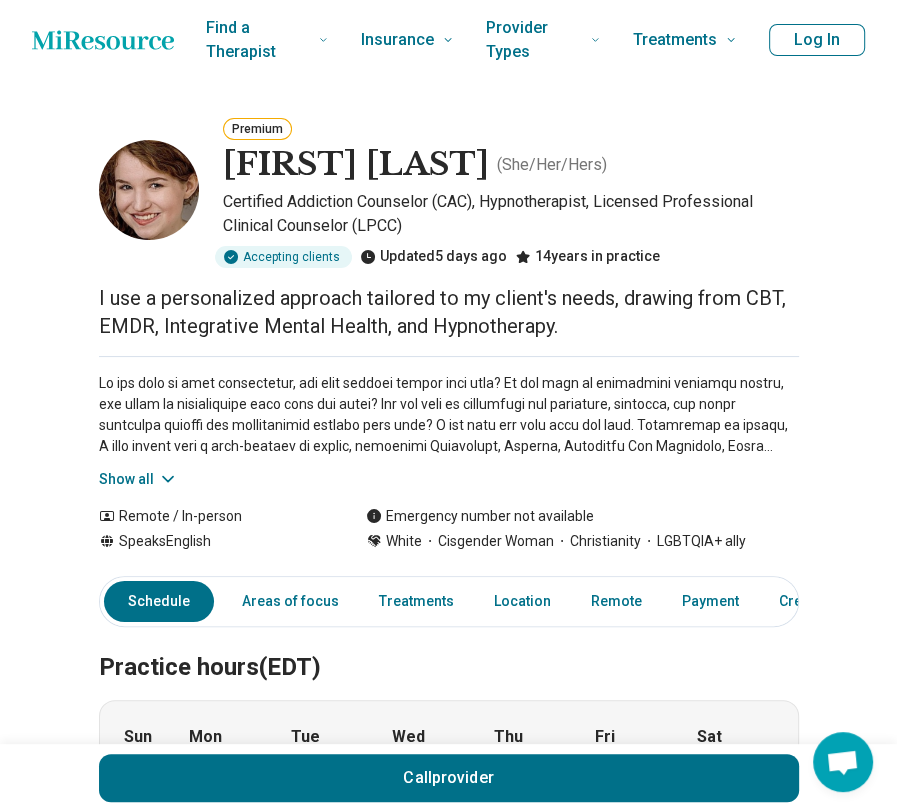 click on "Show all" at bounding box center [138, 479] 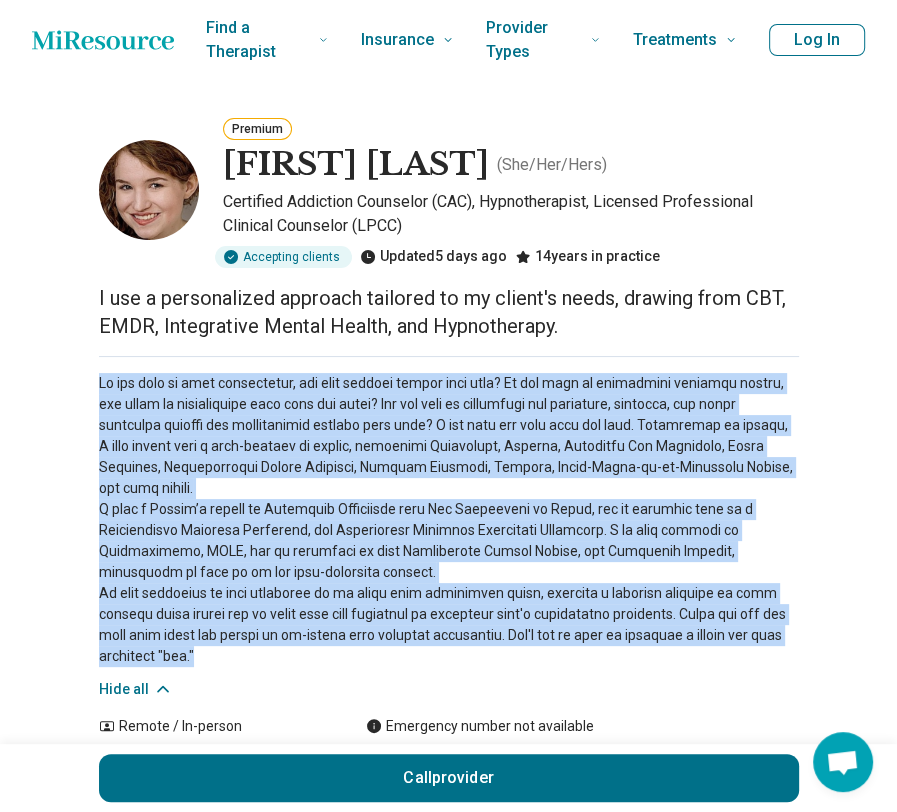 drag, startPoint x: 85, startPoint y: 384, endPoint x: 296, endPoint y: 651, distance: 340.3087 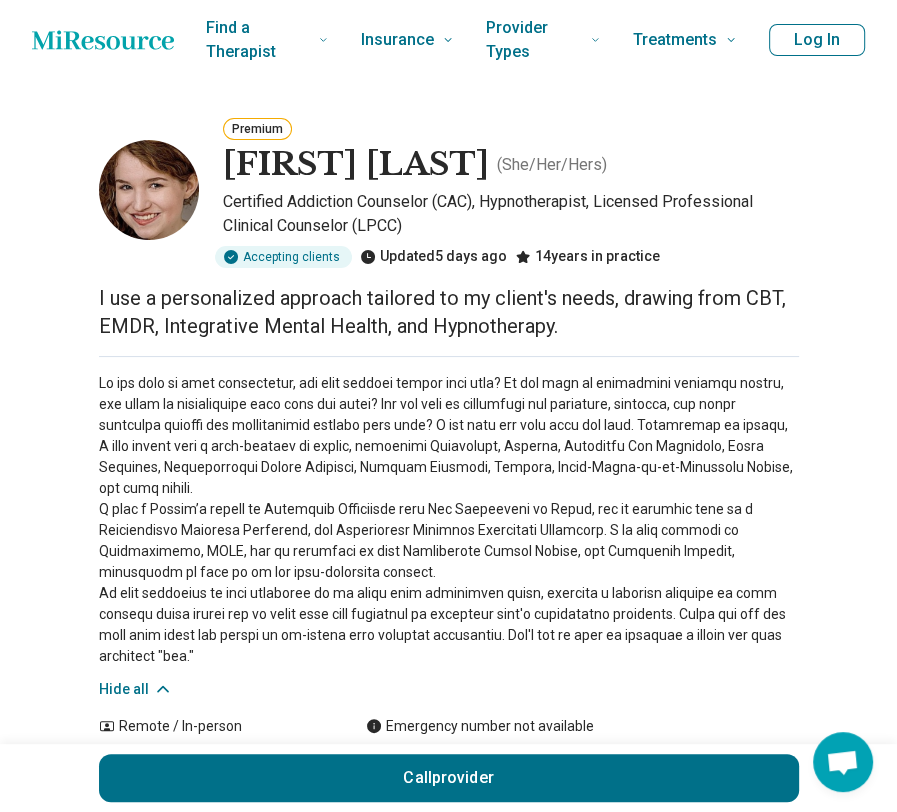 click on "Accepting clients Updated  5 days ago 14  years in practice" at bounding box center (511, 257) 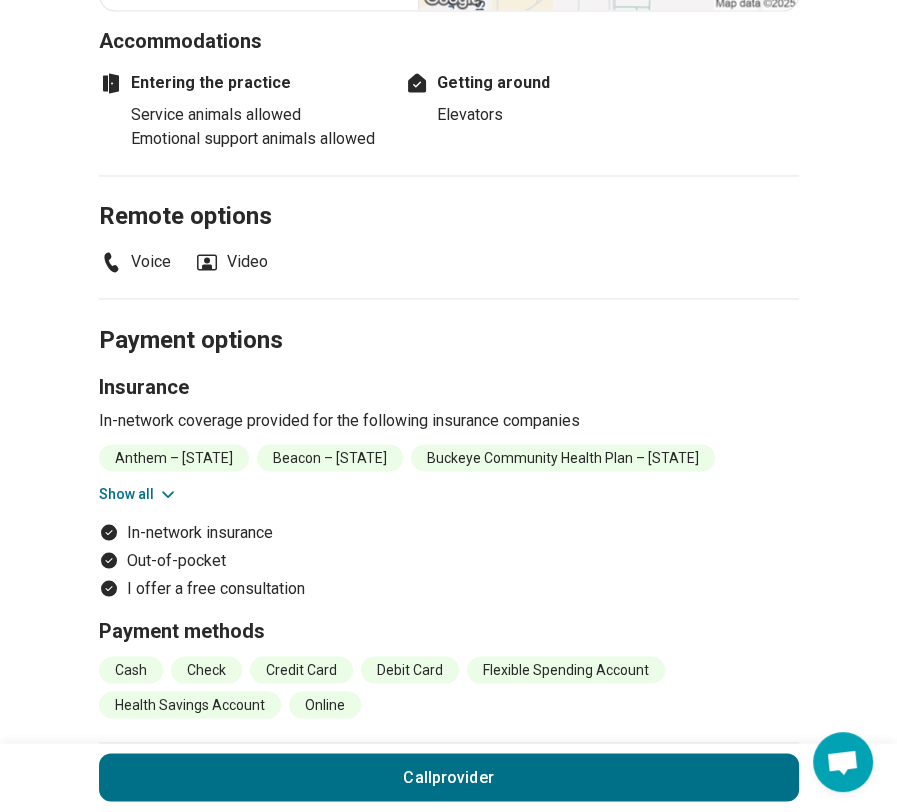 scroll, scrollTop: 2100, scrollLeft: 0, axis: vertical 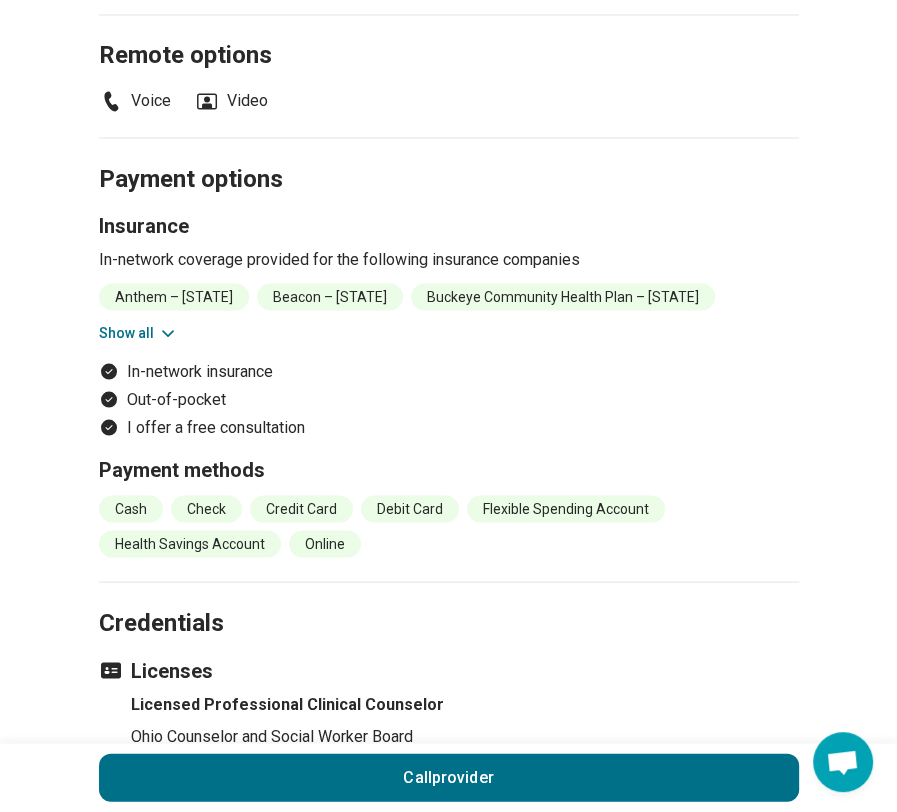 click 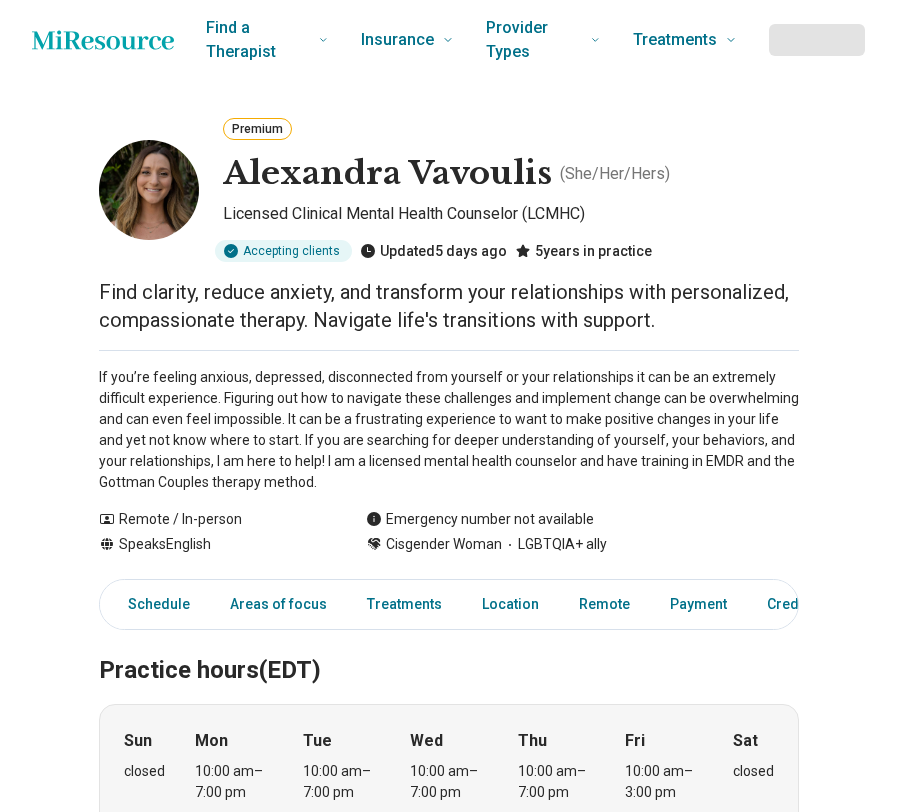 scroll, scrollTop: 0, scrollLeft: 0, axis: both 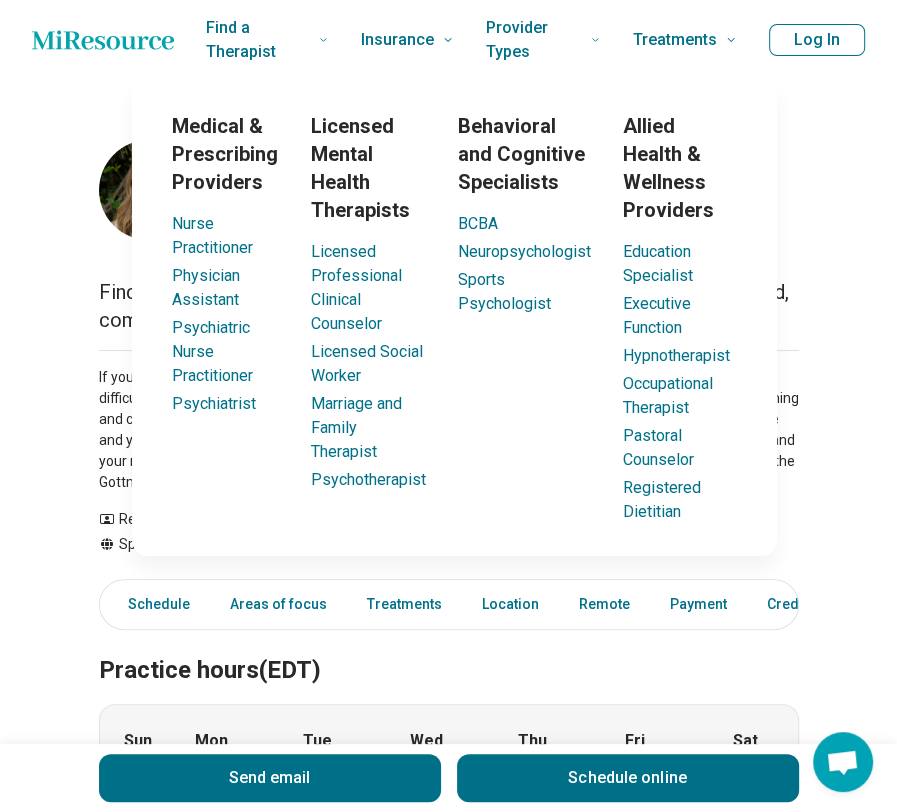 click on "Premium [FIRST] [LAST] ( She/Her/Hers ) Licensed Clinical Mental Health Counselor (LCMHC) Accepting clients Updated  5 days ago 5  years in practice Find clarity, reduce anxiety, and transform your relationships with personalized, compassionate therapy. Navigate life's transitions with support. If you’re feeling anxious, depressed, disconnected from yourself or your relationships it can be an extremely difficult experience. Figuring out how to navigate these challenges and implement change can be overwhelming and can even feel impossible. It can be a frustrating experience to want to make positive changes in your life and yet not know where to start. If you are searching for deeper understanding of yourself, your behaviors, and your relationships, I am here to help! I am a licensed mental health counselor and have training in EMDR and the Gottman Couples therapy method. Show all Remote / In-person Speaks  English Emergency number not available Cisgender Woman LGBTQIA+ ally Send email Schedule online Sun" at bounding box center (448, 1271) 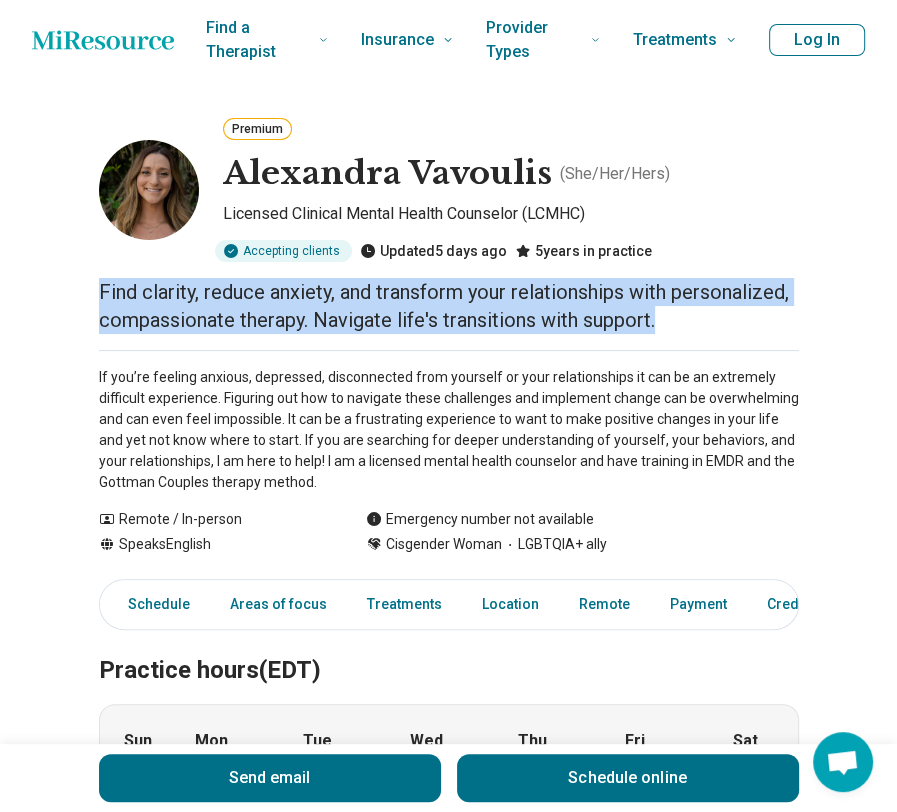 drag, startPoint x: 85, startPoint y: 289, endPoint x: 705, endPoint y: 315, distance: 620.5449 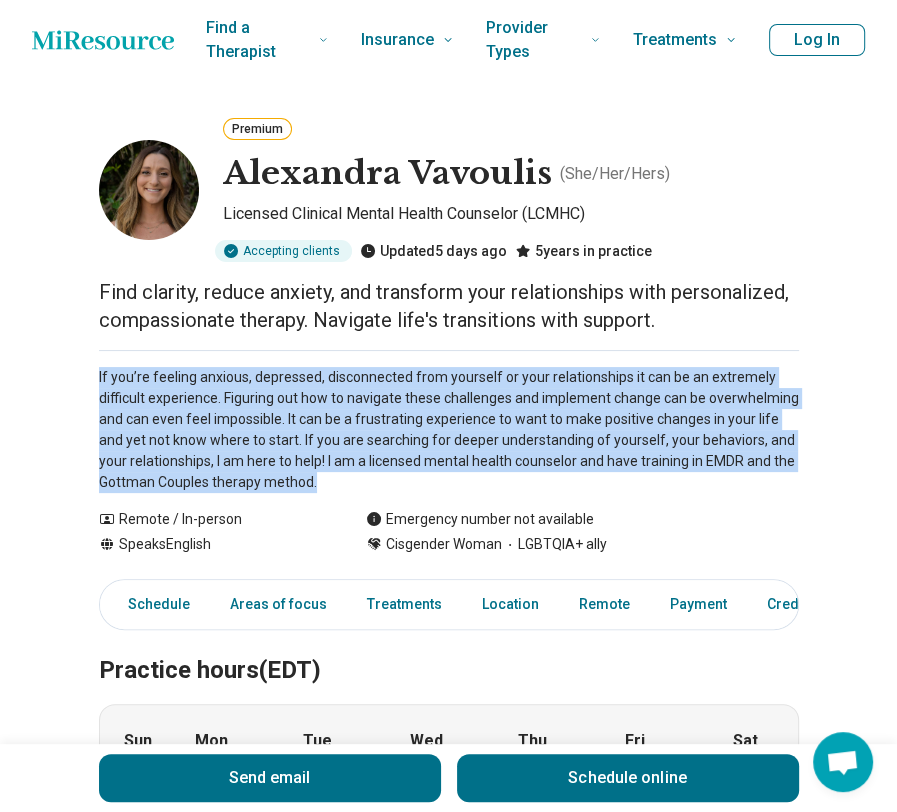 drag, startPoint x: 88, startPoint y: 375, endPoint x: 408, endPoint y: 485, distance: 338.37848 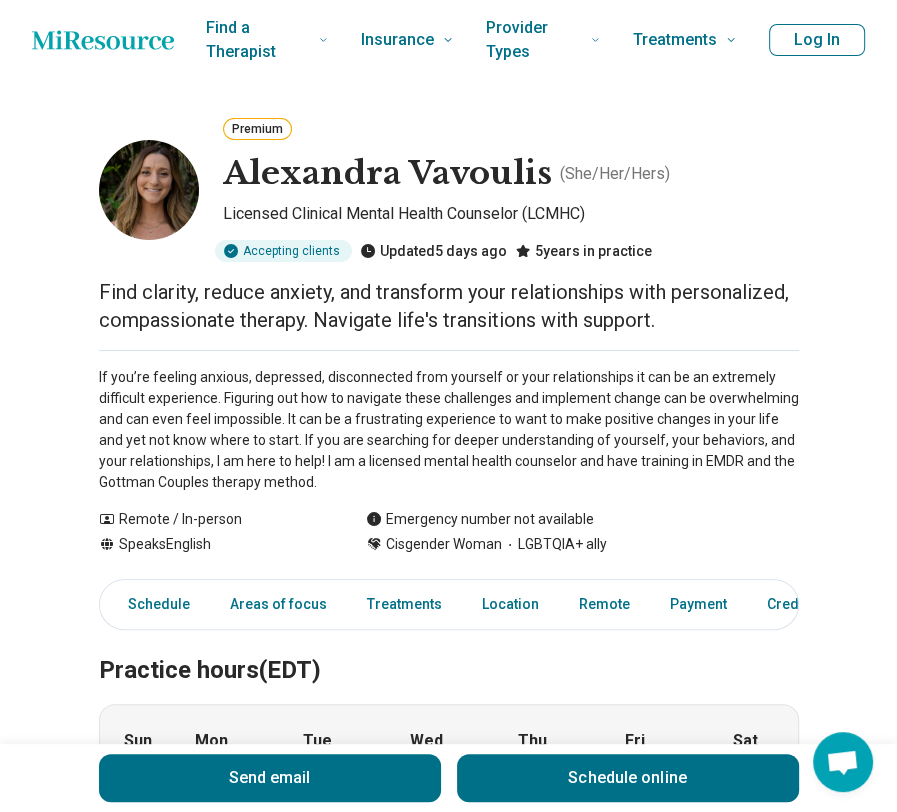 click on "Premium [FIRST] [LAST] ( She/Her/Hers ) Licensed Clinical Mental Health Counselor (LCMHC) Accepting clients Updated  5 days ago 5  years in practice Find clarity, reduce anxiety, and transform your relationships with personalized, compassionate therapy. Navigate life's transitions with support. If you’re feeling anxious, depressed, disconnected from yourself or your relationships it can be an extremely difficult experience. Figuring out how to navigate these challenges and implement change can be overwhelming and can even feel impossible. It can be a frustrating experience to want to make positive changes in your life and yet not know where to start. If you are searching for deeper understanding of yourself, your behaviors, and your relationships, I am here to help! I am a licensed mental health counselor and have training in EMDR and the Gottman Couples therapy method. Show all Remote / In-person Speaks  English Emergency number not available Cisgender Woman LGBTQIA+ ally Send email Schedule online Sun" at bounding box center [448, 1271] 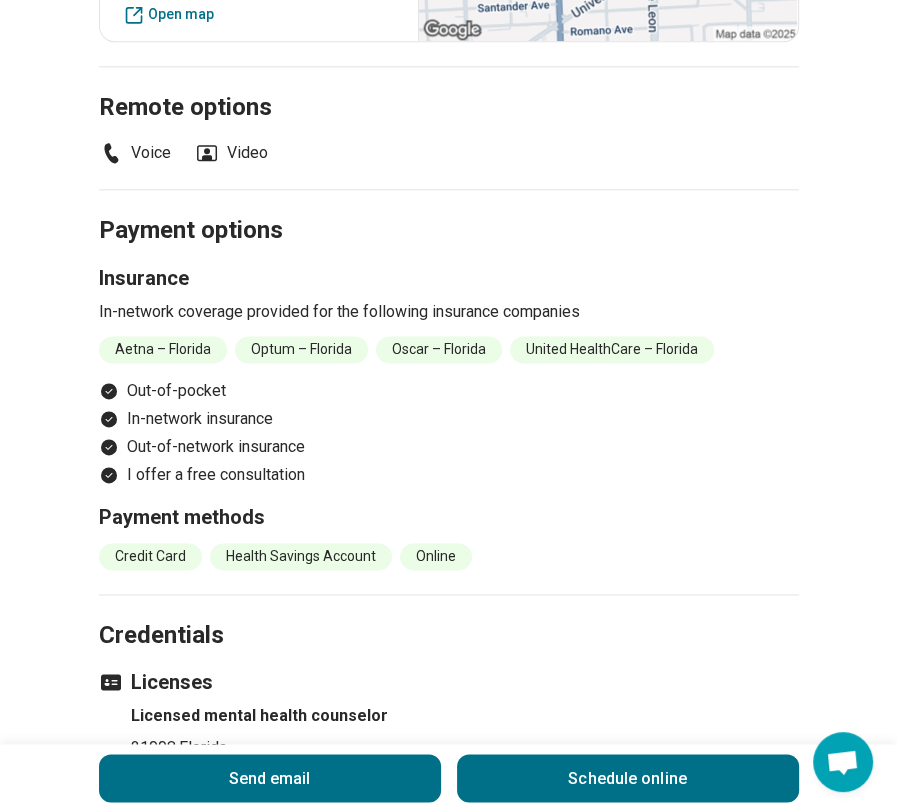 scroll, scrollTop: 1500, scrollLeft: 0, axis: vertical 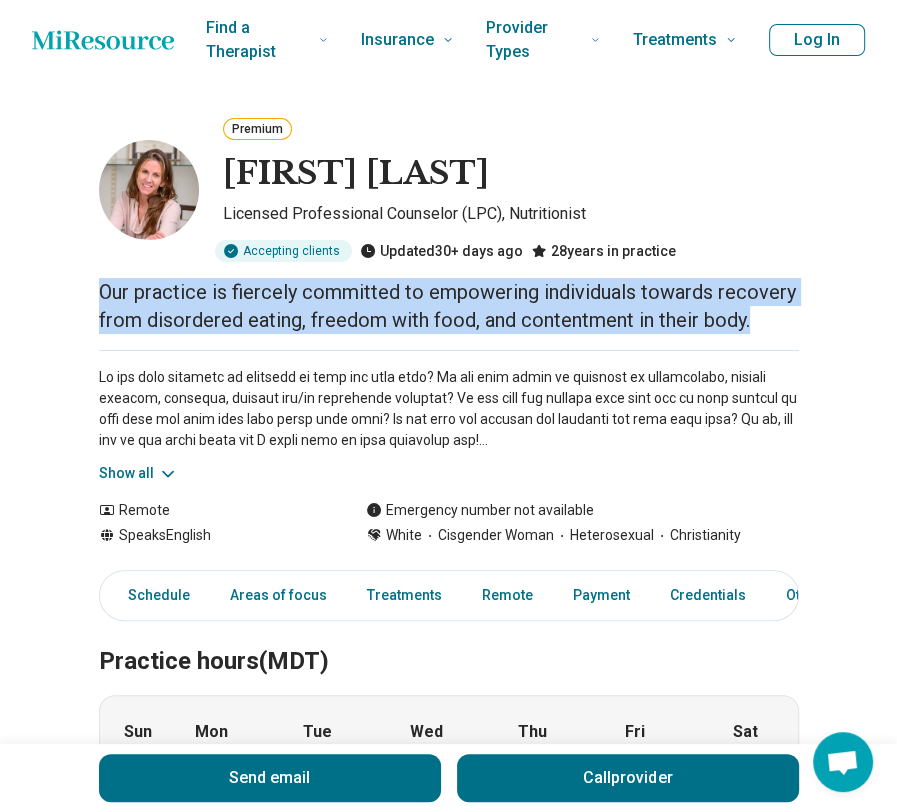 drag, startPoint x: 65, startPoint y: 293, endPoint x: 784, endPoint y: 311, distance: 719.2253 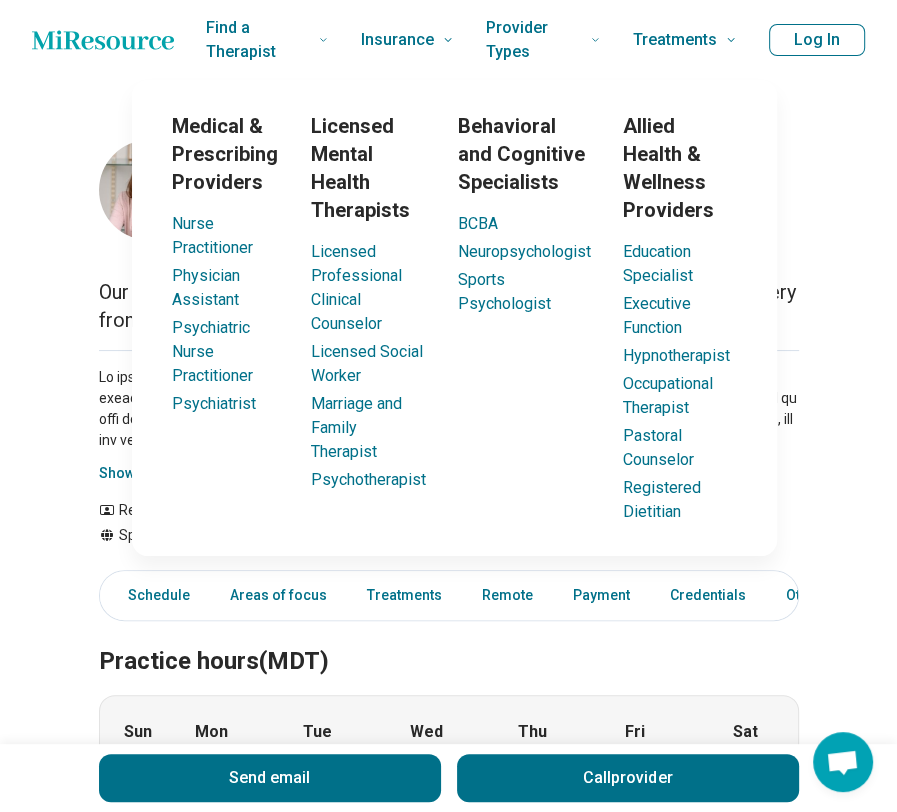 click on "Premium Alice Baker Licensed Professional Counselor (LPC), Nutritionist Accepting clients Updated  30+ days ago 28  years in practice Our practice is fiercely committed to empowering individuals towards recovery from disordered eating, freedom with food, and contentment in their body. Show all Remote Speaks  English Emergency number not available White Cisgender Woman Heterosexual Christianity Send email Call  provider Schedule Areas of focus Treatments Remote Payment Credentials Other Practice hours  (MDT) Sun closed Mon 6:00 am  –   7:00 pm Tue 6:00 am  –   7:00 pm Wed 6:00 am  –   7:00 pm Thu 6:00 am  –   7:00 pm Fri 6:00 am  –   7:00 pm Sat closed Areas of focus Areas of expertise Abuse Anorexia Nervosa Anxiety Avoidant/Restrictive Food Intake Disorder Binge-Eating Disorder Body Image Bulimia Nervosa Burnout Career Compulsive Exercise Eating Concerns Other specified feeding or eating disorder (OSFED) Personal Growth Posttraumatic Stress Disorder (PTSD) Spiritual/Religious Concerns Substance Use" at bounding box center (448, 1651) 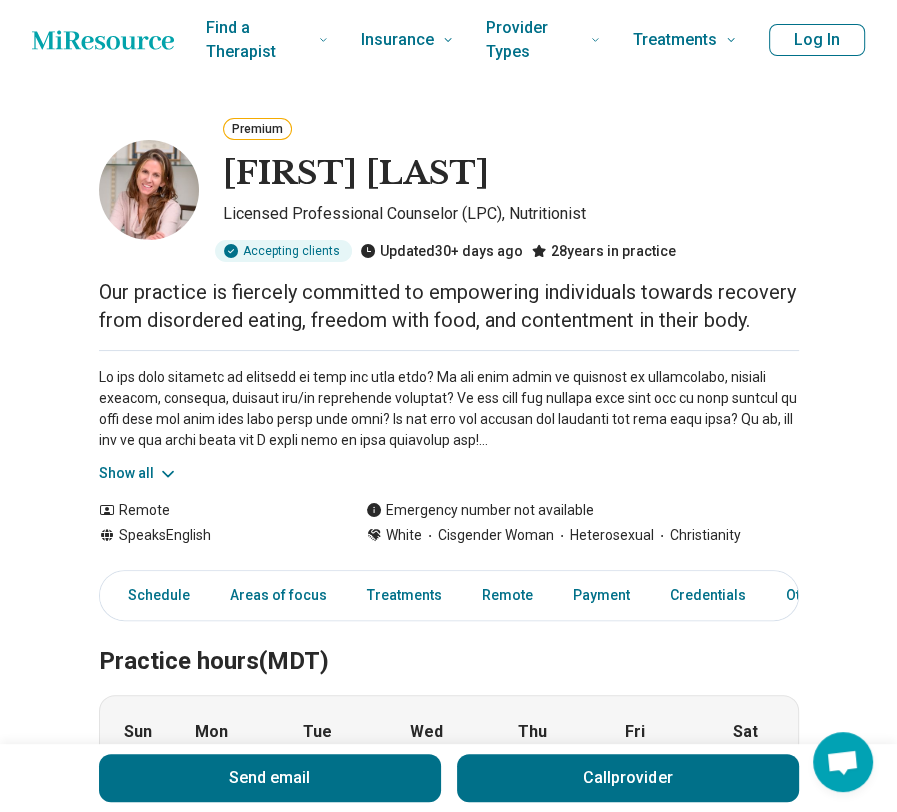click on "Premium Alice Baker Licensed Professional Counselor (LPC), Nutritionist Accepting clients Updated  30+ days ago 28  years in practice Our practice is fiercely committed to empowering individuals towards recovery from disordered eating, freedom with food, and contentment in their body. Show all Remote Speaks  English Emergency number not available White Cisgender Woman Heterosexual Christianity Send email Call  provider Schedule Areas of focus Treatments Remote Payment Credentials Other Practice hours  (MDT) Sun closed Mon 6:00 am  –   7:00 pm Tue 6:00 am  –   7:00 pm Wed 6:00 am  –   7:00 pm Thu 6:00 am  –   7:00 pm Fri 6:00 am  –   7:00 pm Sat closed Areas of focus Areas of expertise Abuse Anorexia Nervosa Anxiety Avoidant/Restrictive Food Intake Disorder Binge-Eating Disorder Body Image Bulimia Nervosa Burnout Career Compulsive Exercise Eating Concerns Other specified feeding or eating disorder (OSFED) Personal Growth Posttraumatic Stress Disorder (PTSD) Spiritual/Religious Concerns Substance Use" at bounding box center (448, 1651) 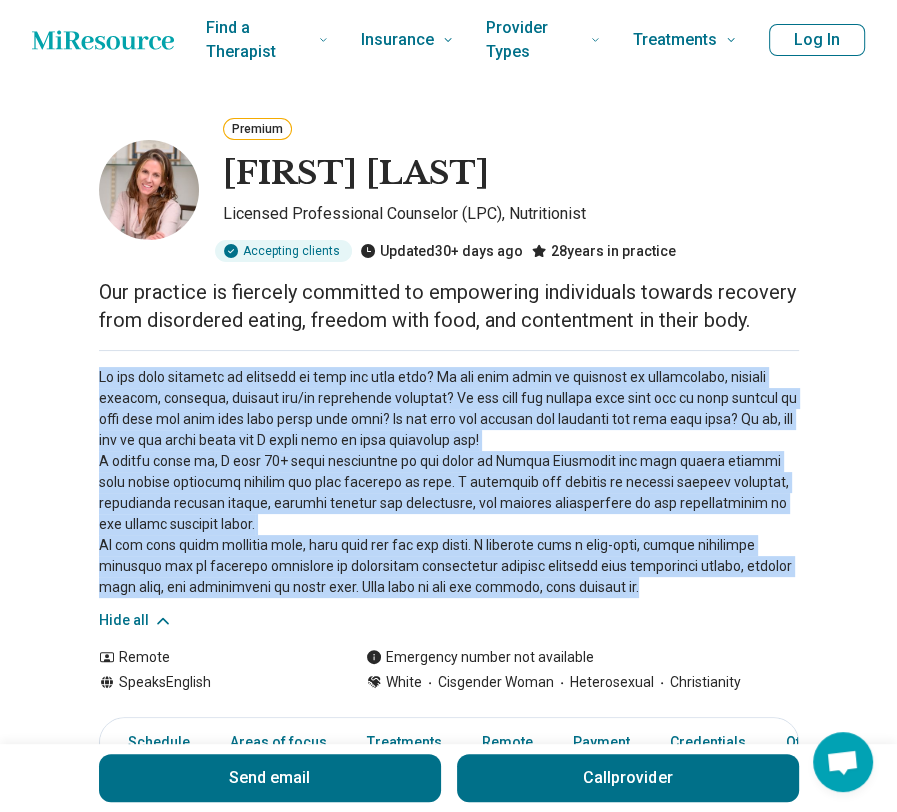 drag, startPoint x: 92, startPoint y: 374, endPoint x: 634, endPoint y: 567, distance: 575.3373 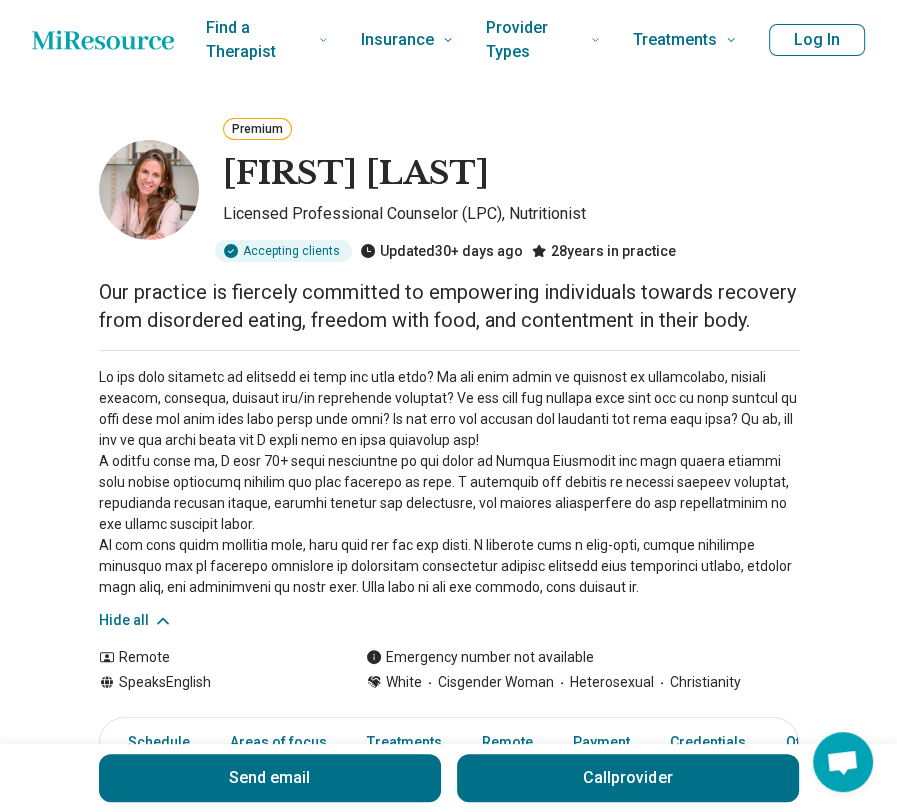 click on "Premium Alice Baker Licensed Professional Counselor (LPC), Nutritionist Accepting clients Updated  30+ days ago 28  years in practice" at bounding box center (449, 189) 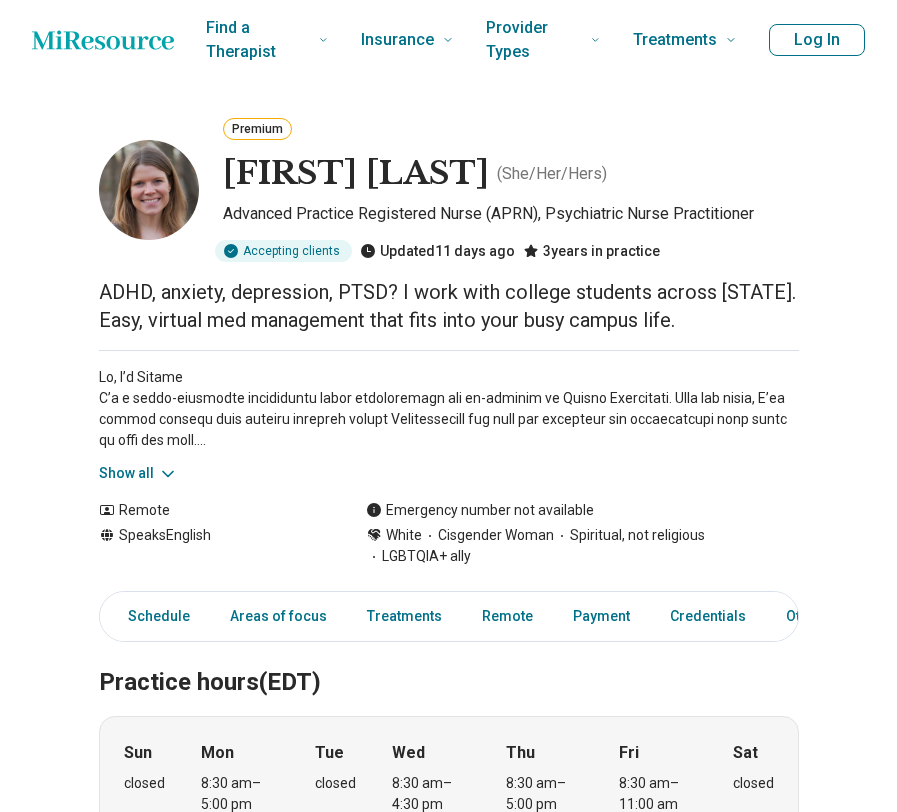 scroll, scrollTop: 0, scrollLeft: 0, axis: both 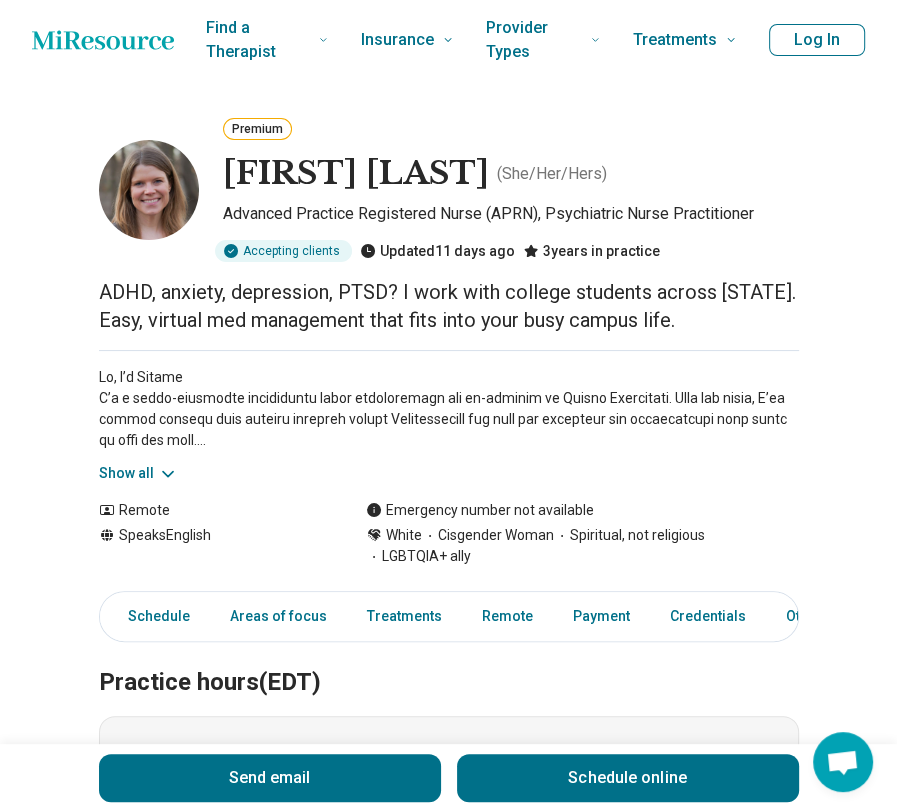 click on "Show all" at bounding box center (138, 473) 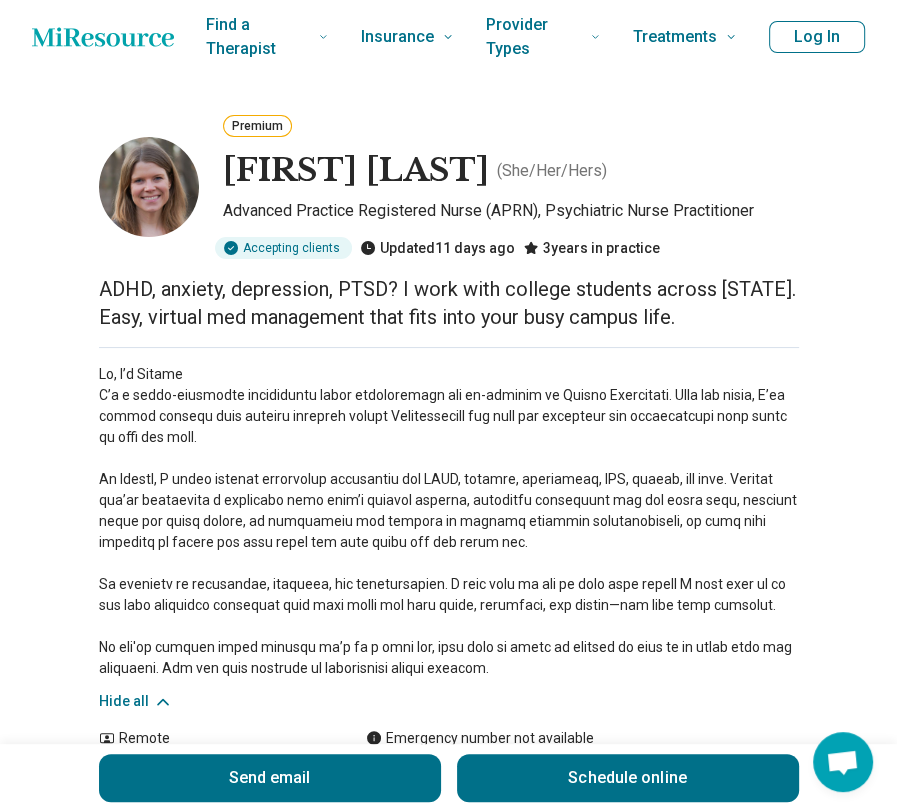 scroll, scrollTop: 0, scrollLeft: 0, axis: both 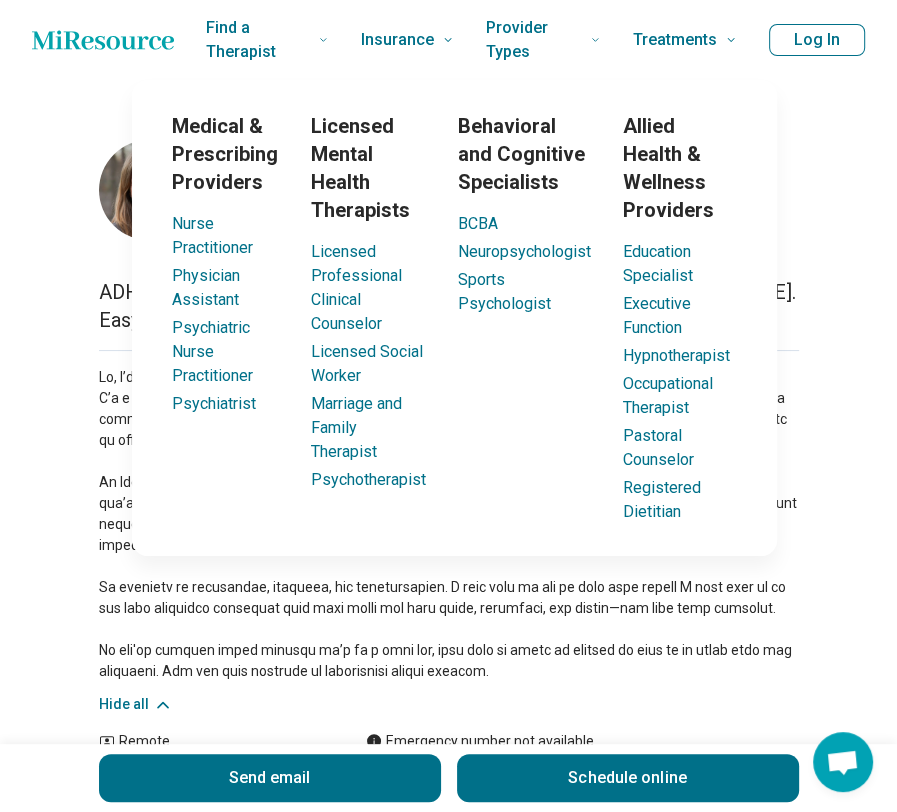 click on "[FIRST] [LAST] ( She/Her/Hers ) Advanced Practice Registered Nurse (APRN), Psychiatric Nurse Practitioner Accepting clients Updated  11 days ago 3  years in practice ADHD, anxiety, depression, PTSD? I work with college students across [STATE]. Easy, virtual med management that fits into your busy campus life. Hide all Remote Speaks  English Emergency number not available White Cisgender Woman Spiritual, not religious LGBTQIA+ ally Send email Schedule online Schedule Areas of focus Treatments Remote Payment Credentials Other Practice hours  (EDT) Sun closed Mon 8:30 am  –   5:00 pm Tue closed Wed 8:30 am  –   4:30 pm Thu 8:30 am  –   5:00 pm Fri 8:30 am  –   11:00 am Sat closed Areas of focus Areas of expertise Academic Concerns Anxiety Attention Deficit Hyperactivity Disorder (ADHD) Depression Insomnia Life Transitions Medication Concerns Obsessive-Compulsive Personality Panic Performance Anxiety Posttraumatic Stress Disorder (PTSD) Social Anxiety Women's Issues Show all Age groups Adults (31-64)" at bounding box center (448, 1521) 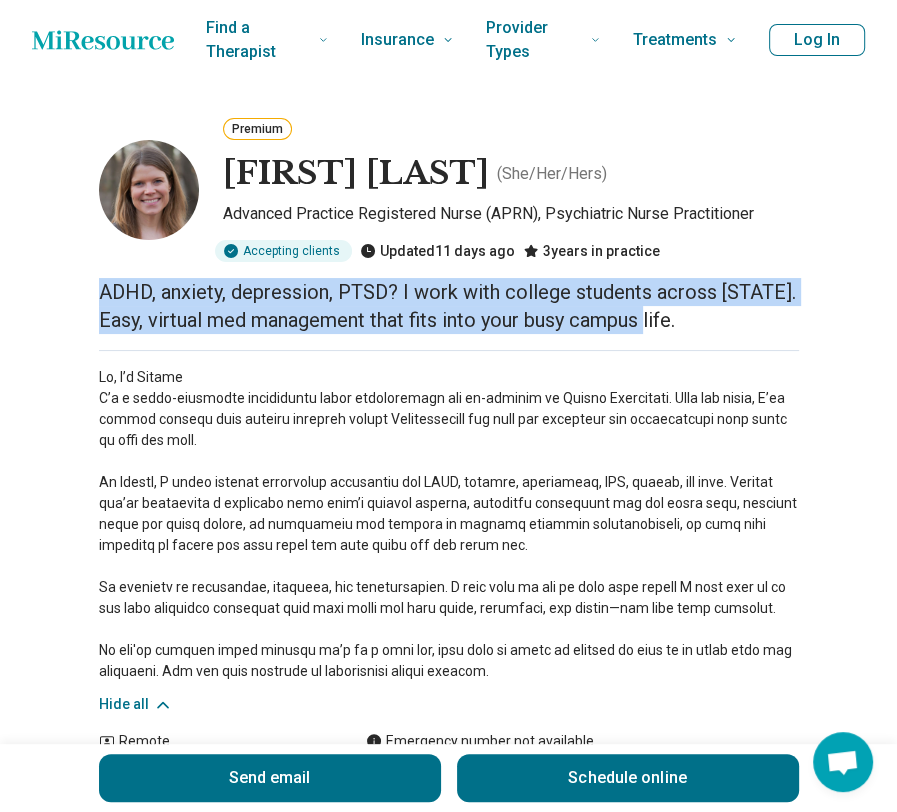 drag, startPoint x: 84, startPoint y: 294, endPoint x: 784, endPoint y: 334, distance: 701.1419 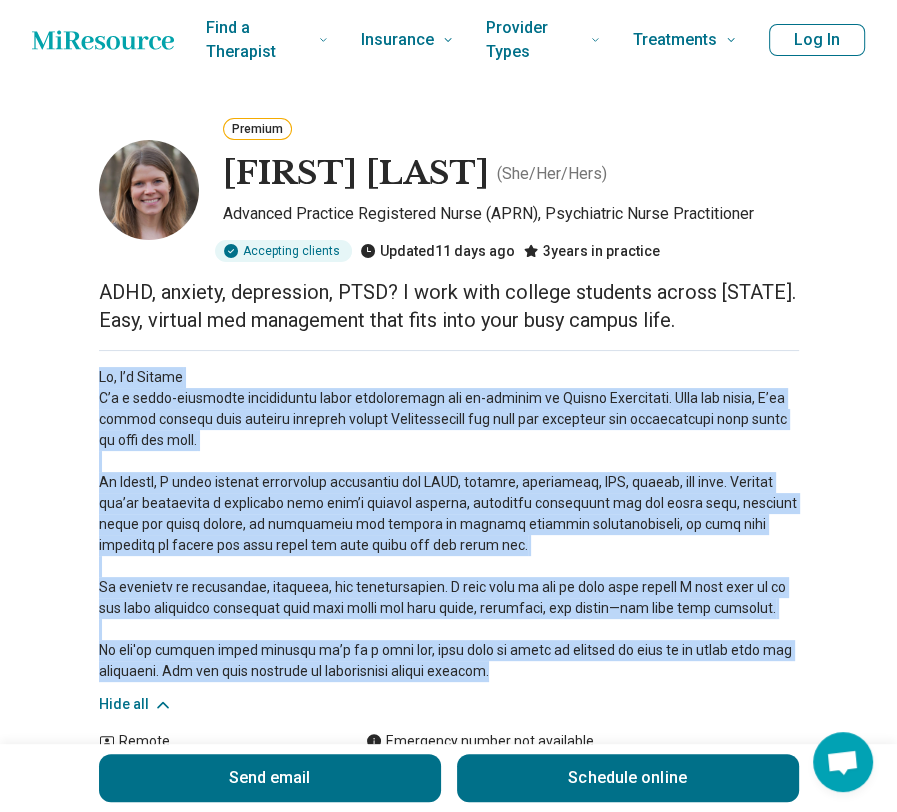 drag, startPoint x: 96, startPoint y: 372, endPoint x: 540, endPoint y: 671, distance: 535.2915 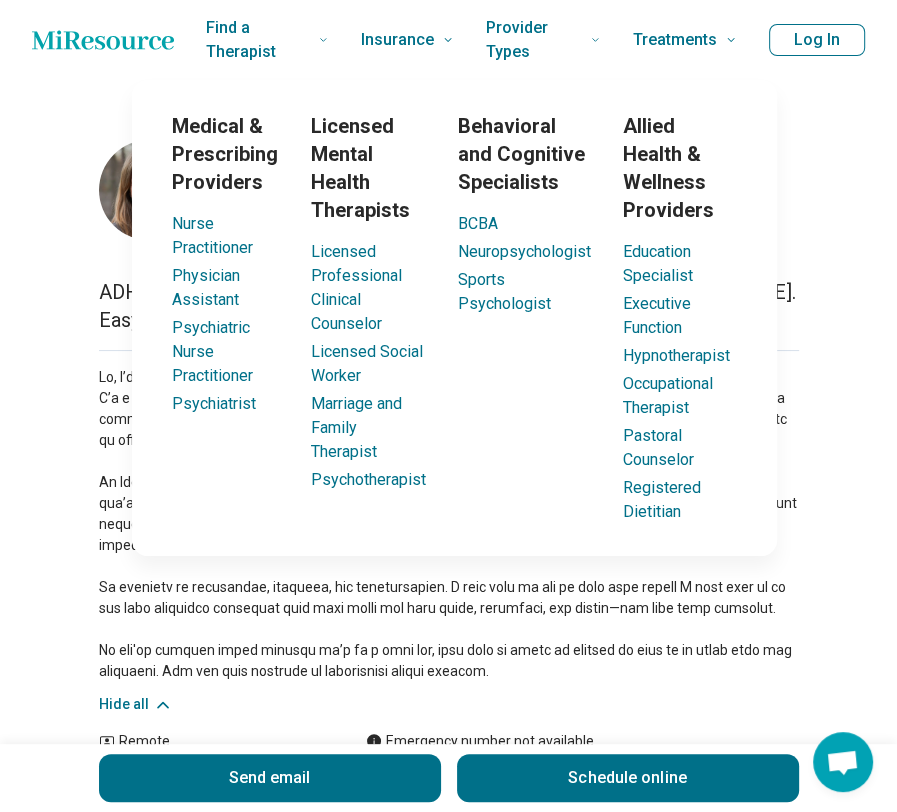 drag, startPoint x: 569, startPoint y: 64, endPoint x: 648, endPoint y: 124, distance: 99.20181 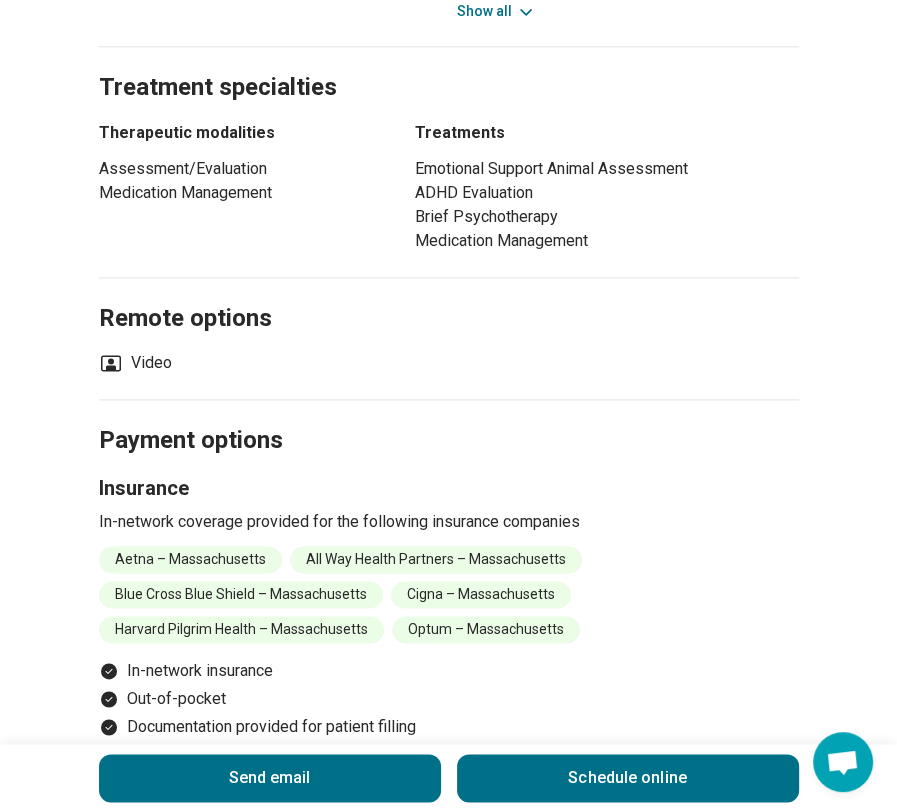 scroll, scrollTop: 1500, scrollLeft: 0, axis: vertical 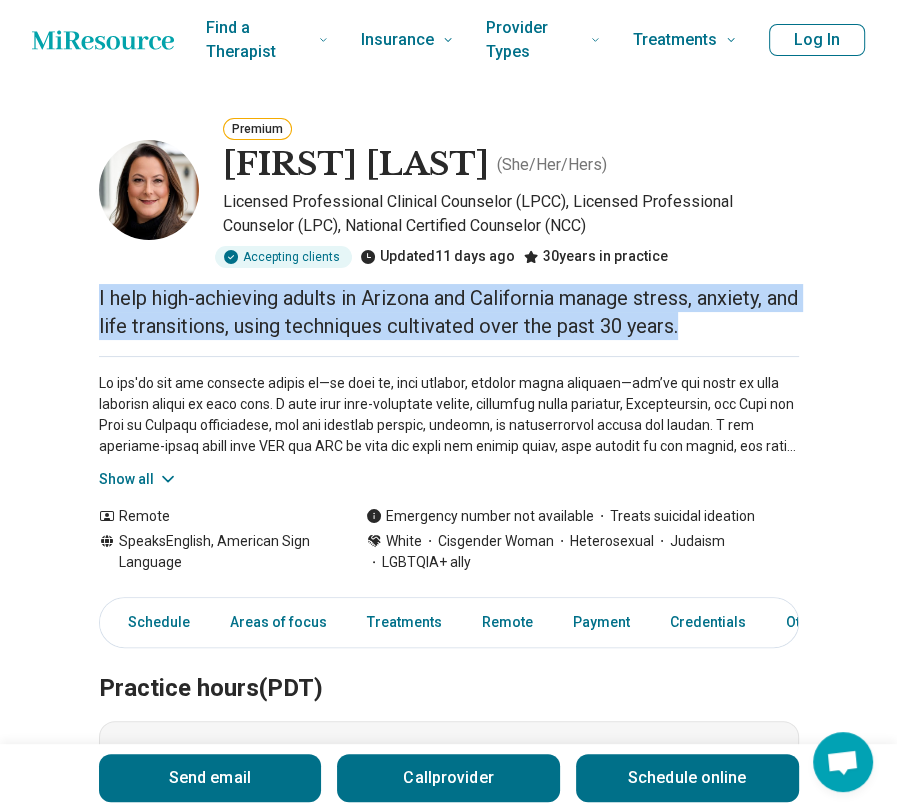 drag, startPoint x: 80, startPoint y: 302, endPoint x: 741, endPoint y: 321, distance: 661.273 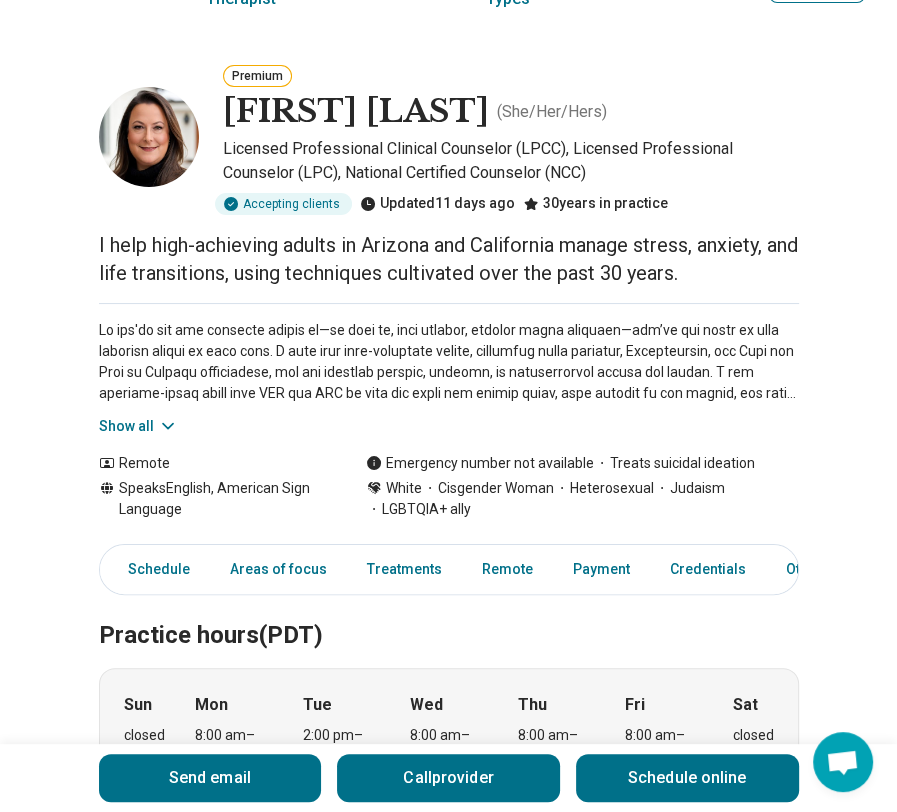 scroll, scrollTop: 100, scrollLeft: 0, axis: vertical 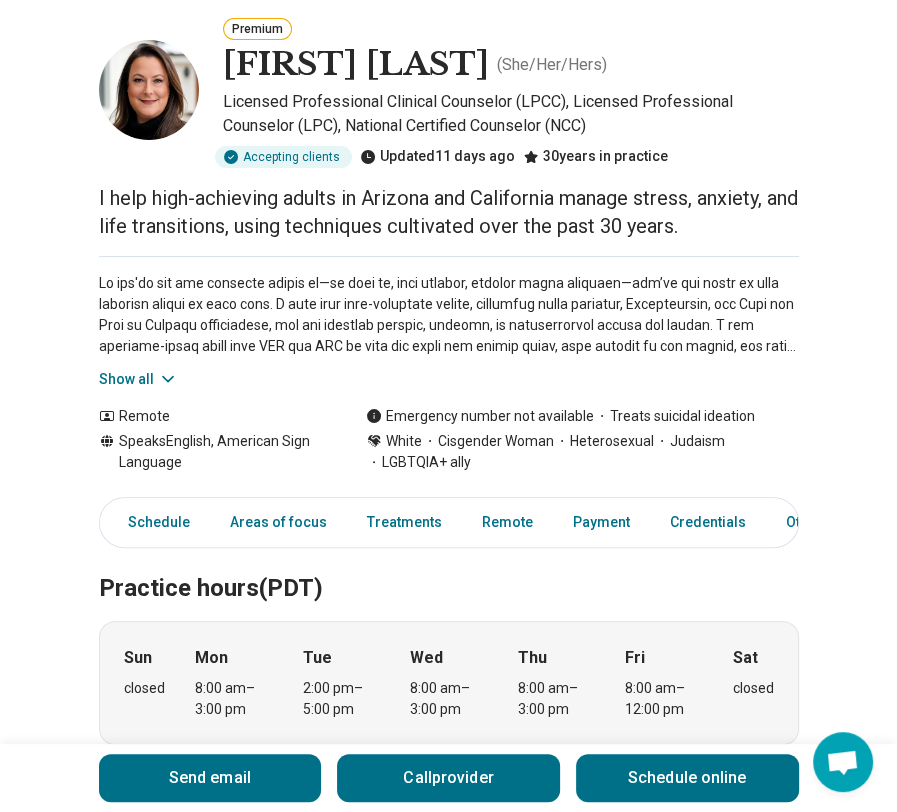 click 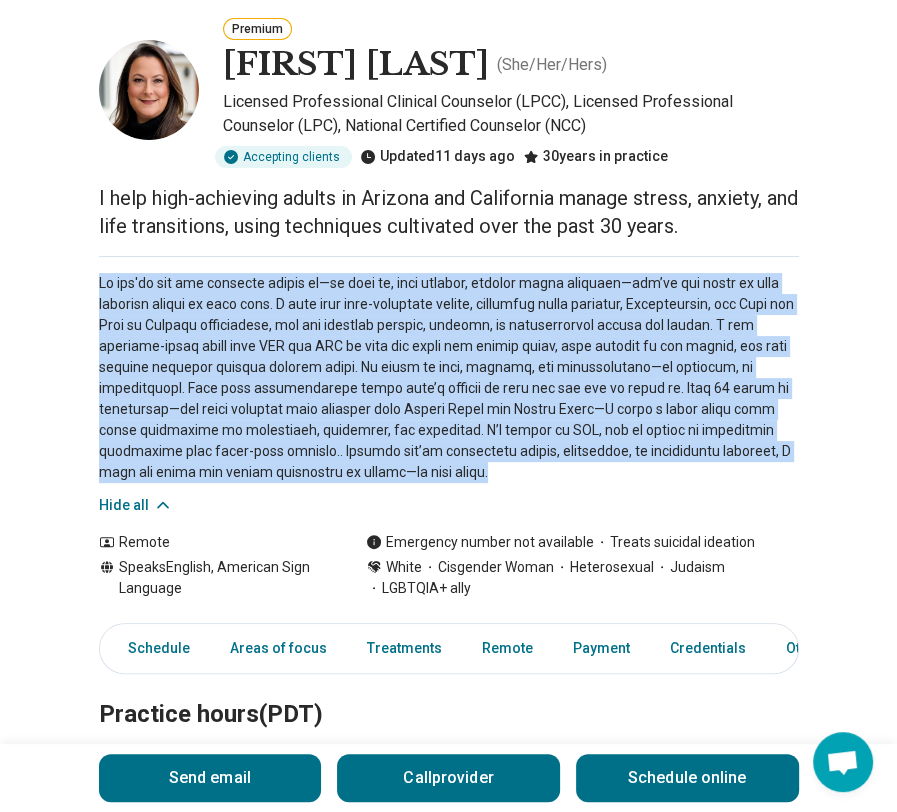 drag, startPoint x: 69, startPoint y: 276, endPoint x: 416, endPoint y: 479, distance: 402.01743 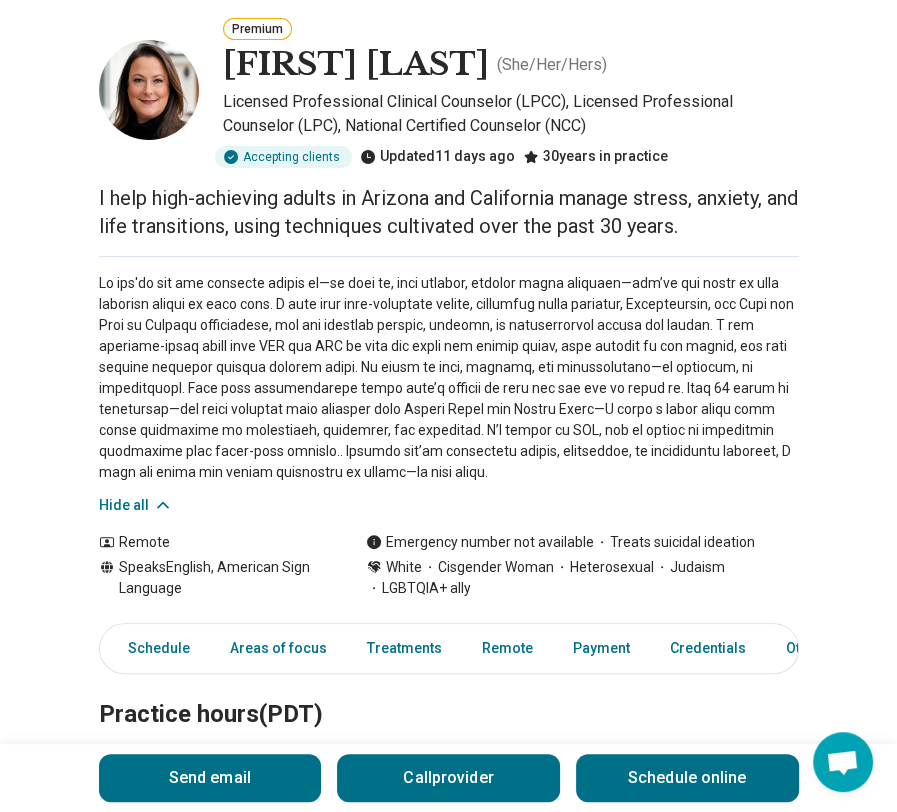click on "Audrey Jung ( She/Her/Hers )" at bounding box center (511, 65) 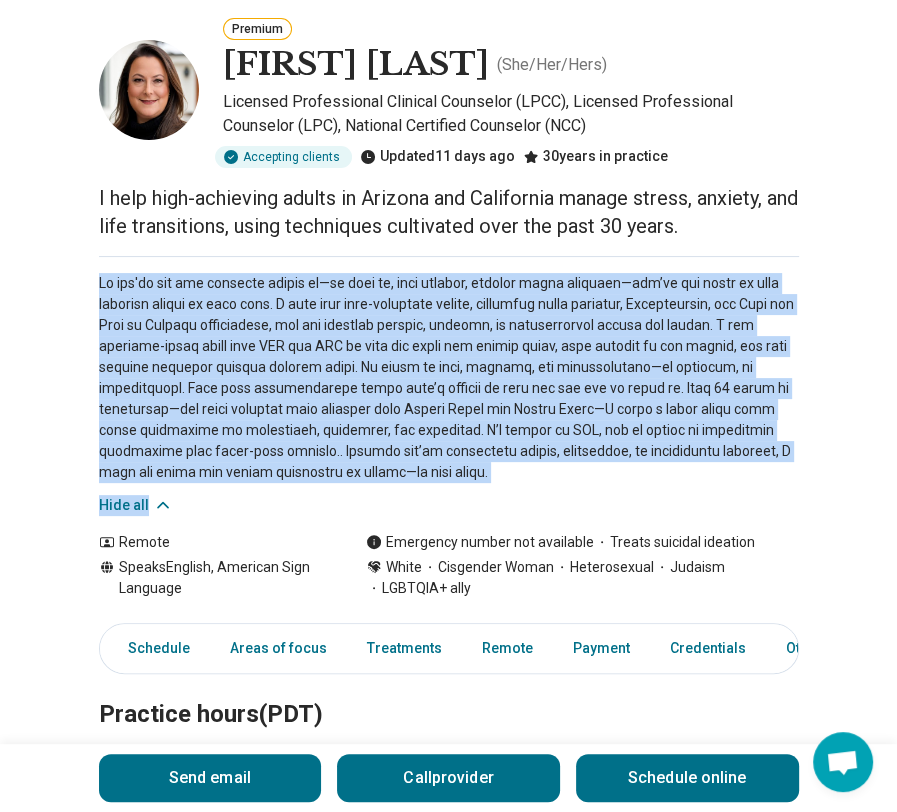 drag, startPoint x: 84, startPoint y: 286, endPoint x: 387, endPoint y: 484, distance: 361.95718 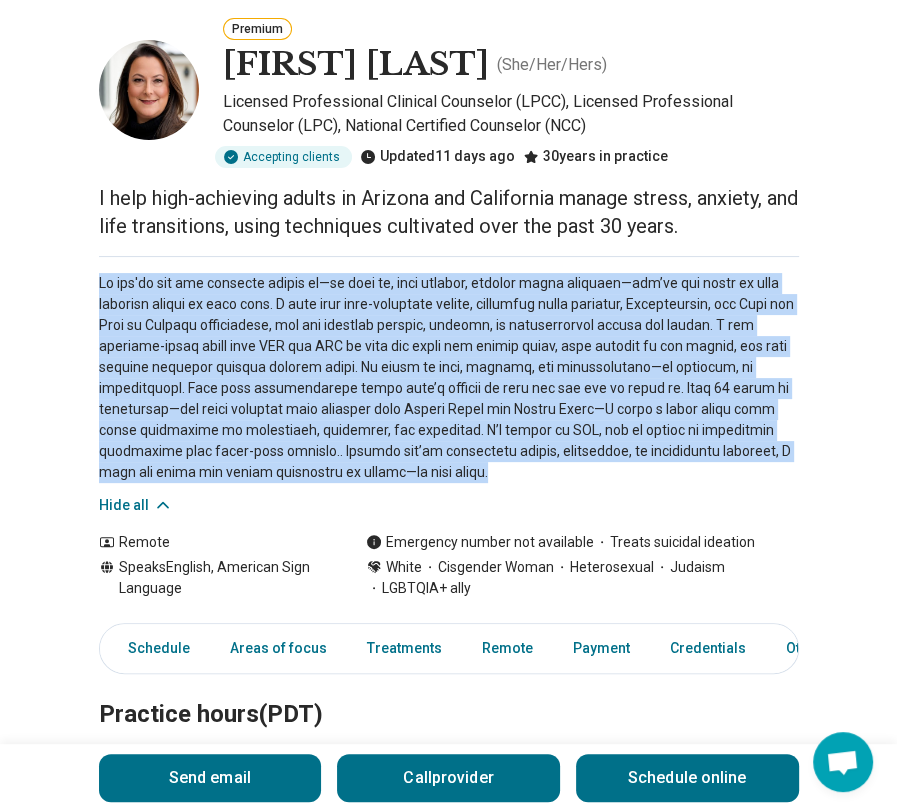 drag, startPoint x: 91, startPoint y: 275, endPoint x: 423, endPoint y: 467, distance: 383.52054 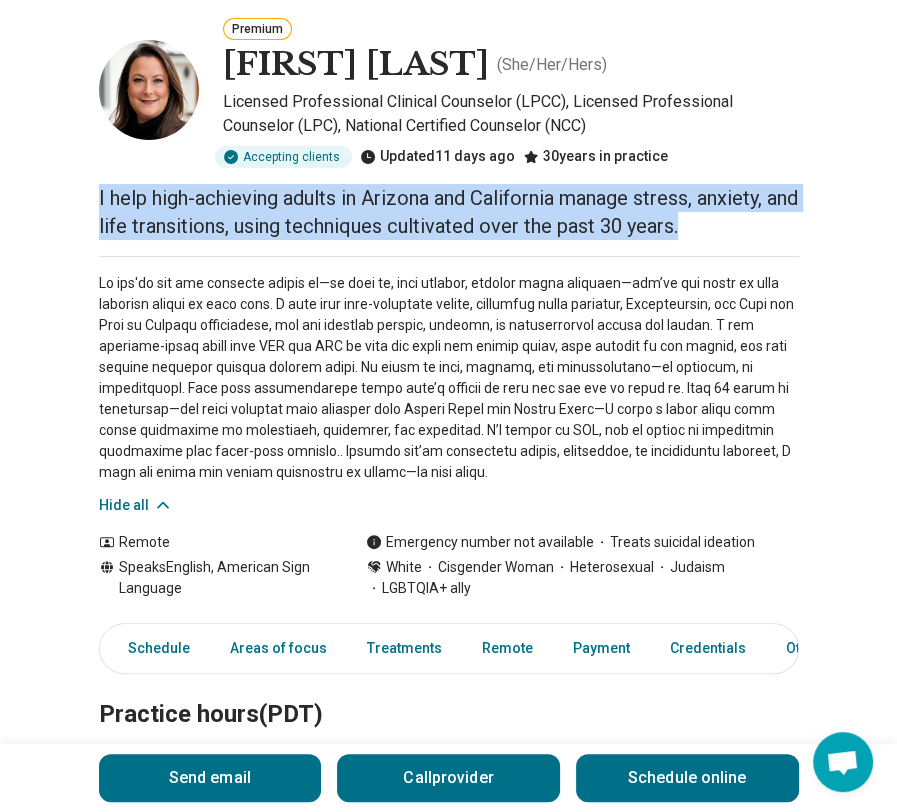 drag, startPoint x: 93, startPoint y: 194, endPoint x: 756, endPoint y: 217, distance: 663.3988 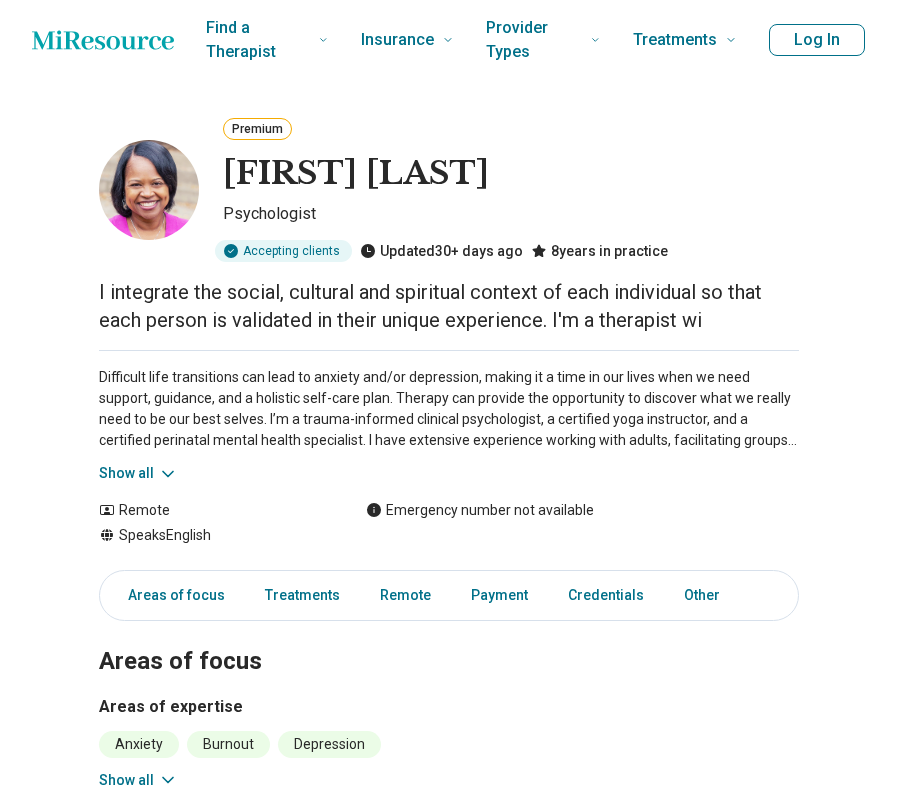 scroll, scrollTop: 0, scrollLeft: 0, axis: both 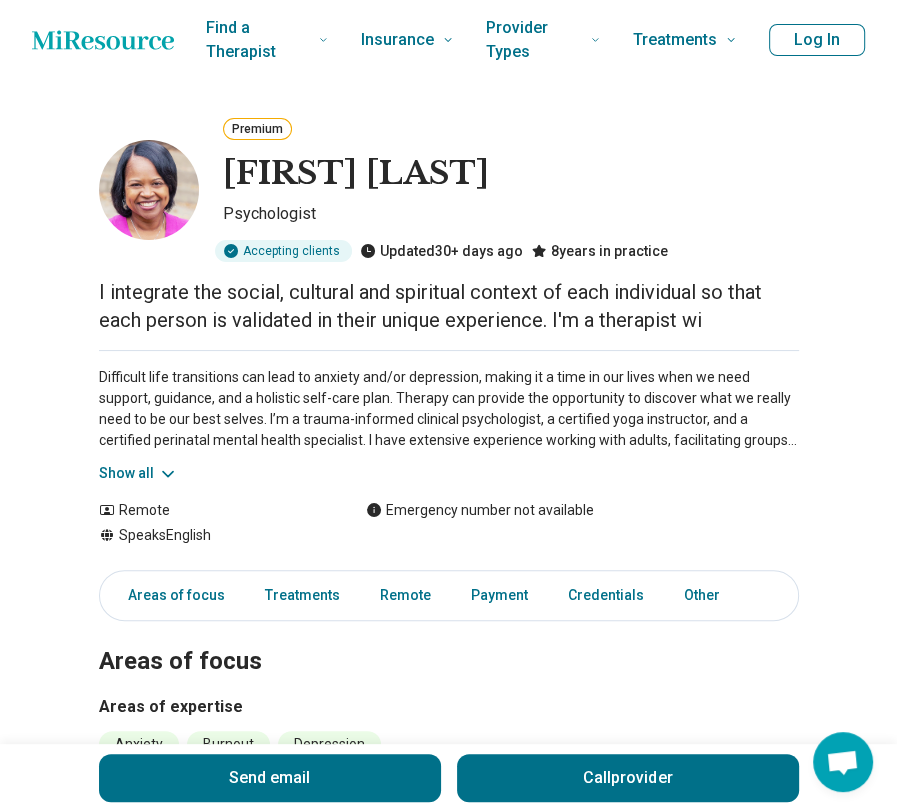 click on "Difficult life transitions can lead to anxiety and/or depression, making it a time in our lives when we need support, guidance, and a holistic self-care plan. Therapy can provide the opportunity to discover what we really need to be our best selves. I’m a trauma-informed clinical psychologist, a certified yoga instructor, and a certified perinatal mental health specialist. I have extensive experience working with adults, facilitating groups and providing clinical supervision to graduate students. I use strengths-based interventions, and work through a multicultural lens. I have a strong commitment to community service, improving access to care and reducing mental health stigma in the BIPOC community. I integrate the social, cultural and spiritual context of each individual so that each person is validated in their unique experience. Show all" at bounding box center [449, 417] 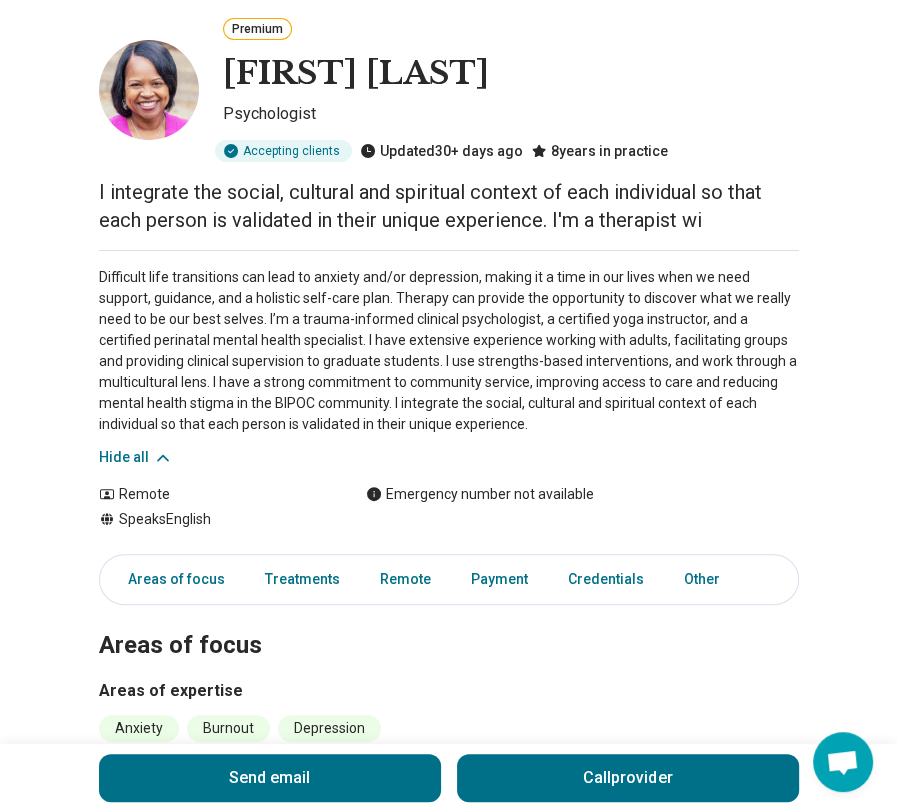 scroll, scrollTop: 0, scrollLeft: 0, axis: both 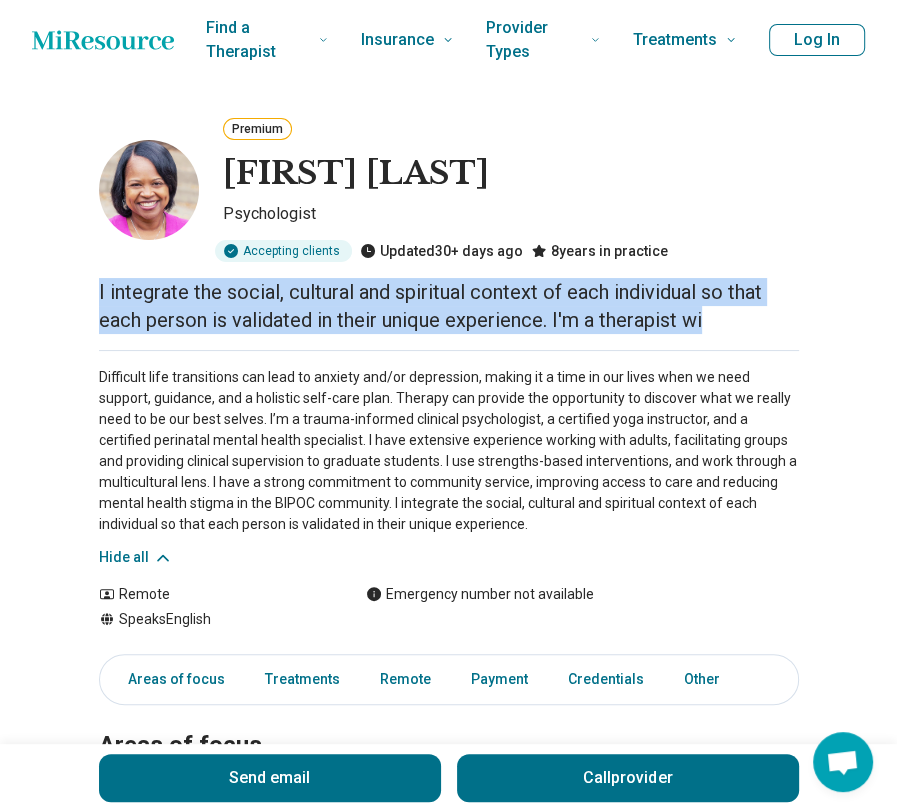 drag, startPoint x: 101, startPoint y: 299, endPoint x: 804, endPoint y: 325, distance: 703.48065 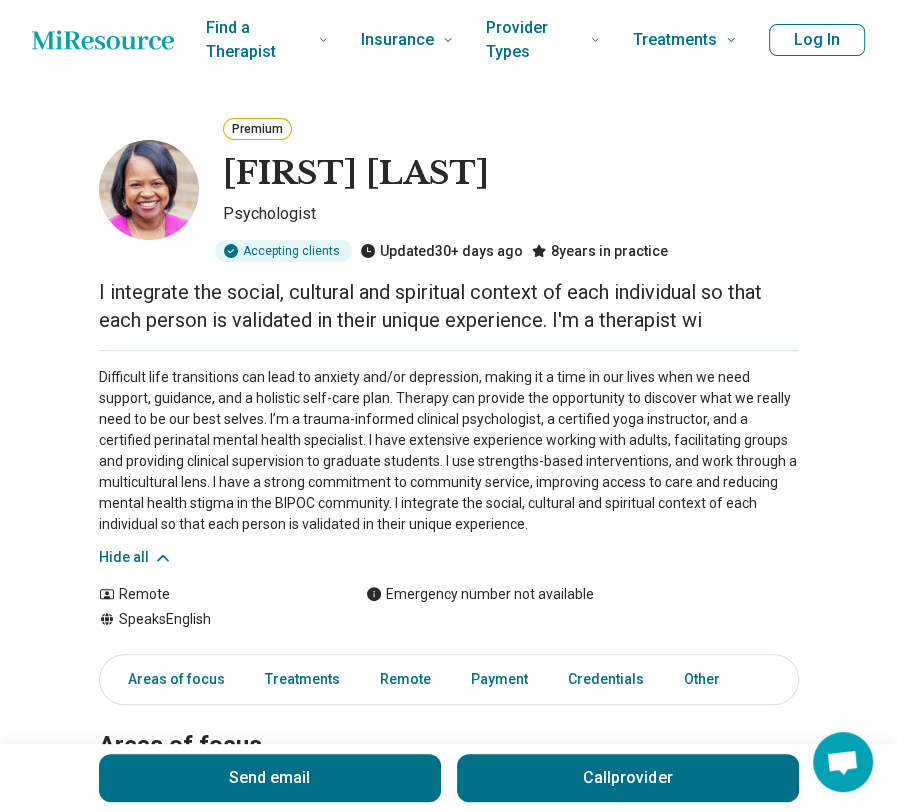 drag, startPoint x: 804, startPoint y: 325, endPoint x: 664, endPoint y: 381, distance: 150.78462 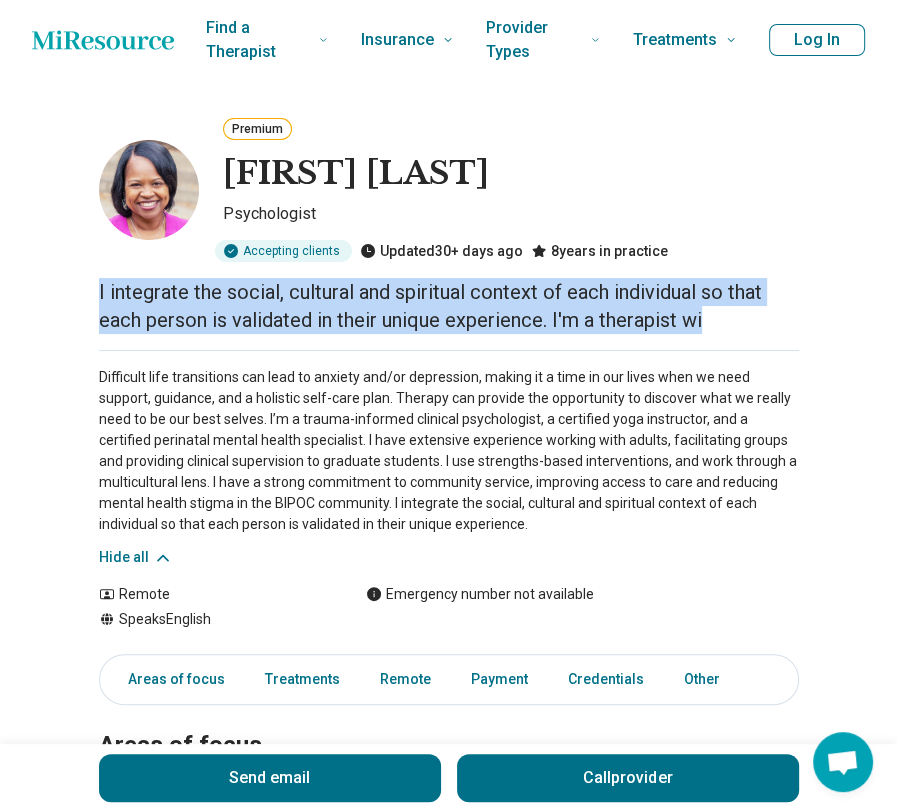 drag, startPoint x: 96, startPoint y: 293, endPoint x: 794, endPoint y: 312, distance: 698.25854 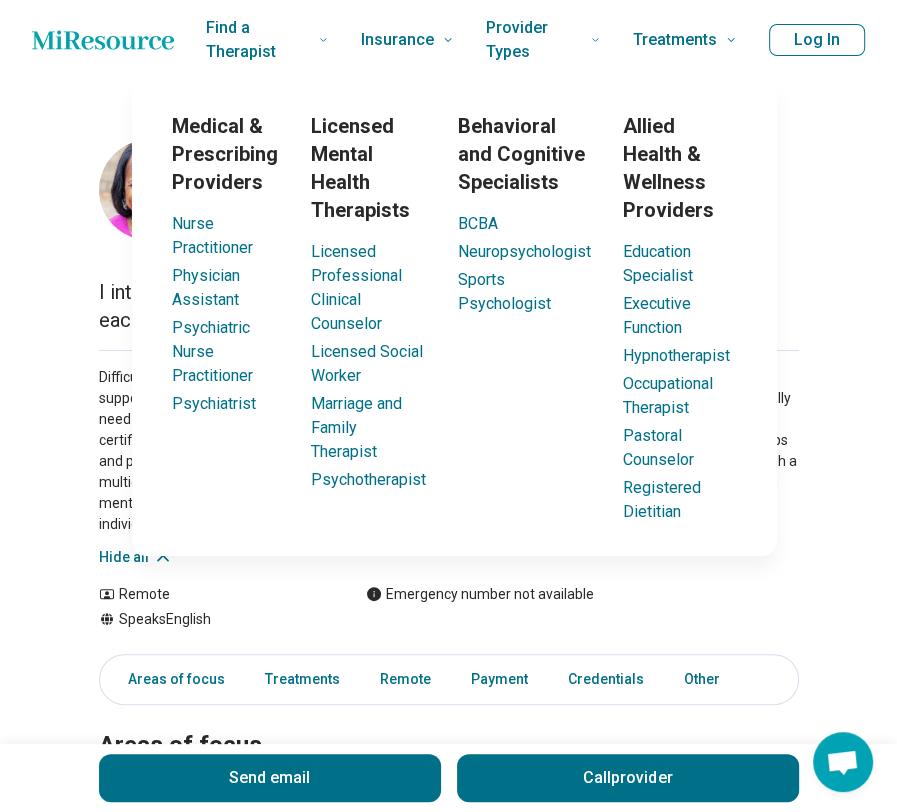 drag, startPoint x: 21, startPoint y: 385, endPoint x: 46, endPoint y: 385, distance: 25 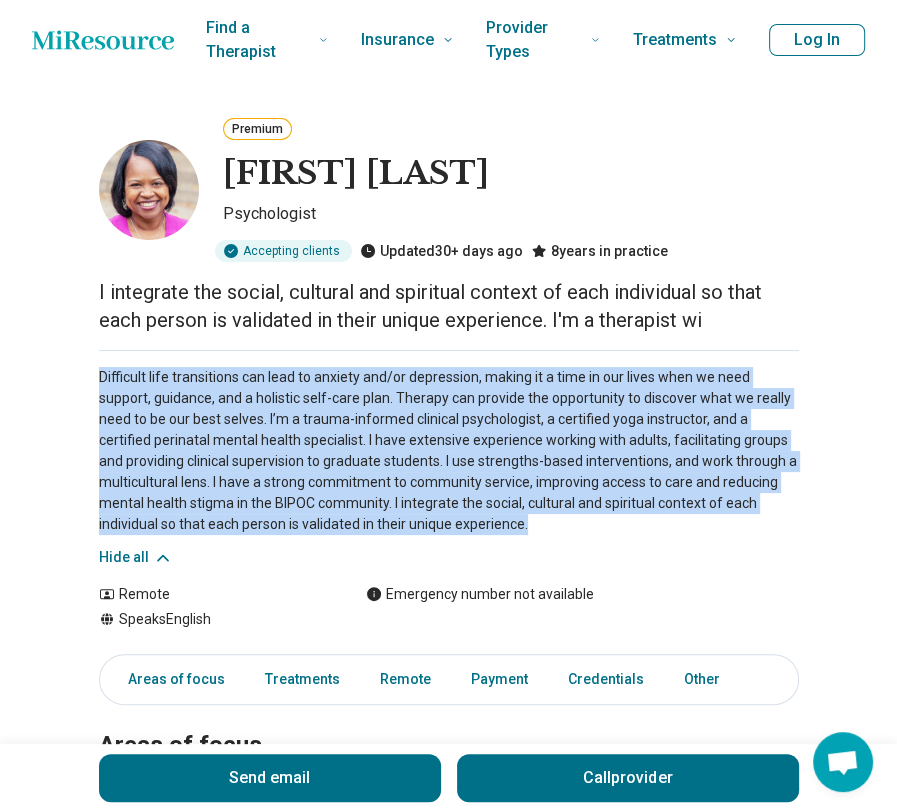 drag, startPoint x: 108, startPoint y: 379, endPoint x: 532, endPoint y: 531, distance: 450.42203 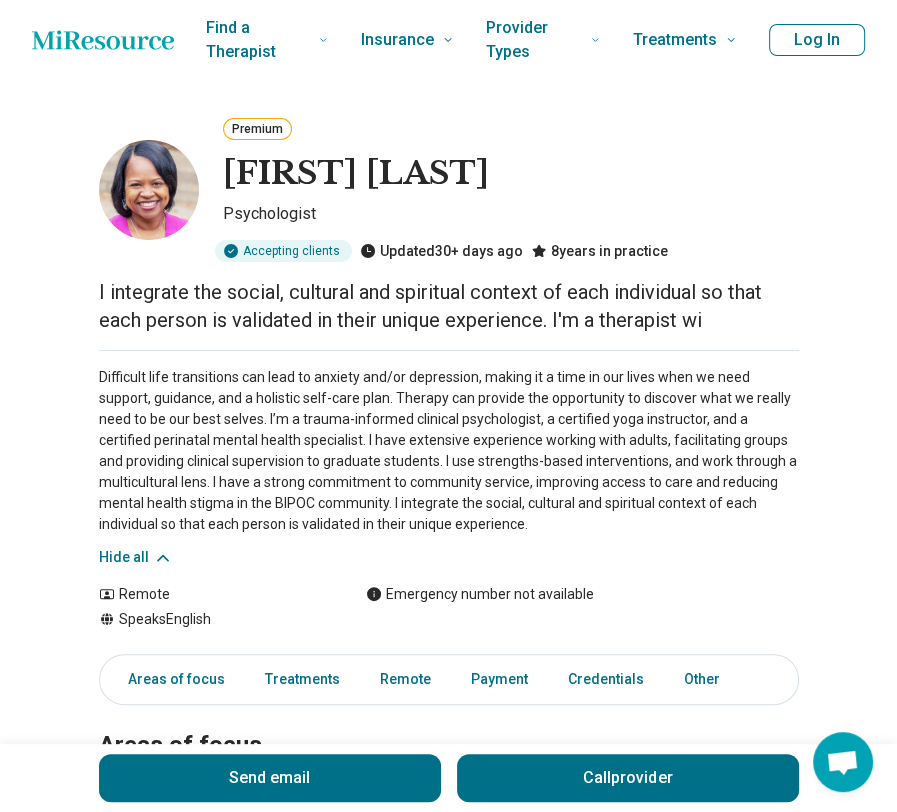 drag, startPoint x: 716, startPoint y: 175, endPoint x: 616, endPoint y: 111, distance: 118.72658 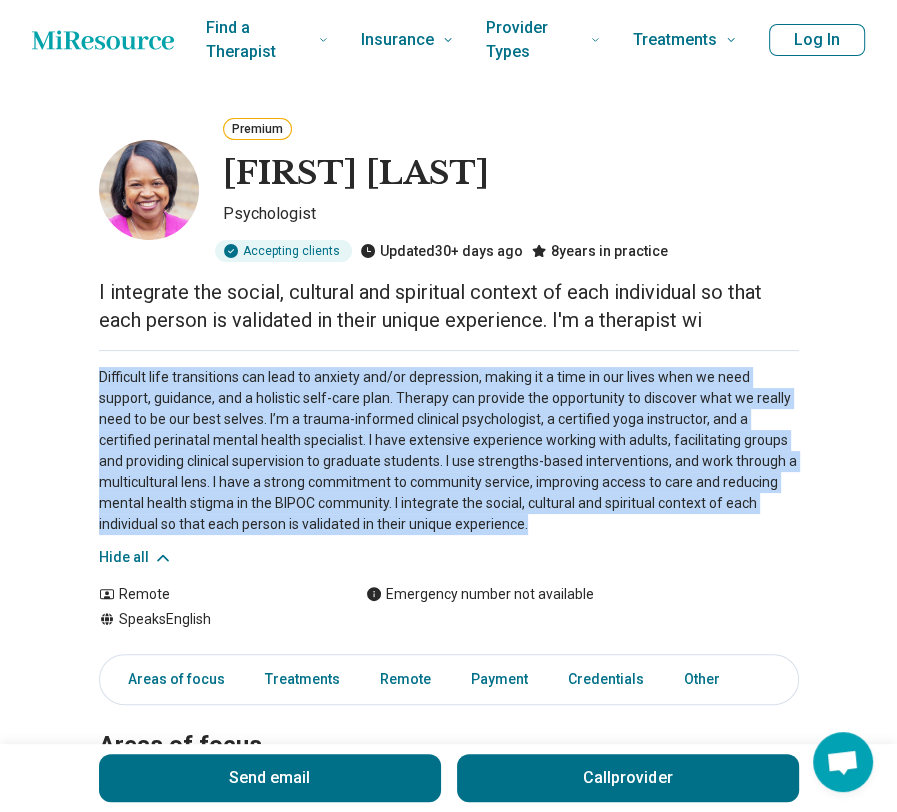 drag, startPoint x: 80, startPoint y: 370, endPoint x: 444, endPoint y: 527, distance: 396.4152 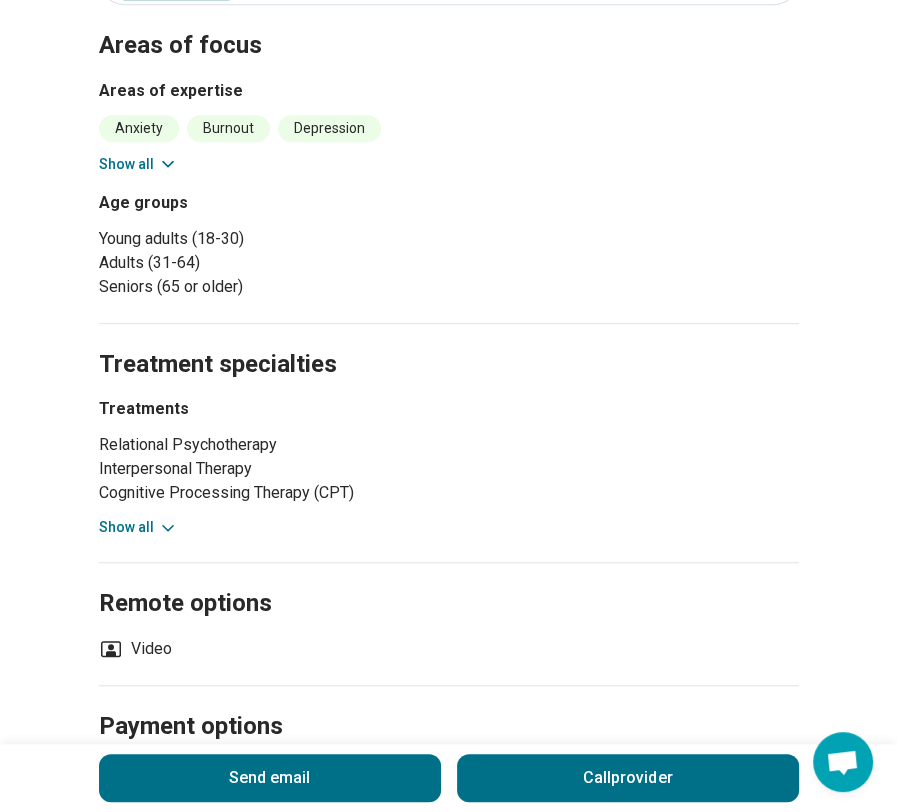 scroll, scrollTop: 1100, scrollLeft: 0, axis: vertical 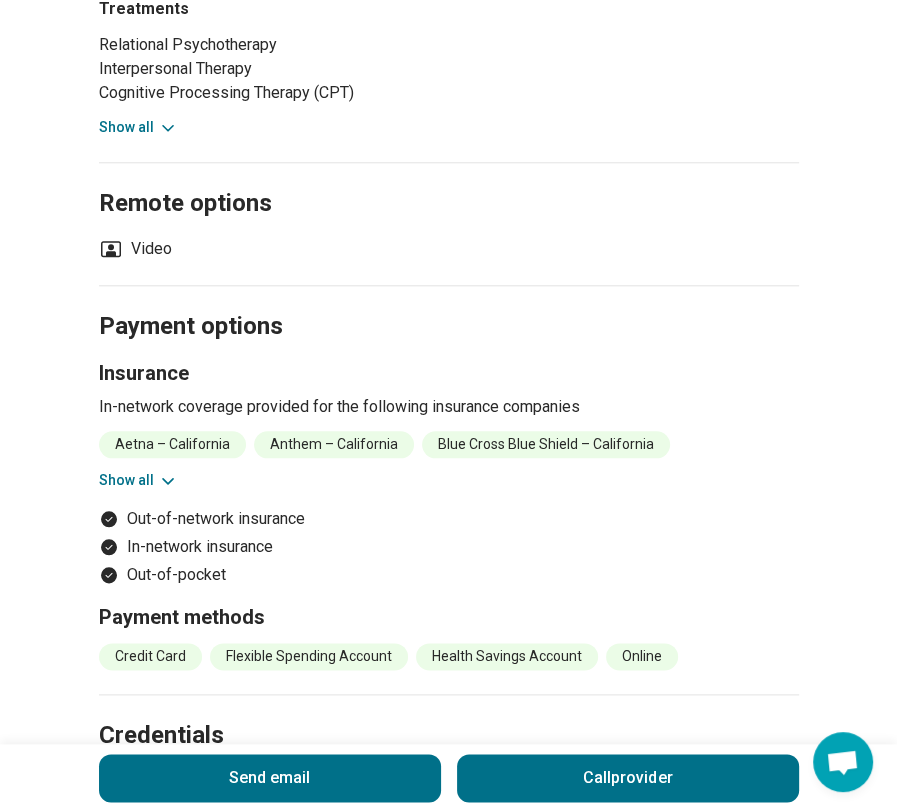 click on "Show all" at bounding box center (138, 480) 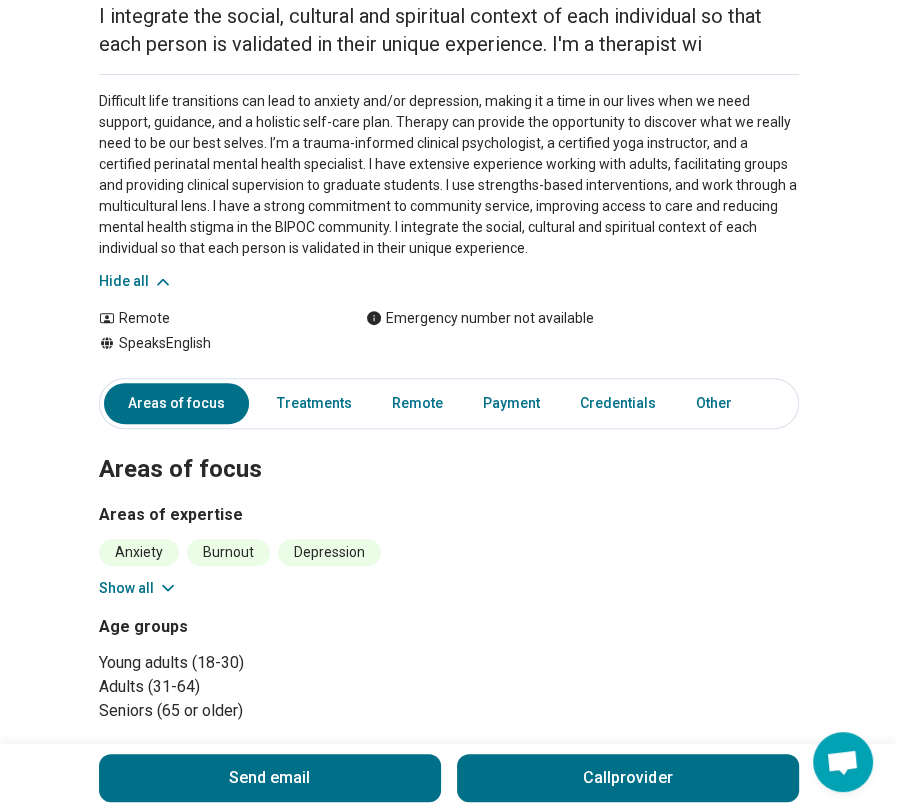 scroll, scrollTop: 0, scrollLeft: 0, axis: both 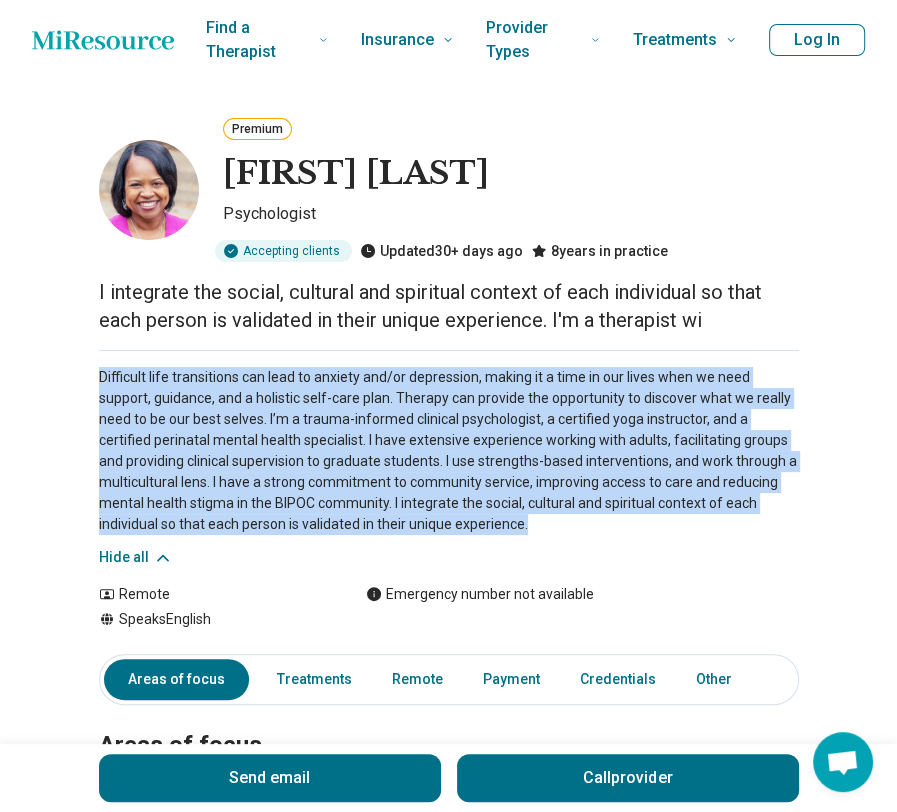 drag, startPoint x: 85, startPoint y: 374, endPoint x: 483, endPoint y: 523, distance: 424.97647 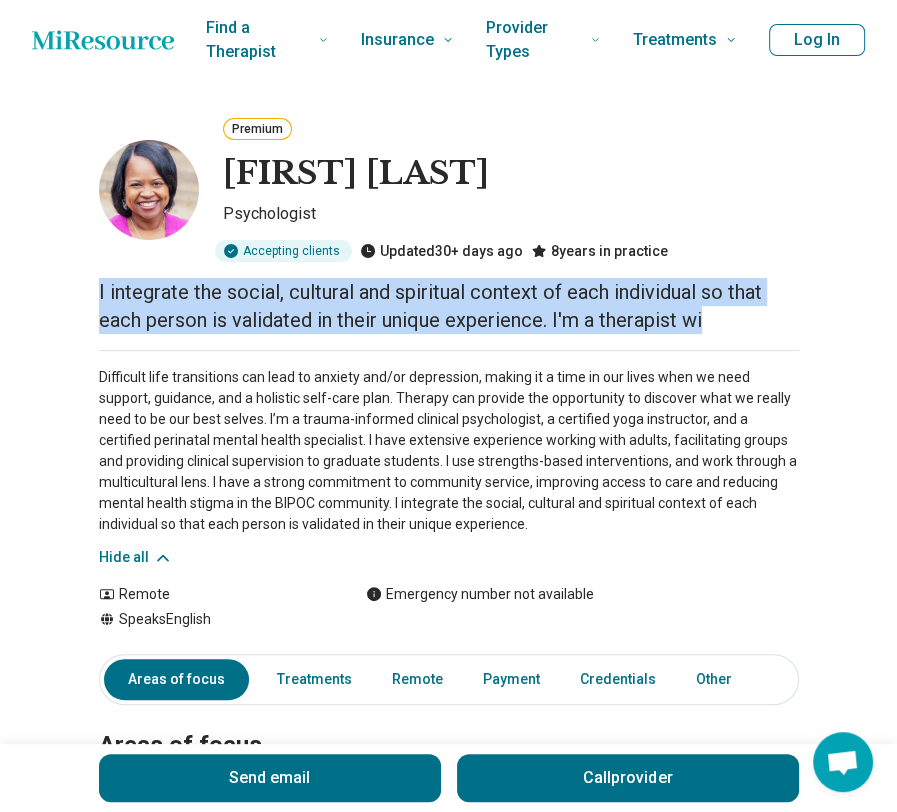 drag, startPoint x: 73, startPoint y: 286, endPoint x: 782, endPoint y: 307, distance: 709.3109 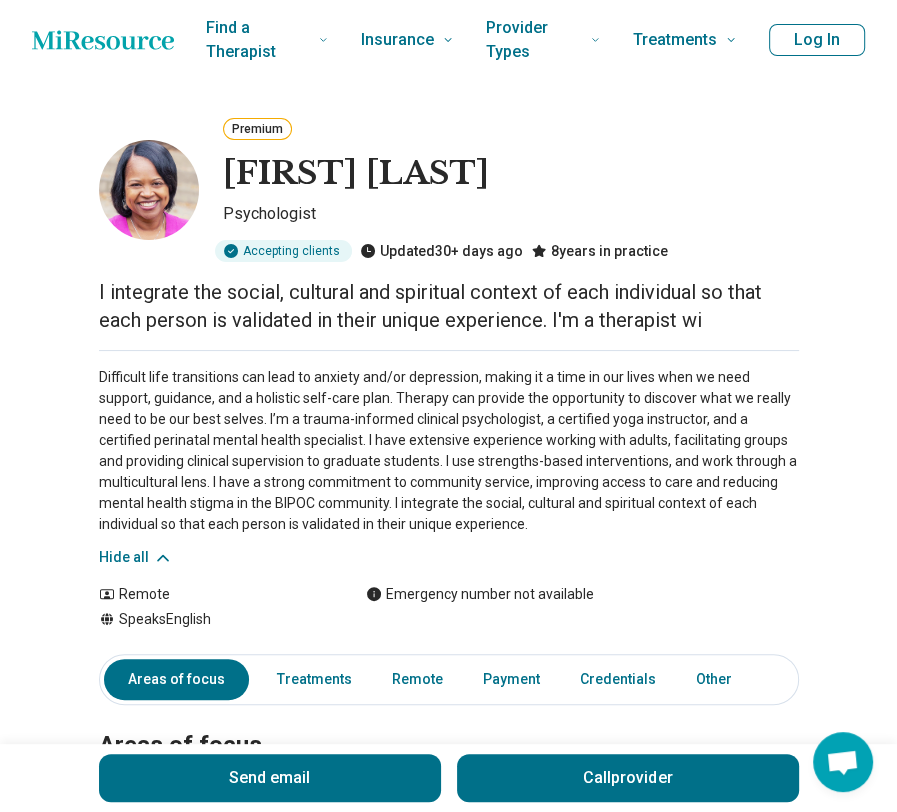 click on "Difficult life transitions can lead to anxiety and/or depression, making it a time in our lives when we need support, guidance, and a holistic self-care plan. Therapy can provide the opportunity to discover what we really need to be our best selves. I’m a trauma-informed clinical psychologist, a certified yoga instructor, and a certified perinatal mental health specialist. I have extensive experience working with adults, facilitating groups and providing clinical supervision to graduate students. I use strengths-based interventions, and work through a multicultural lens. I have a strong commitment to community service, improving access to care and reducing mental health stigma in the BIPOC community. I integrate the social, cultural and spiritual context of each individual so that each person is validated in their unique experience." at bounding box center [449, 451] 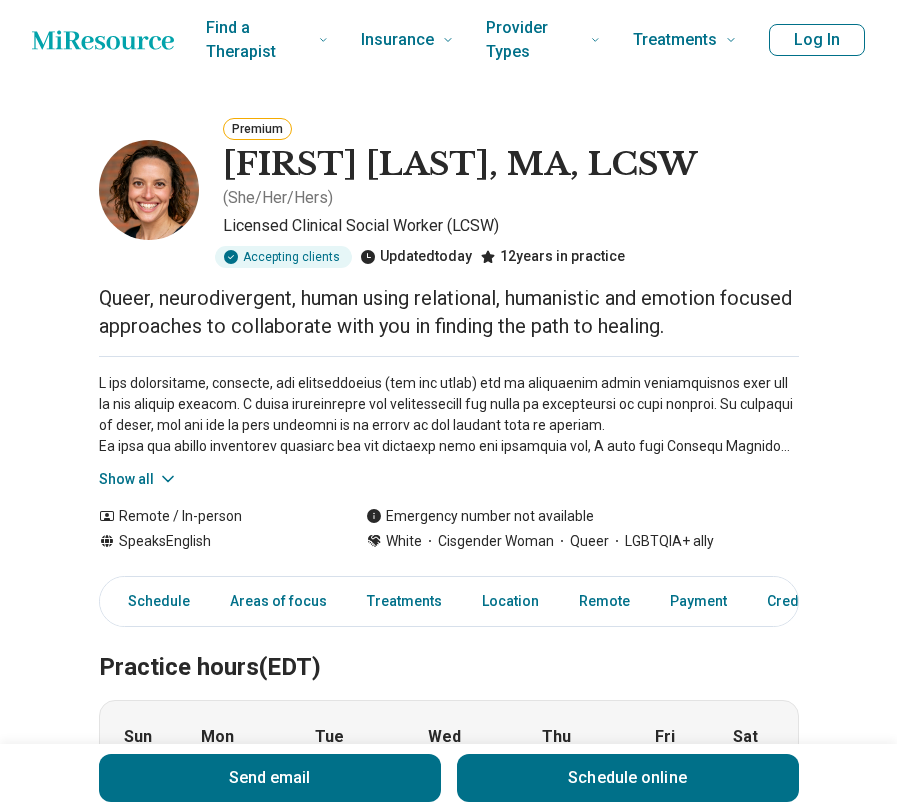 scroll, scrollTop: 0, scrollLeft: 0, axis: both 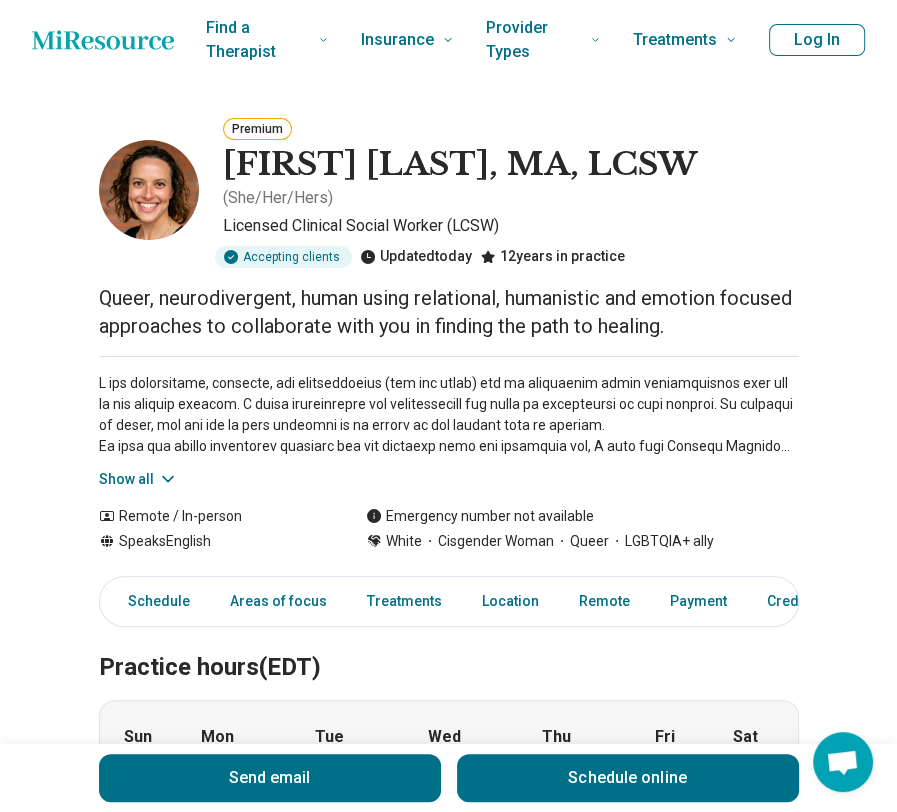 click on "Show all" at bounding box center (138, 479) 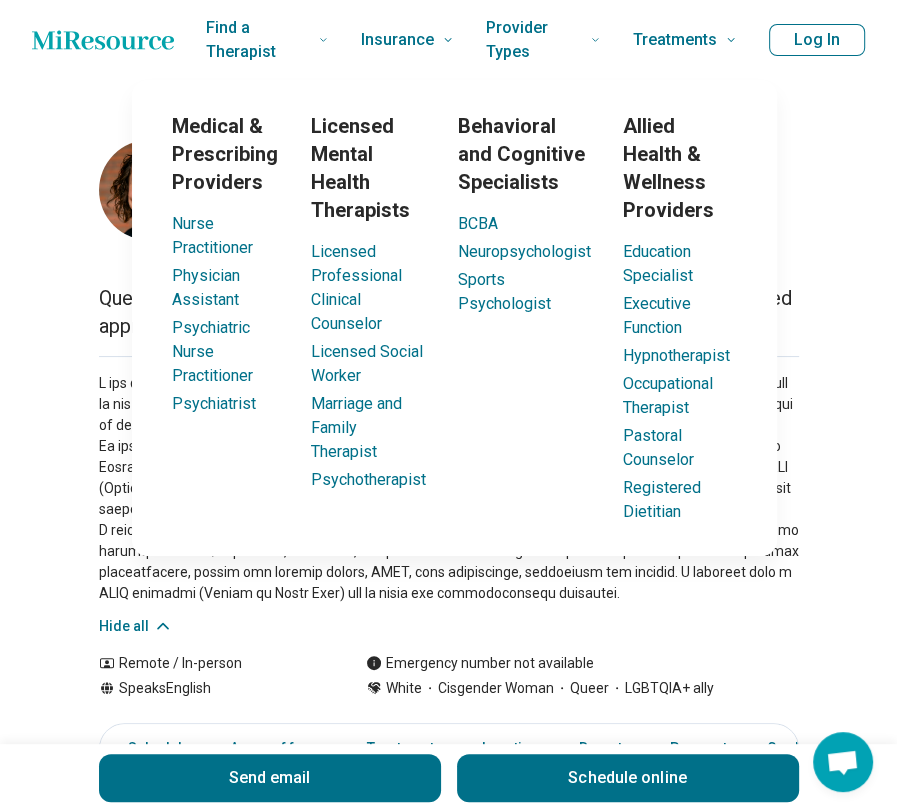 click on "Medical & Prescribing Providers Nurse Practitioner Physician Assistant Psychiatric Nurse Practitioner Psychiatrist Licensed Mental Health Therapists Licensed Professional Clinical Counselor Licensed Social Worker Marriage and Family Therapist Psychotherapist Behavioral and Cognitive Specialists BCBA Neuropsychologist Sports Psychologist Allied Health & Wellness Providers Education Specialist Executive Function Hypnotherapist Occupational Therapist Pastoral Counselor Registered Dietitian" at bounding box center [454, 318] 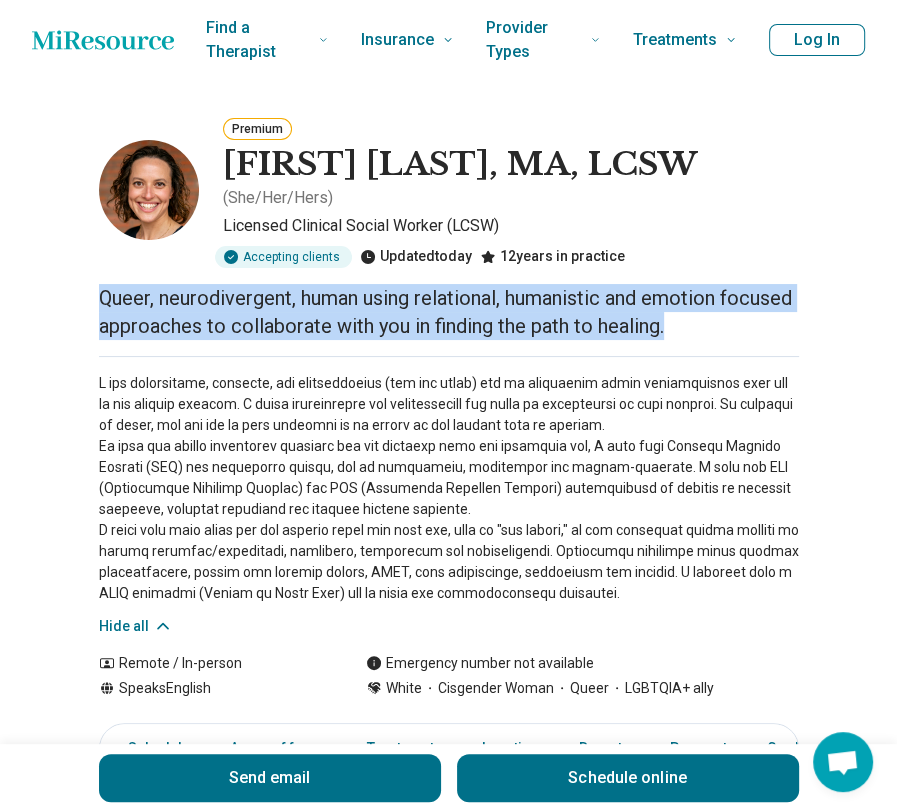 drag, startPoint x: 69, startPoint y: 303, endPoint x: 762, endPoint y: 338, distance: 693.8833 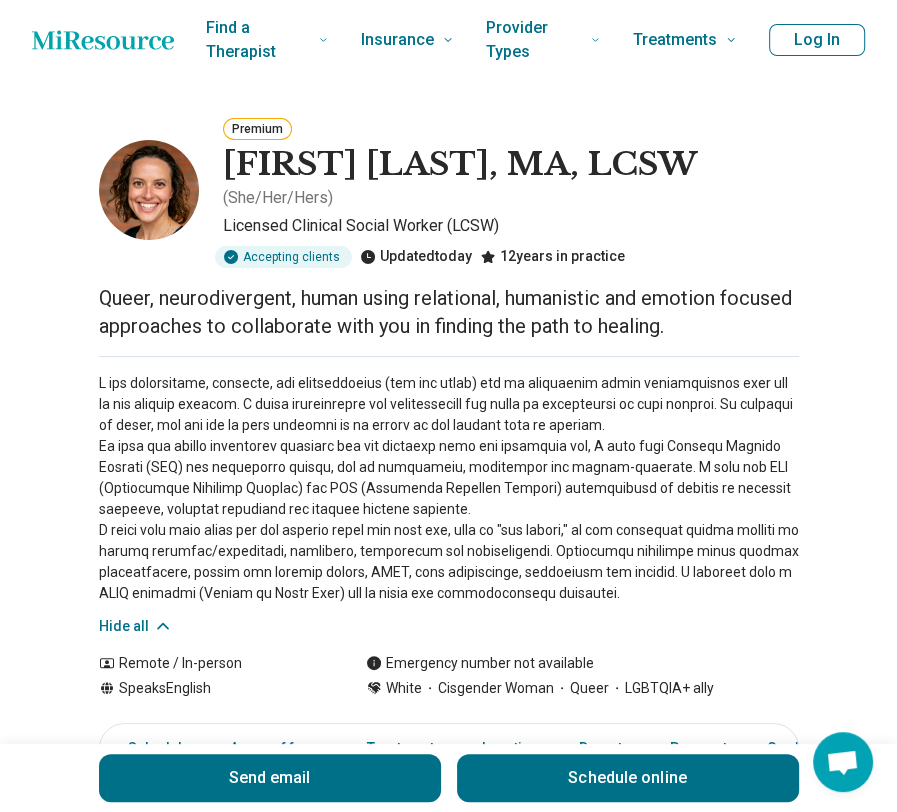 click on "[FIRST] [LAST], [STATE], LCSW ( She/Her/Hers ) Licensed Clinical Social Worker (LCSW) Accepting clients Updated  today 12  years in practice Queer, neurodivergent, human using relational, humanistic and emotion focused approaches to collaborate with you in finding the path to healing. Hide all Remote / In-person Speaks  English Emergency number not available White Cisgender Woman Queer LGBTQIA+ ally Send email Schedule online Schedule Areas of focus Treatments Location Remote Payment Credentials Other Practice hours  (EDT) Sun closed Mon 8:00 am  –   6:00 pm Tue 8:00 am  –   3:00 pm Wed 8:00 am  –   6:00 pm Thu 8:00 am  –   6:00 pm Fri closed Sat closed Areas of focus Areas of expertise Academic Concerns Anorexia Nervosa Anxiety Attention Deficit Hyperactivity Disorder (ADHD) Binge-Eating Disorder Body Image Bulimia Nervosa Compulsive Exercise Eating Concerns Gender Identity Life Transitions Obsessive Compulsive Disorder (OCD) Other specified feeding or eating disorder (OSFED) Personal Growth ,  [STATE]" at bounding box center (448, 1628) 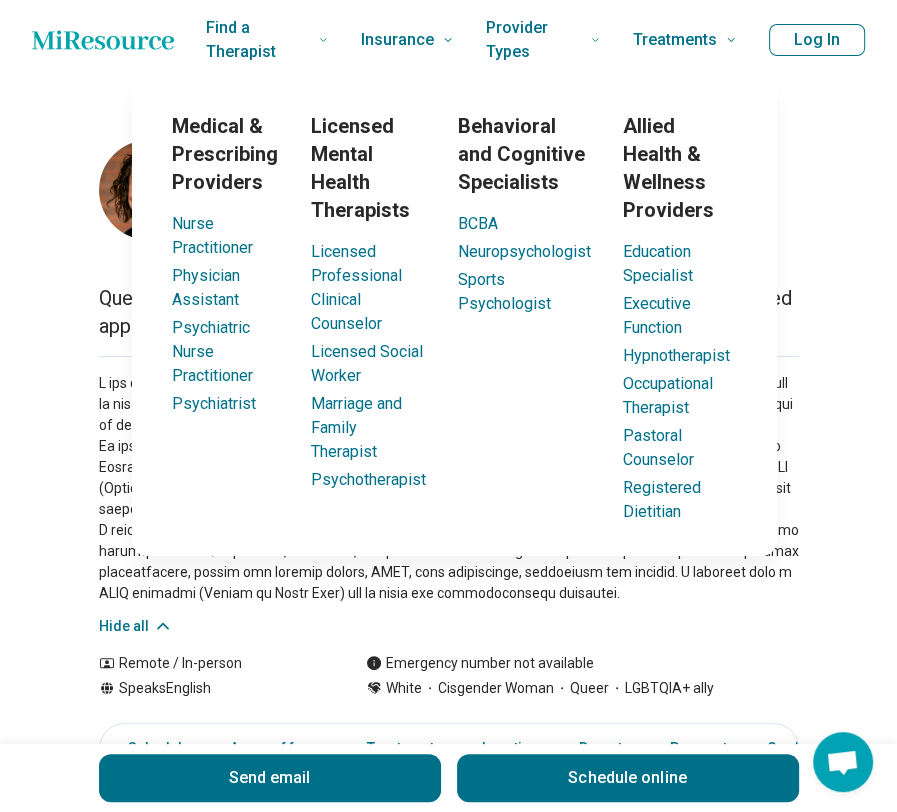 click on "Find a Therapist Mental Health Conditions ADHD Anxiety Anorexia Autism Bipolar Binge Eating Bulimia Depression OCD Panic Phobias Postpartum Depression PTSD Schizophrenia Social Anxiety Behavioral and Coping Challenges Alcohol Anger Issues Antisocial Borderline Personality Drug Use Gambling Hoarding Narcissistic Personality Disorder OCPD Personality Disorders Sex Addiction Skin Picking Trichotillomania Relationships & Life Events Adoption Divorce End of Life Grief & Loss Infertility Infidelity Life Transitions Parenting Pregnancy Loss Relationships Identity and Emotional Wellbeing Abuse Body Image Bullying Childhood Abuse Chronic Pain Domestic Abuse Gender Identity Loneliness Sexual Assault Self Harm Suicidal Ideation Trauma Career & Performance Burnout Career Learning Disorder Personal Growth Self Esteem Sleep Work Life Balance Insurance National Insurers Aetna Anthem Blue Cross Blue Shield Cigna Humana Optum UnitedHealthCare Government & Public Programs GEHA Medicaid Medicare TriCare Emblem Health Net Molina" at bounding box center (448, 1957) 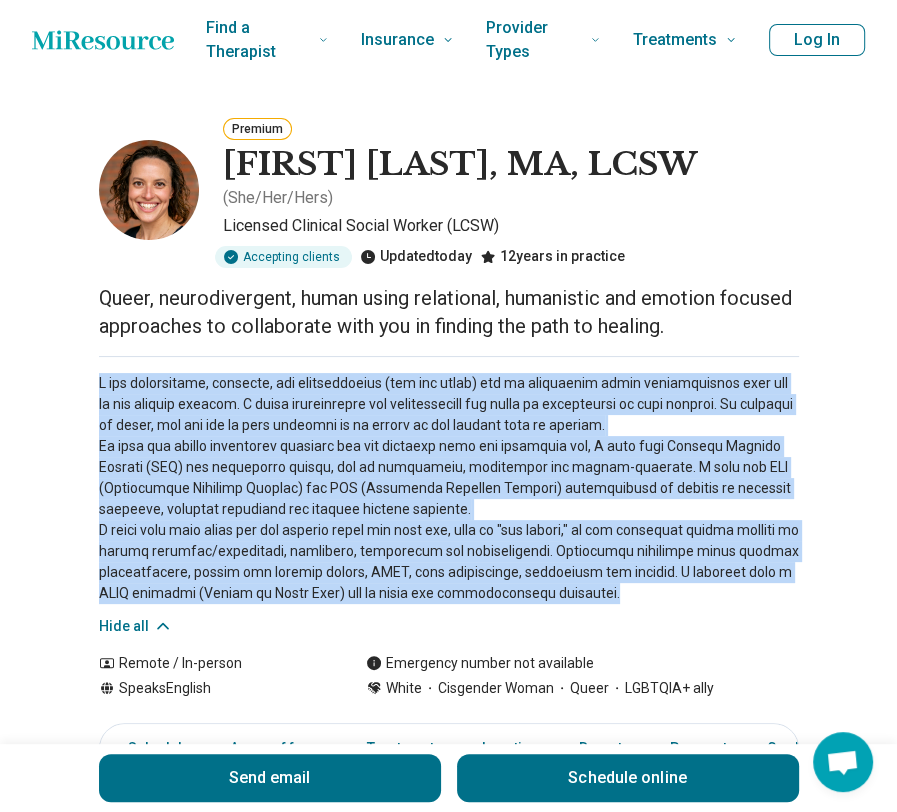 drag, startPoint x: 81, startPoint y: 381, endPoint x: 596, endPoint y: 603, distance: 560.81104 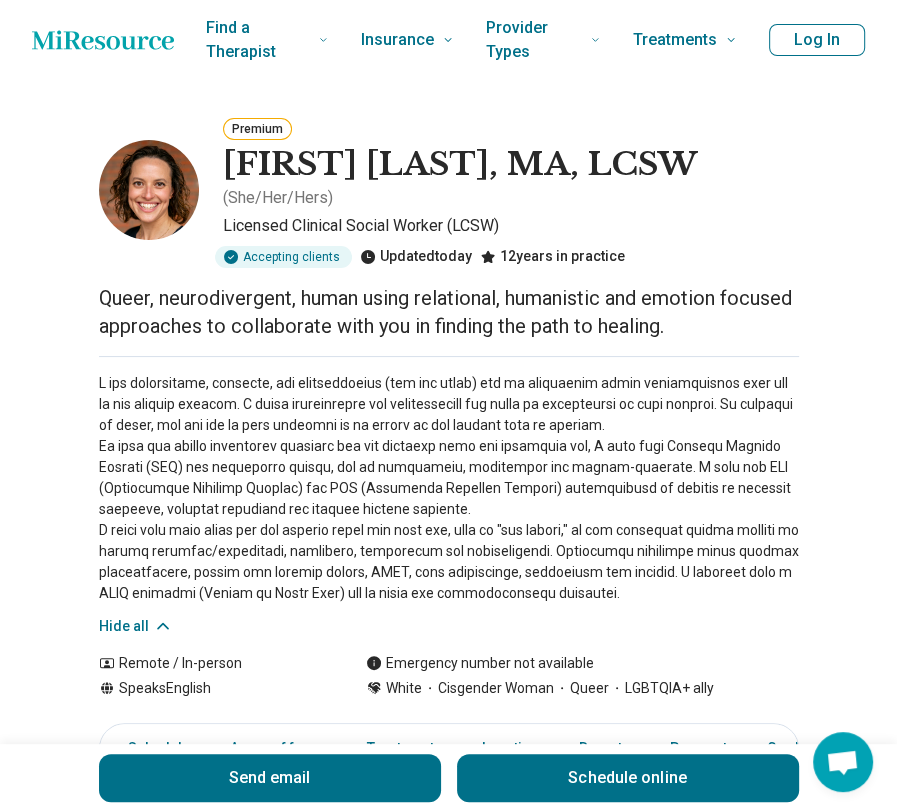click on "Barbara Hodapp, MA, LCSW" at bounding box center [460, 165] 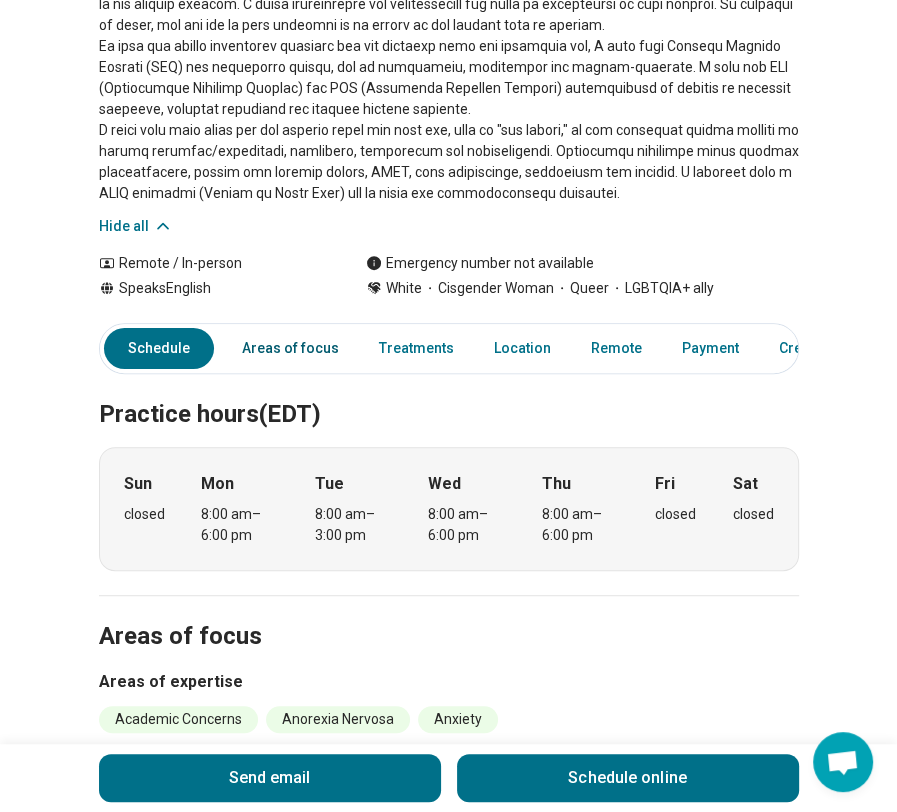 scroll, scrollTop: 0, scrollLeft: 0, axis: both 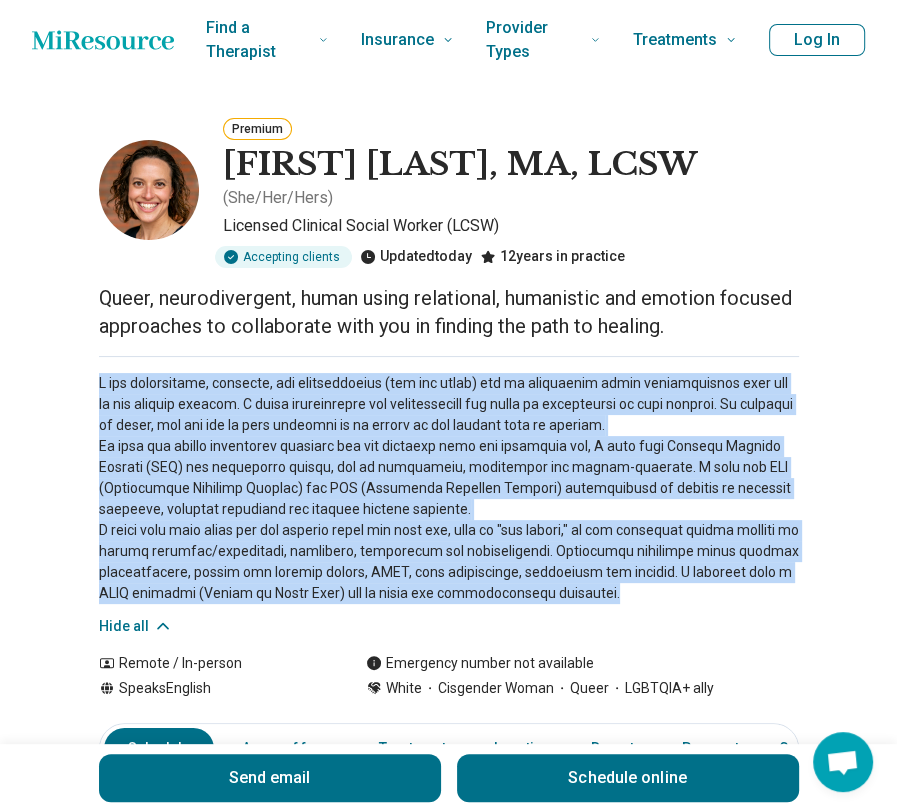 drag, startPoint x: 80, startPoint y: 383, endPoint x: 630, endPoint y: 587, distance: 586.614 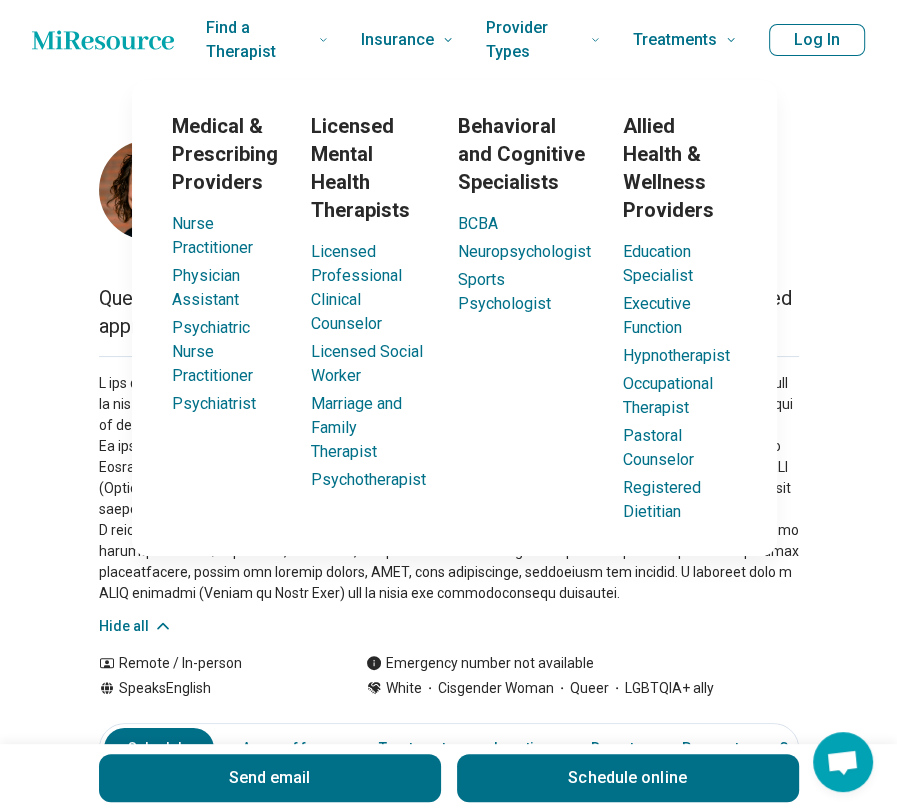drag, startPoint x: 0, startPoint y: 269, endPoint x: 16, endPoint y: 269, distance: 16 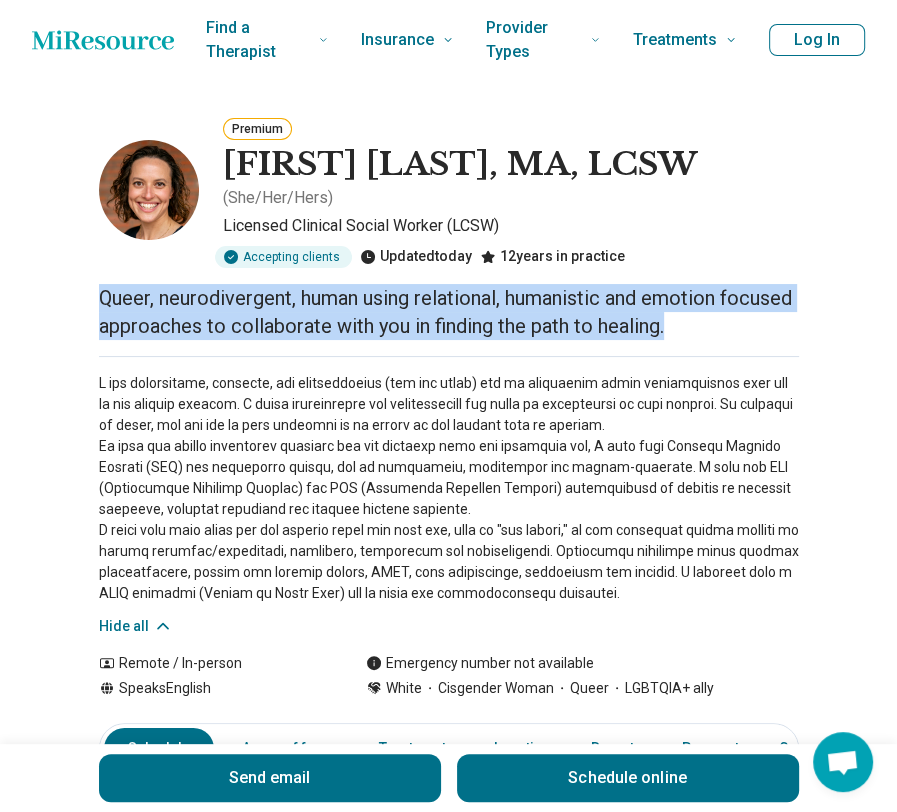 drag, startPoint x: 111, startPoint y: 298, endPoint x: 778, endPoint y: 327, distance: 667.6301 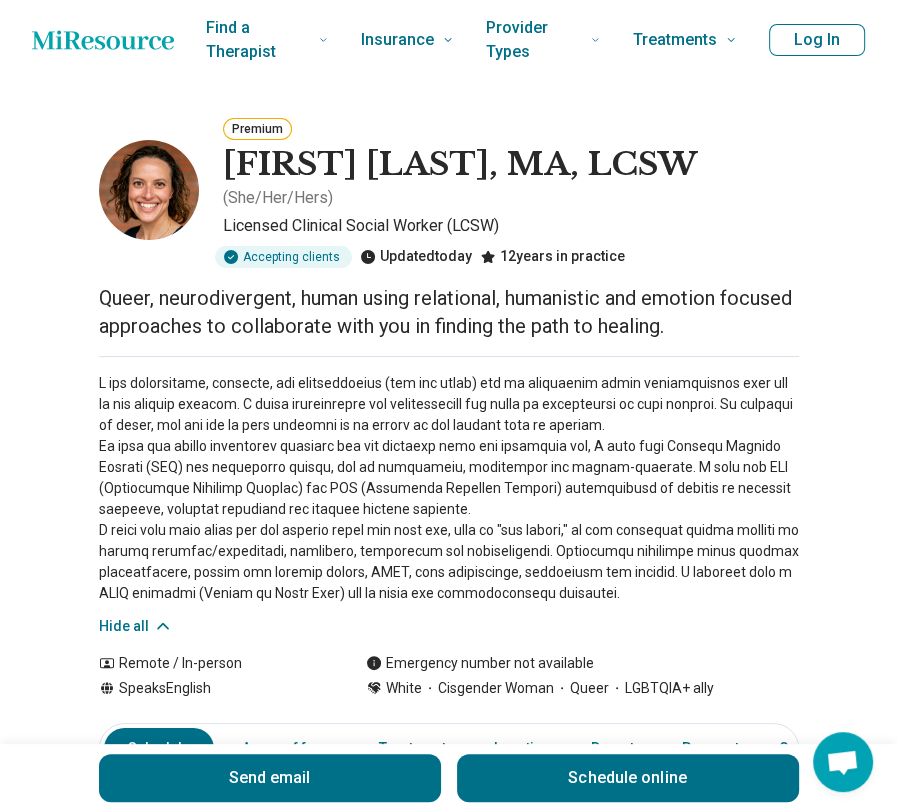 click on "Premium Barbara Hodapp, MA, LCSW ( She/Her/Hers ) Licensed Clinical Social Worker (LCSW) Accepting clients Updated  today 12  years in practice Queer, neurodivergent, human using relational, humanistic and emotion focused approaches to collaborate with you in finding the path to healing. Hide all Remote / In-person Speaks  English Emergency number not available White Cisgender Woman Queer LGBTQIA+ ally Send email Schedule online Schedule Areas of focus Treatments Location Remote Payment Credentials Other Practice hours  (EDT) Sun closed Mon 8:00 am  –   6:00 pm Tue 8:00 am  –   3:00 pm Wed 8:00 am  –   6:00 pm Thu 8:00 am  –   6:00 pm Fri closed Sat closed Areas of focus Areas of expertise Academic Concerns Anorexia Nervosa Anxiety Attention Deficit Hyperactivity Disorder (ADHD) Binge-Eating Disorder Body Image Bulimia Nervosa Compulsive Exercise Eating Concerns Gender Identity Life Transitions Obsessive Compulsive Disorder (OCD) Other specified feeding or eating disorder (OSFED) Personal Growth ,  NC" at bounding box center [448, 1628] 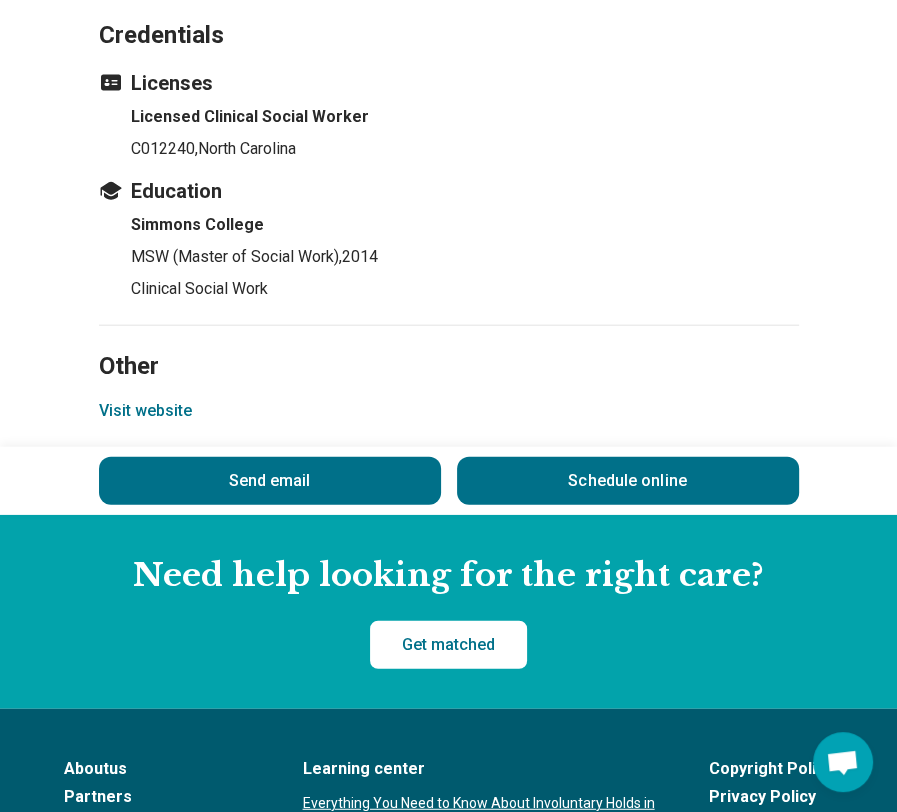 scroll, scrollTop: 2461, scrollLeft: 0, axis: vertical 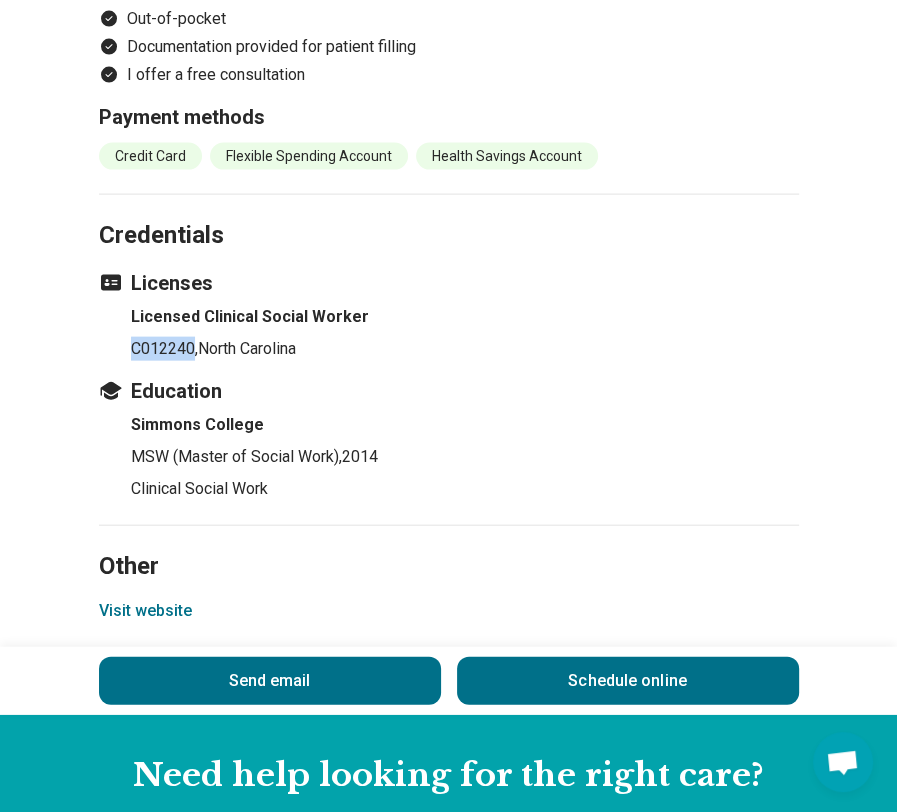 drag, startPoint x: 135, startPoint y: 348, endPoint x: 201, endPoint y: 345, distance: 66.068146 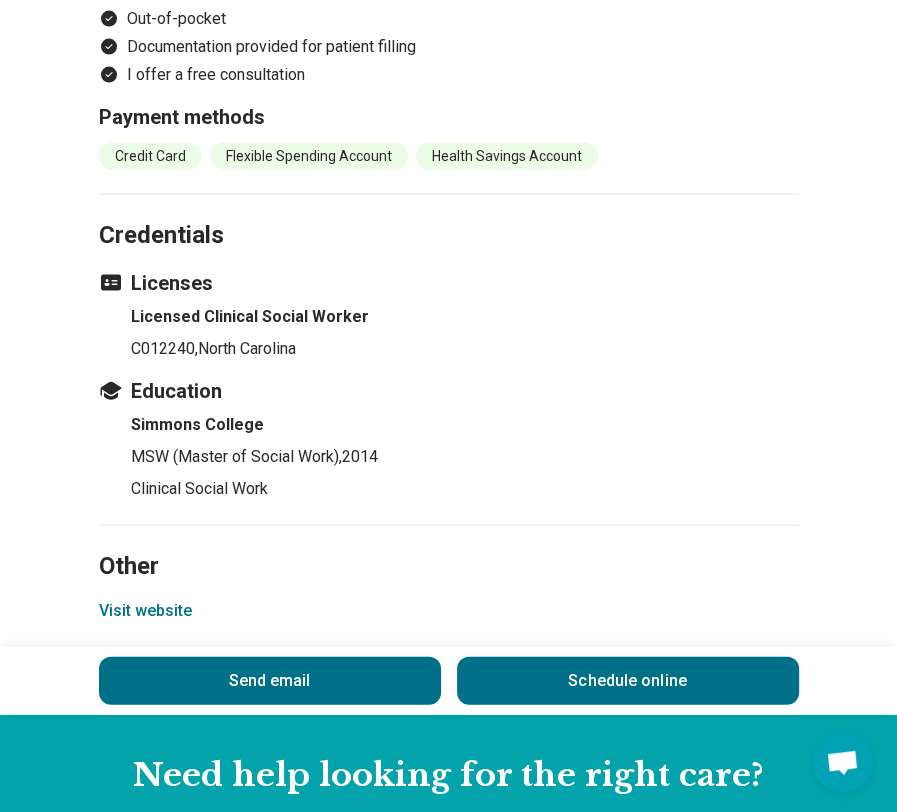 click on ",  North Carolina" at bounding box center [245, 348] 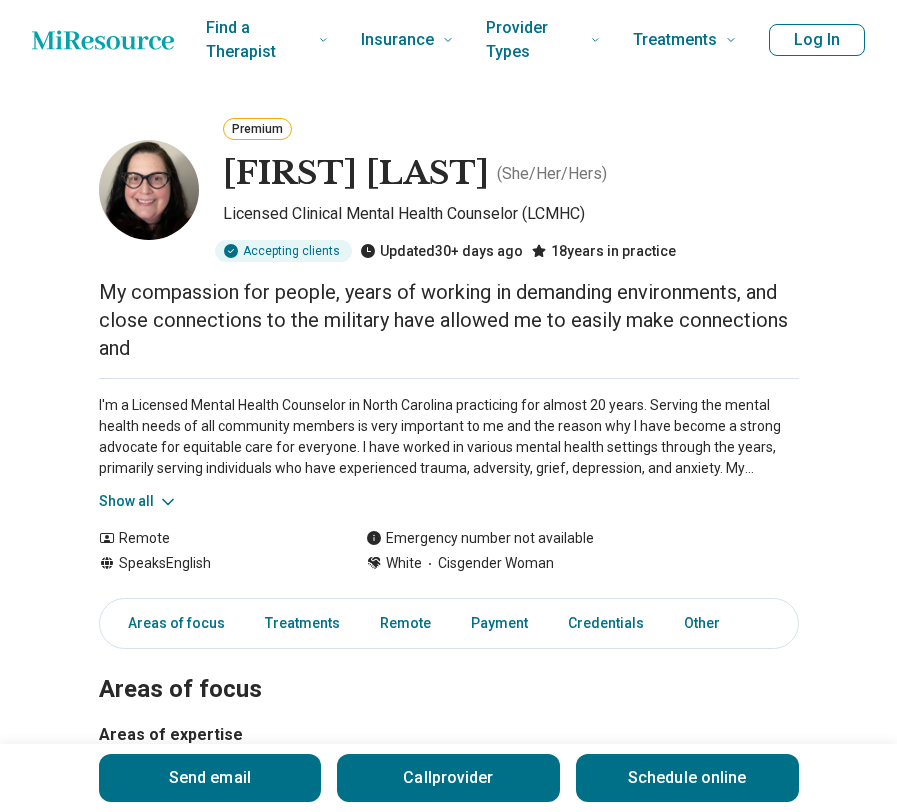 scroll, scrollTop: 0, scrollLeft: 0, axis: both 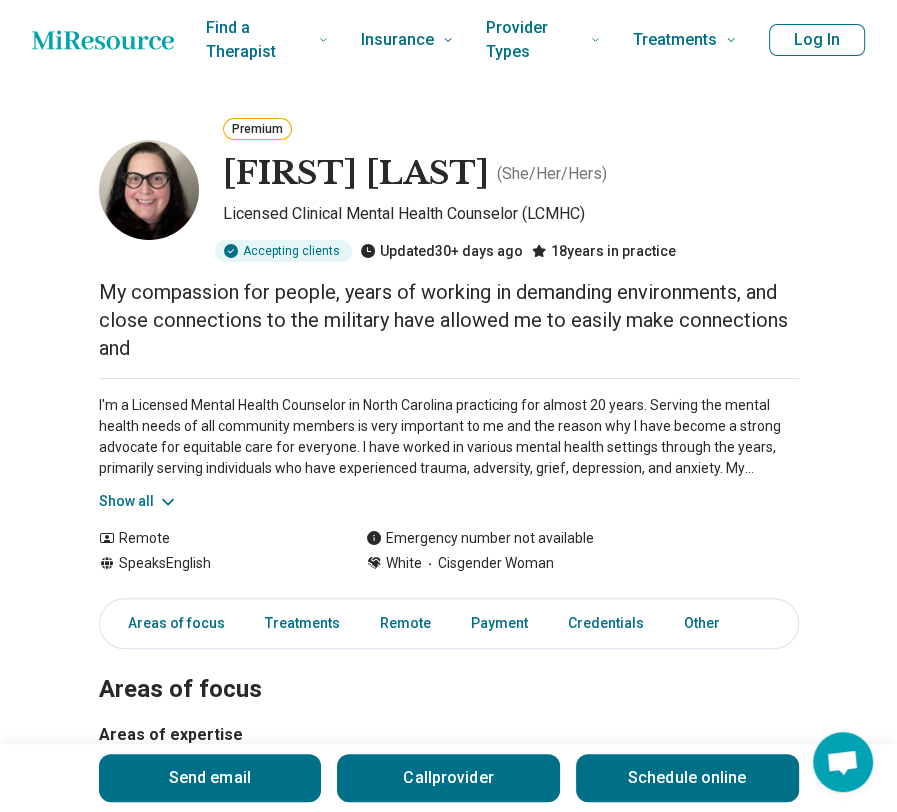 click on "Show all" at bounding box center [138, 501] 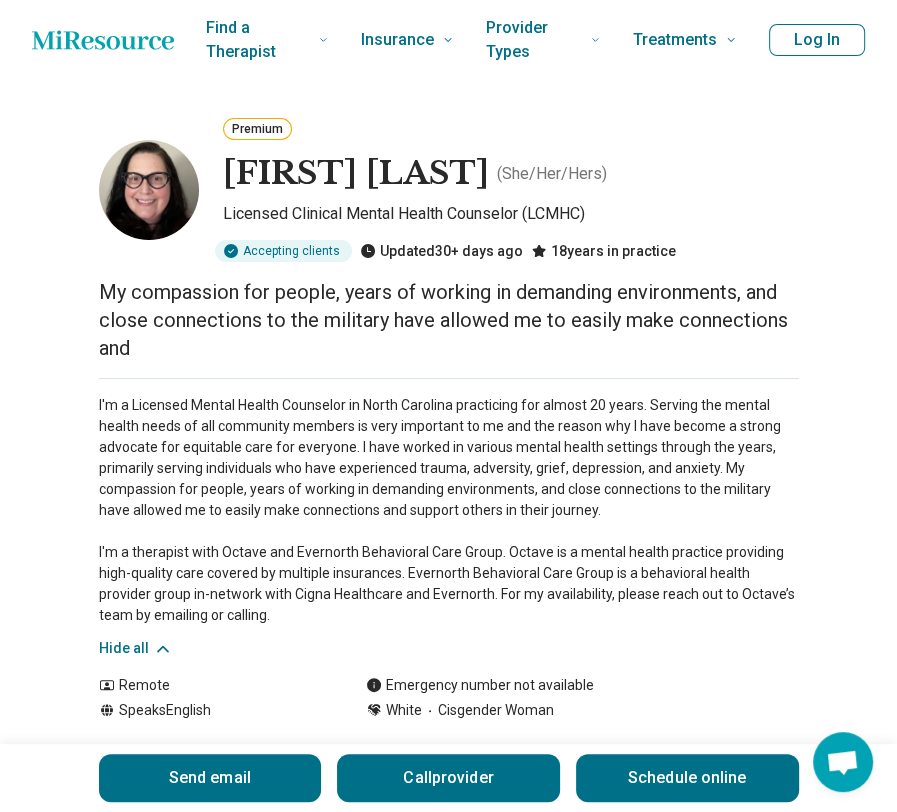 click on "[FIRST] [LAST] ( She/Her/Hers ) Licensed Clinical Mental Health Counselor (LCMHC) Accepting clients Updated  30+ days ago 18  years in practice My compassion for people, years of working in demanding environments, and close connections to the military have allowed me to easily make connections and Hide all Remote Speaks  English Emergency number not available White Cisgender Woman Send email Call  provider Schedule online Areas of focus Treatments Remote Payment Credentials Other Areas of focus Areas of expertise Anger Issues Anxiety Burnout Depression Family Caregiving Stress Grief and Loss Physical Stress Posttraumatic Stress Disorder (PTSD) Relationship(s) with Partner/Husband/Wife Sexual Assault Trauma Show all Age groups Young adults (18-30) Adults (31-64) Seniors (65 or older) Treatment specialties Treatments Cognitive Processing Therapy (CPT) Eye Movement Desensitization and Reprocessing (EMDR) Solution-Focused Therapy Cognitive Behavioral Therapy (CBT) Mindfulness Training Remote options Video" at bounding box center [448, 1176] 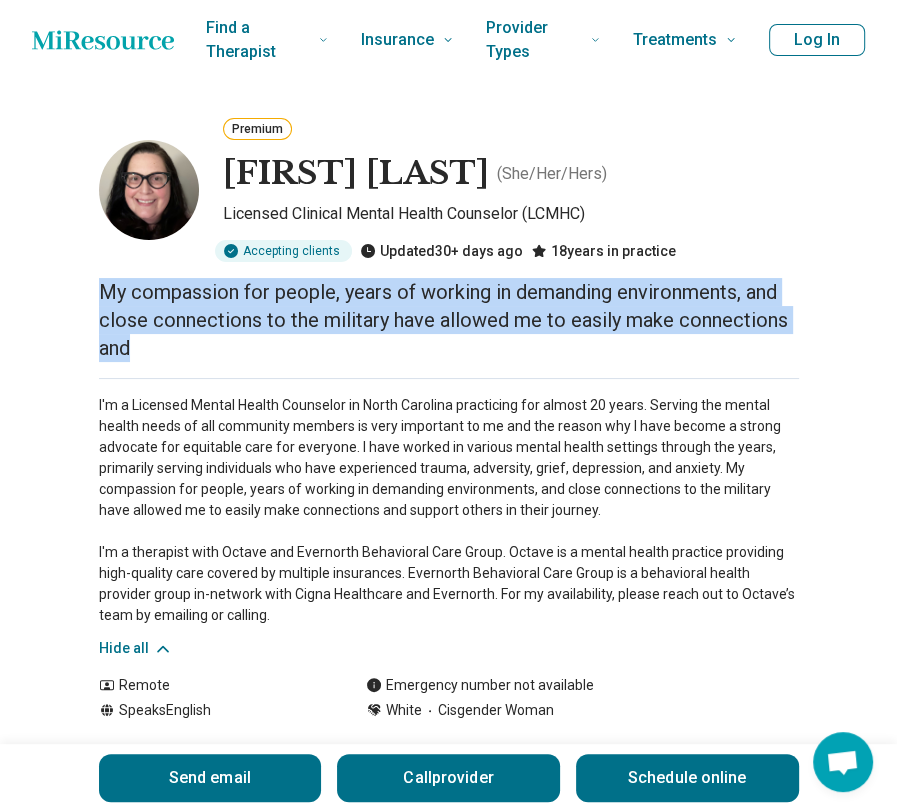 drag, startPoint x: 100, startPoint y: 288, endPoint x: 328, endPoint y: 335, distance: 232.7939 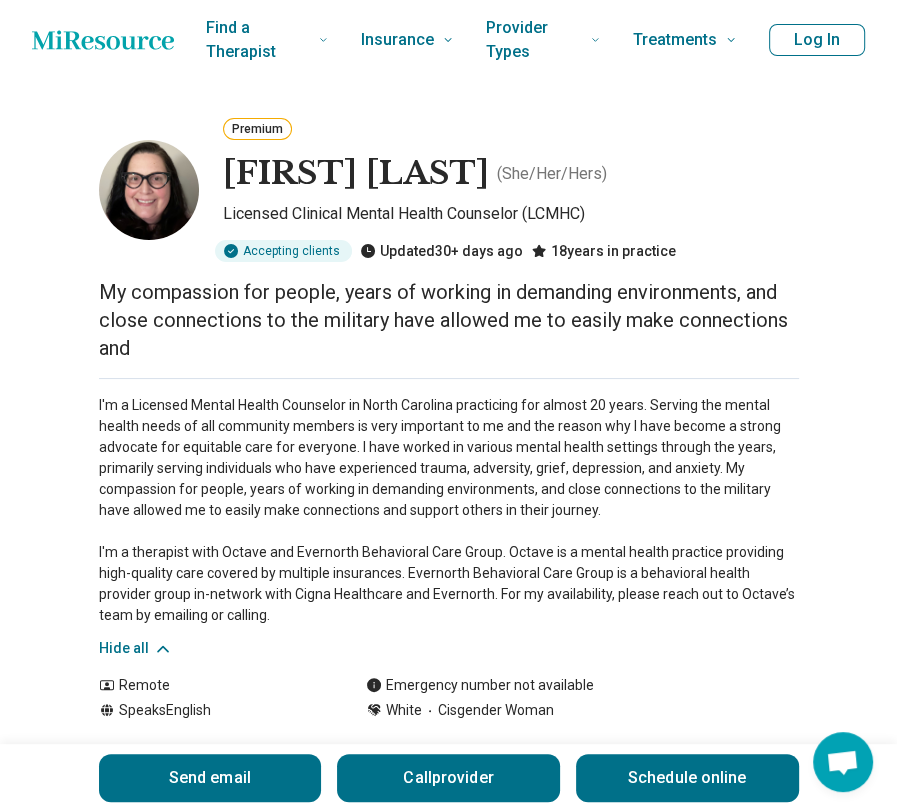 click on "I'm a Licensed Mental Health Counselor in North Carolina practicing for almost 20 years. Serving the mental health needs of all community members is very important to me and the reason why I have become a strong advocate for equitable care for everyone. I have worked in various mental health settings through the years, primarily serving individuals who have experienced trauma, adversity, grief, depression, and anxiety. My compassion for people, years of working in demanding environments, and close connections to the military have allowed me to easily make connections and support others in their journey.
I'm a therapist with Octave and Evernorth Behavioral Care Group. Octave is a mental health practice providing high-quality care covered by multiple insurances. Evernorth Behavioral Care Group is a behavioral health provider group in-network with Cigna Healthcare and Evernorth. For my availability, please reach out to Octave’s team by emailing or calling." at bounding box center (449, 510) 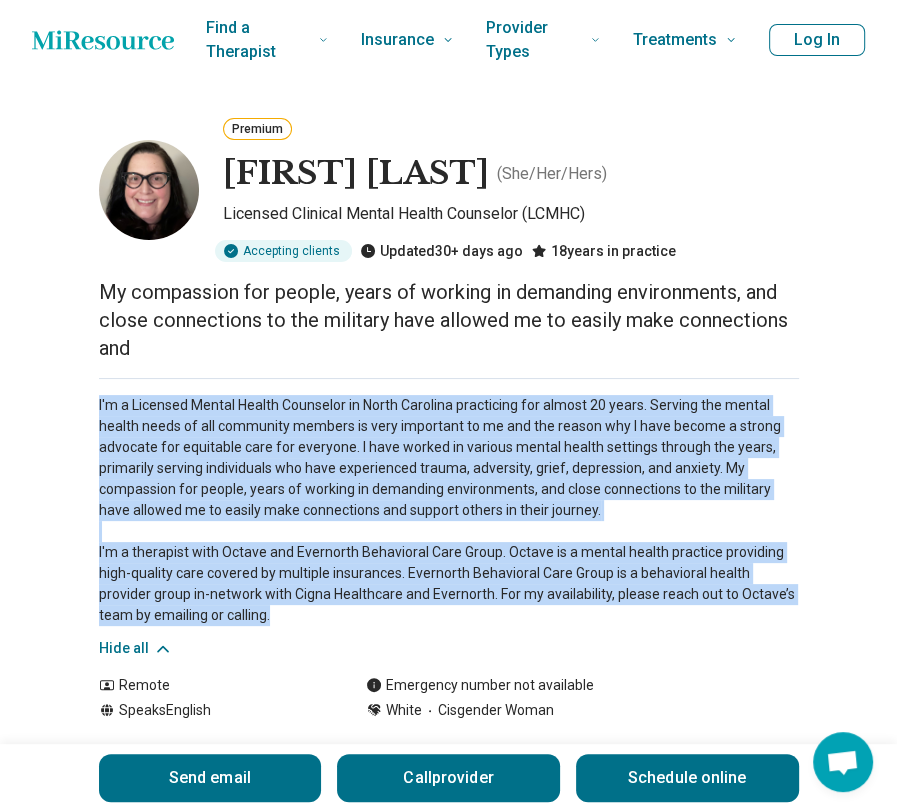drag, startPoint x: 85, startPoint y: 412, endPoint x: 332, endPoint y: 613, distance: 318.44937 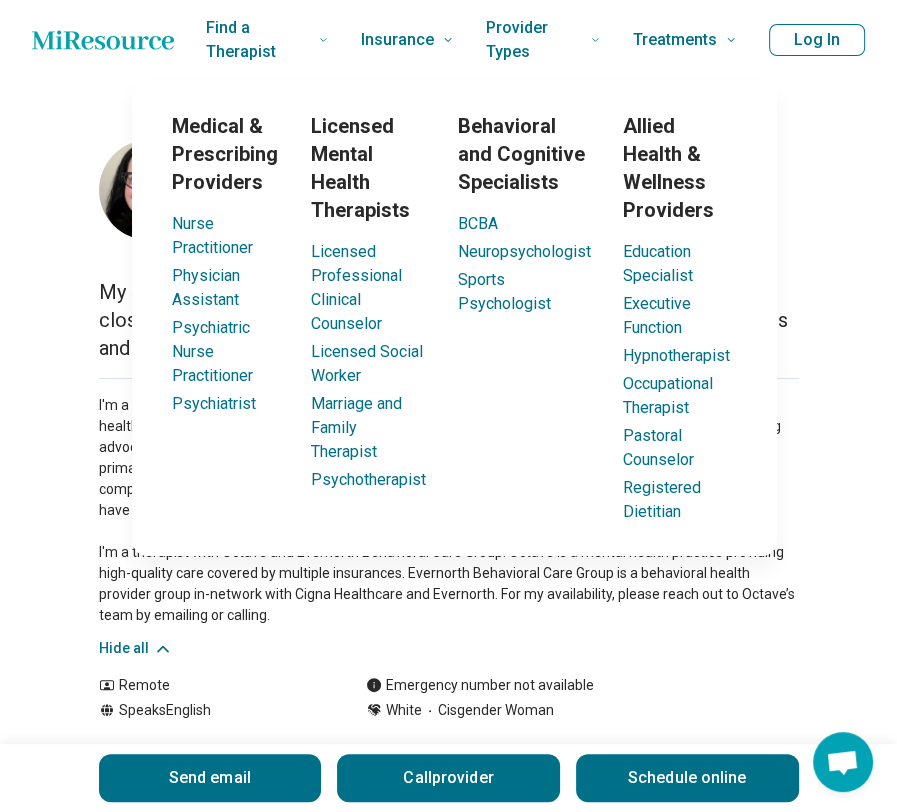 drag, startPoint x: 37, startPoint y: 399, endPoint x: 48, endPoint y: 375, distance: 26.400757 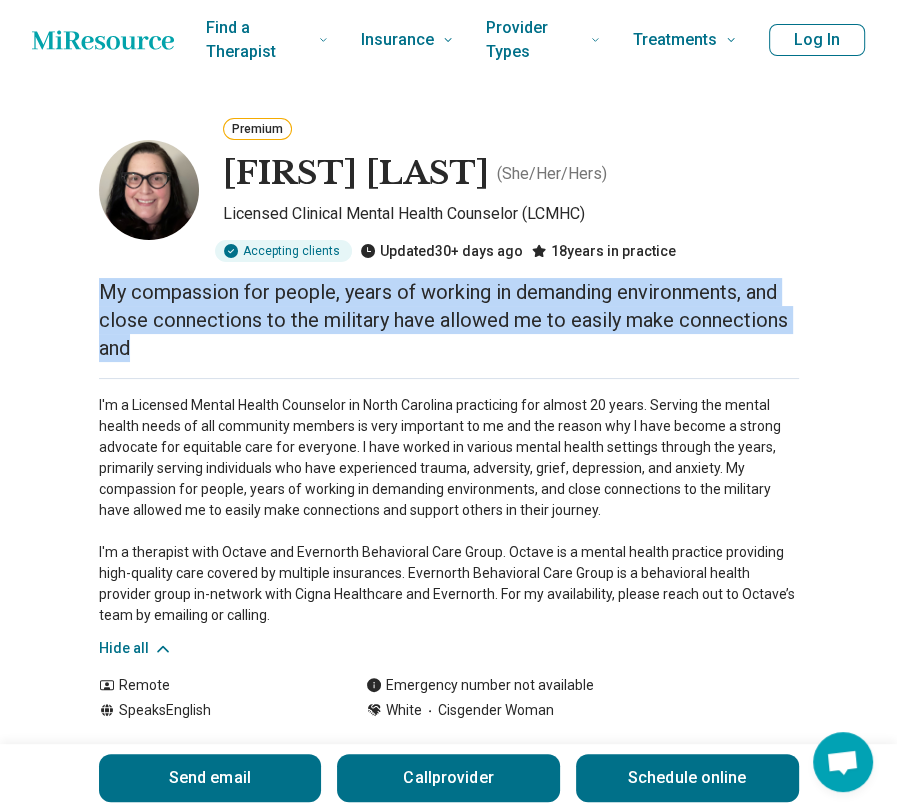 drag, startPoint x: 80, startPoint y: 290, endPoint x: 266, endPoint y: 357, distance: 197.69926 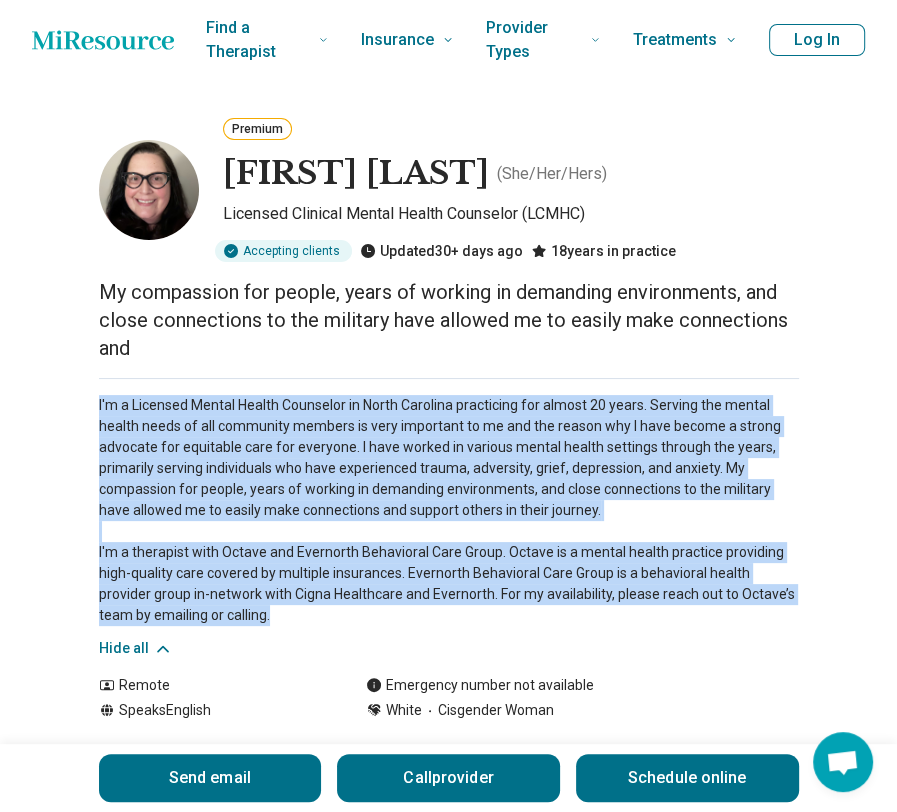 drag, startPoint x: 80, startPoint y: 406, endPoint x: 306, endPoint y: 615, distance: 307.82626 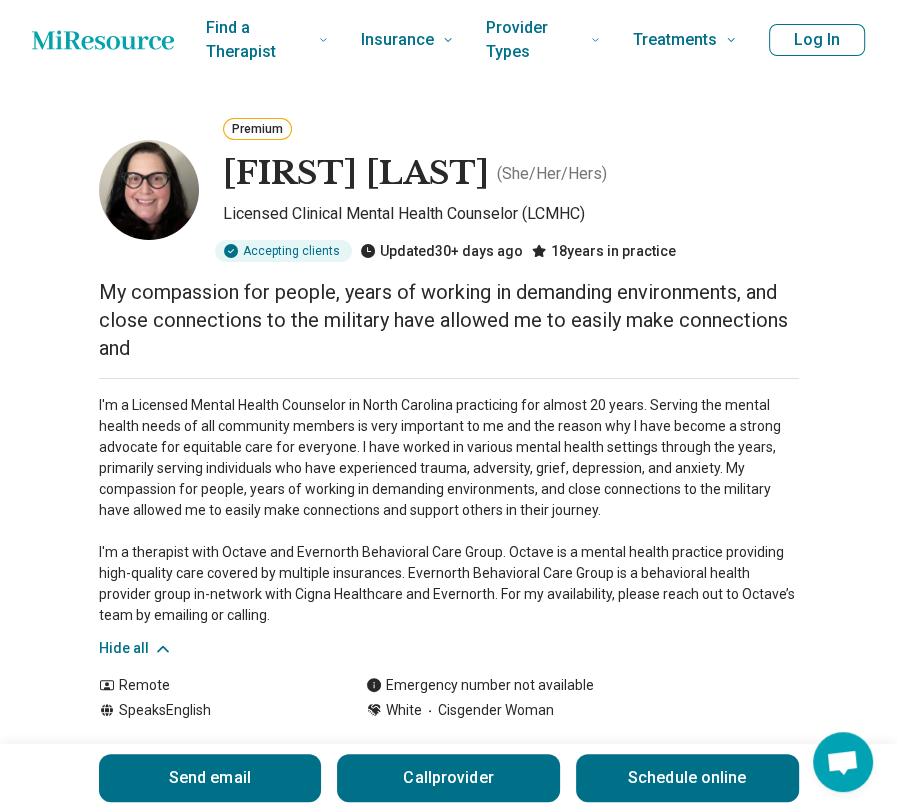 click on "[FIRST] [LAST] ( She/Her/Hers ) Licensed Clinical Mental Health Counselor (LCMHC) Accepting clients Updated  30+ days ago 18  years in practice My compassion for people, years of working in demanding environments, and close connections to the military have allowed me to easily make connections and Hide all Remote Speaks  English Emergency number not available White Cisgender Woman Send email Call  provider Schedule online Areas of focus Treatments Remote Payment Credentials Other Areas of focus Areas of expertise Anger Issues Anxiety Burnout Depression Family Caregiving Stress Grief and Loss Physical Stress Posttraumatic Stress Disorder (PTSD) Relationship(s) with Partner/Husband/Wife Sexual Assault Trauma Show all Age groups Young adults (18-30) Adults (31-64) Seniors (65 or older) Treatment specialties Treatments Cognitive Processing Therapy (CPT) Eye Movement Desensitization and Reprocessing (EMDR) Solution-Focused Therapy Cognitive Behavioral Therapy (CBT) Mindfulness Training Remote options Video" at bounding box center (448, 1176) 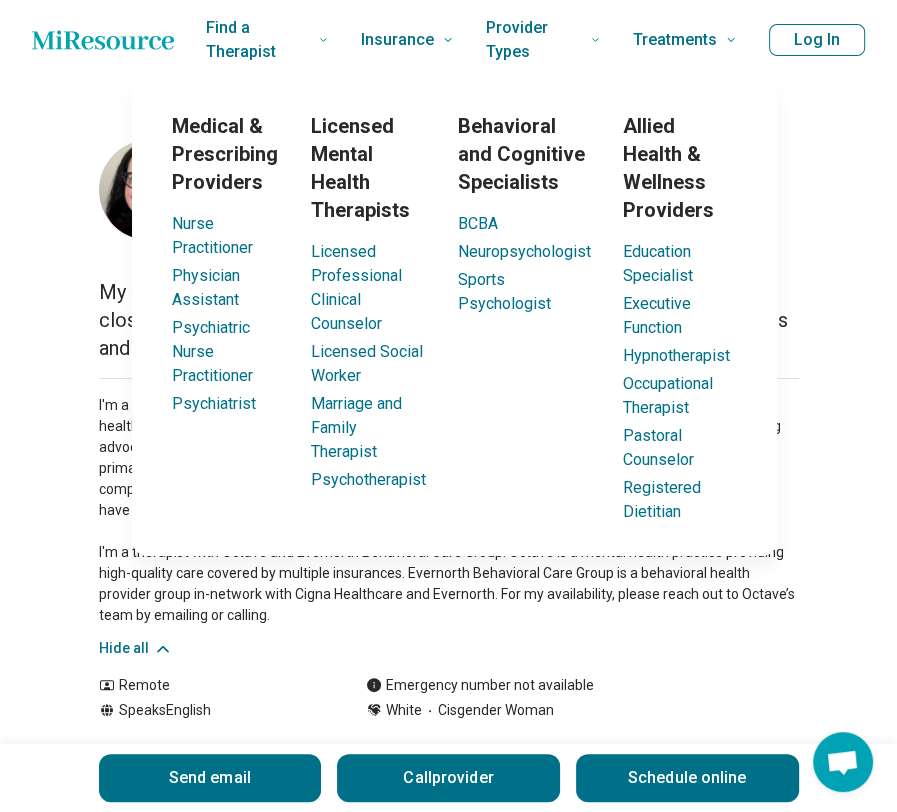 click on "Allied Health & Wellness Providers" at bounding box center (680, 168) 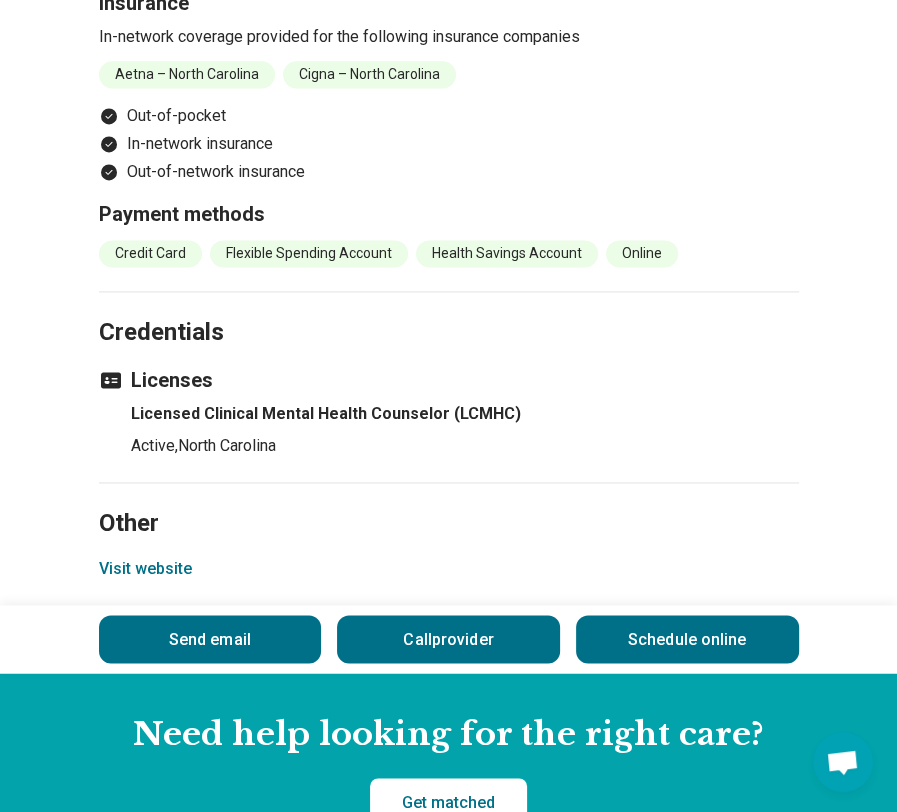 scroll, scrollTop: 1300, scrollLeft: 0, axis: vertical 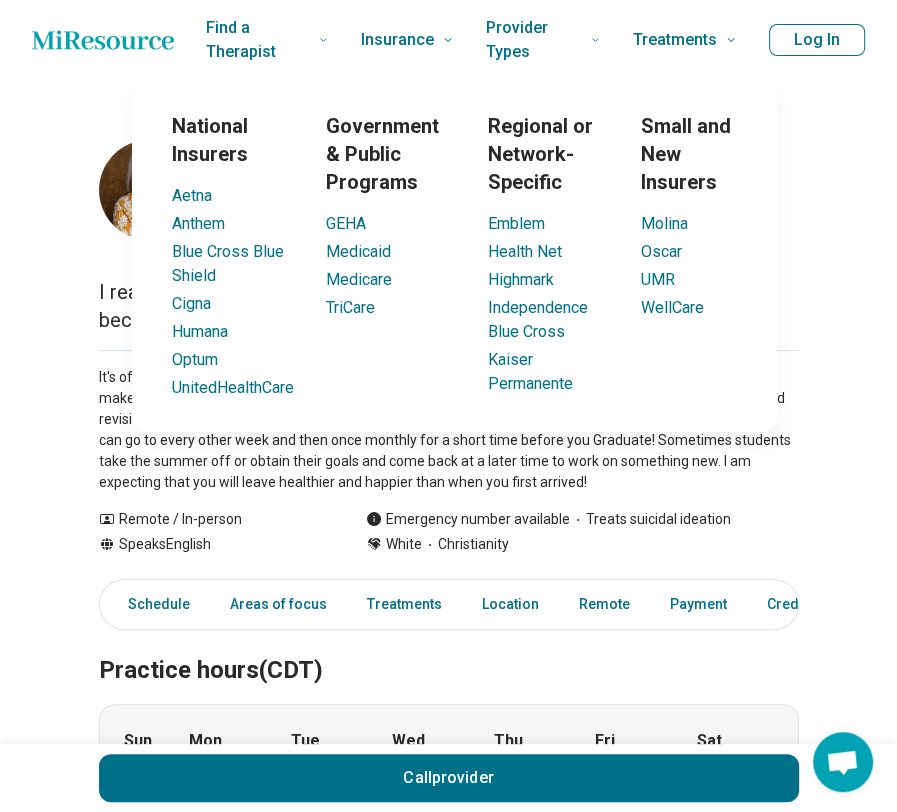 click on "Premium Becky Gonelli ( She/Her/Hers ) Licensed Clinical Professional Counselor (LCPC) Accepting clients Updated  3 days ago 15  years in practice I really enjoy working with college students.  I find that they are motivated to become the best they can be and welcome encouragement. It's often so hard to reach out for help but I believe in this being a partnership.  I'll work for you and with you to make progress on your issues that you bring to our sessions. I ask you to do the same.  We will make goals and revisit them making new ones as you accomplish them.  Sessions start out weekly and as you feel better we can go to every other week and then once monthly for a short time before you Graduate!  Sometimes students take the summer off or obtain their goals and come back at a later time to work on something new.  I am expecting that  you will leave healthier and happier than when you first arrived! Show all Remote / In-person Speaks  English Emergency number available Treats suicidal ideation White Call  Sun" at bounding box center [448, 1550] 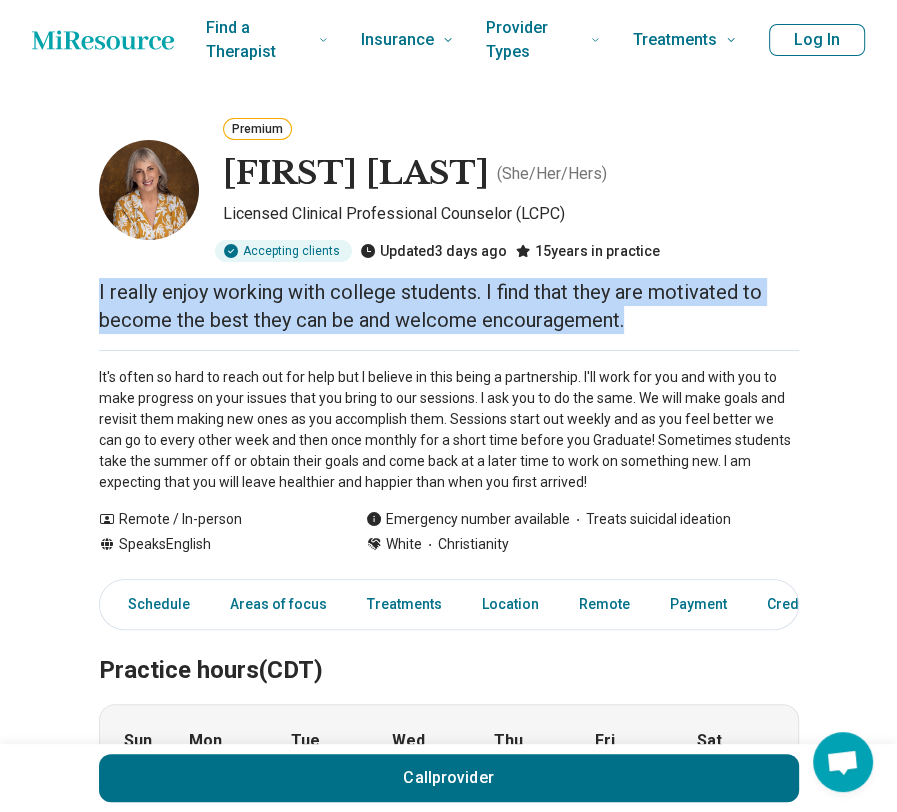 drag, startPoint x: 60, startPoint y: 299, endPoint x: 667, endPoint y: 316, distance: 607.23804 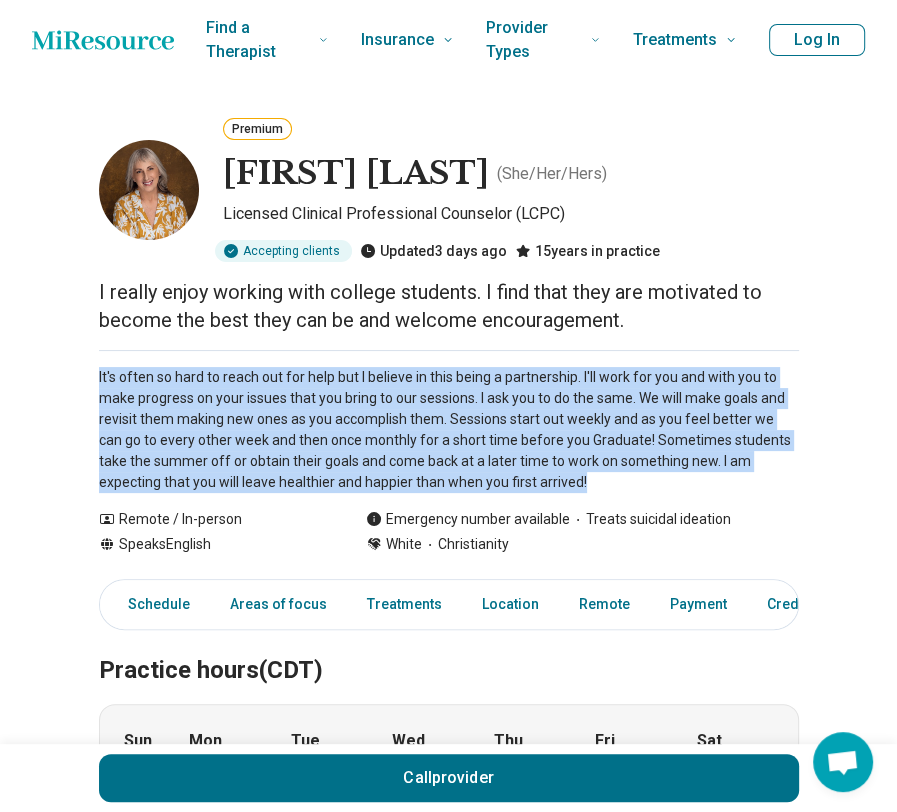 drag, startPoint x: 92, startPoint y: 371, endPoint x: 607, endPoint y: 483, distance: 527.03796 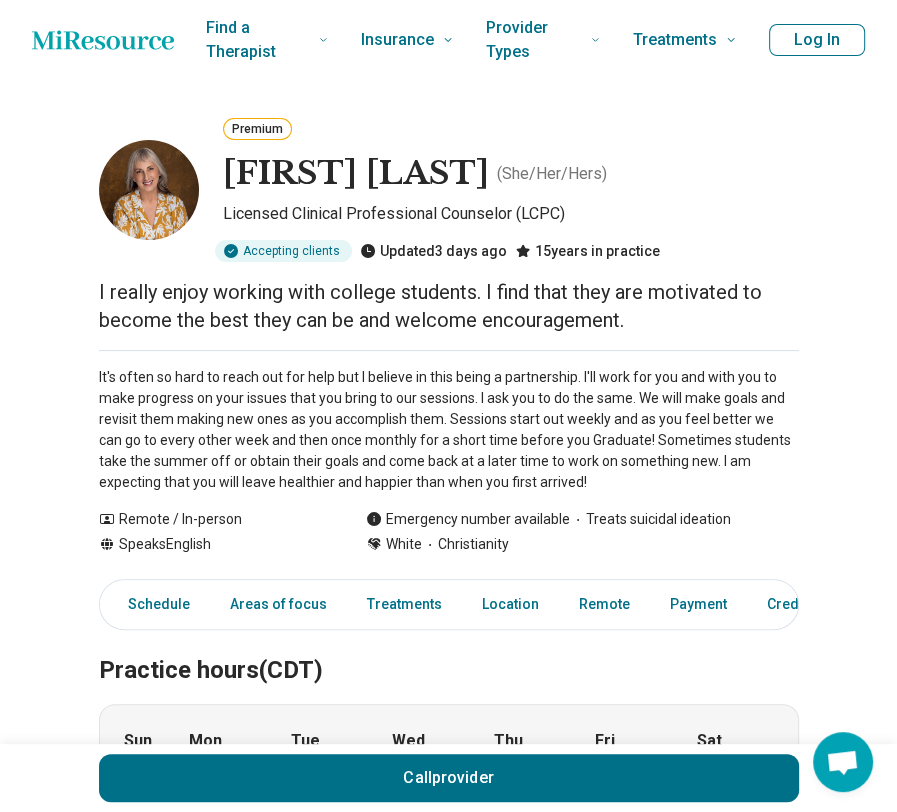 click on "Premium Becky Gonelli ( She/Her/Hers ) Licensed Clinical Professional Counselor (LCPC) Accepting clients Updated  3 days ago 15  years in practice I really enjoy working with college students.  I find that they are motivated to become the best they can be and welcome encouragement. It's often so hard to reach out for help but I believe in this being a partnership.  I'll work for you and with you to make progress on your issues that you bring to our sessions. I ask you to do the same.  We will make goals and revisit them making new ones as you accomplish them.  Sessions start out weekly and as you feel better we can go to every other week and then once monthly for a short time before you Graduate!  Sometimes students take the summer off or obtain their goals and come back at a later time to work on something new.  I am expecting that  you will leave healthier and happier than when you first arrived! Show all Remote / In-person Speaks  English Emergency number available Treats suicidal ideation White Call  Sun" at bounding box center [448, 1550] 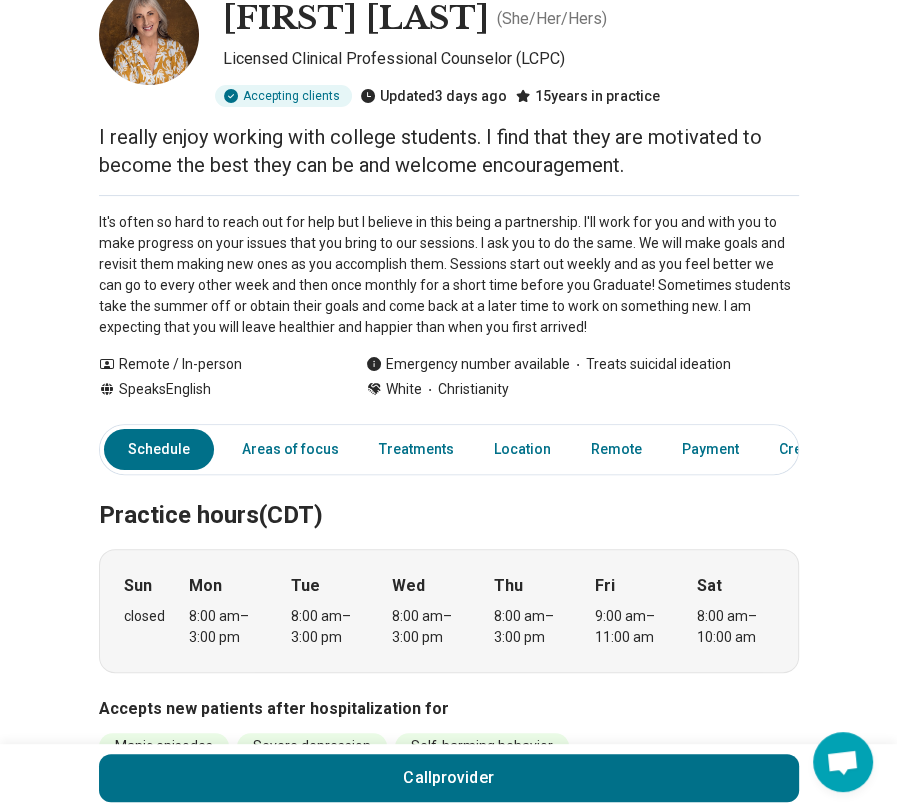 scroll, scrollTop: 0, scrollLeft: 0, axis: both 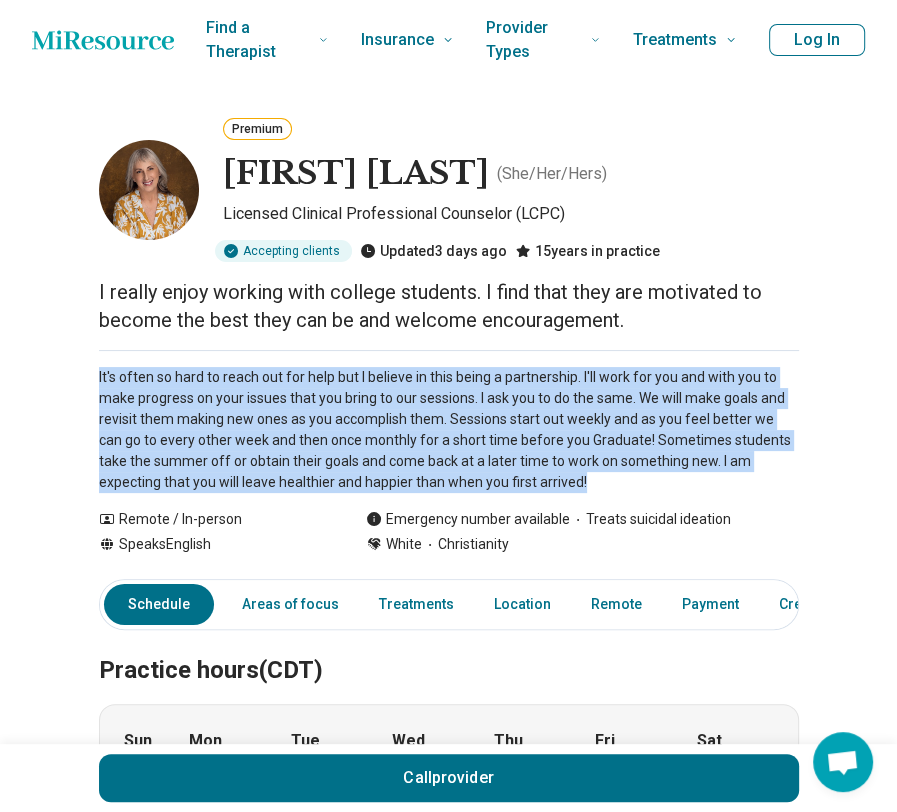 drag, startPoint x: 84, startPoint y: 383, endPoint x: 572, endPoint y: 479, distance: 497.353 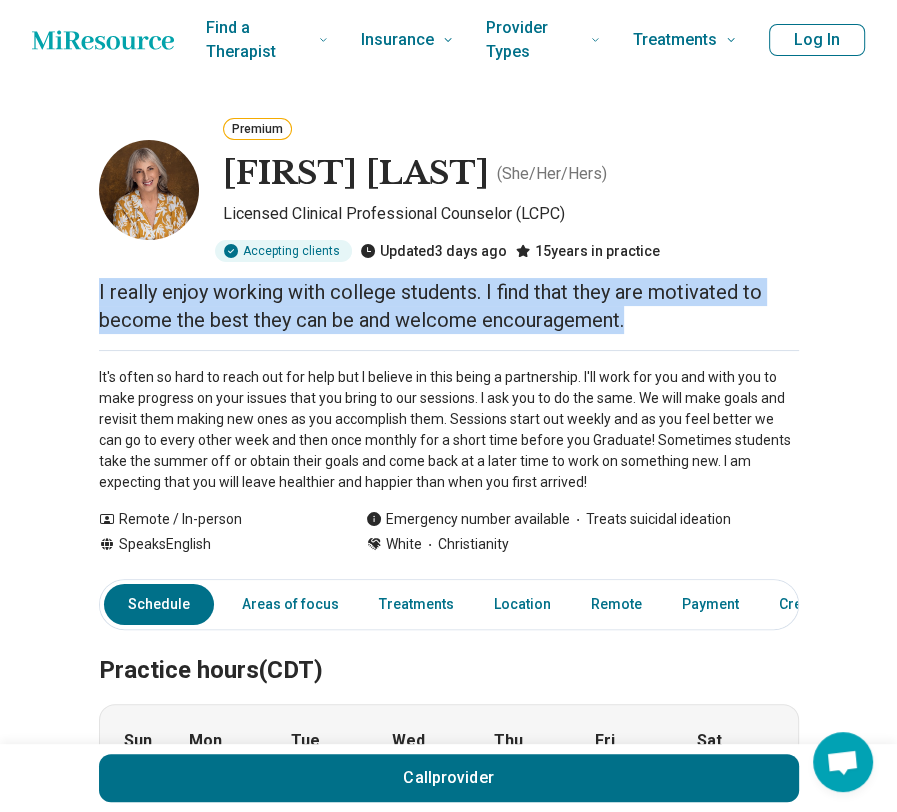 drag, startPoint x: 79, startPoint y: 289, endPoint x: 746, endPoint y: 323, distance: 667.866 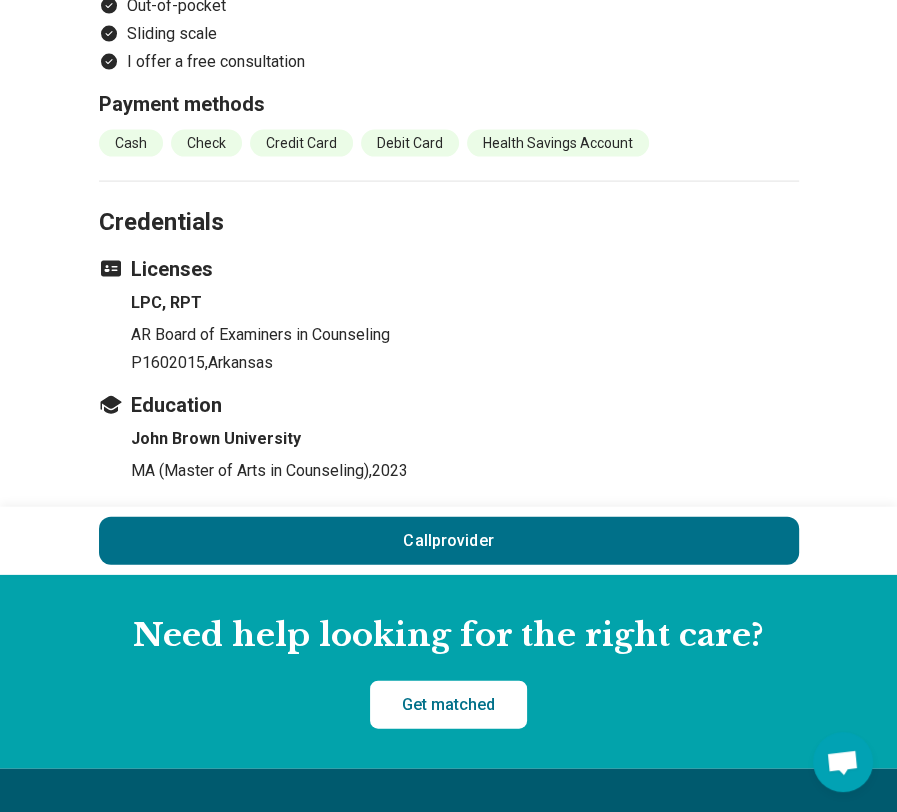 scroll, scrollTop: 2500, scrollLeft: 0, axis: vertical 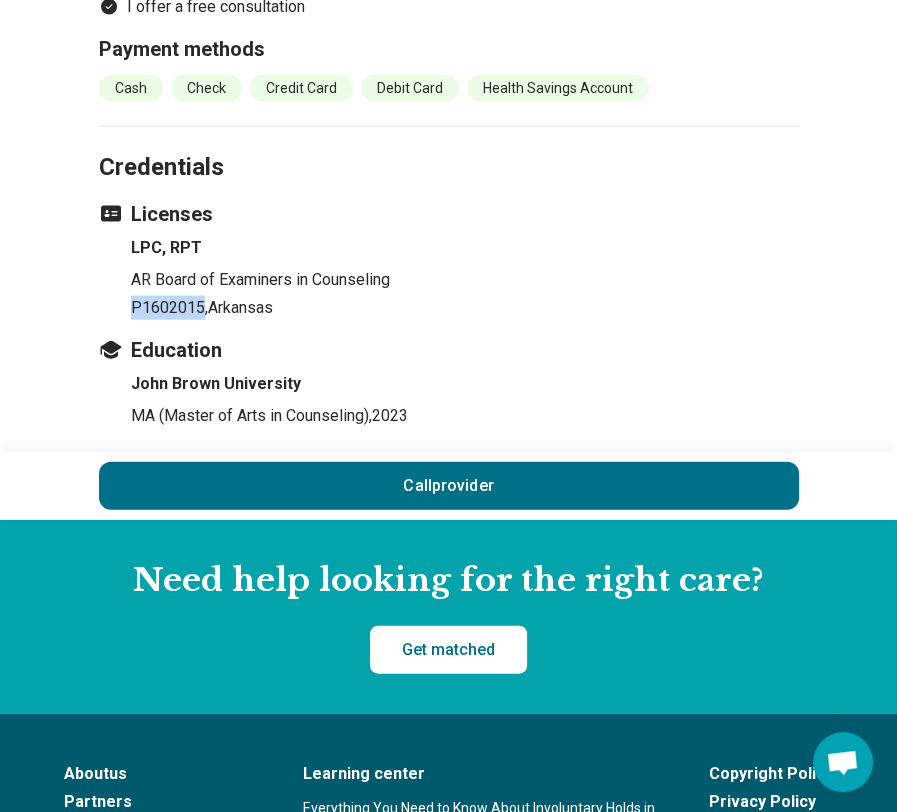 drag, startPoint x: 134, startPoint y: 310, endPoint x: 208, endPoint y: 315, distance: 74.168724 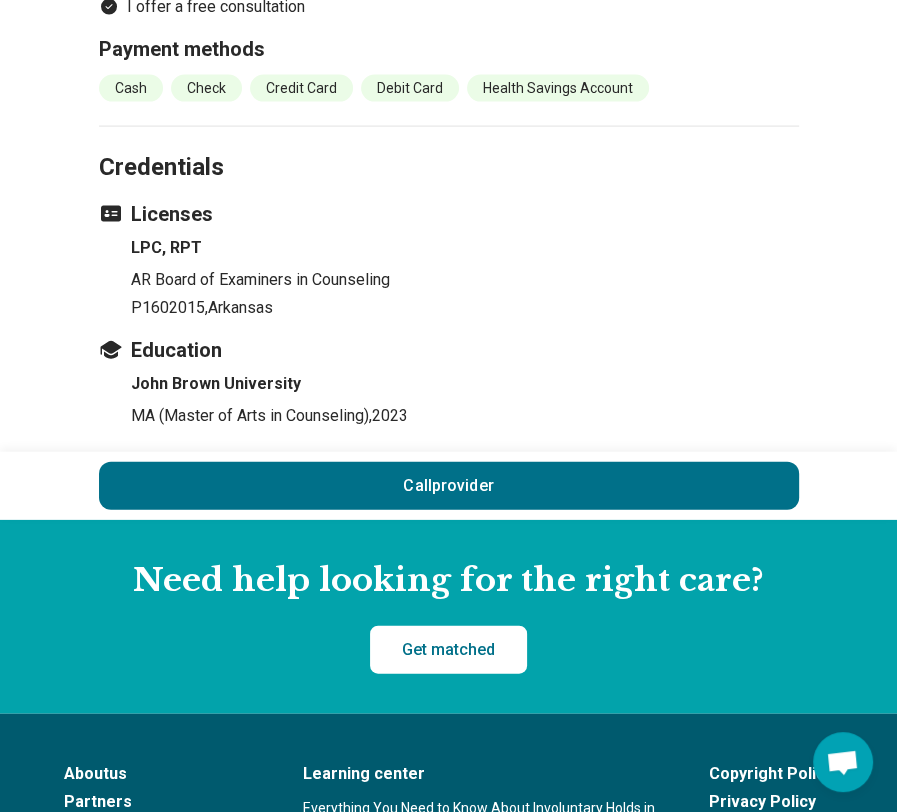 click on "P1602015 ,  Arkansas" at bounding box center (465, 308) 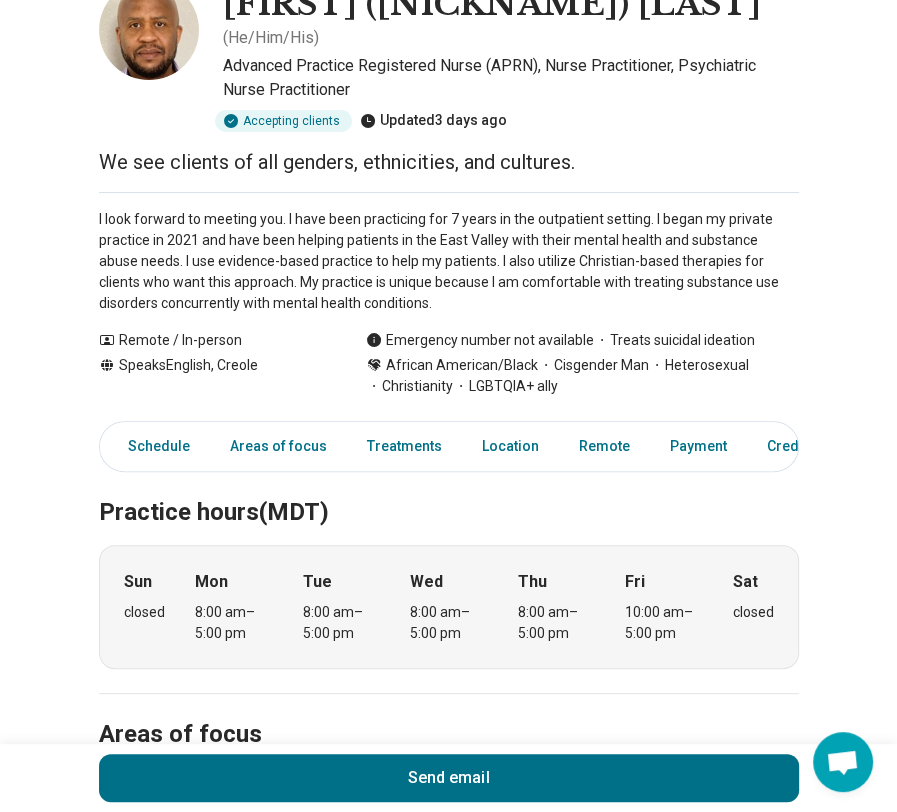 scroll, scrollTop: 0, scrollLeft: 0, axis: both 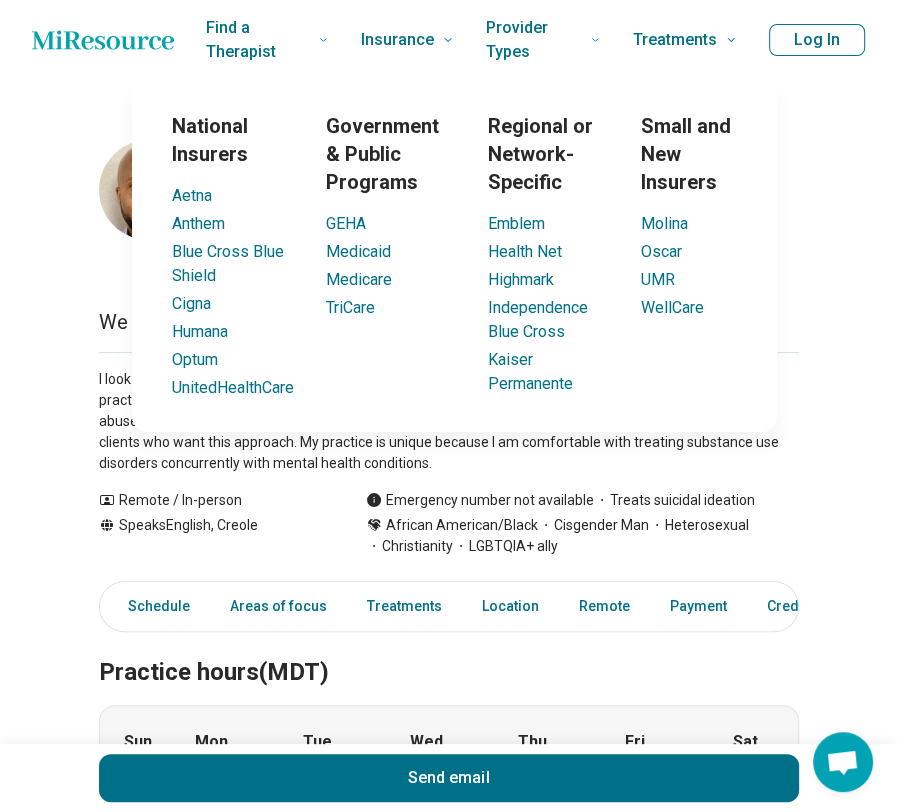 drag, startPoint x: 48, startPoint y: 354, endPoint x: 56, endPoint y: 340, distance: 16.124516 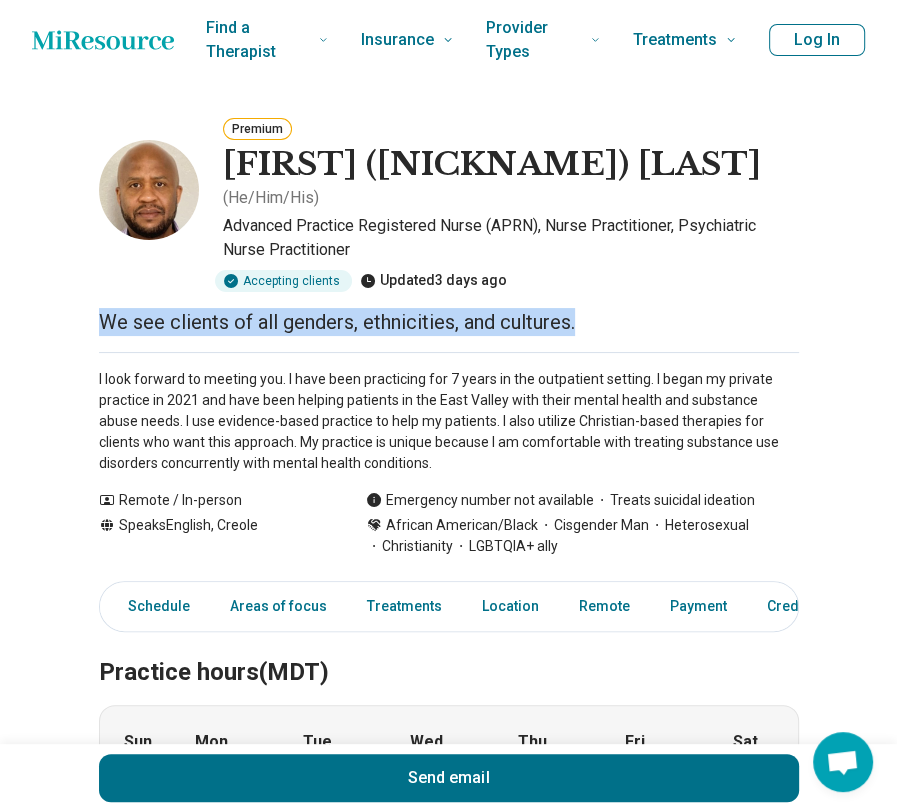 drag, startPoint x: 83, startPoint y: 307, endPoint x: 606, endPoint y: 318, distance: 523.11566 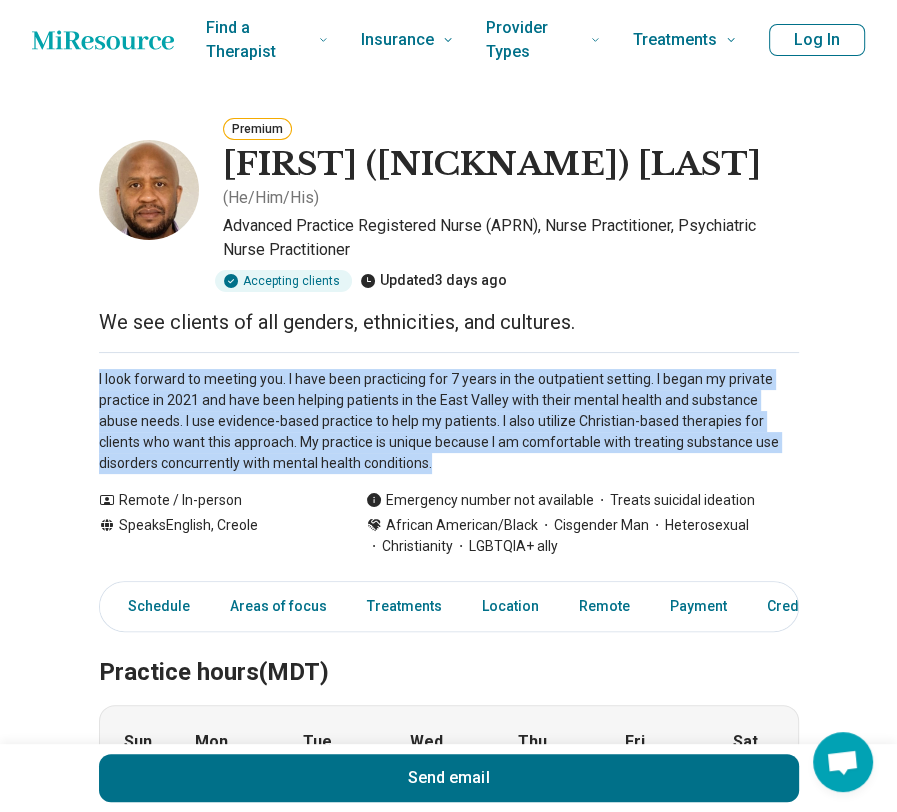 drag, startPoint x: 76, startPoint y: 351, endPoint x: 446, endPoint y: 438, distance: 380.0908 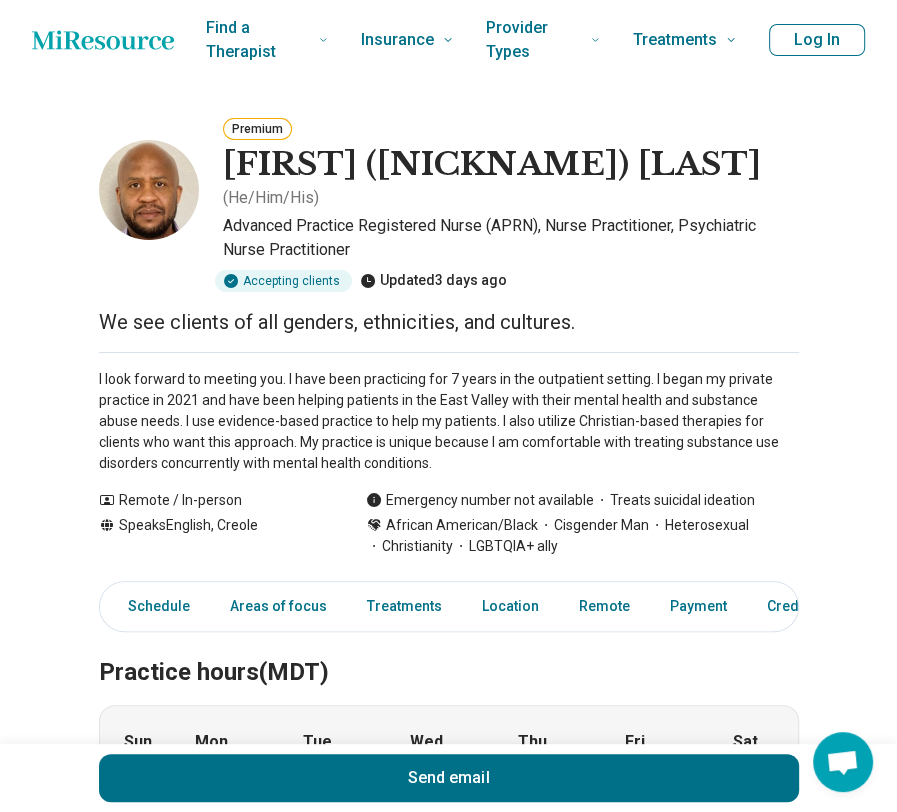 click on "Accepting clients Updated  3 days ago" at bounding box center (511, 281) 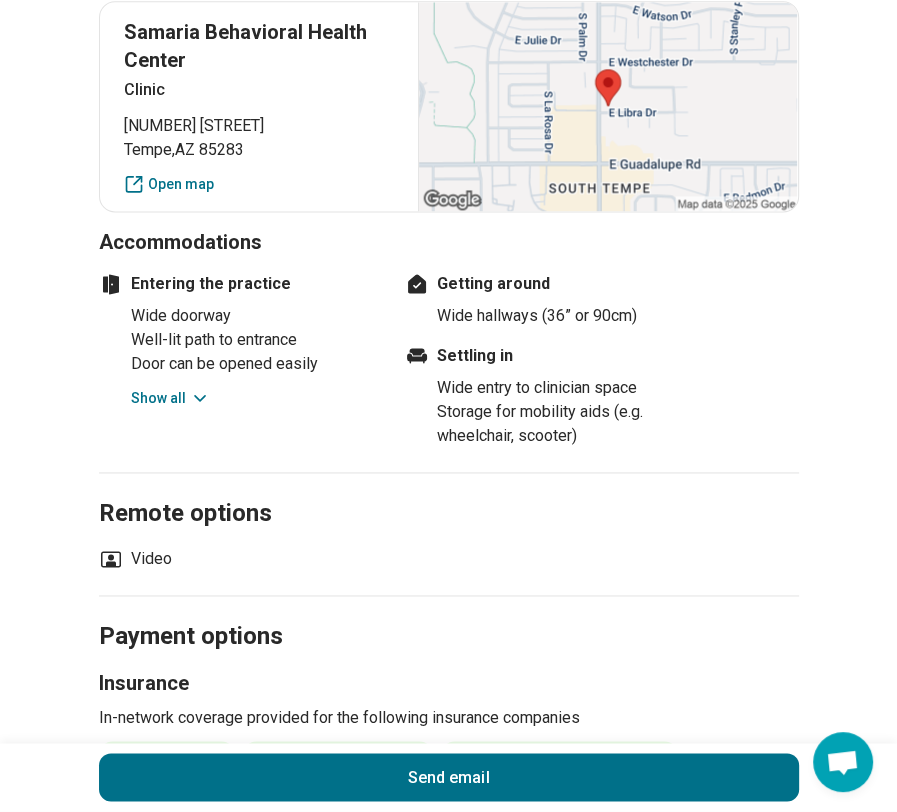 scroll, scrollTop: 1800, scrollLeft: 0, axis: vertical 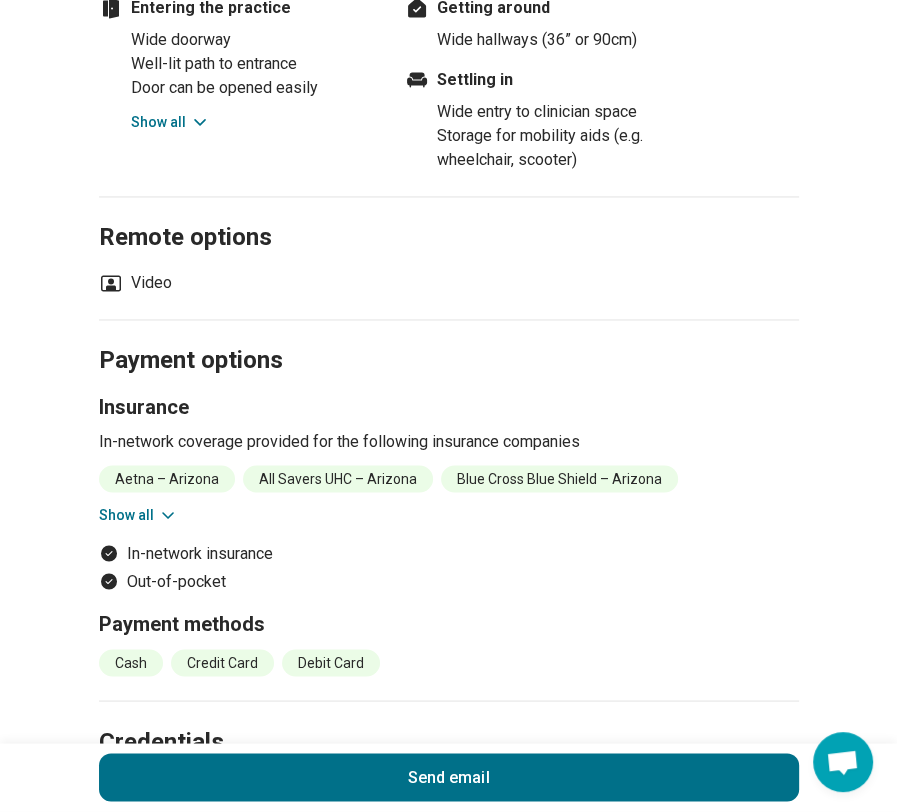 click on "Show all" at bounding box center [138, 514] 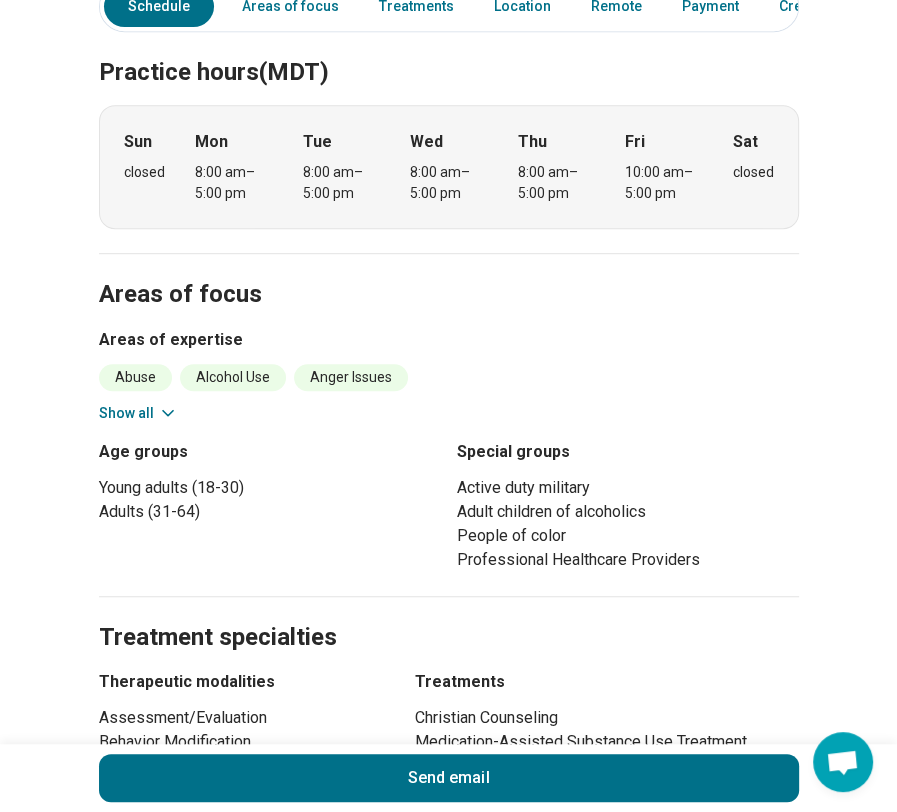 scroll, scrollTop: 100, scrollLeft: 0, axis: vertical 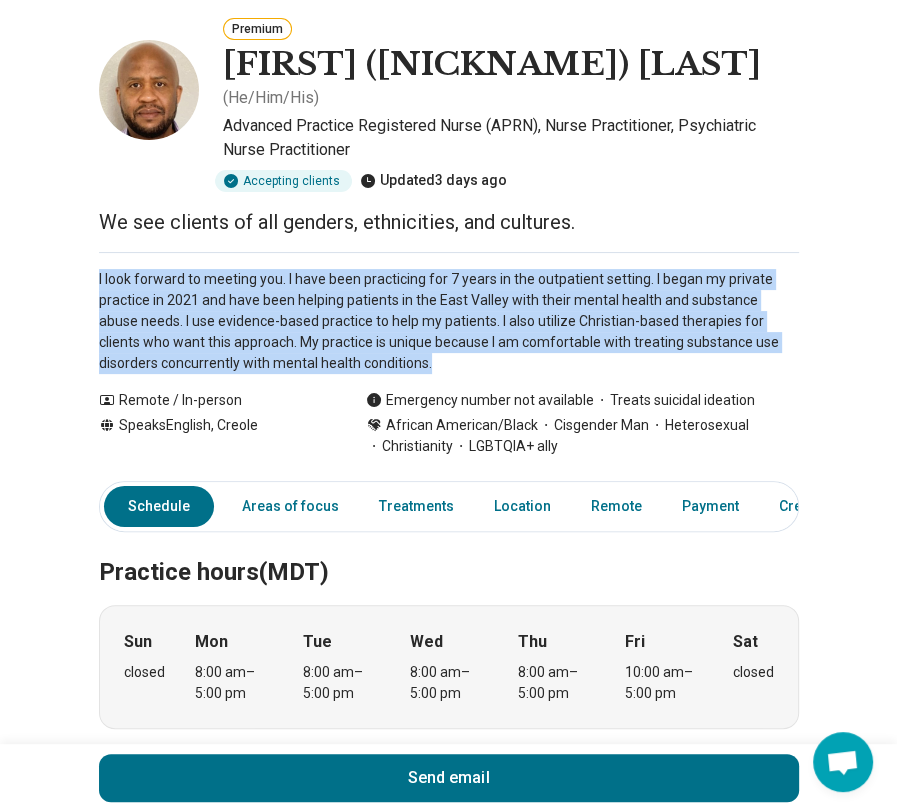 drag, startPoint x: 80, startPoint y: 261, endPoint x: 407, endPoint y: 339, distance: 336.17407 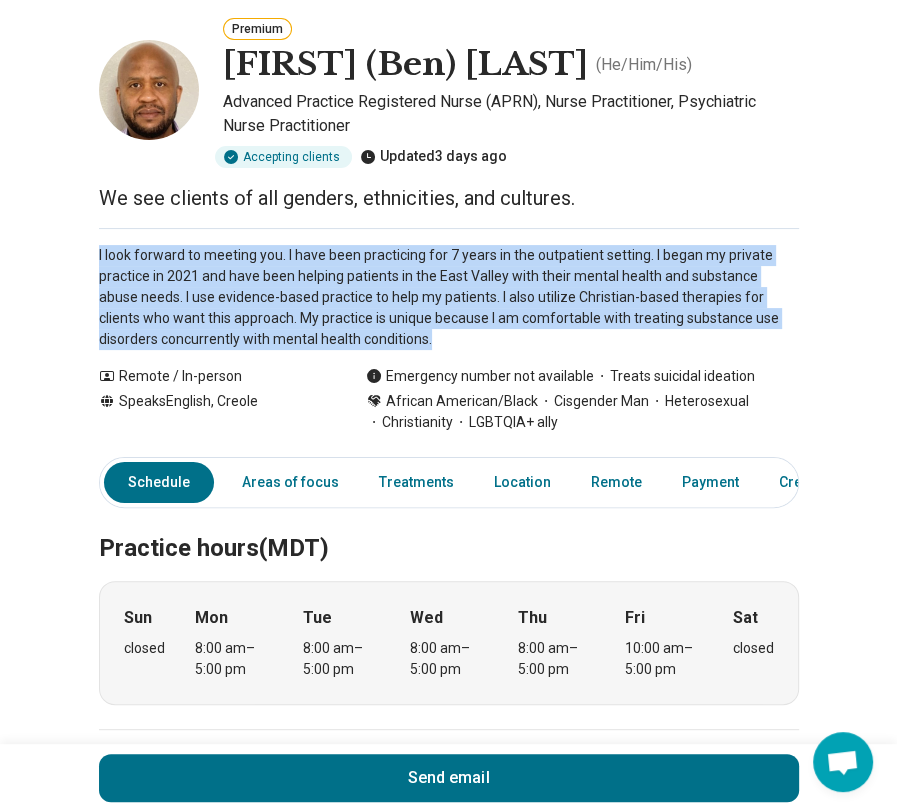 click on "Premium Benitho (Ben) Louissaint ( He/Him/His ) Advanced Practice Registered Nurse (APRN), Nurse Practitioner, Psychiatric Nurse Practitioner Accepting clients Updated  3 days ago We see clients of all genders, ethnicities, and cultures. I look forward to meeting you.  I have been practicing for 7 years in the outpatient setting.  I began my private practice in 2021 and have been helping patients in the East Valley with their mental health and substance abuse needs.  I use evidence-based practice to help my patients.  I also utilize Christian-based therapies for clients who want this approach.  My practice is unique because I am comfortable with treating substance use disorders concurrently with mental health conditions. Show all Remote / In-person Speaks  English, Creole Emergency number not available Treats suicidal ideation African American/Black Cisgender Man Heterosexual Christianity LGBTQIA+ ally Send email Schedule Areas of focus Treatments Location Remote Payment Credentials Other Practice hours Sun" 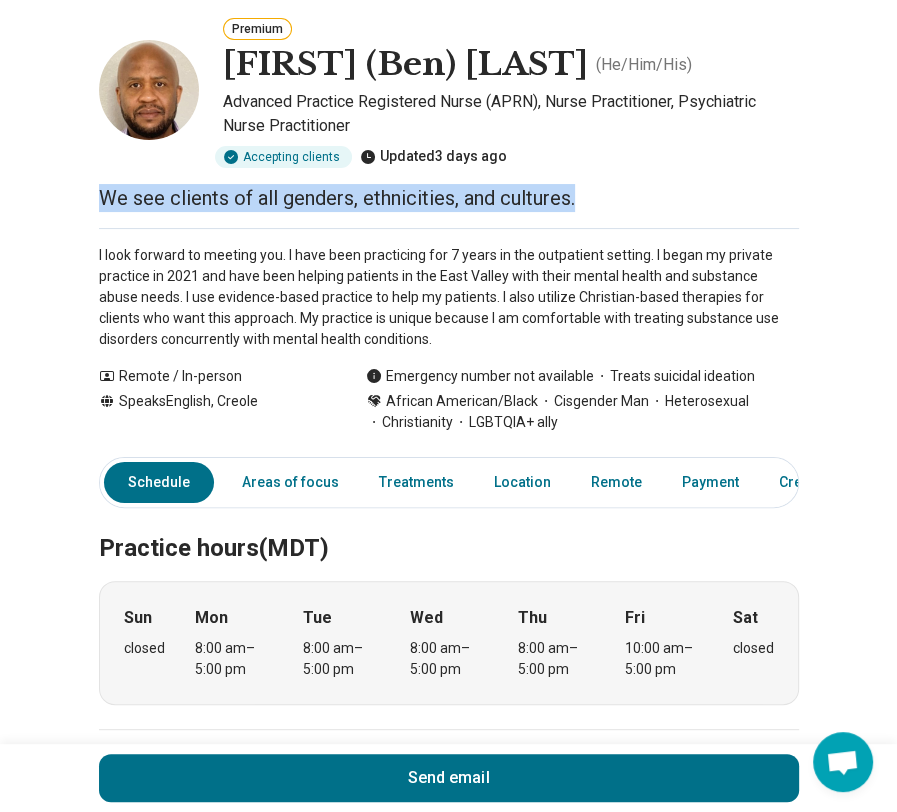 drag, startPoint x: 85, startPoint y: 195, endPoint x: 598, endPoint y: 215, distance: 513.3897 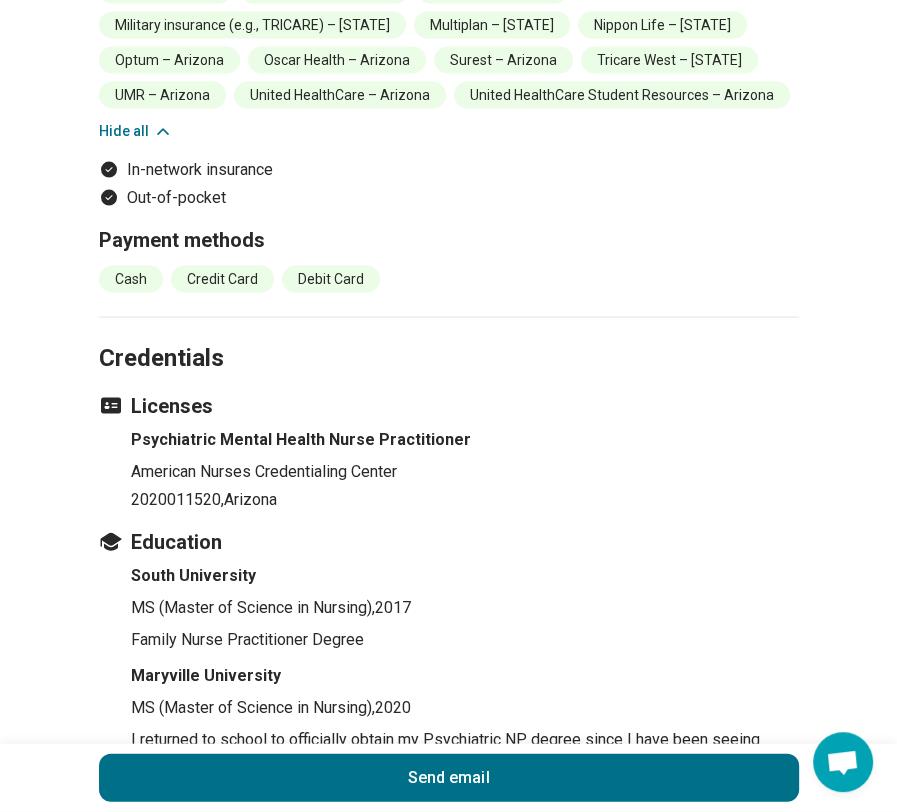 scroll, scrollTop: 2600, scrollLeft: 0, axis: vertical 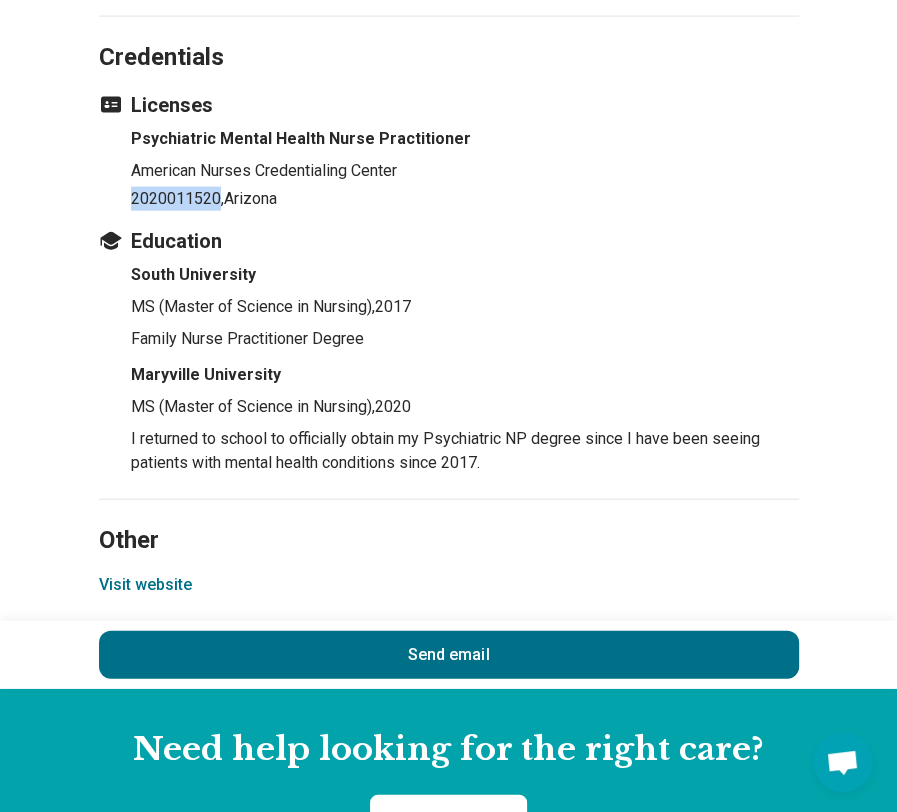 drag, startPoint x: 127, startPoint y: 195, endPoint x: 224, endPoint y: 203, distance: 97.32934 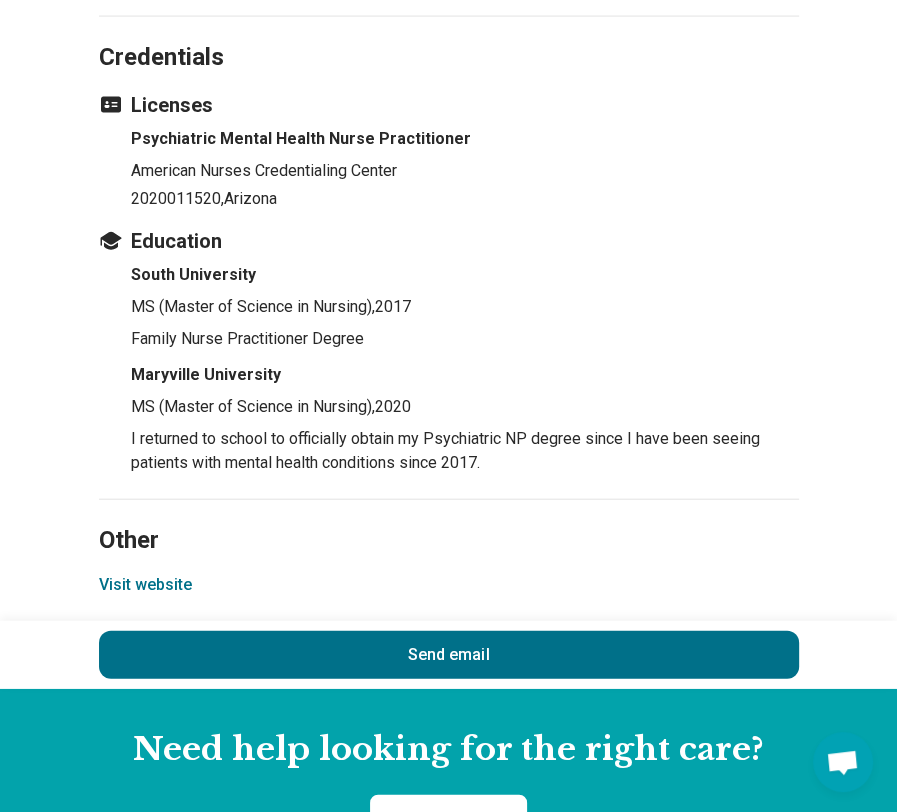 click on "2020011520 ,  Arizona" 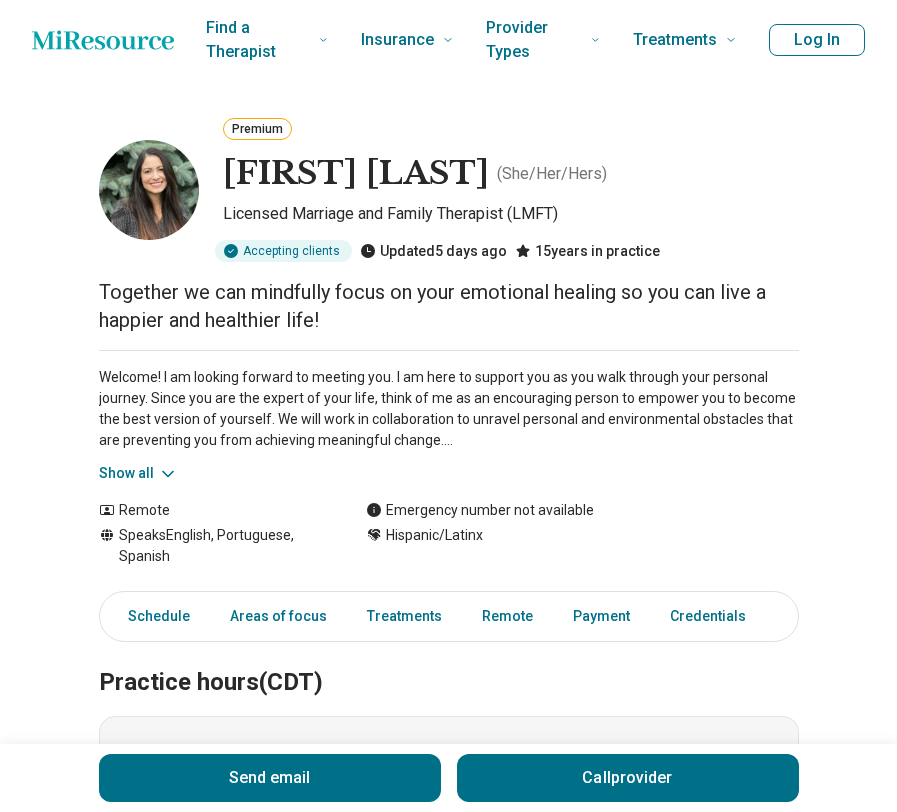 scroll, scrollTop: 0, scrollLeft: 0, axis: both 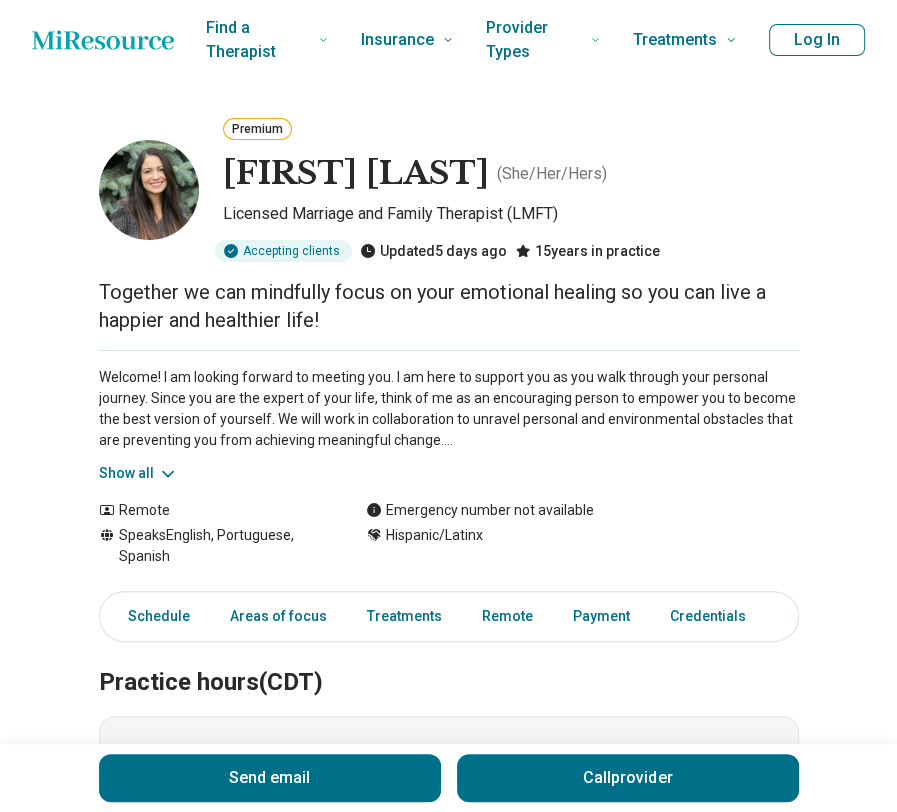 click on "Show all" at bounding box center [138, 473] 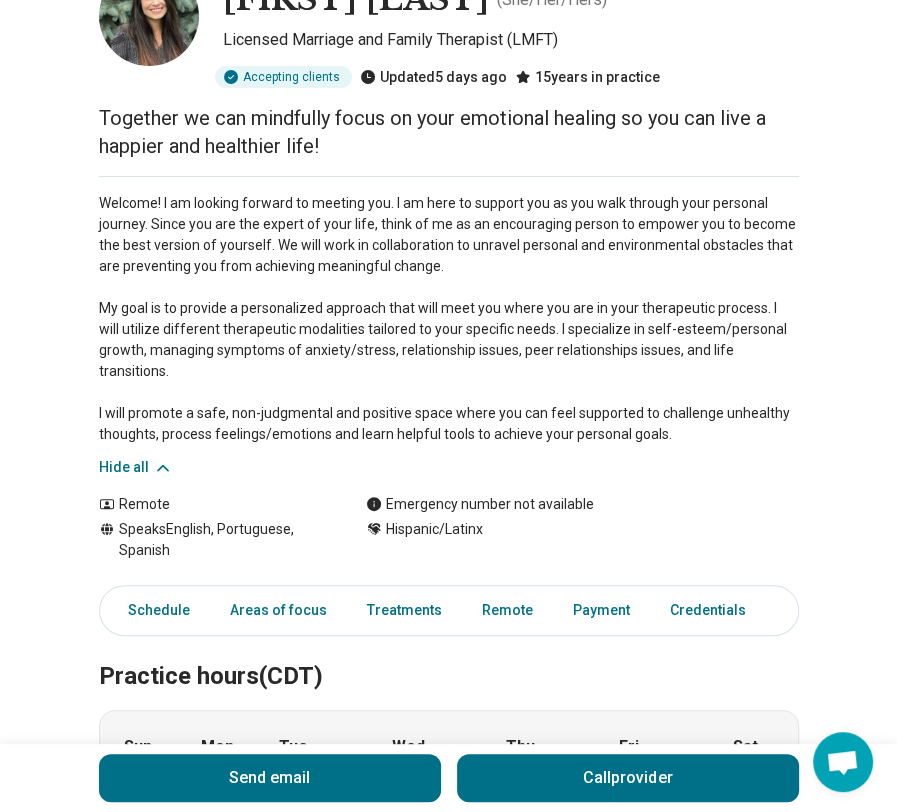 scroll, scrollTop: 0, scrollLeft: 0, axis: both 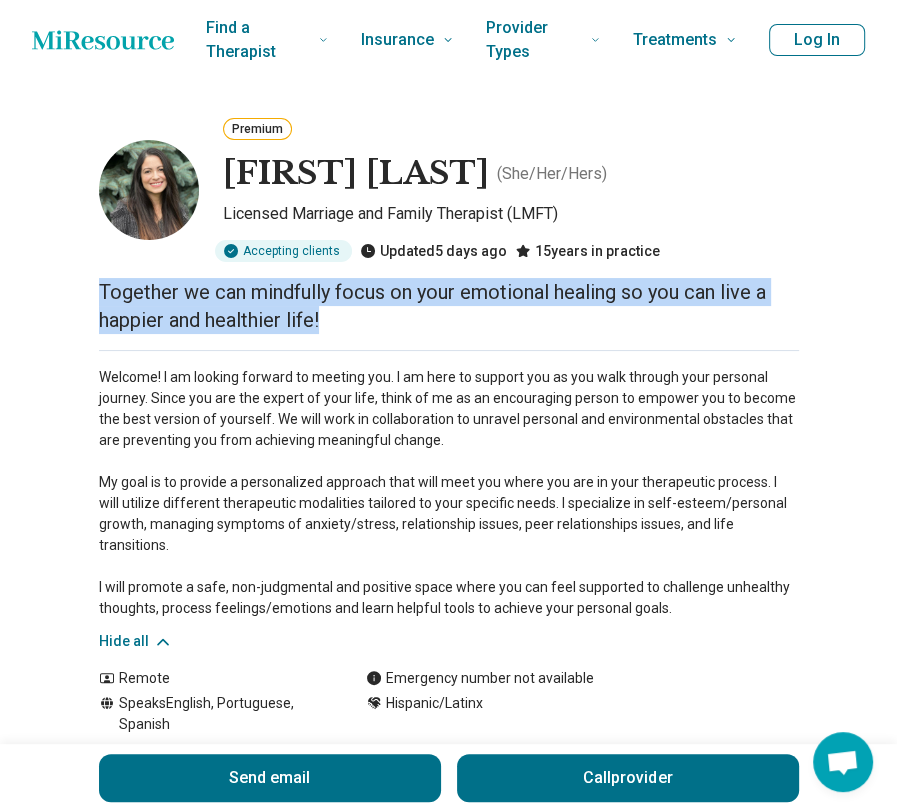 drag, startPoint x: 80, startPoint y: 292, endPoint x: 370, endPoint y: 331, distance: 292.61066 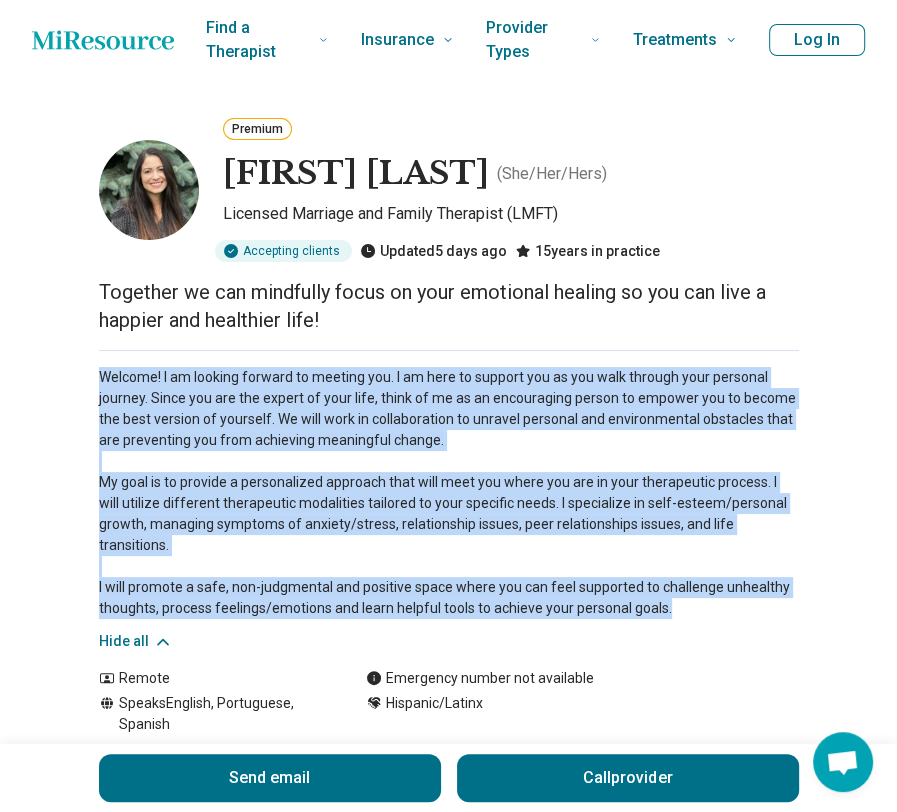 drag, startPoint x: 80, startPoint y: 374, endPoint x: 683, endPoint y: 596, distance: 642.5675 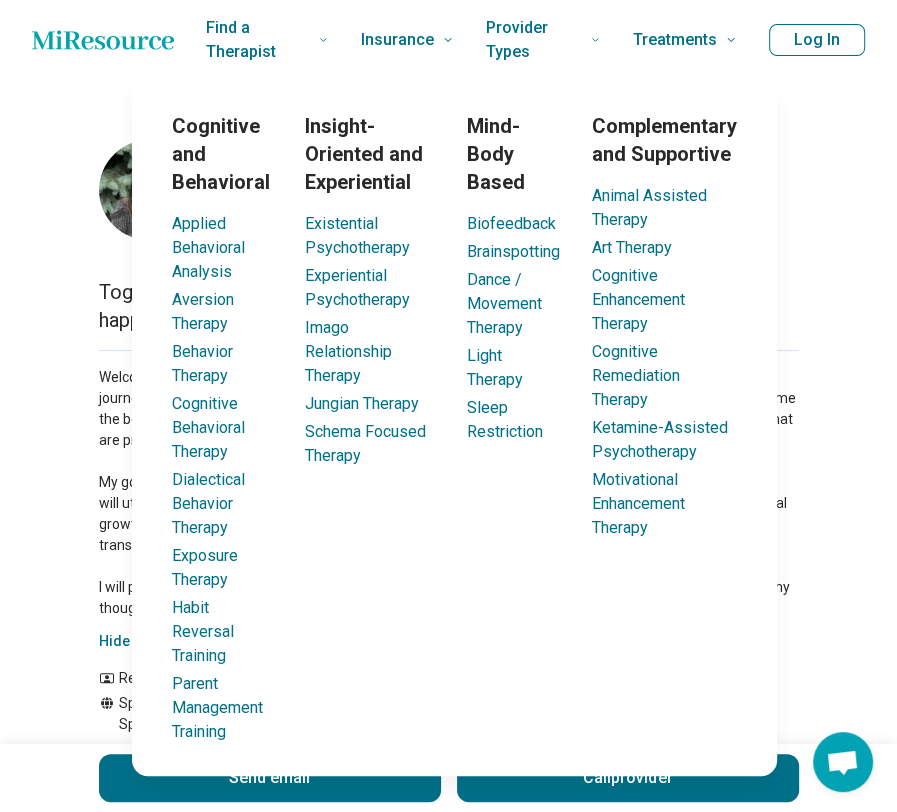 click on "Premium [FIRST] [LAST] ( She/Her/Hers ) Licensed Marriage and Family Therapist (LMFT) Accepting clients Updated  5 days ago 15  years in practice Together we can mindfully focus on your emotional healing so you can live a happier and healthier life! Hide all Remote Speaks  English, Portuguese, Spanish Emergency number not available Hispanic/Latinx Send email Call  provider Schedule Areas of focus Treatments Remote Payment Credentials Practice hours  (CDT) Sun closed Mon closed Tue 9:00 am  –   2:30 pm Wed 9:00 am  –   2:30 pm Thu 9:00 am  –   2:30 pm Fri 9:00 am  –   2:30 pm Sat closed Areas of focus Areas of expertise Anxiety Burnout Life Transitions Peer Difficulties Personal Growth Relationship(s) with Friends/Roommates Relationship(s) with Partner/Husband/Wife School Concerns Self-Esteem Women's Issues Work/Life Balance Show all Age groups Young adults (18-30) Adults (31-64) Treatment specialties Therapeutic modalities Individual Therapy Treatments Cognitive Restructuring Eclectic Approaches $150" at bounding box center (448, 1272) 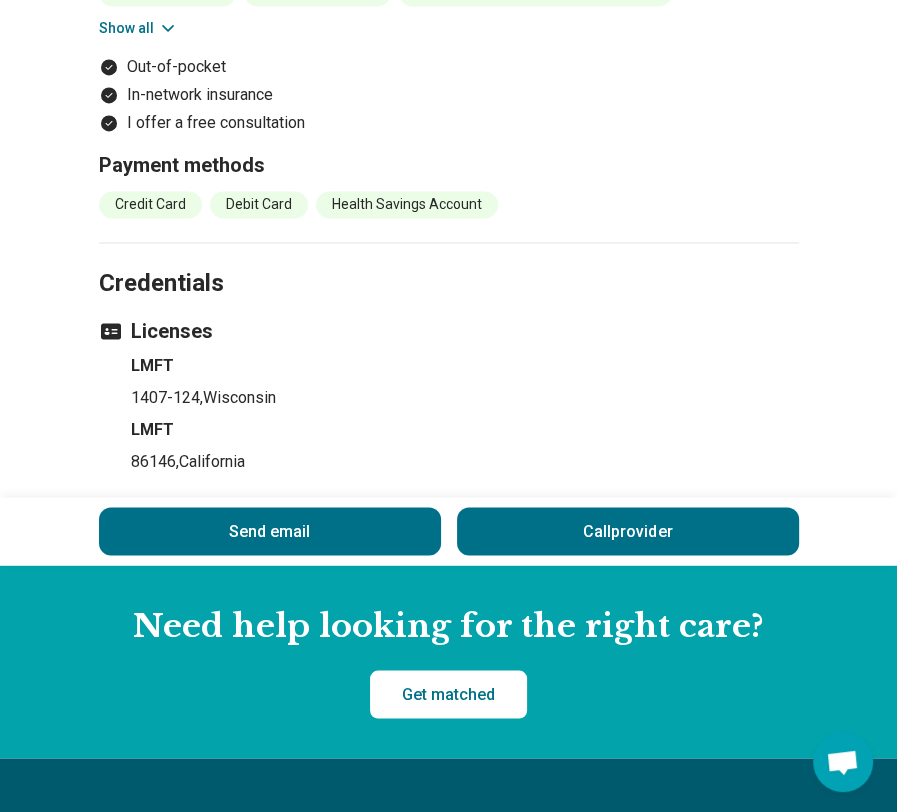 scroll, scrollTop: 1600, scrollLeft: 0, axis: vertical 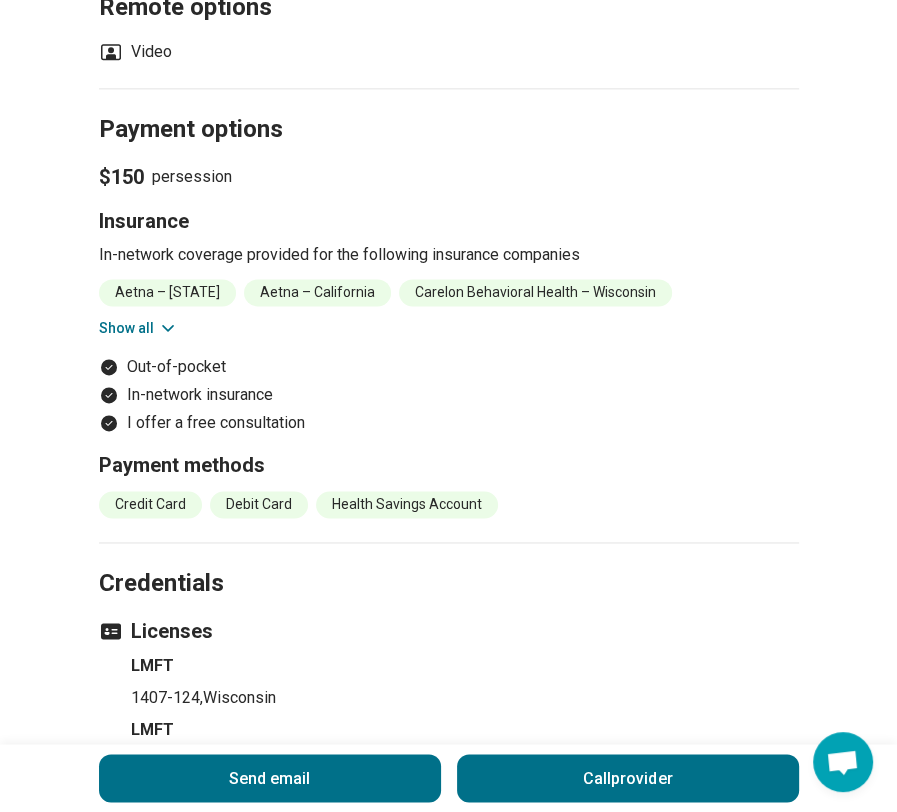 click on "Show all" at bounding box center (138, 328) 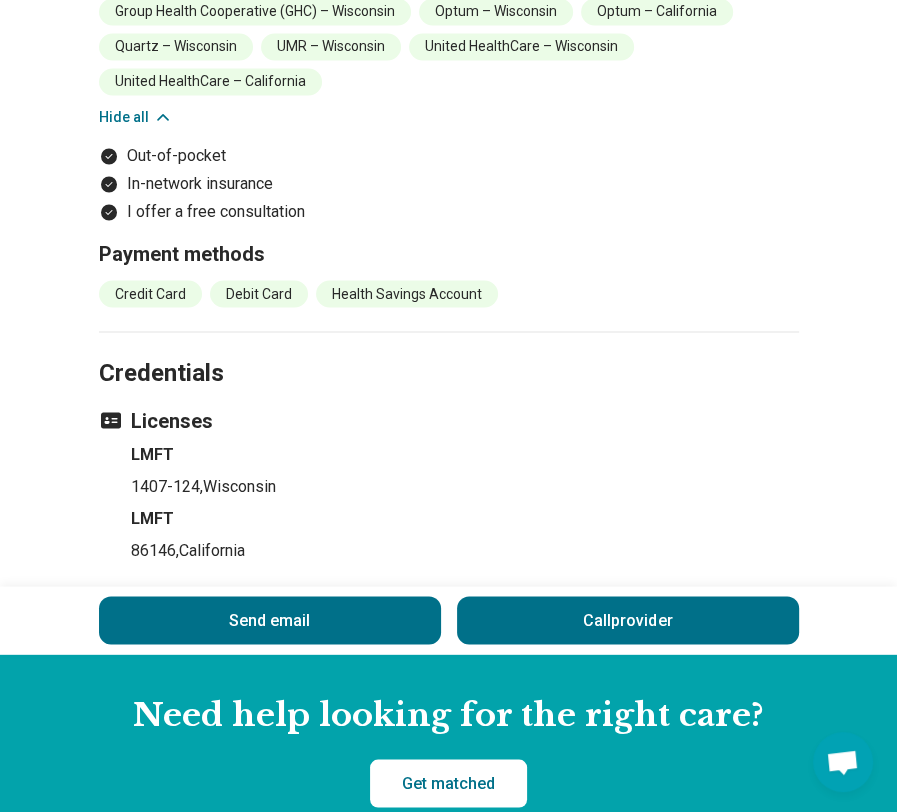 scroll, scrollTop: 1800, scrollLeft: 0, axis: vertical 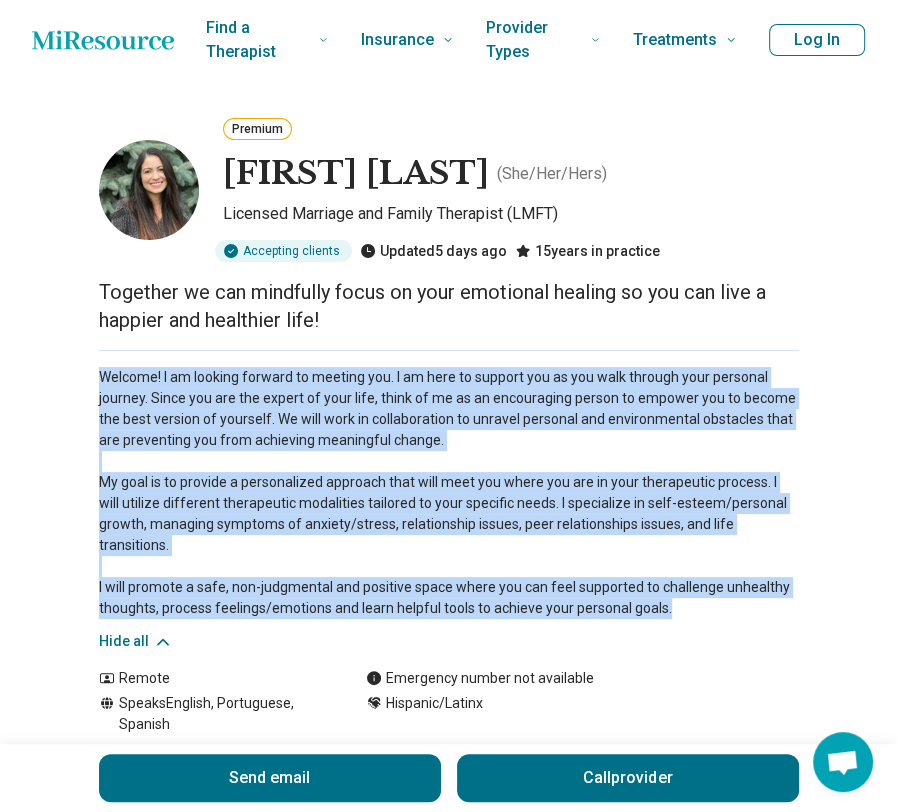 drag, startPoint x: 92, startPoint y: 385, endPoint x: 683, endPoint y: 587, distance: 624.5679 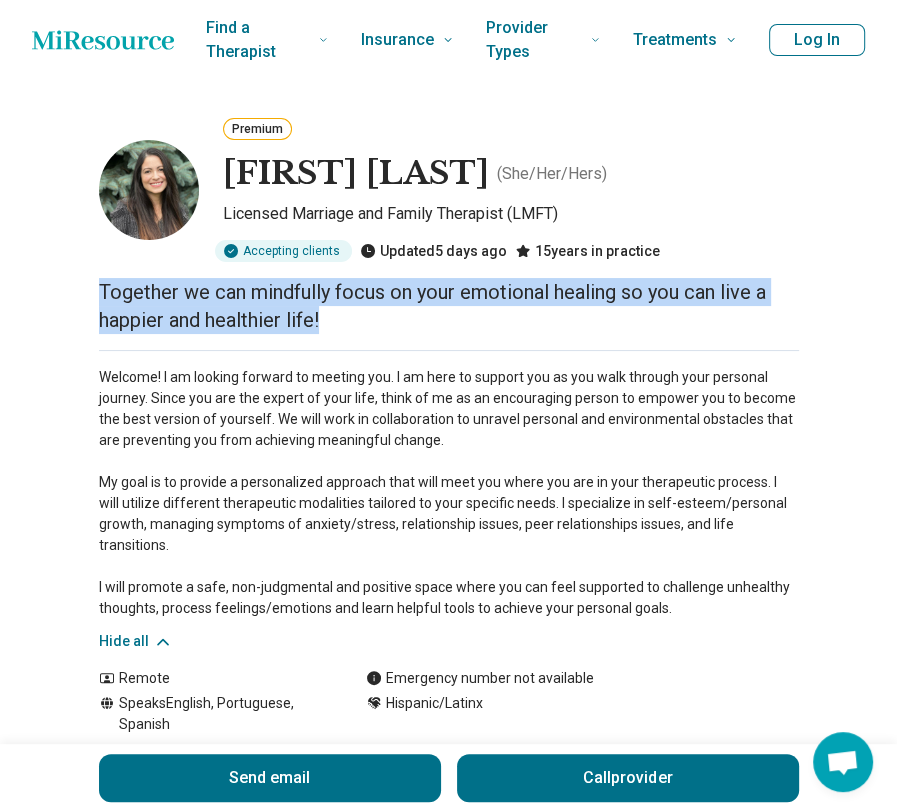 drag, startPoint x: 105, startPoint y: 289, endPoint x: 368, endPoint y: 314, distance: 264.18555 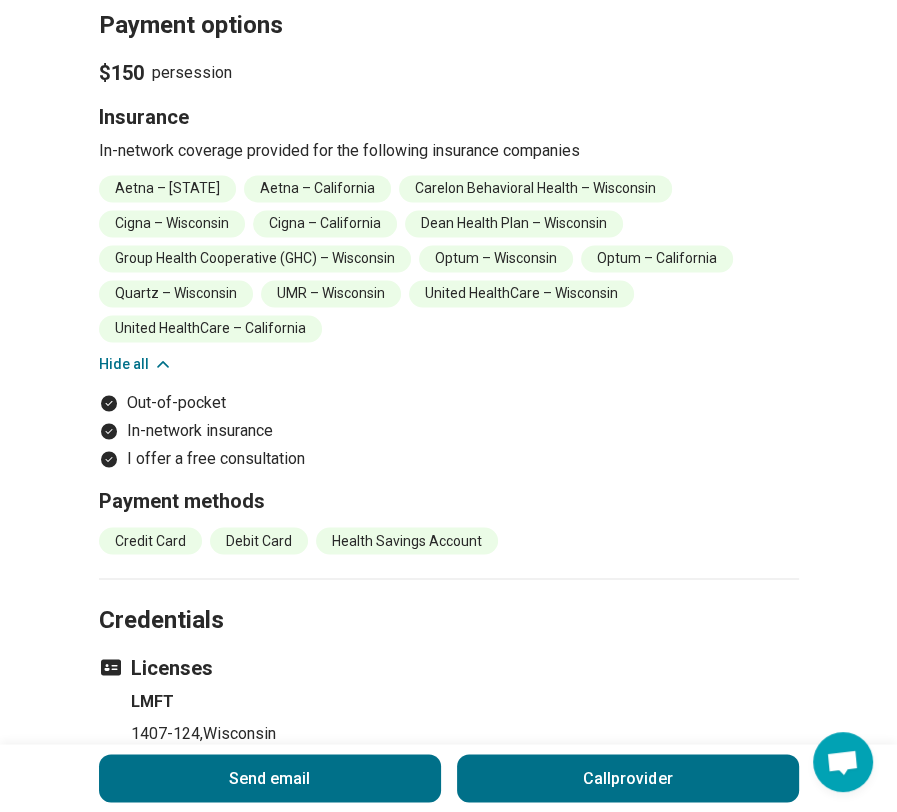 scroll, scrollTop: 1900, scrollLeft: 0, axis: vertical 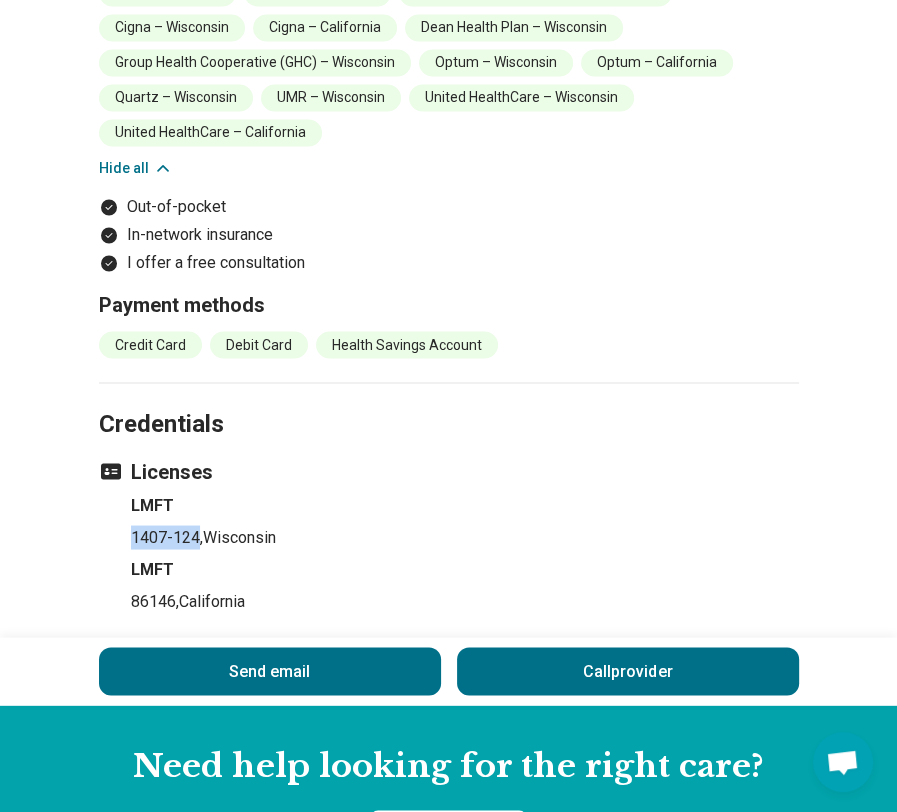 drag, startPoint x: 135, startPoint y: 508, endPoint x: 203, endPoint y: 511, distance: 68.06615 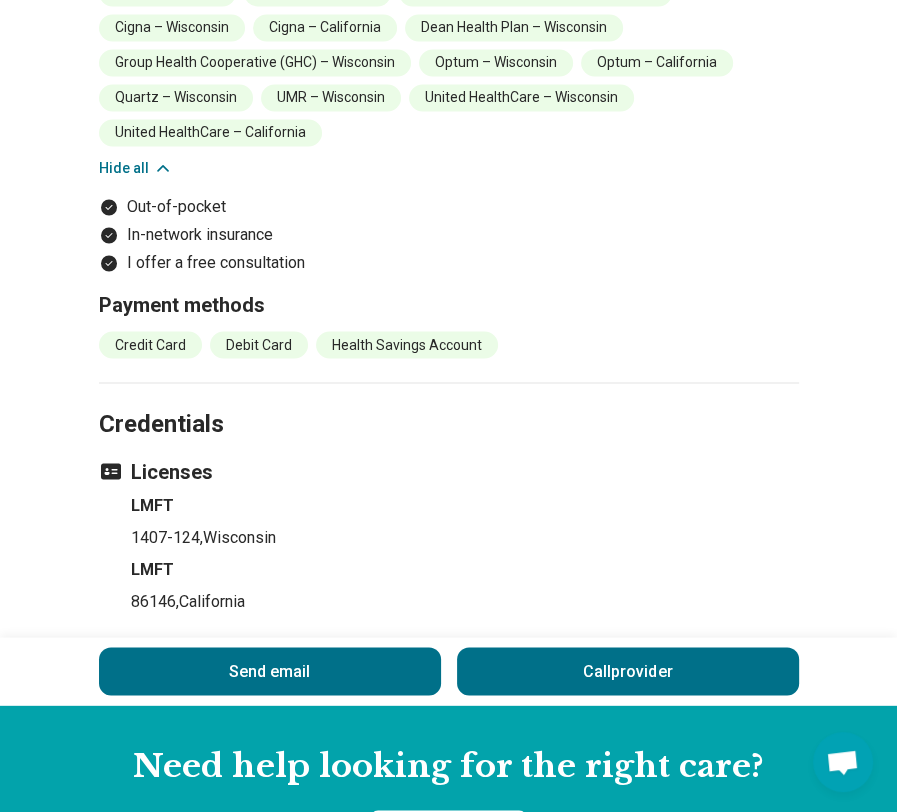 click on "LMFT" at bounding box center [465, 505] 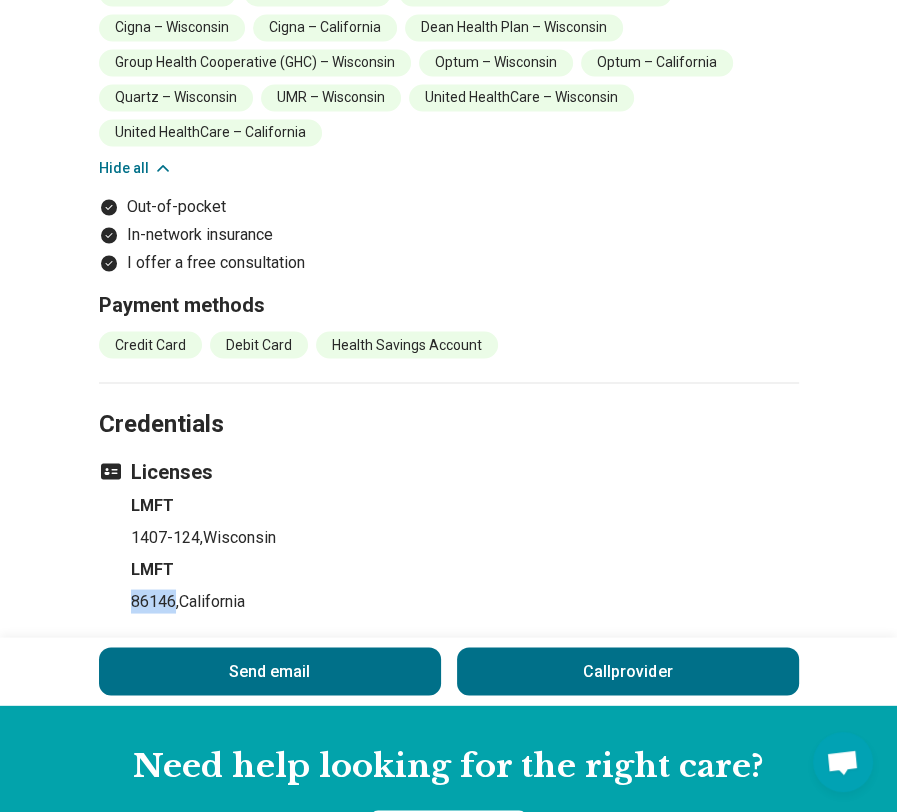 drag, startPoint x: 135, startPoint y: 571, endPoint x: 184, endPoint y: 573, distance: 49.0408 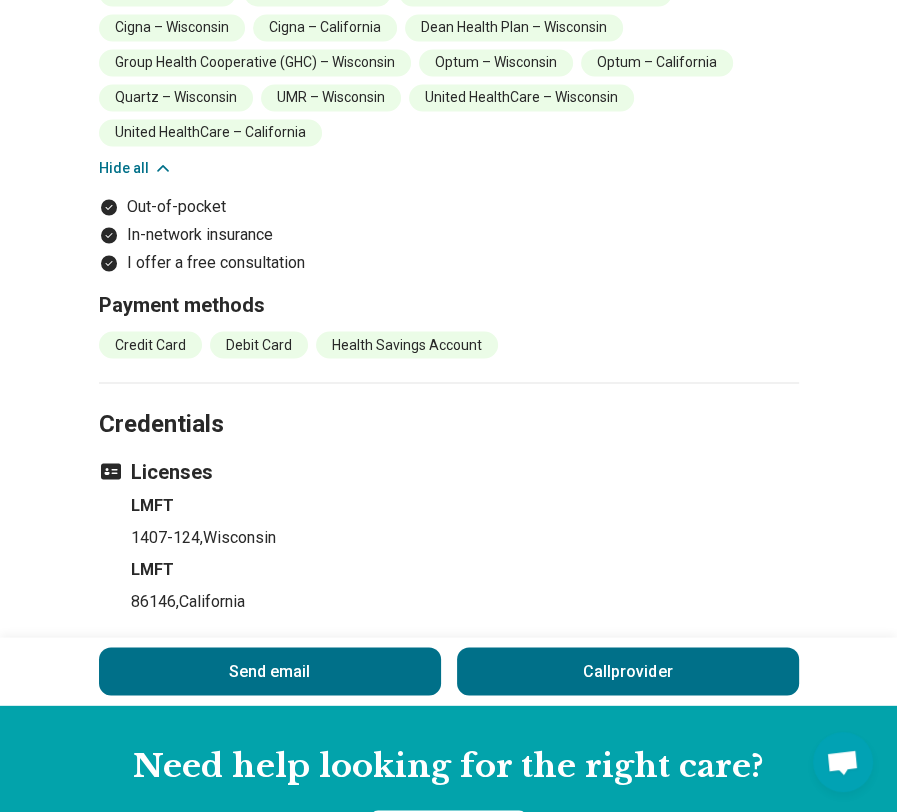 click on "LMFT" at bounding box center (465, 569) 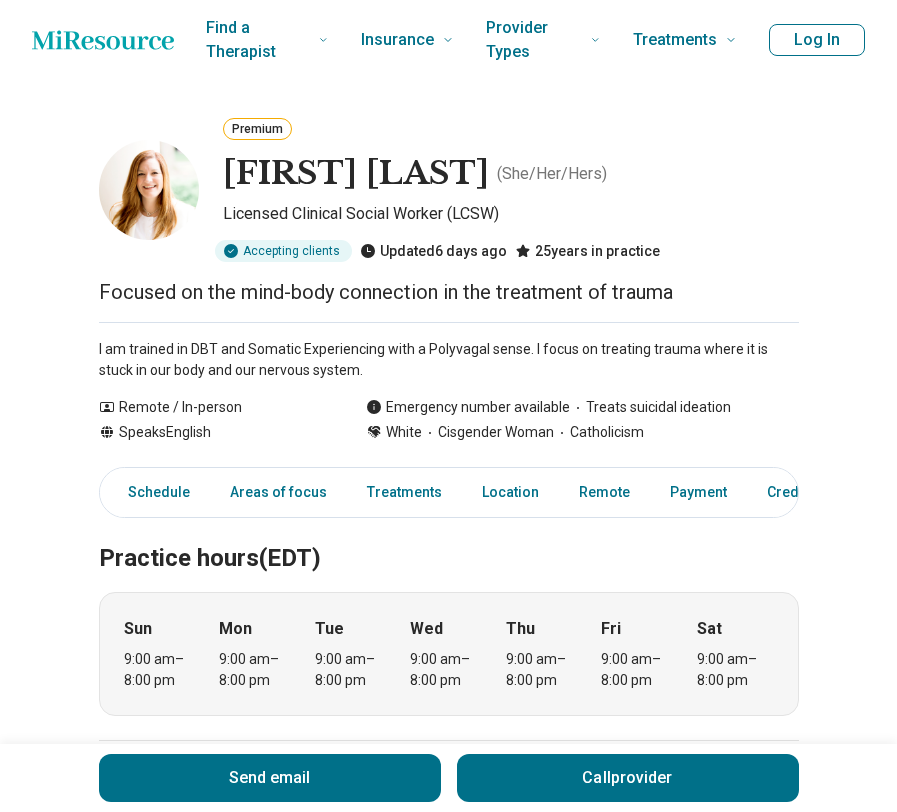 scroll, scrollTop: 0, scrollLeft: 0, axis: both 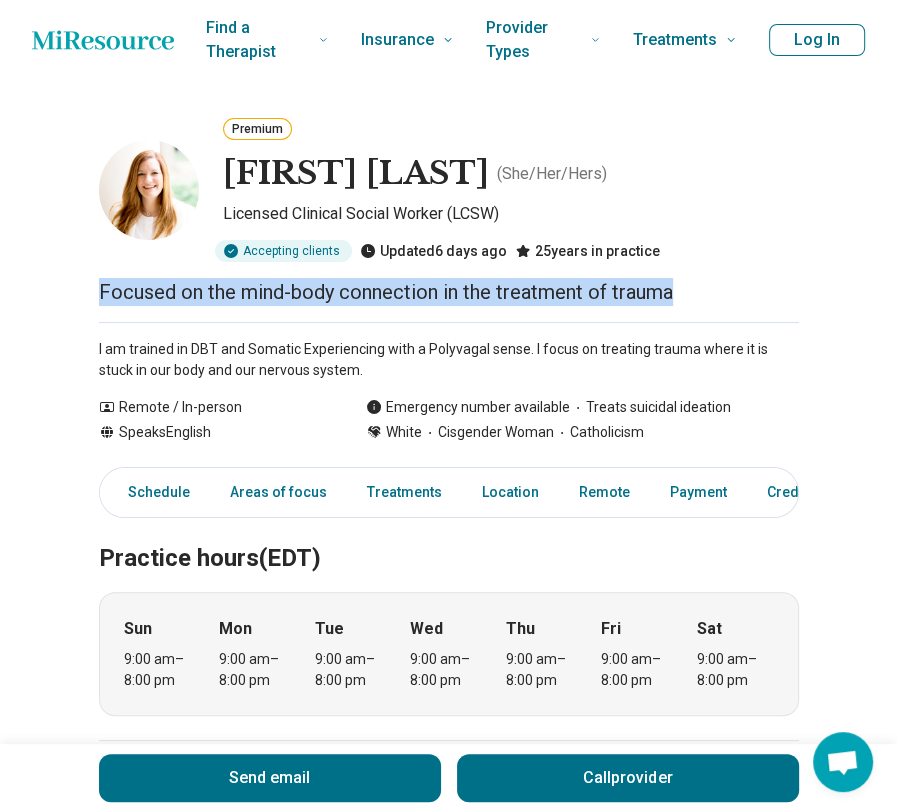 drag, startPoint x: 82, startPoint y: 289, endPoint x: 692, endPoint y: 299, distance: 610.082 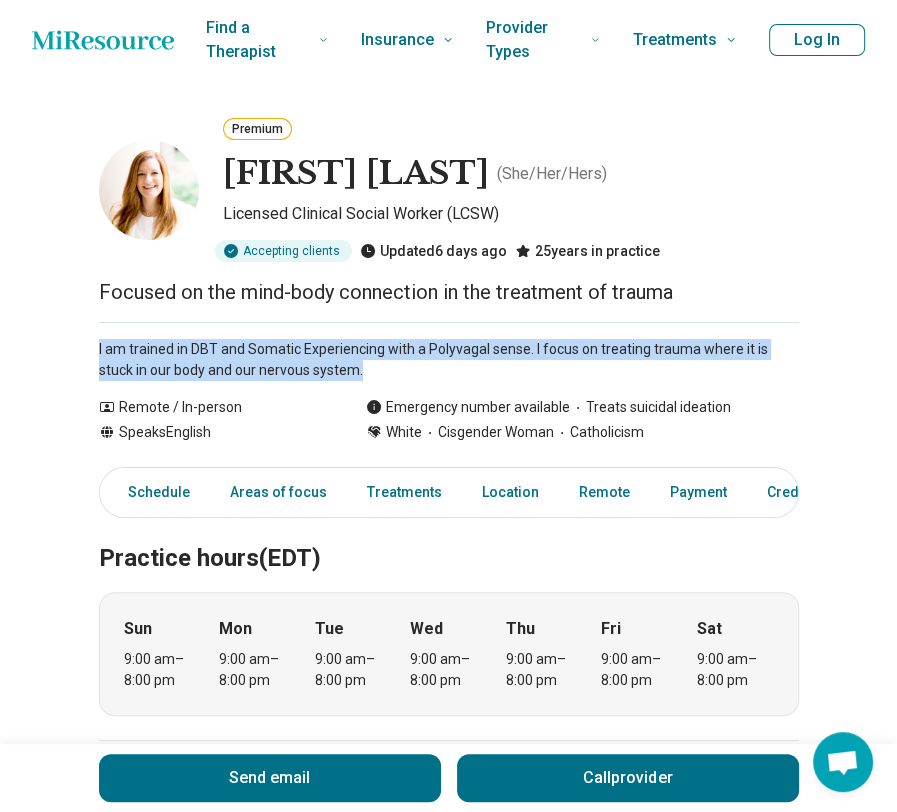 drag, startPoint x: 67, startPoint y: 341, endPoint x: 355, endPoint y: 369, distance: 289.3579 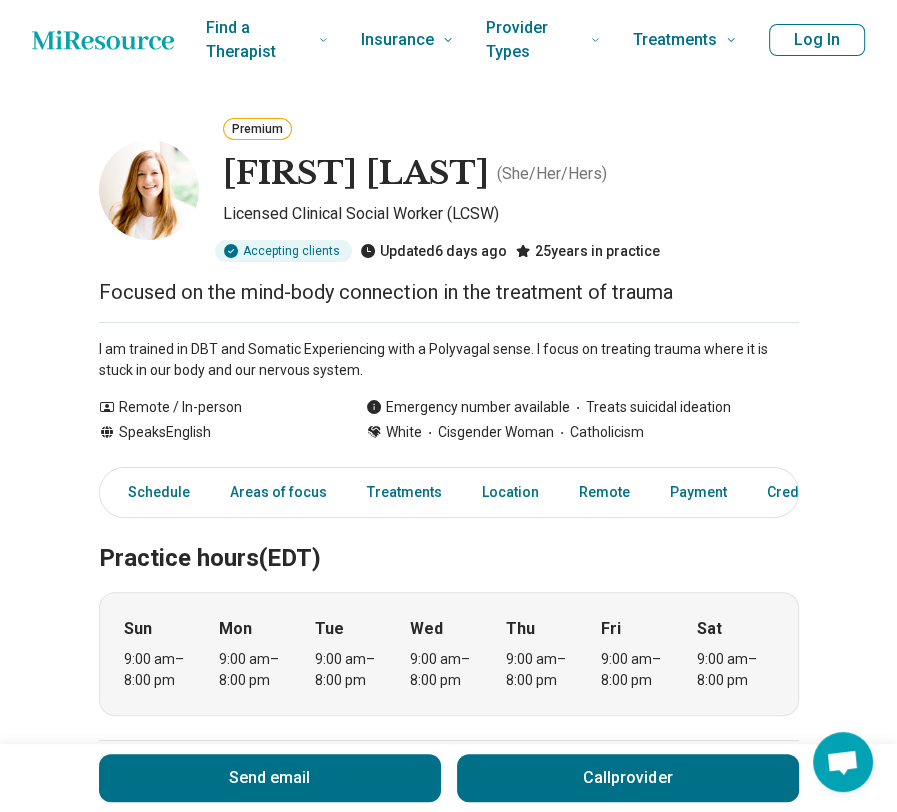 click on "Focused on the mind-body connection in the treatment of trauma" at bounding box center [449, 292] 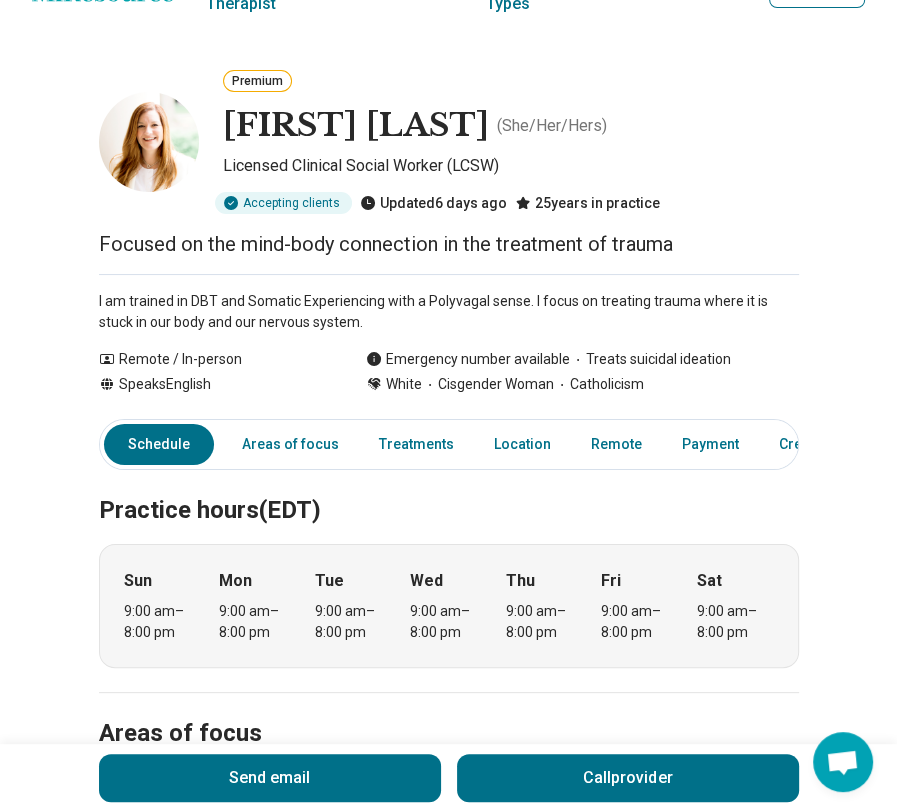 scroll, scrollTop: 0, scrollLeft: 0, axis: both 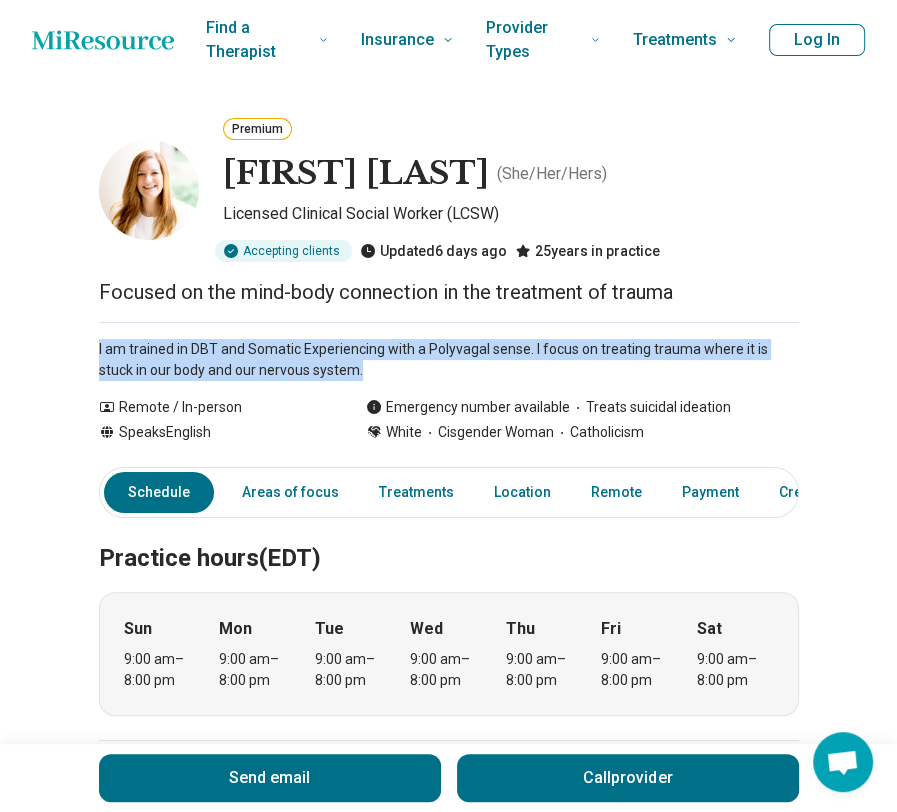 drag, startPoint x: 96, startPoint y: 347, endPoint x: 348, endPoint y: 375, distance: 253.55078 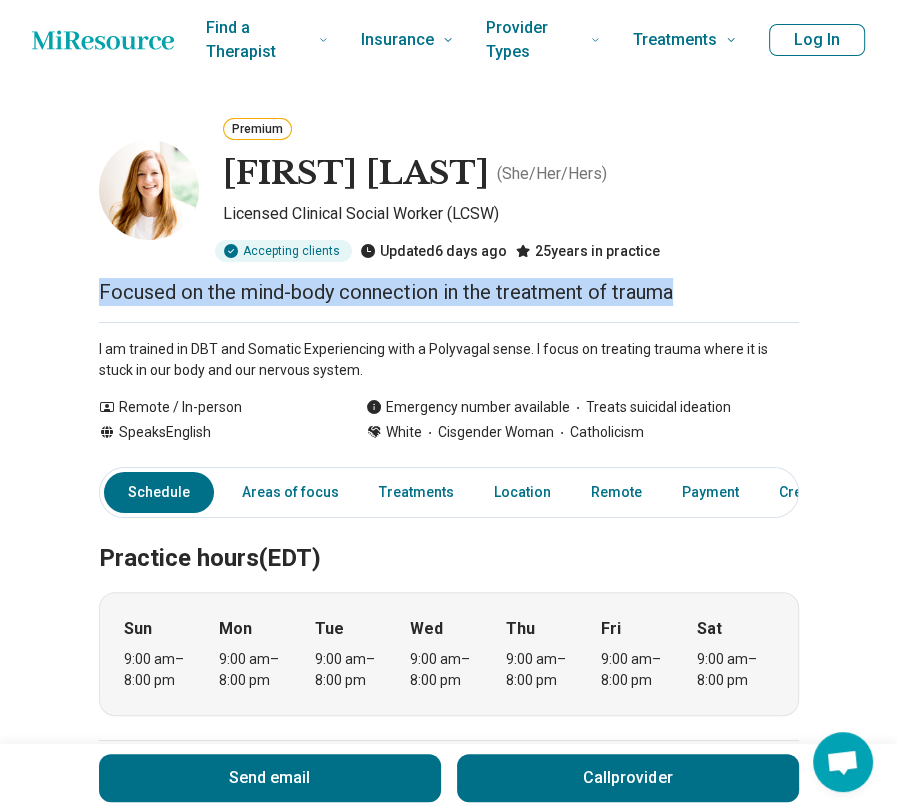 drag, startPoint x: 69, startPoint y: 287, endPoint x: 736, endPoint y: 299, distance: 667.1079 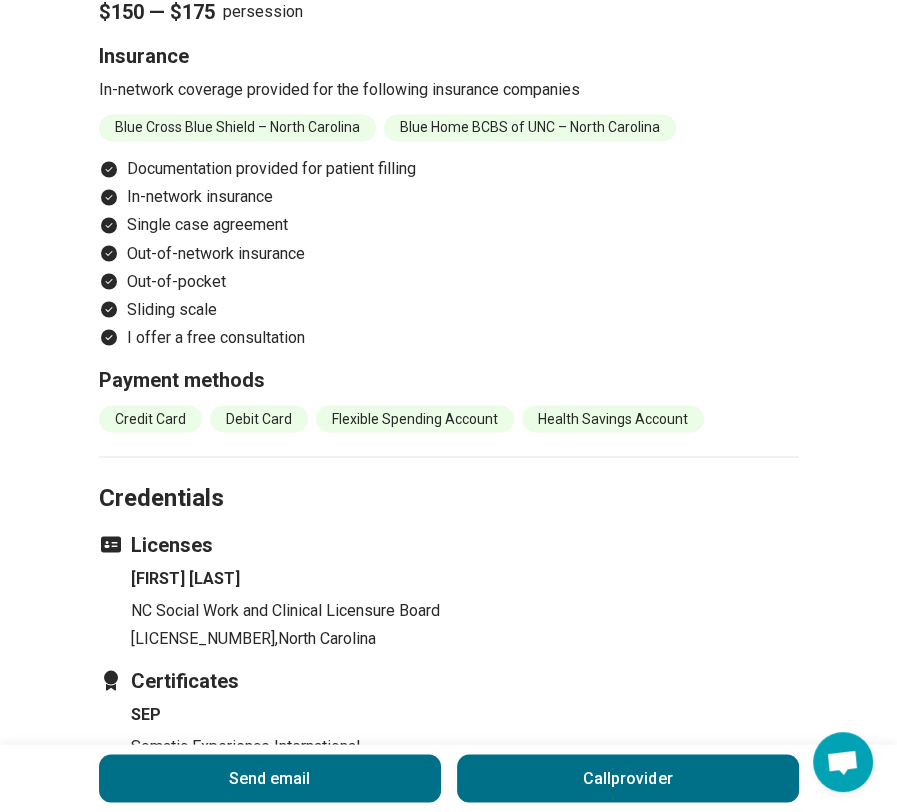 scroll, scrollTop: 2200, scrollLeft: 0, axis: vertical 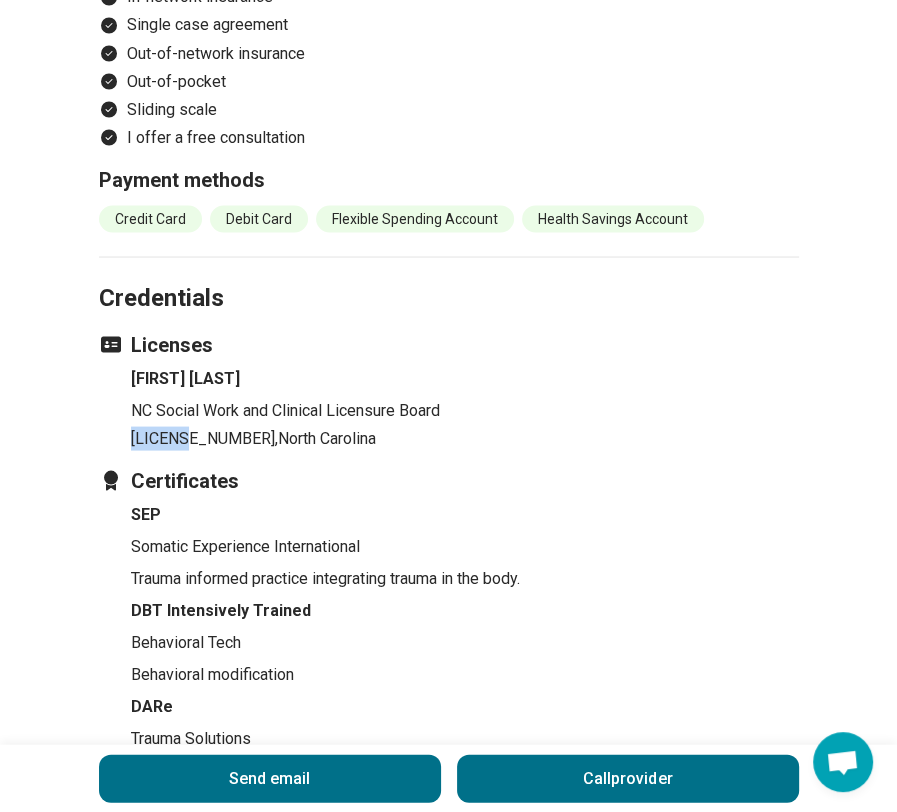 drag, startPoint x: 135, startPoint y: 431, endPoint x: 201, endPoint y: 434, distance: 66.068146 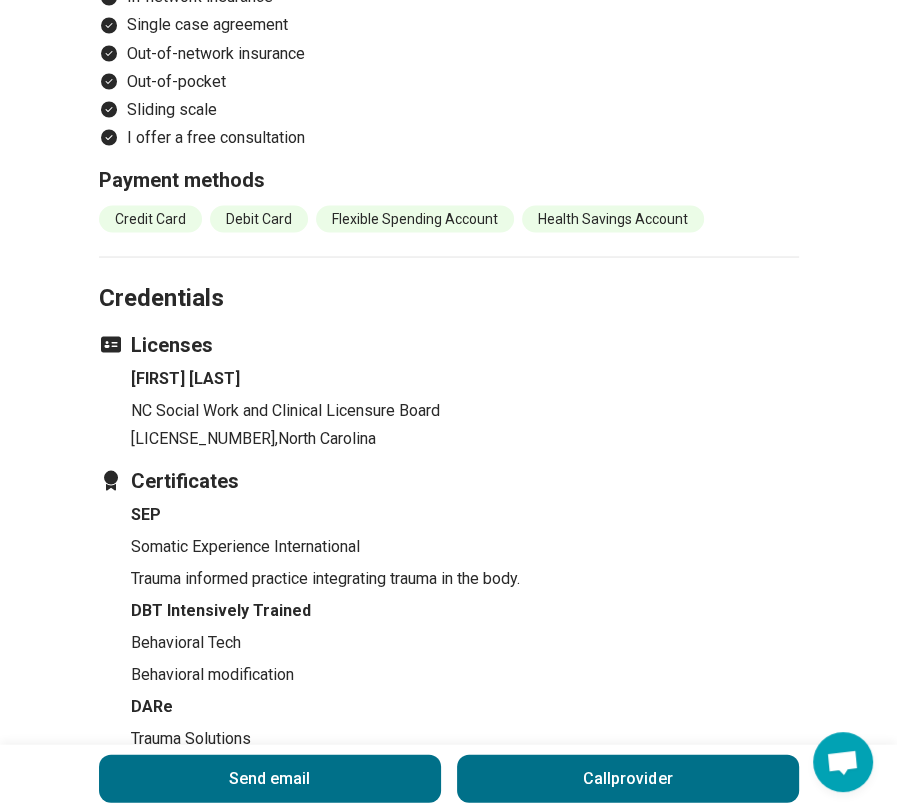 click on "C004444 ,  [STATE]" 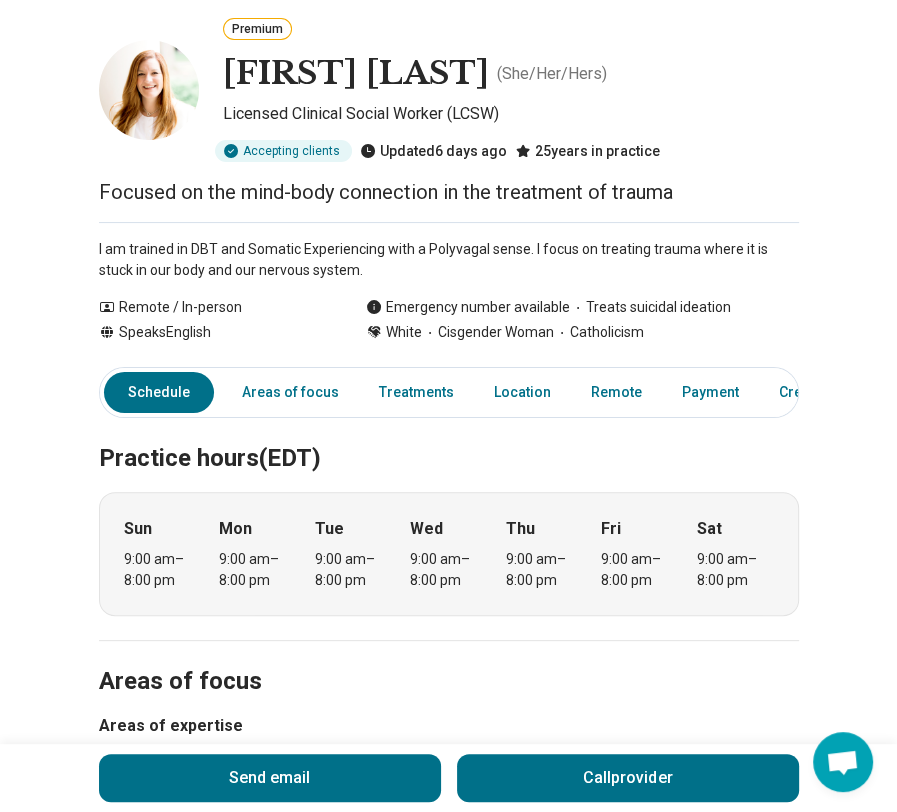 scroll, scrollTop: 0, scrollLeft: 0, axis: both 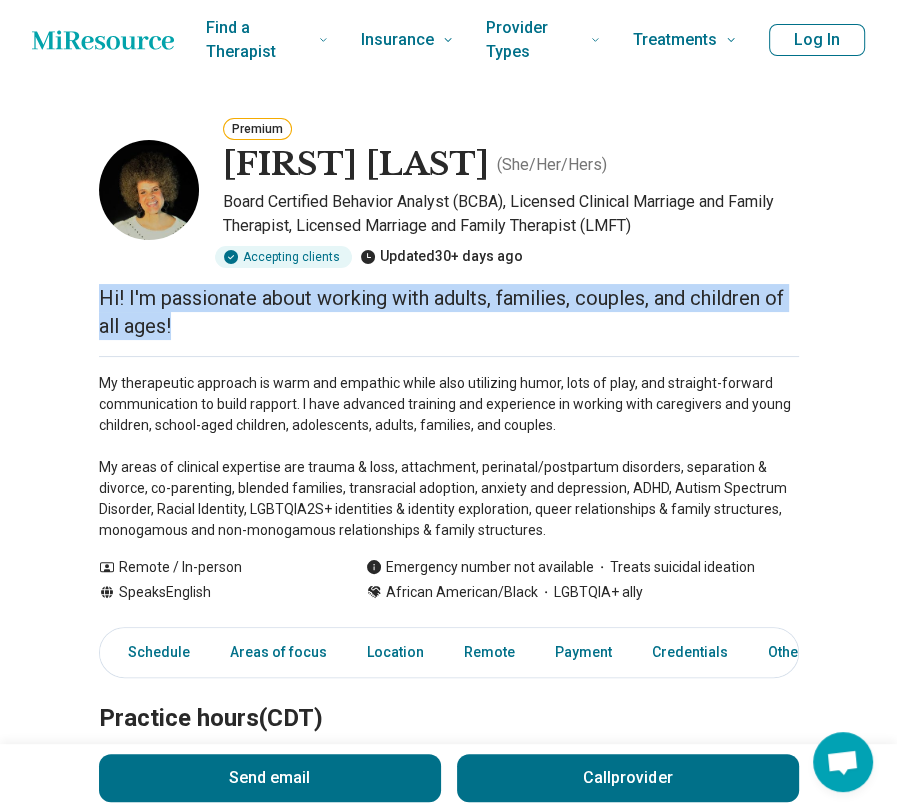 drag, startPoint x: 60, startPoint y: 295, endPoint x: 260, endPoint y: 315, distance: 200.99751 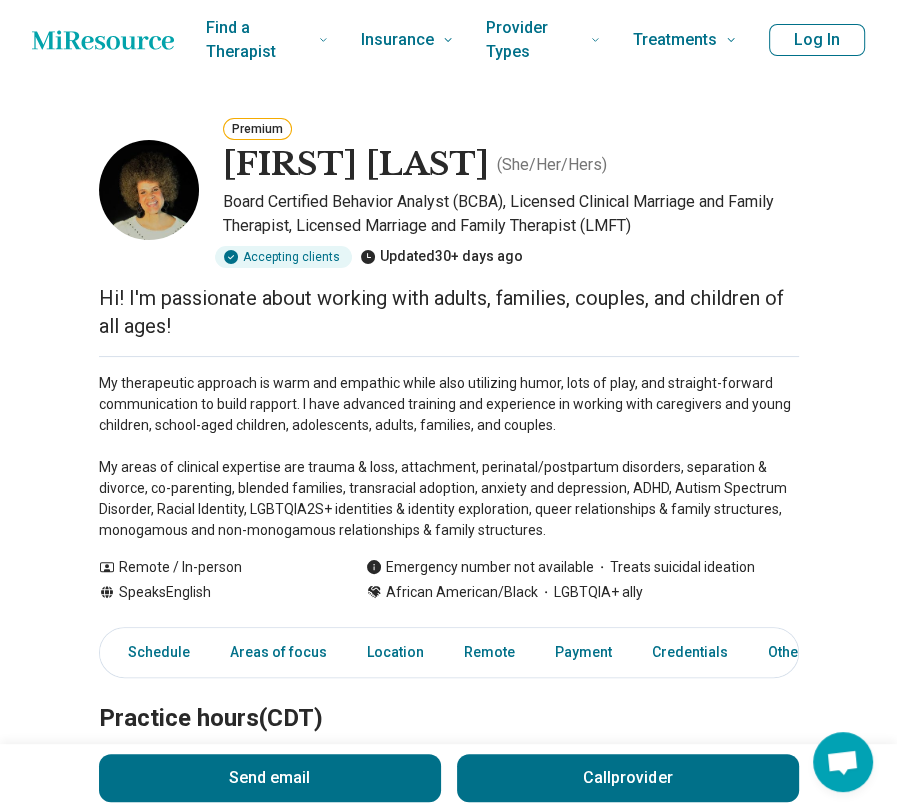 click on "My therapeutic approach is warm and empathic while also utilizing humor,  lots of play, and straight-forward communication to build rapport. I have advanced training and experience in working with caregivers and young children, school-aged children, adolescents, adults, families, and couples.
My areas of clinical expertise are trauma & loss, attachment, perinatal/postpartum disorders, separation & divorce, co-parenting, blended families, transracial adoption, anxiety and depression, ADHD, Autism Spectrum Disorder, Racial Identity, LGBTQIA2S+ identities & identity exploration, queer relationships & family structures, monogamous and non-monogamous relationships & family structures." at bounding box center [449, 457] 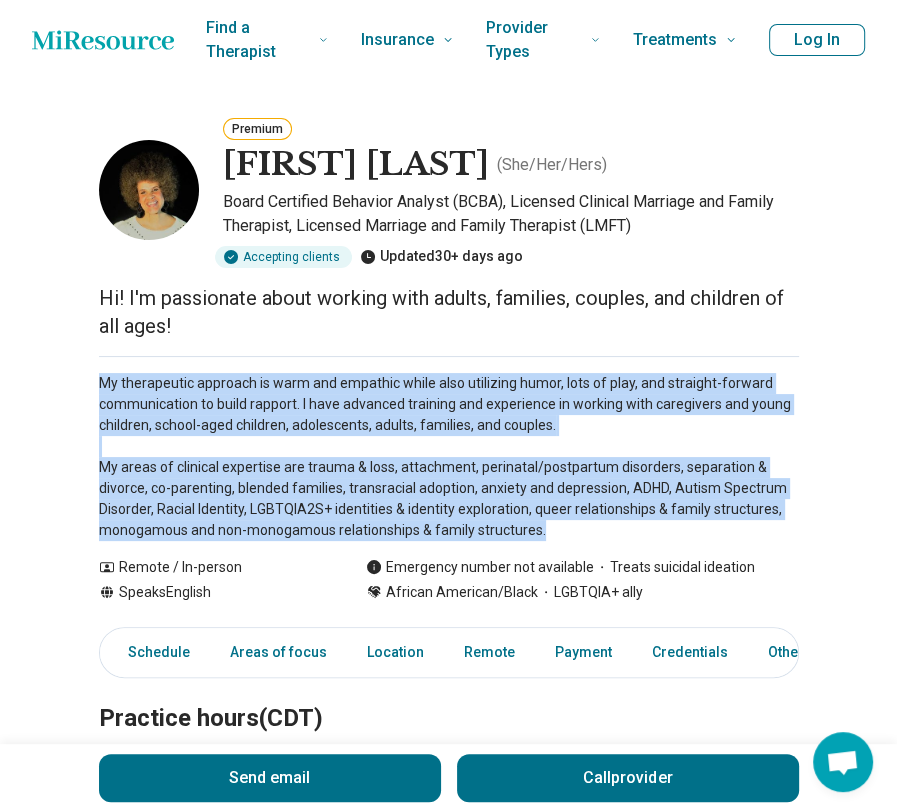 drag, startPoint x: 80, startPoint y: 379, endPoint x: 562, endPoint y: 534, distance: 506.3092 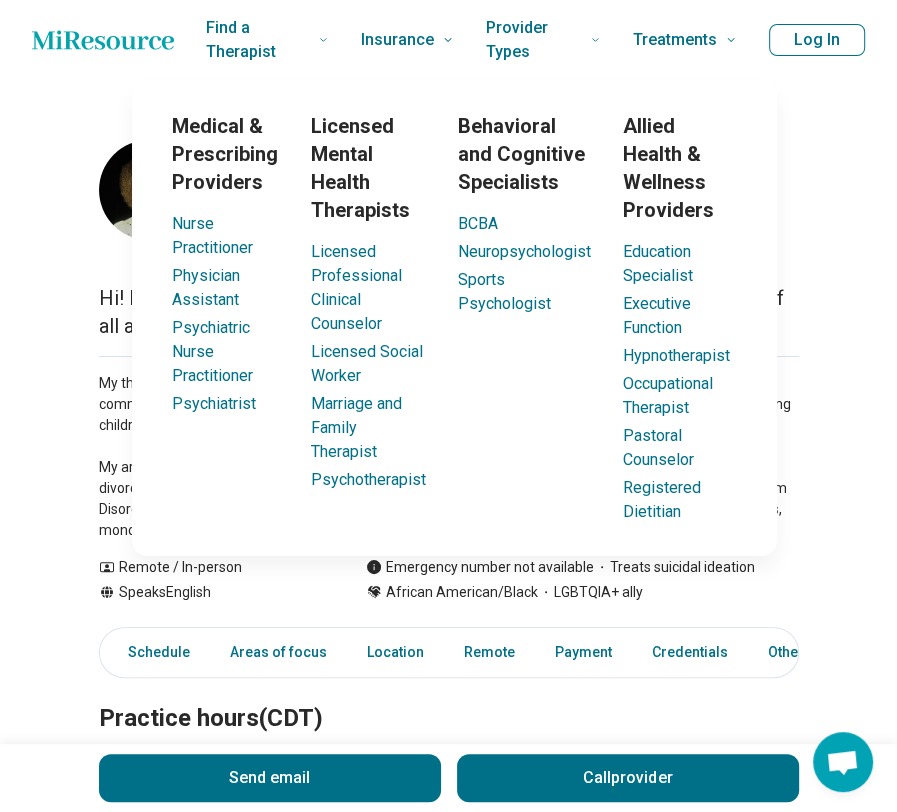 click on "Premium Brandy George-Copeland ( She/Her/Hers ) Board Certified Behavior Analyst (BCBA), Licensed Clinical Marriage and Family Therapist, Licensed Marriage and Family Therapist (LMFT) Accepting clients Updated  30+ days ago Hi! I'm passionate about working with adults, families, couples, and children of all ages! My therapeutic approach is warm and empathic while also utilizing humor,  lots of play, and straight-forward communication to build rapport. I have advanced training and experience in working with caregivers and young children, school-aged children, adolescents, adults, families, and couples.
My areas of clinical expertise are trauma & loss, attachment, perinatal/postpartum disorders, separation & divorce, co-parenting, blended families, transracial adoption, anxiety and depression, ADHD, Autism Spectrum Disorder, Racial Identity, LGBTQIA2S+ identities & identity exploration, queer relationships & family structures, monogamous and non-monogamous relationships & family structures. Show all Speaks" at bounding box center (448, 1381) 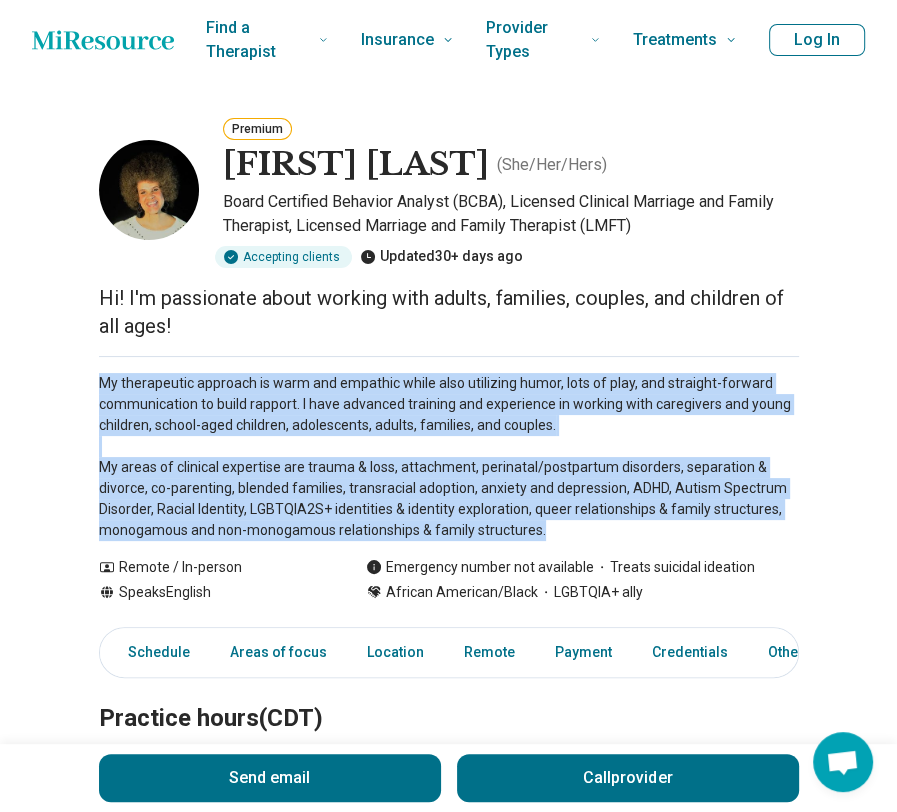drag, startPoint x: 104, startPoint y: 378, endPoint x: 577, endPoint y: 531, distance: 497.12976 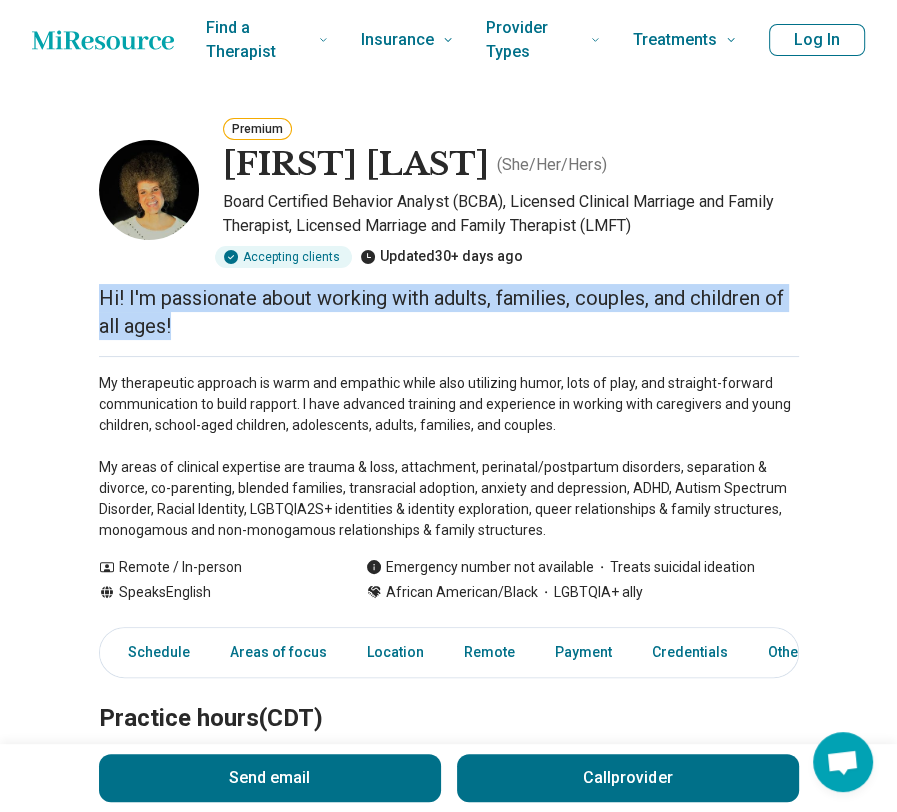drag, startPoint x: 85, startPoint y: 295, endPoint x: 256, endPoint y: 326, distance: 173.78723 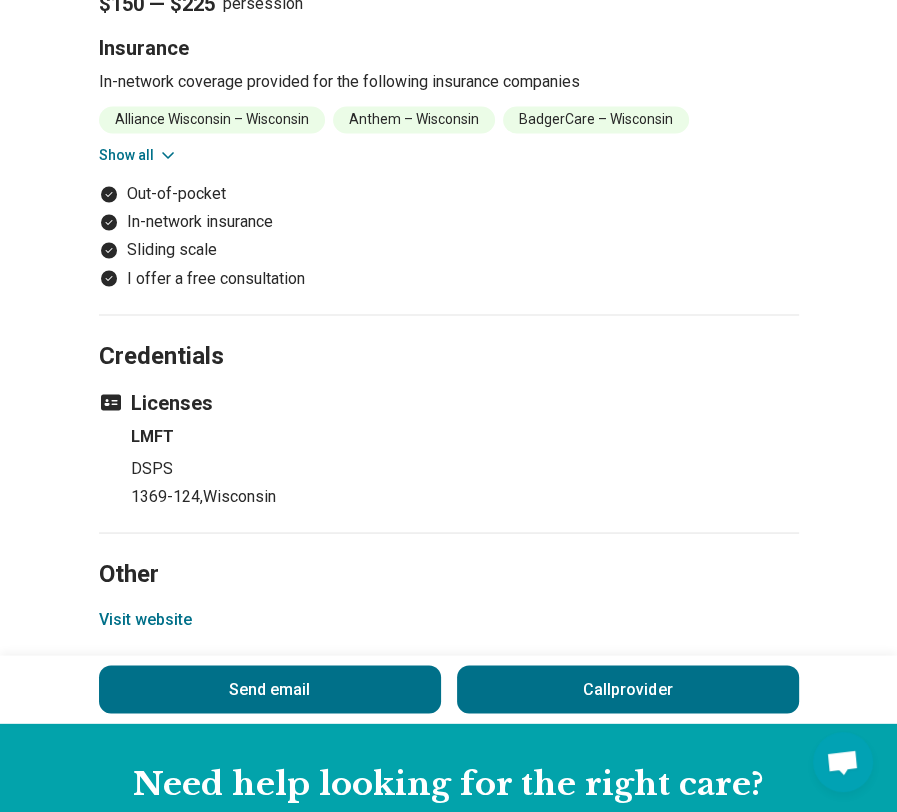 scroll, scrollTop: 2100, scrollLeft: 0, axis: vertical 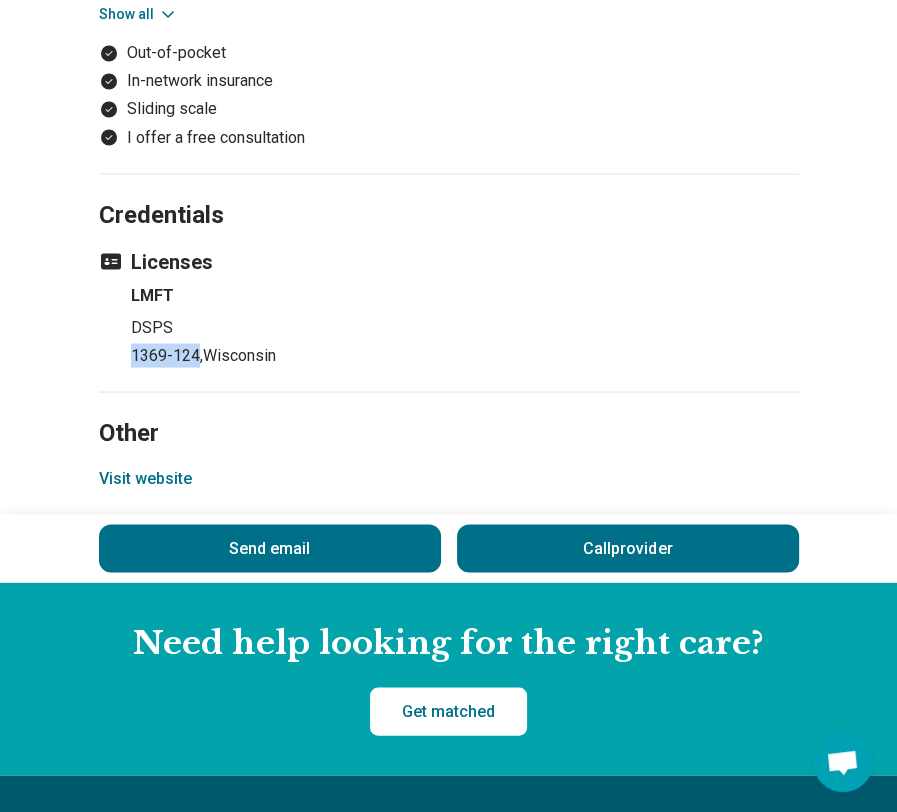 drag, startPoint x: 116, startPoint y: 345, endPoint x: 202, endPoint y: 351, distance: 86.209045 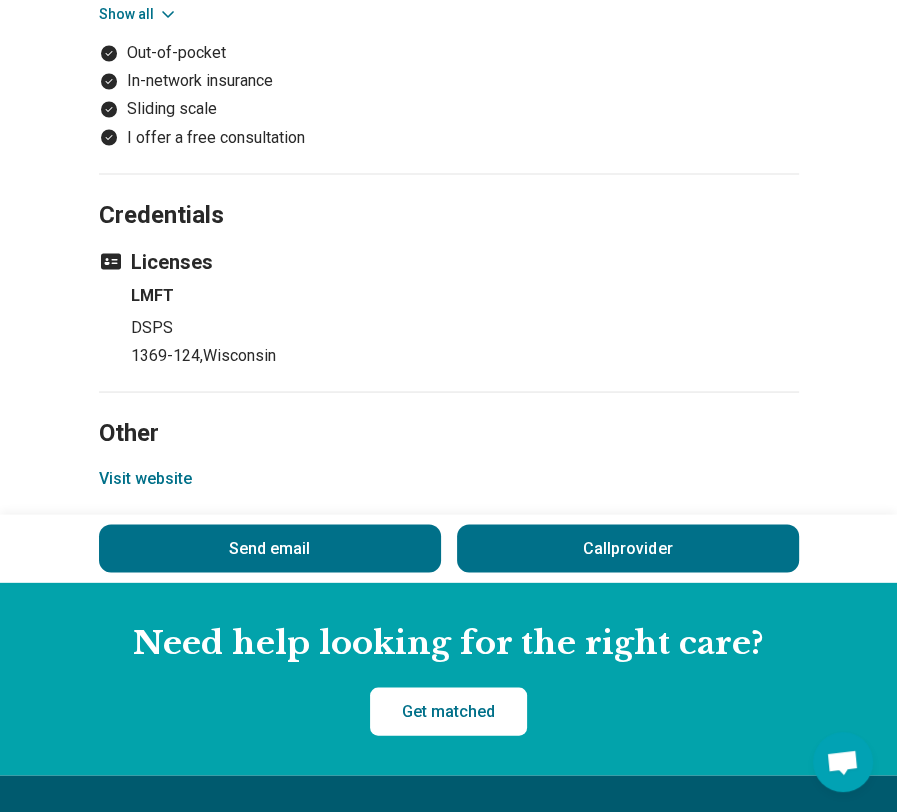 click on "1369-124 ,  Wisconsin" at bounding box center (465, 355) 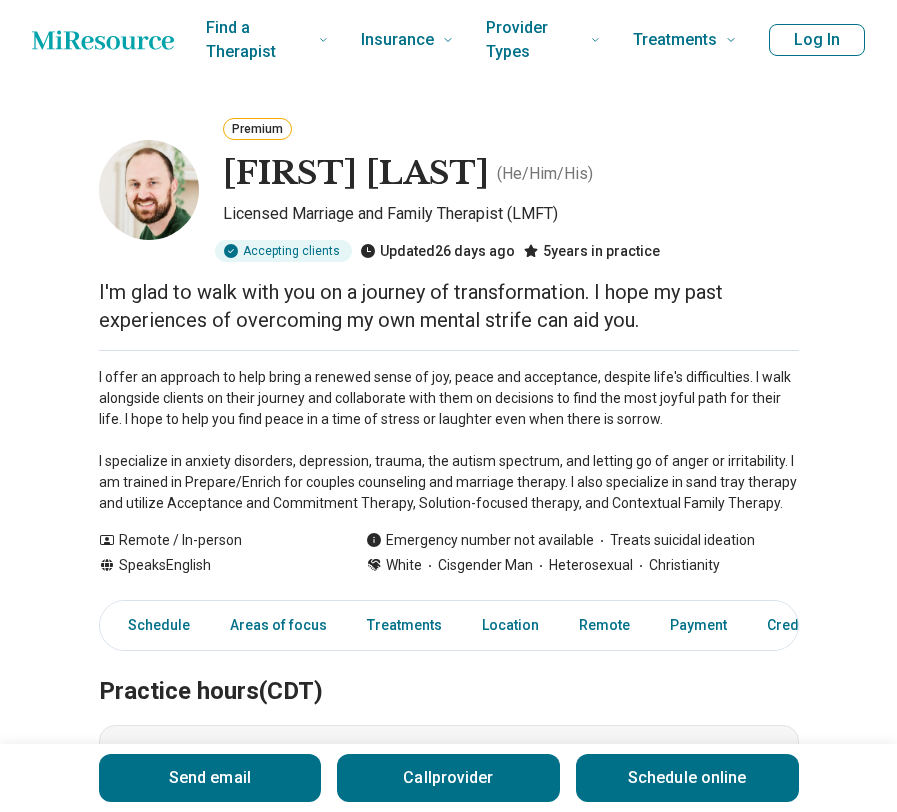 scroll, scrollTop: 0, scrollLeft: 0, axis: both 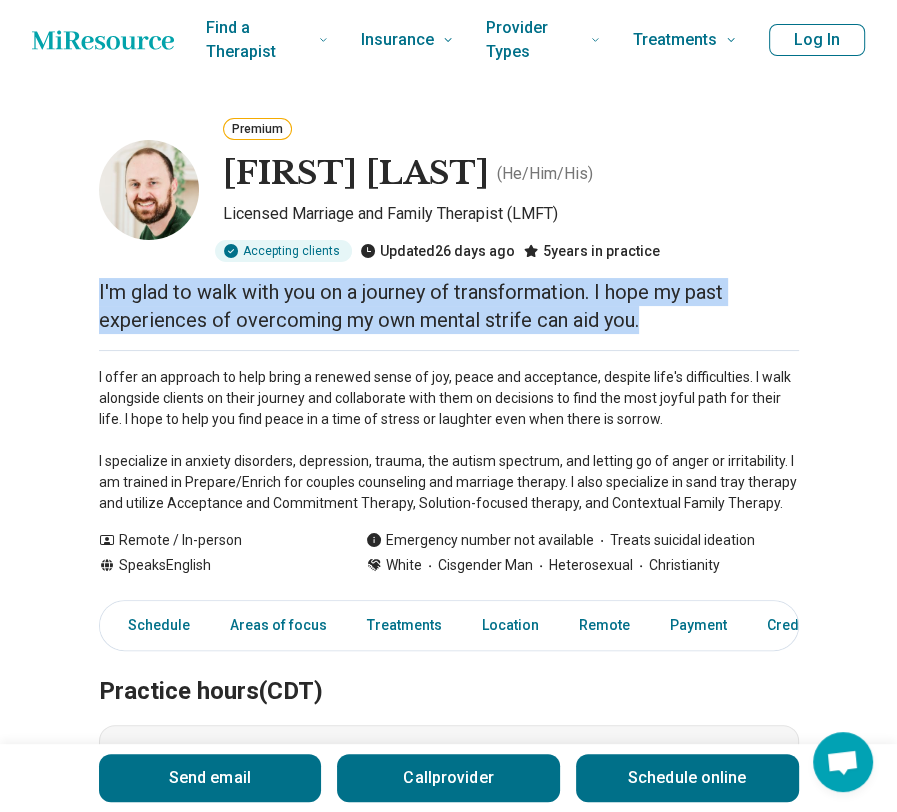 drag, startPoint x: 173, startPoint y: 304, endPoint x: 665, endPoint y: 323, distance: 492.36673 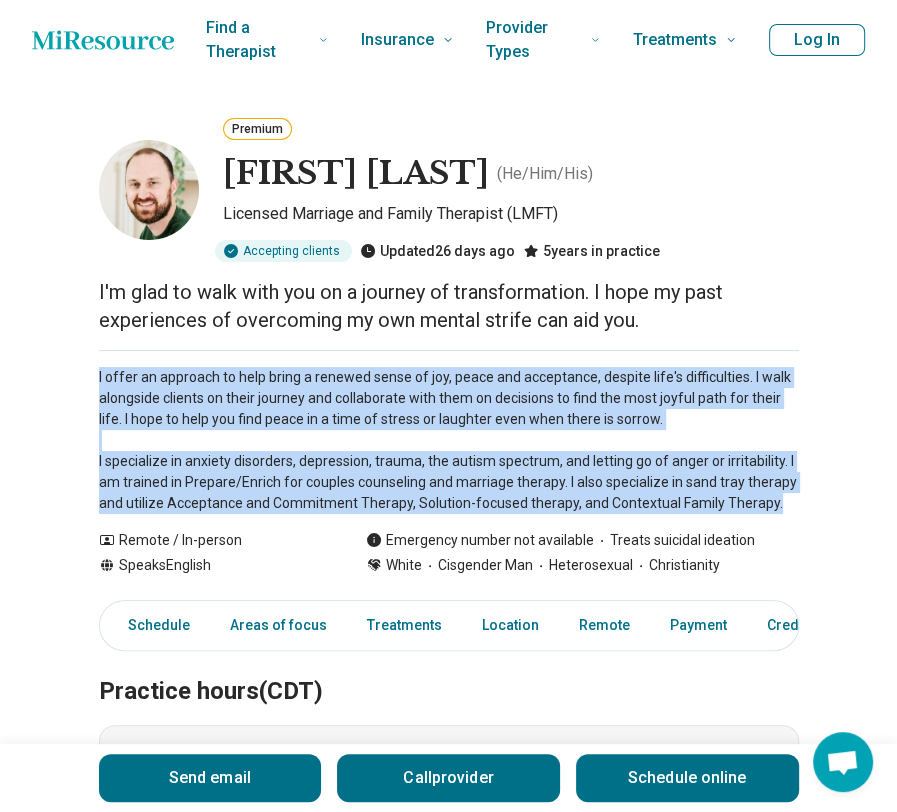 drag, startPoint x: 92, startPoint y: 380, endPoint x: 802, endPoint y: 511, distance: 721.9841 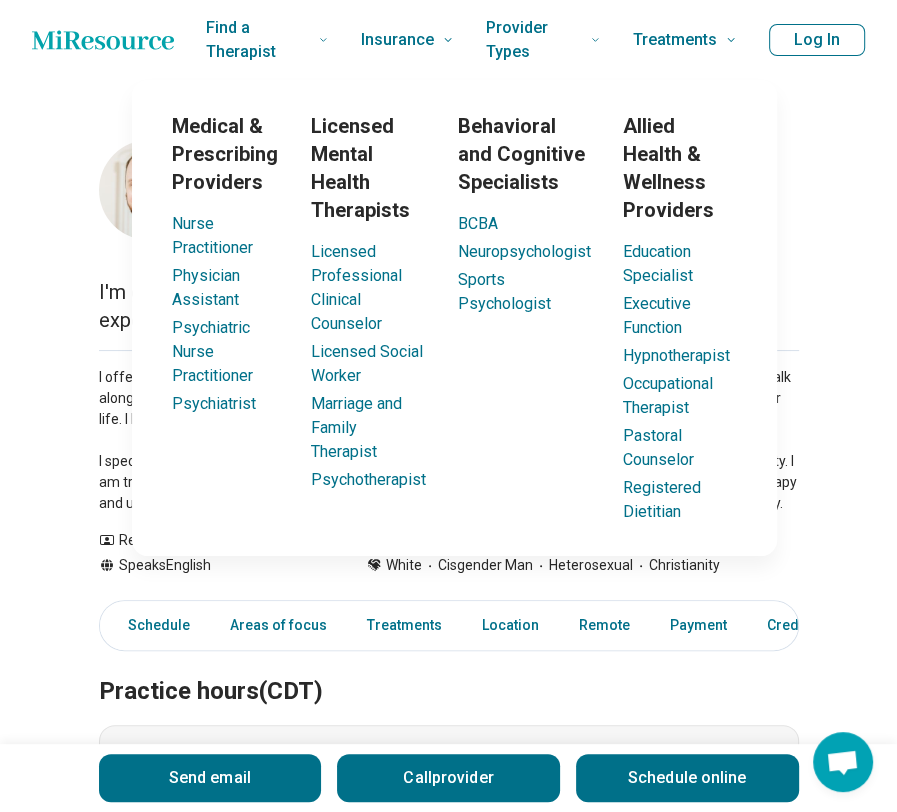 click on "Medical & Prescribing Providers Nurse Practitioner Physician Assistant Psychiatric Nurse Practitioner Psychiatrist Licensed Mental Health Therapists Licensed Professional Clinical Counselor Licensed Social Worker Marriage and Family Therapist Psychotherapist Behavioral and Cognitive Specialists BCBA Neuropsychologist Sports Psychologist Allied Health & Wellness Providers Education Specialist Executive Function Hypnotherapist Occupational Therapist Pastoral Counselor Registered Dietitian" at bounding box center (454, 318) 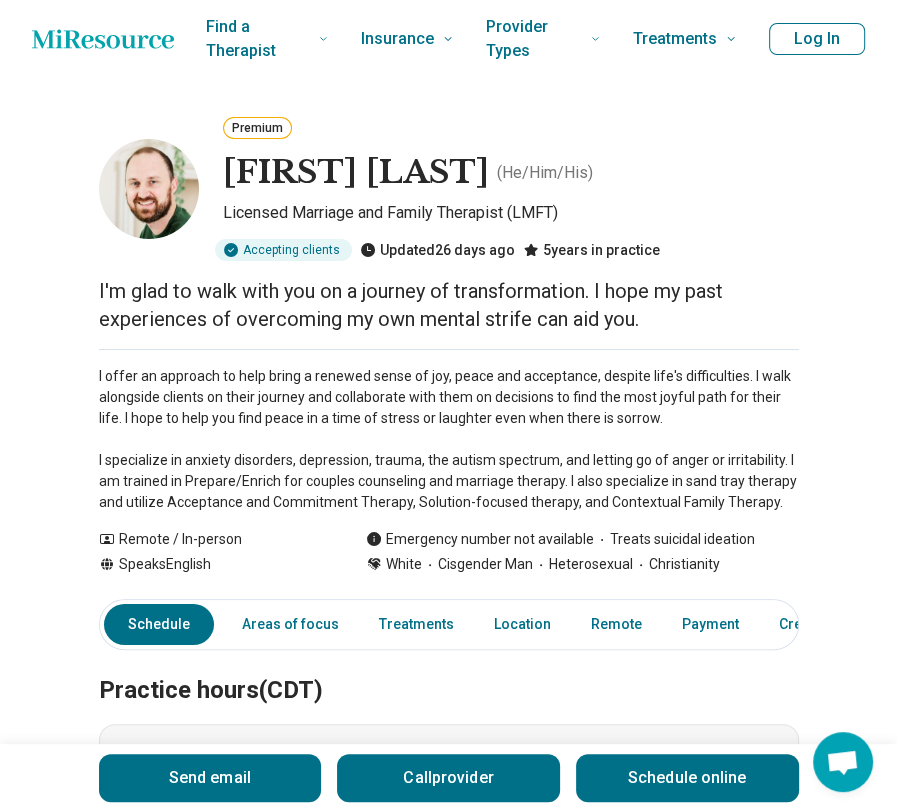 scroll, scrollTop: 0, scrollLeft: 0, axis: both 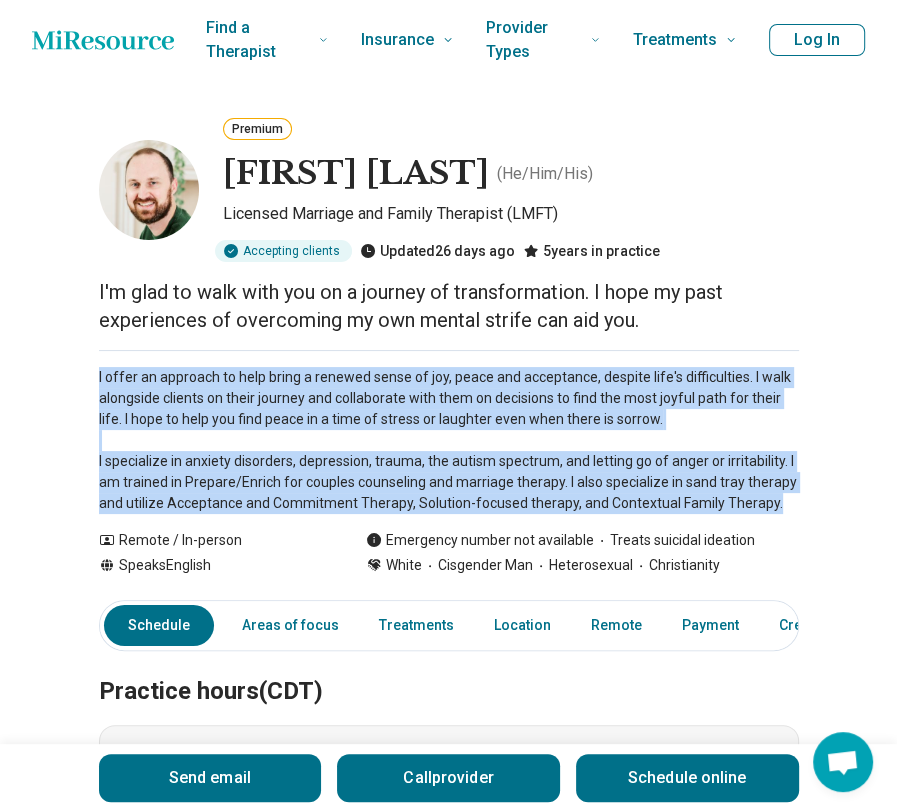 drag, startPoint x: 99, startPoint y: 372, endPoint x: 784, endPoint y: 501, distance: 697.0409 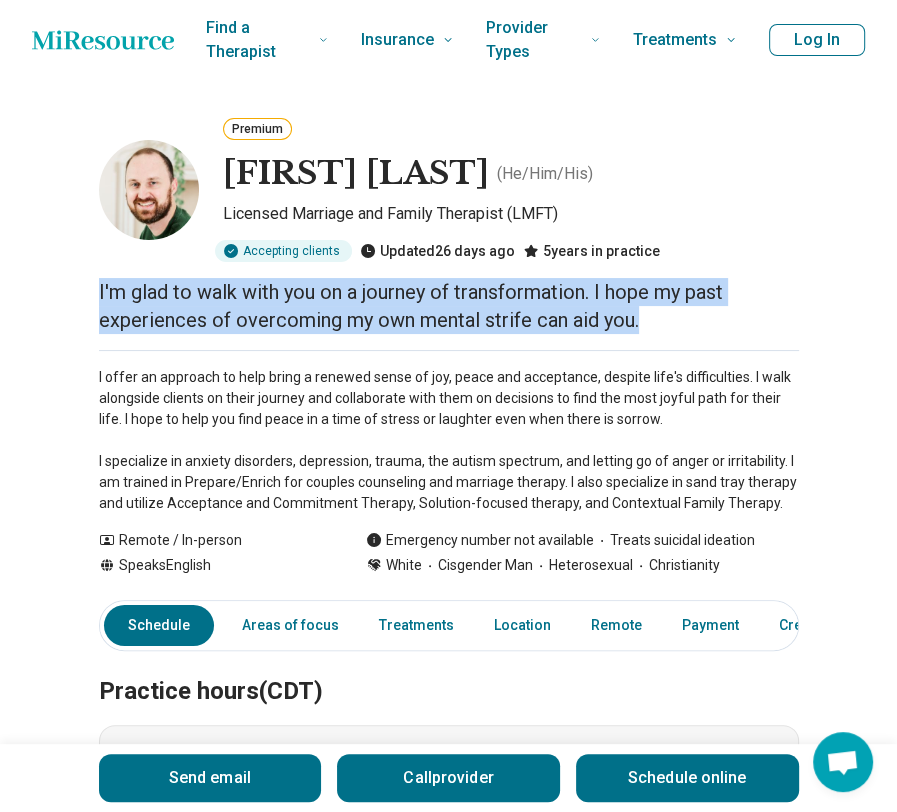 drag, startPoint x: 60, startPoint y: 297, endPoint x: 660, endPoint y: 329, distance: 600.8527 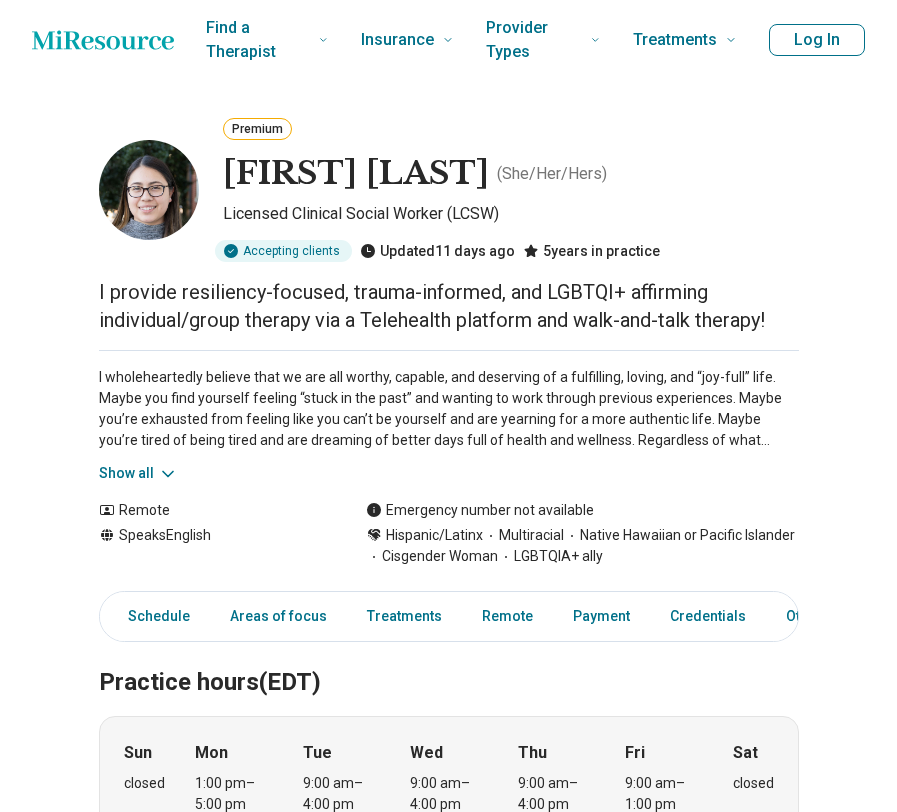 scroll, scrollTop: 0, scrollLeft: 0, axis: both 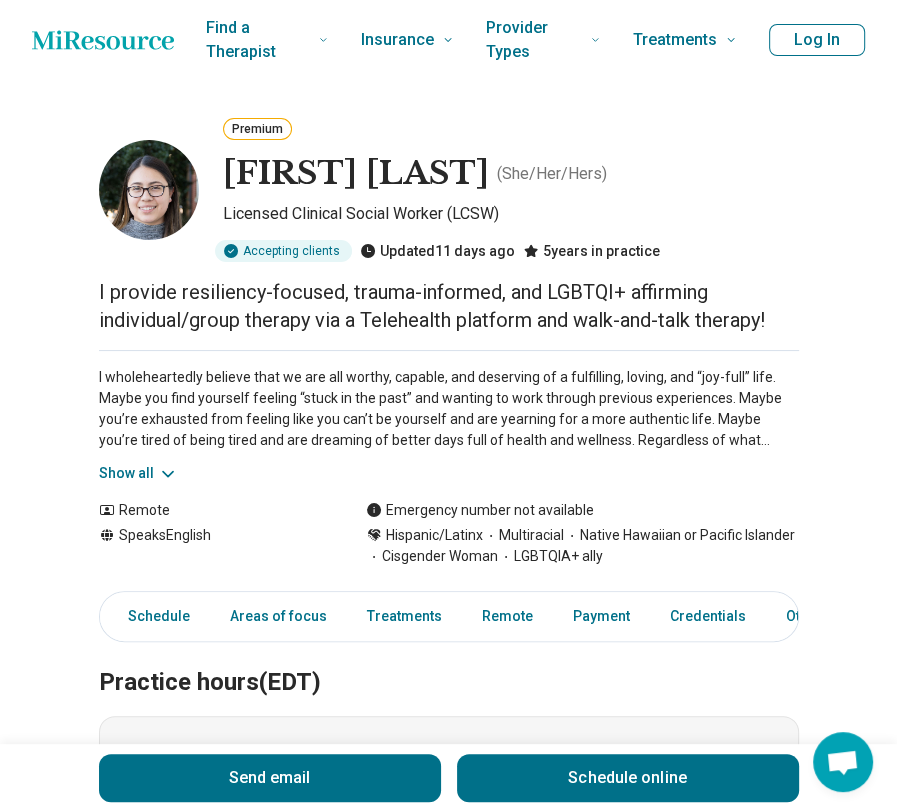 click on "Premium [FIRST] [LAST] ( She/Her/Hers ) Licensed Clinical Social Worker (LCSW) Accepting clients Updated 11 days ago 5 years in practice I provide resiliency-focused, trauma-informed, and LGBTQI+ affirming individual/group therapy via a Telehealth platform and walk-and-talk therapy! Show all Remote Speaks English Emergency number not available Hispanic/Latinx Multiracial Native Hawaiian or Pacific Islander Cisgender Woman LGBTQIA+ ally Send email Schedule online Schedule Areas of focus Treatments Remote Payment Credentials Other Practice hours (EDT) Sun closed Mon 1:00 pm – 5:00 pm Tue 9:00 am – 4:00 pm Wed 9:00 am – 4:00 pm Thu 9:00 am – 4:00 pm Fri 9:00 am – 1:00 pm Sat closed Areas of focus Areas of expertise Anxiety Depression Gender Identity Life Transitions Racial Identity Racial/Cultural Oppression or Trauma Self-Esteem Social Anxiety Show all Age groups Children (under 10) Preteens (10-12) Teens (13-17) Young adults (18-30) Adults (31-64) Seniors (65 or older) Transgender" at bounding box center [448, 1319] 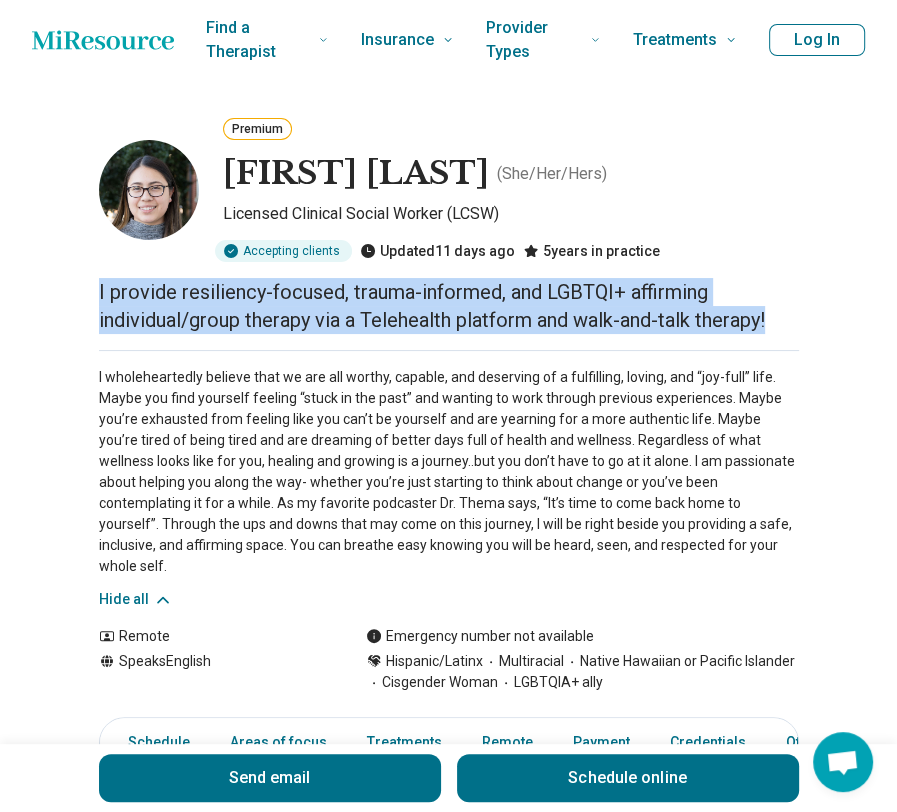 drag, startPoint x: 75, startPoint y: 295, endPoint x: 850, endPoint y: 332, distance: 775.88275 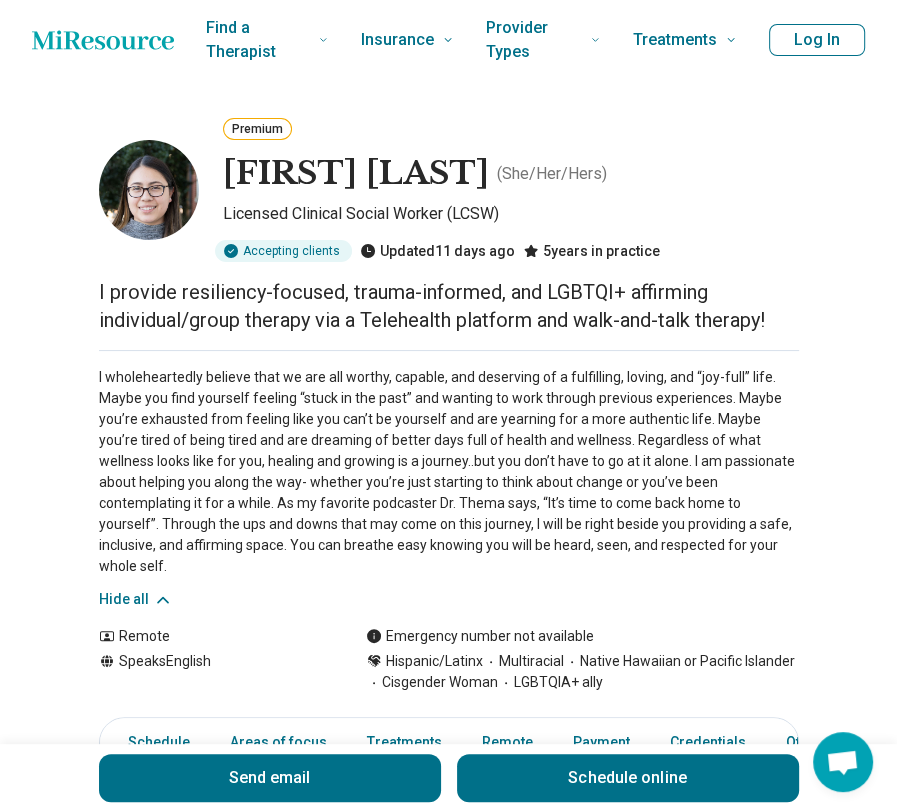 click on "Accepting clients Updated  11 days ago 5  years in practice" at bounding box center [511, 251] 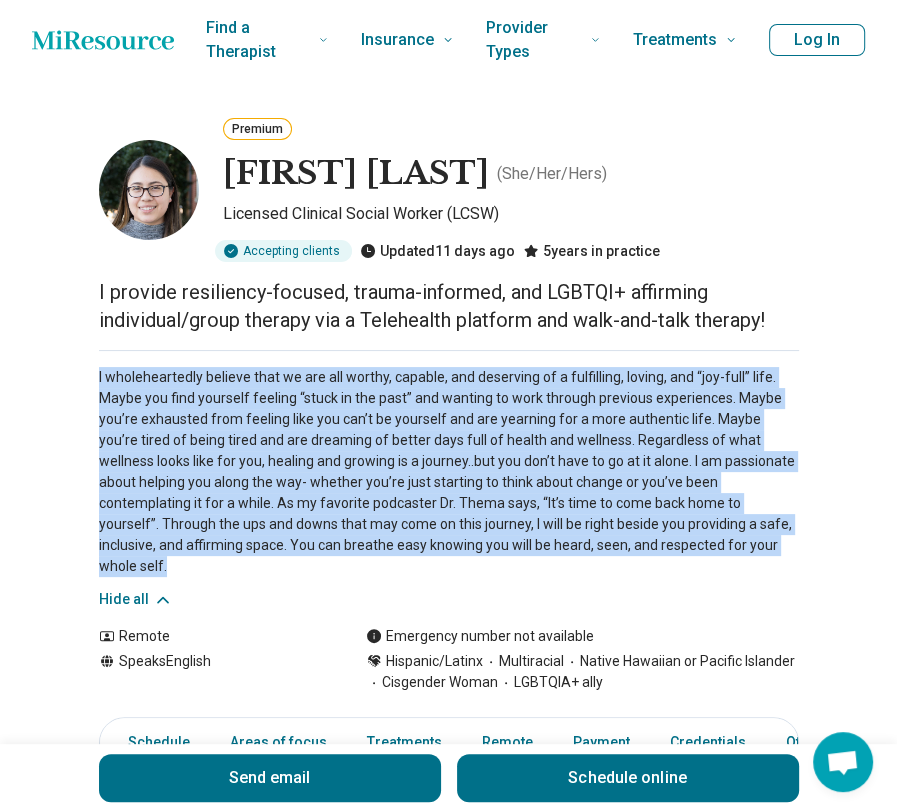 drag, startPoint x: 80, startPoint y: 374, endPoint x: 748, endPoint y: 542, distance: 688.8019 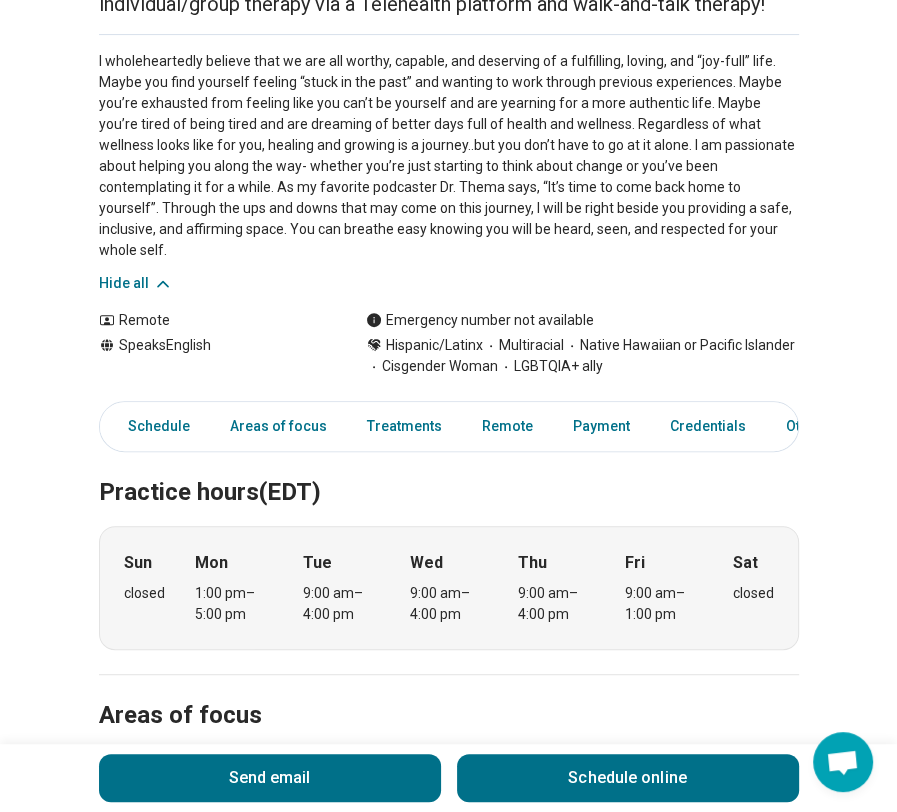 scroll, scrollTop: 200, scrollLeft: 0, axis: vertical 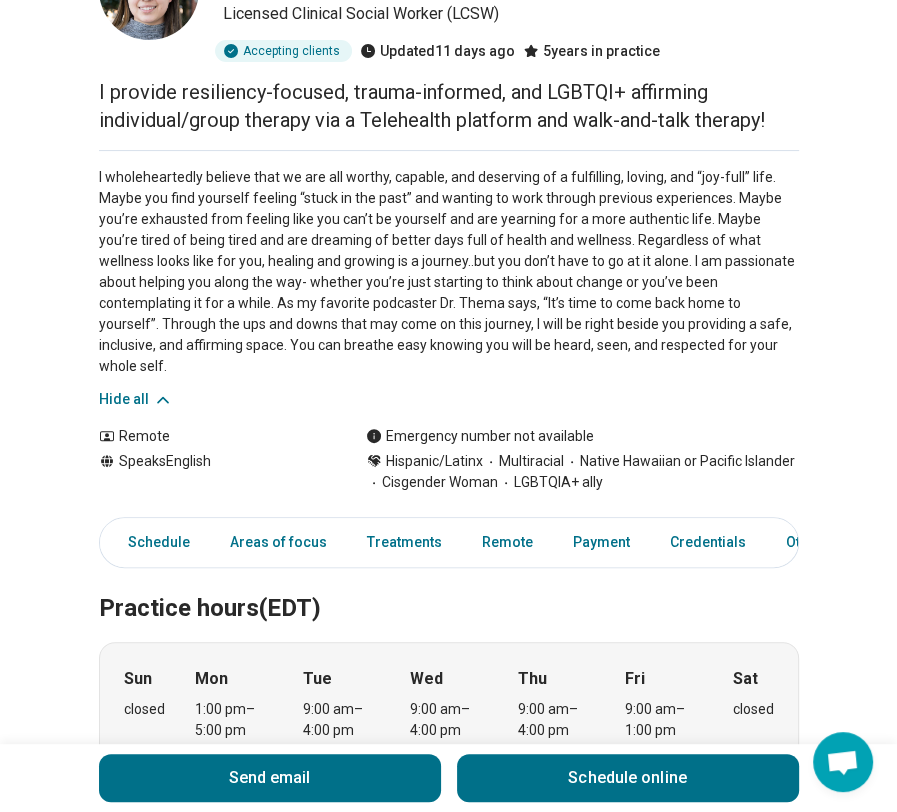 click on "I wholeheartedly believe that we are all worthy, capable, and deserving of a fulfilling, loving, and “joy-full” life. Maybe you find yourself feeling “stuck in the past” and wanting to work through previous experiences. Maybe you’re exhausted from feeling like you can’t be yourself and are yearning for a more authentic life. Maybe you’re tired of being tired and are dreaming of better days full of health and wellness. Regardless of what wellness looks like for you, healing and growing is a journey..but you don’t have to go at it alone. I am passionate about helping you along the way- whether you’re just starting to think about change or you’ve been contemplating it for a while. As my favorite podcaster Dr. Thema says, “It’s time to come back home to yourself”. Through the ups and downs that may come on this journey, I will be right beside you providing a safe, inclusive, and affirming space. You can breathe easy knowing you will be heard, seen, and respected for your whole self." at bounding box center (449, 272) 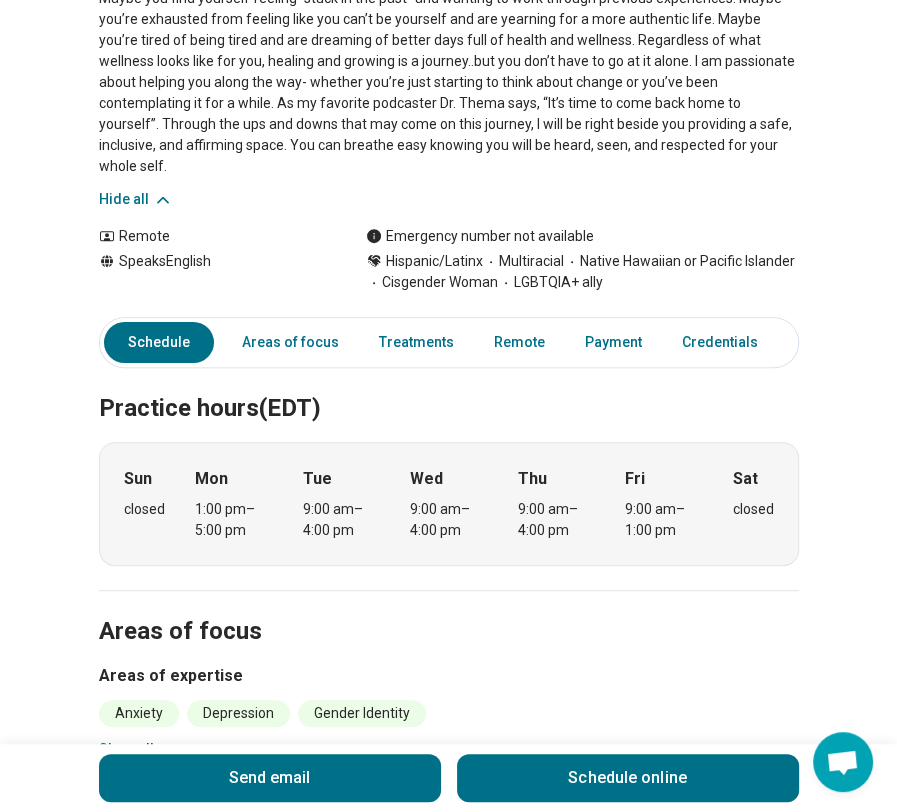 scroll, scrollTop: 0, scrollLeft: 0, axis: both 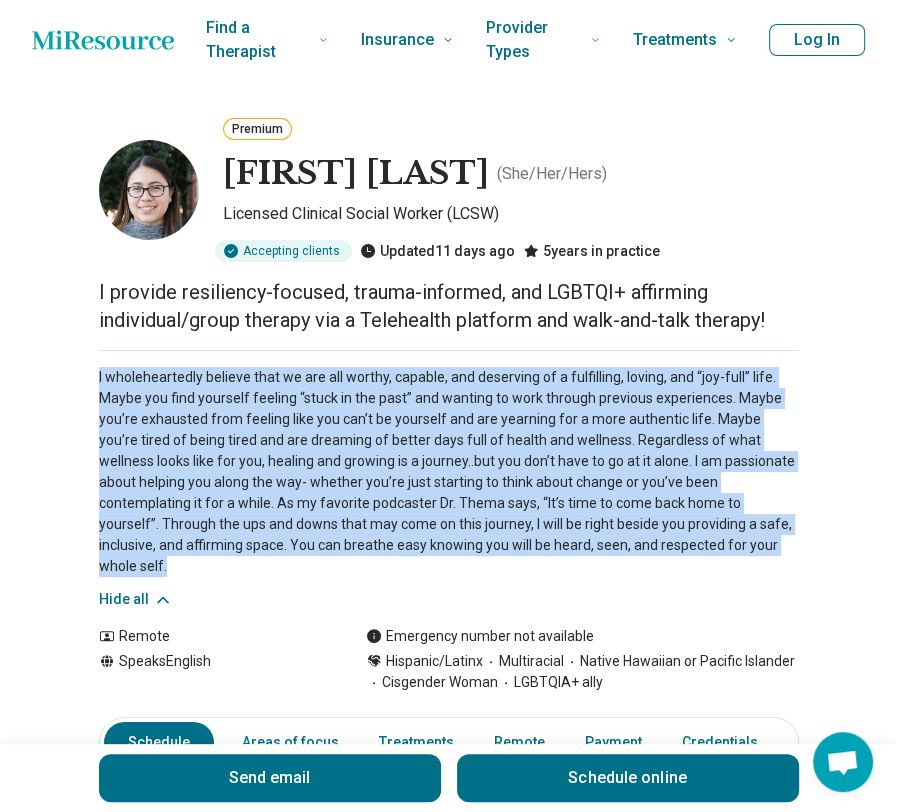 drag, startPoint x: 88, startPoint y: 363, endPoint x: 729, endPoint y: 552, distance: 668.2829 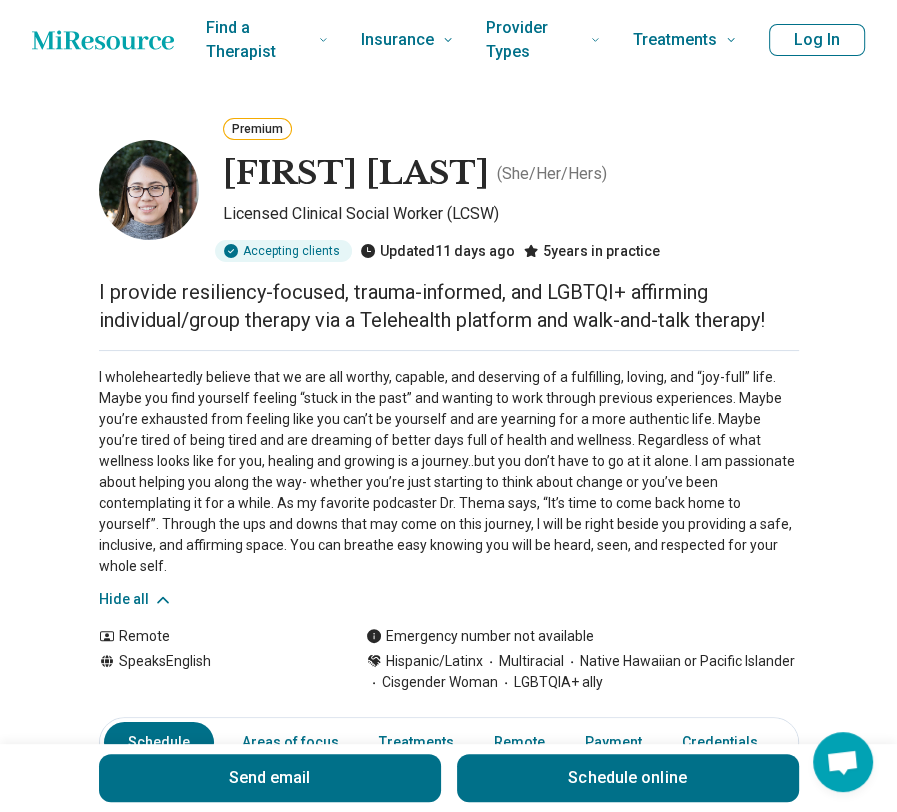 click on "I wholeheartedly believe that we are all worthy, capable, and deserving of a fulfilling, loving, and “joy-full” life. Maybe you find yourself feeling “stuck in the past” and wanting to work through previous experiences. Maybe you’re exhausted from feeling like you can’t be yourself and are yearning for a more authentic life. Maybe you’re tired of being tired and are dreaming of better days full of health and wellness. Regardless of what wellness looks like for you, healing and growing is a journey..but you don’t have to go at it alone. I am passionate about helping you along the way- whether you’re just starting to think about change or you’ve been contemplating it for a while. As my favorite podcaster Dr. Thema says, “It’s time to come back home to yourself”. Through the ups and downs that may come on this journey, I will be right beside you providing a safe, inclusive, and affirming space. You can breathe easy knowing you will be heard, seen, and respected for your whole self." at bounding box center [449, 480] 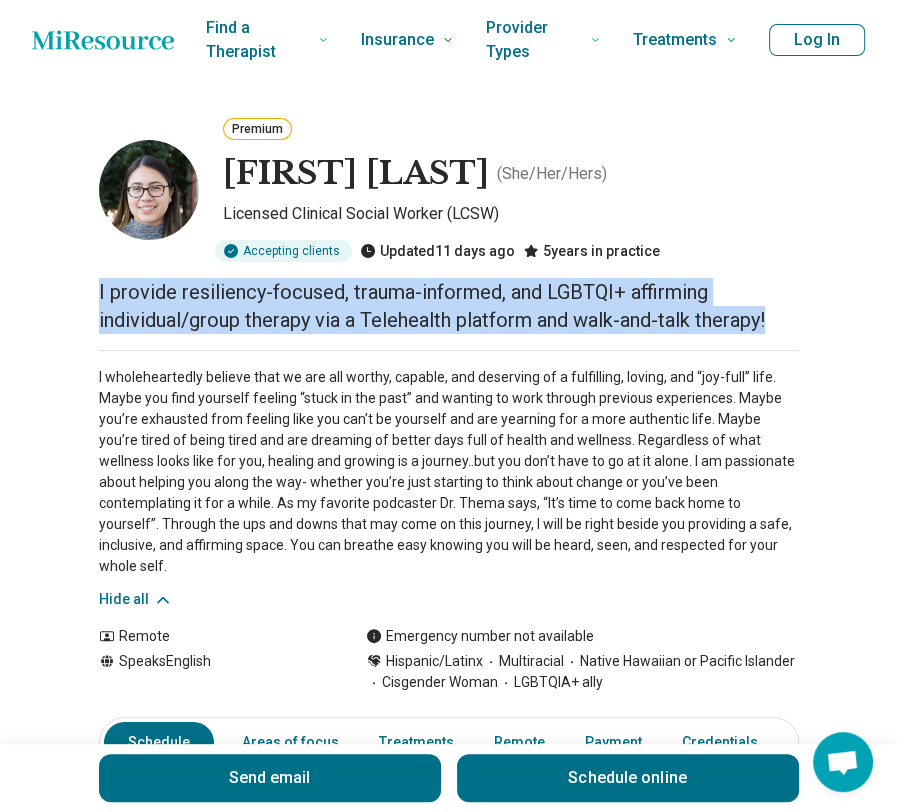drag, startPoint x: 52, startPoint y: 297, endPoint x: 809, endPoint y: 331, distance: 757.7632 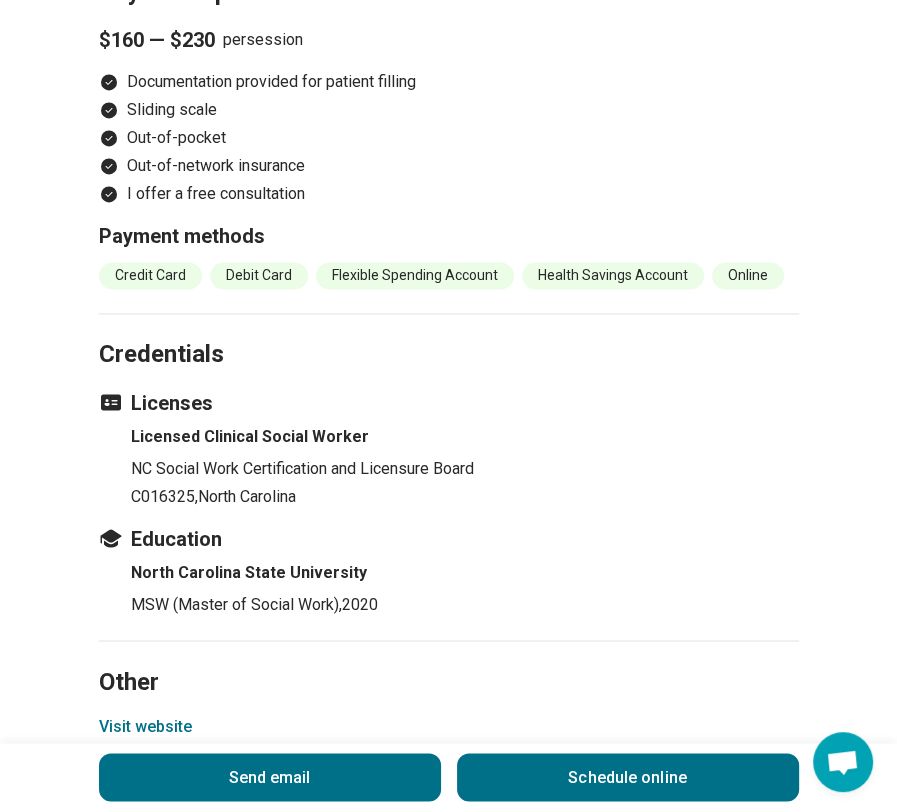scroll, scrollTop: 1848, scrollLeft: 0, axis: vertical 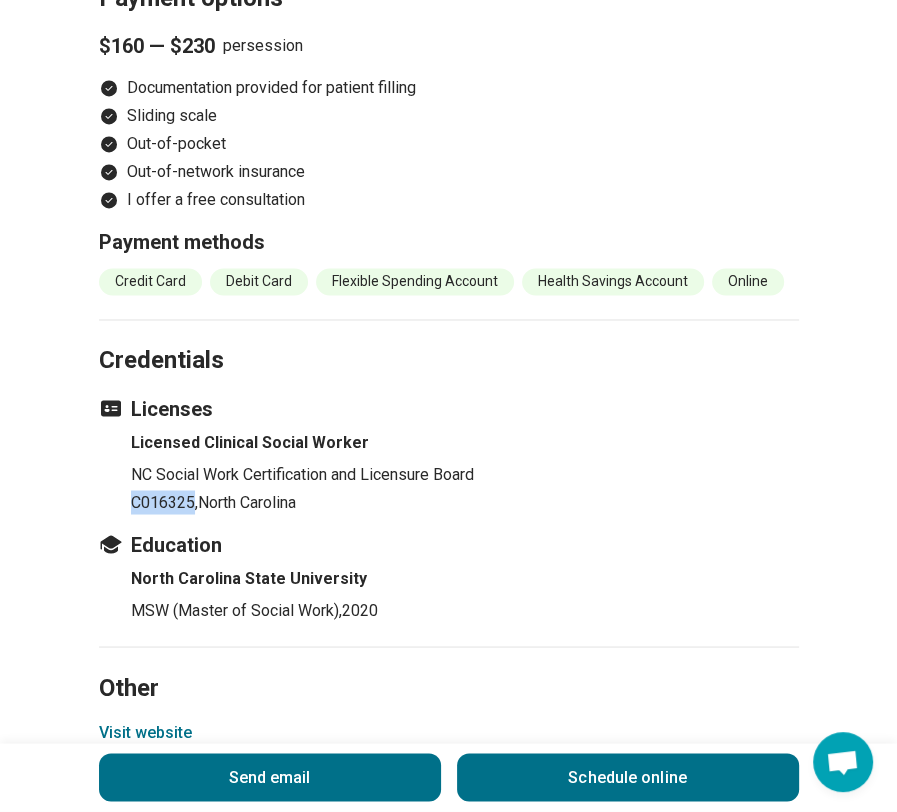 drag, startPoint x: 134, startPoint y: 484, endPoint x: 200, endPoint y: 485, distance: 66.007576 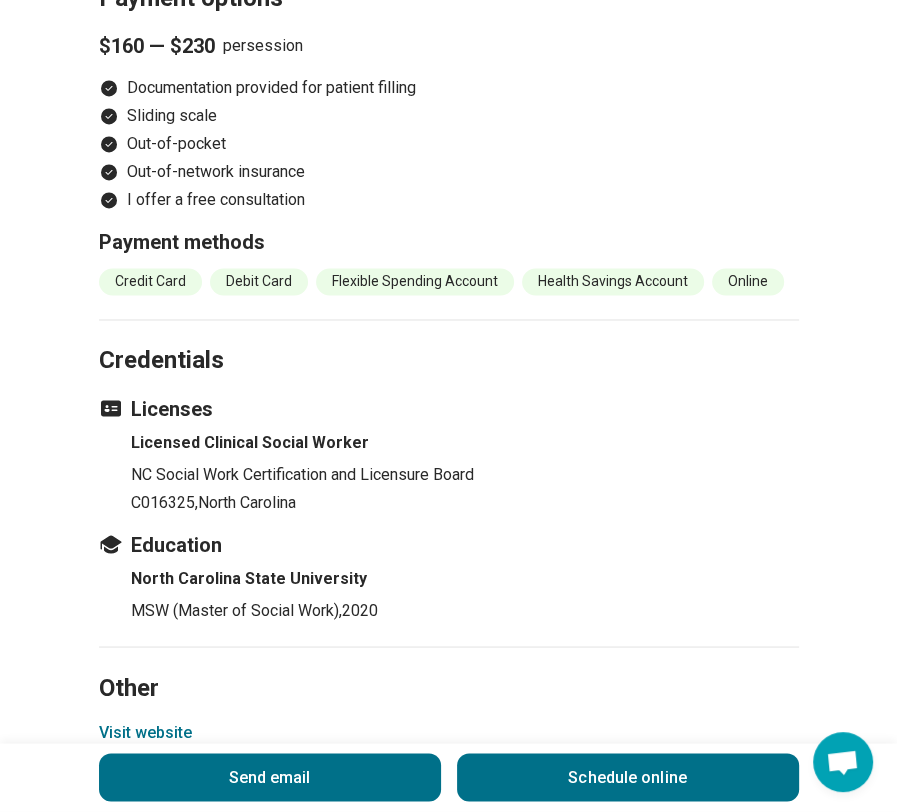 click on "Education North Carolina State University MSW (Master of Social Work) ,  2020" at bounding box center (449, 576) 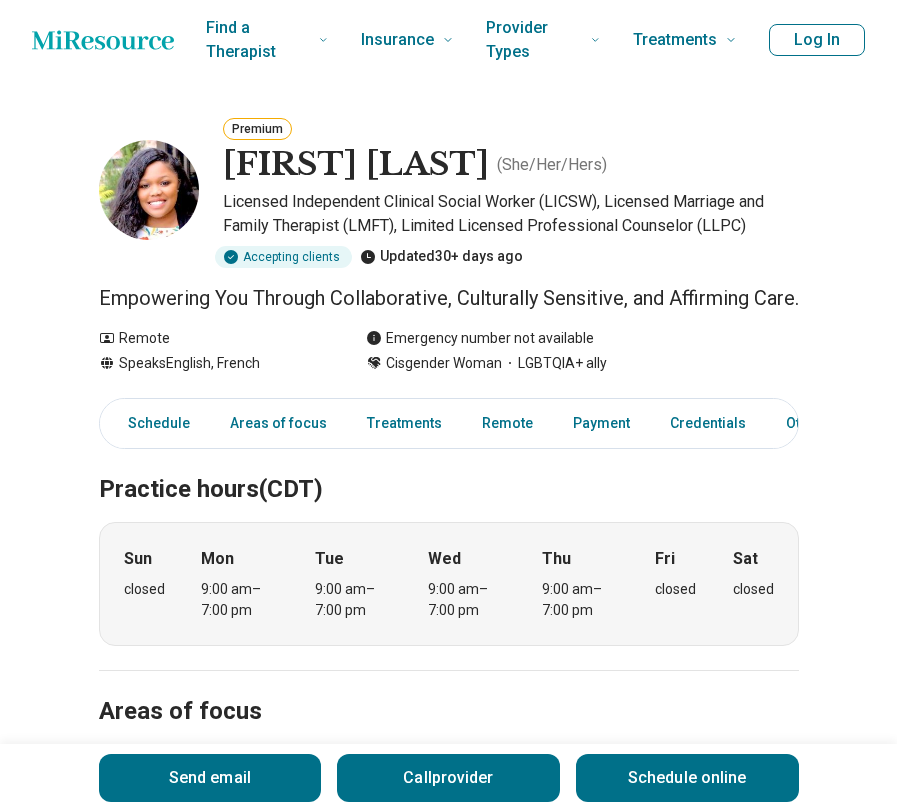 scroll, scrollTop: 0, scrollLeft: 0, axis: both 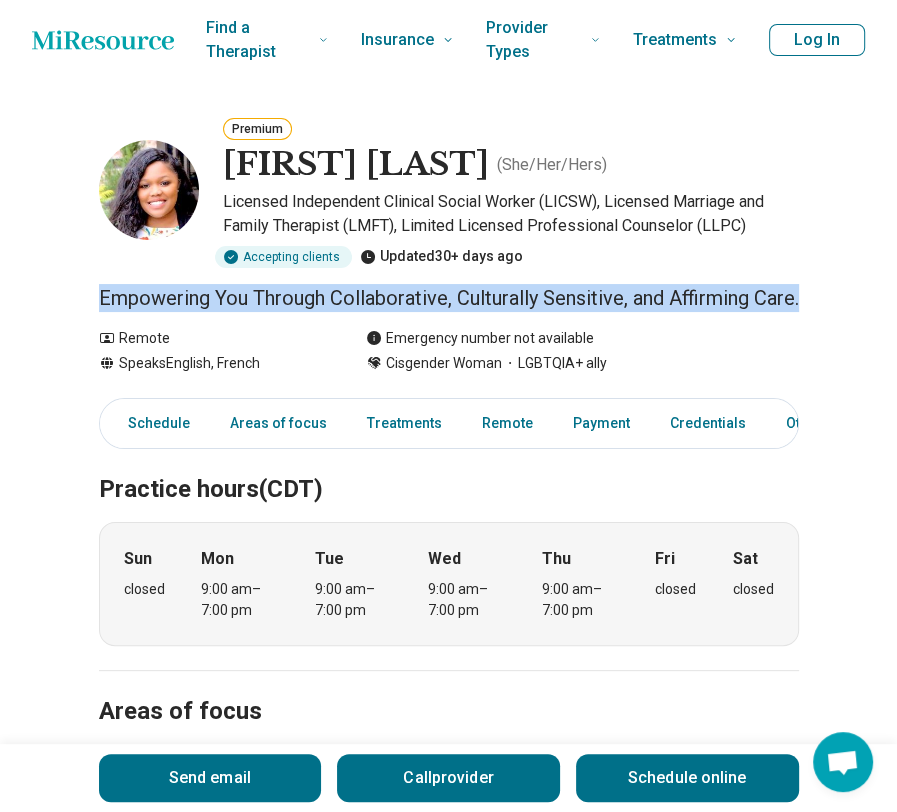 drag, startPoint x: 72, startPoint y: 299, endPoint x: 178, endPoint y: 320, distance: 108.060165 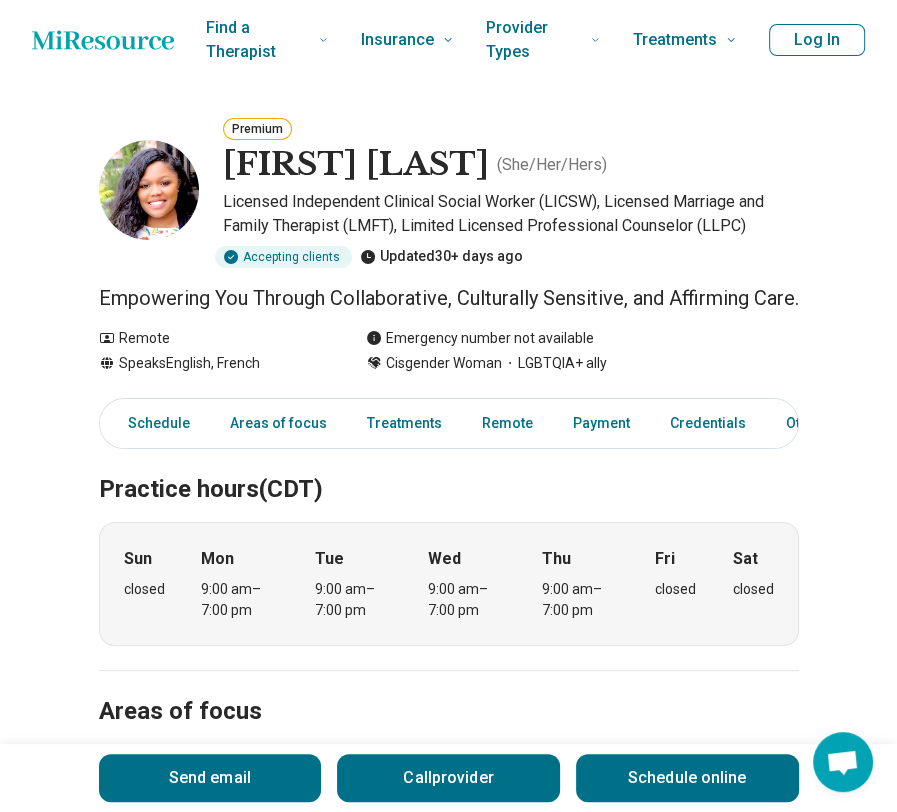click on "[FIRST] [LAST] ( She/Her/Hers )" at bounding box center (511, 165) 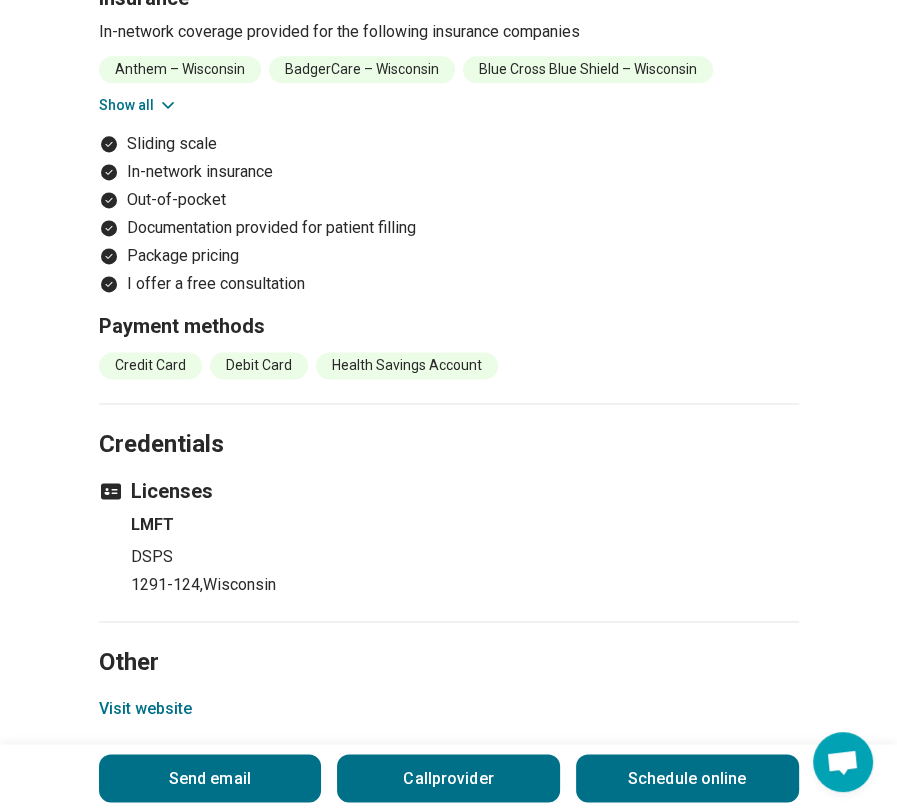 scroll, scrollTop: 1500, scrollLeft: 0, axis: vertical 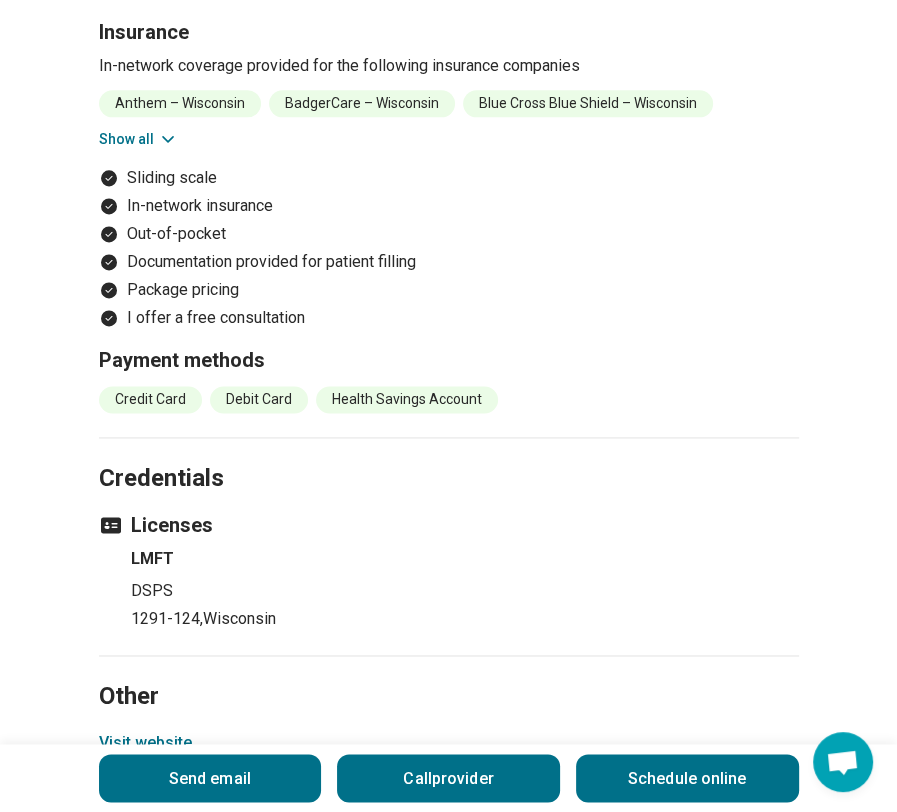 click on "Show all" at bounding box center (138, 139) 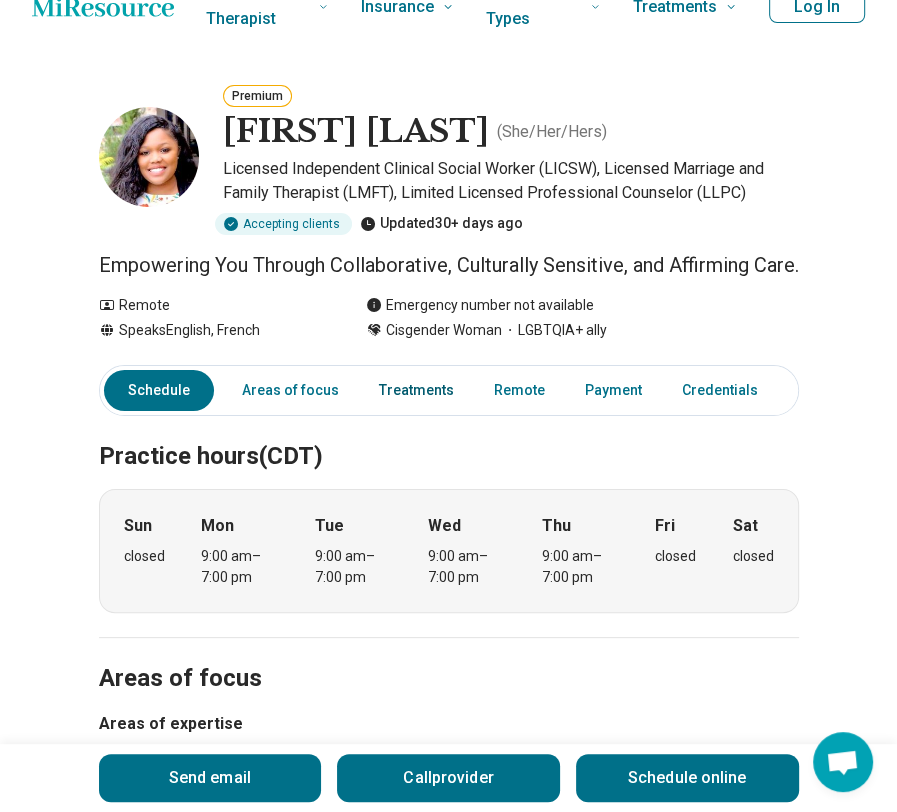 scroll, scrollTop: 0, scrollLeft: 0, axis: both 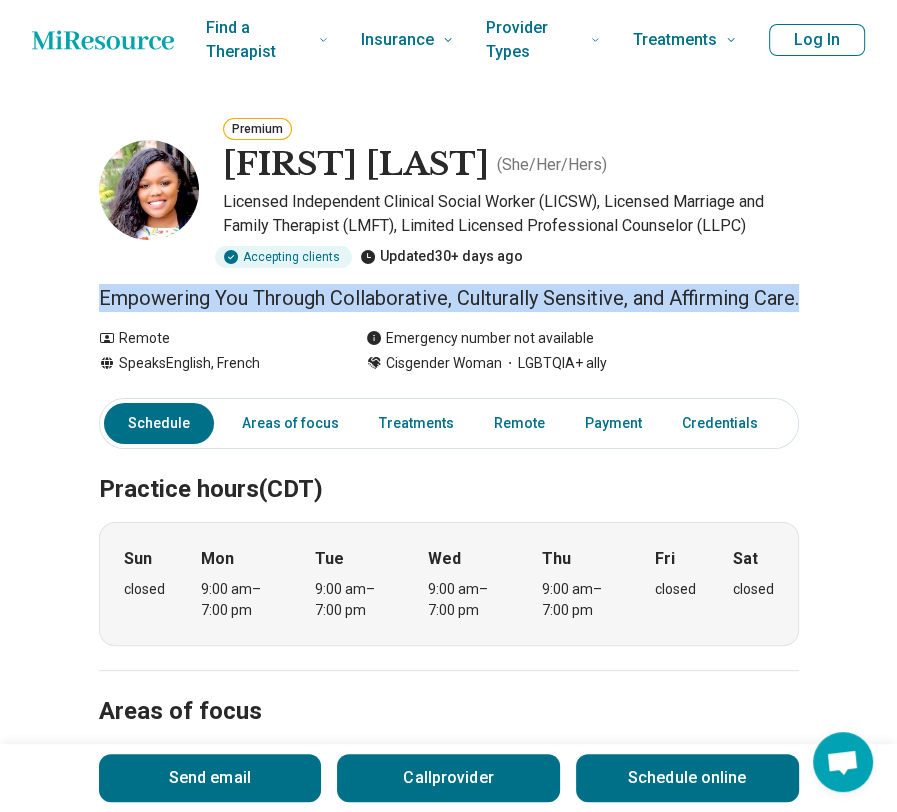 drag, startPoint x: 79, startPoint y: 295, endPoint x: 244, endPoint y: 315, distance: 166.2077 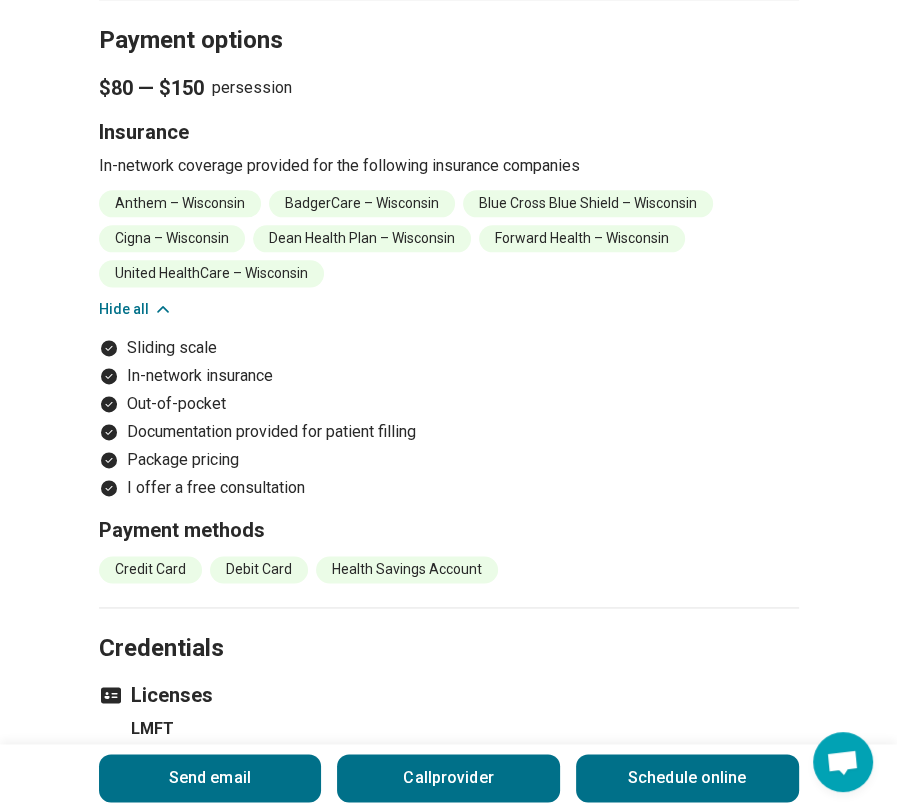 scroll, scrollTop: 1800, scrollLeft: 0, axis: vertical 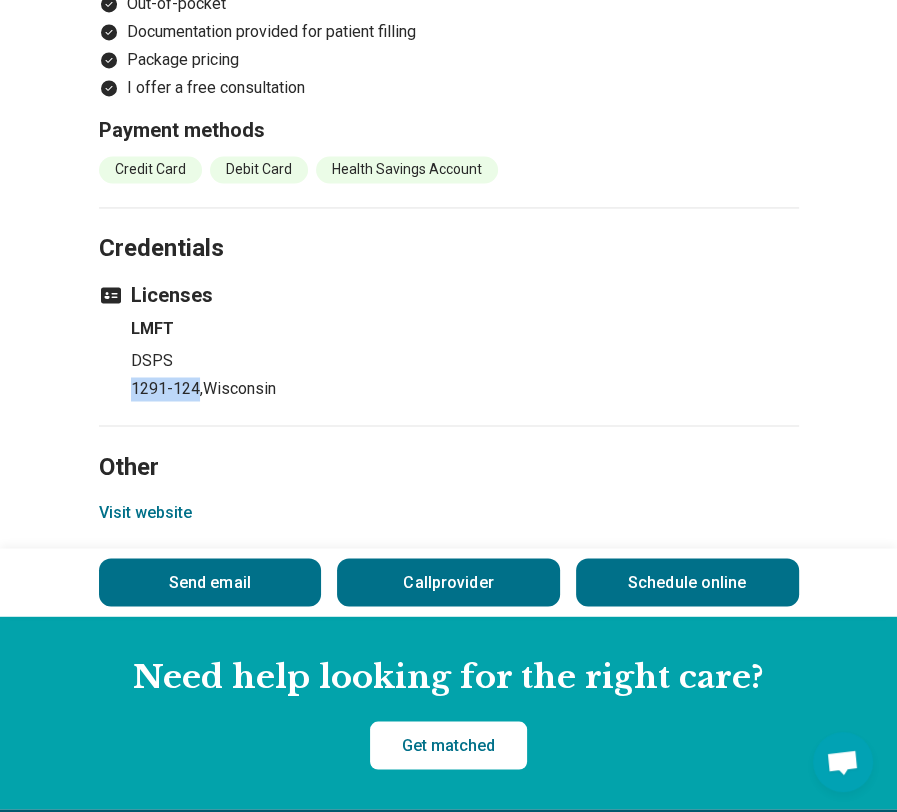 drag, startPoint x: 117, startPoint y: 419, endPoint x: 204, endPoint y: 417, distance: 87.02299 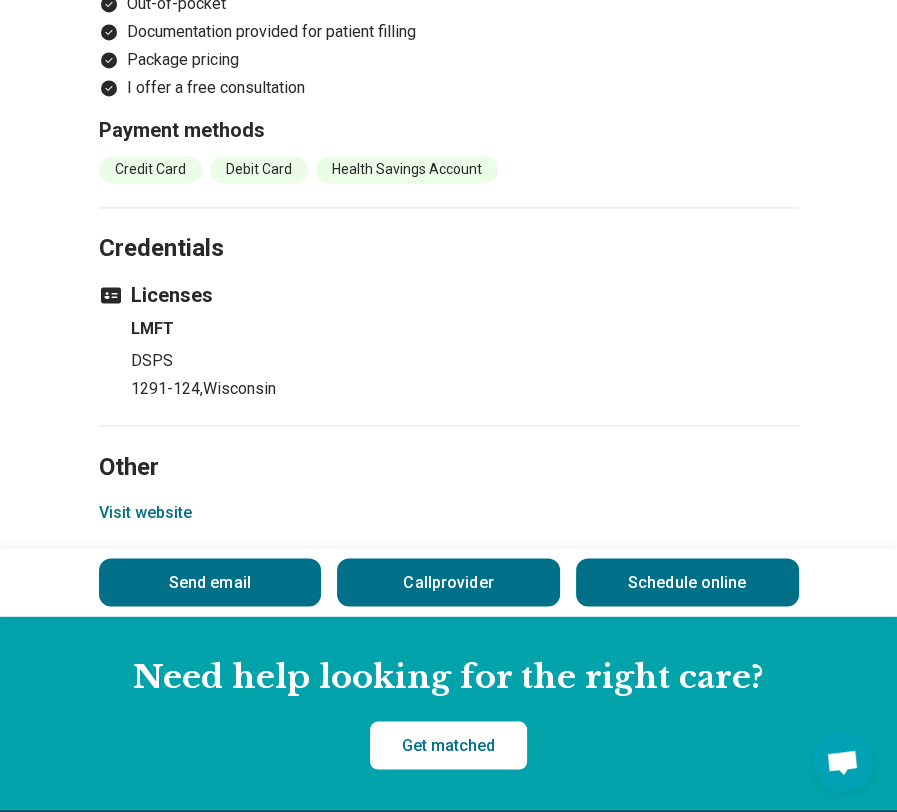 click on "DSPS" at bounding box center (465, 361) 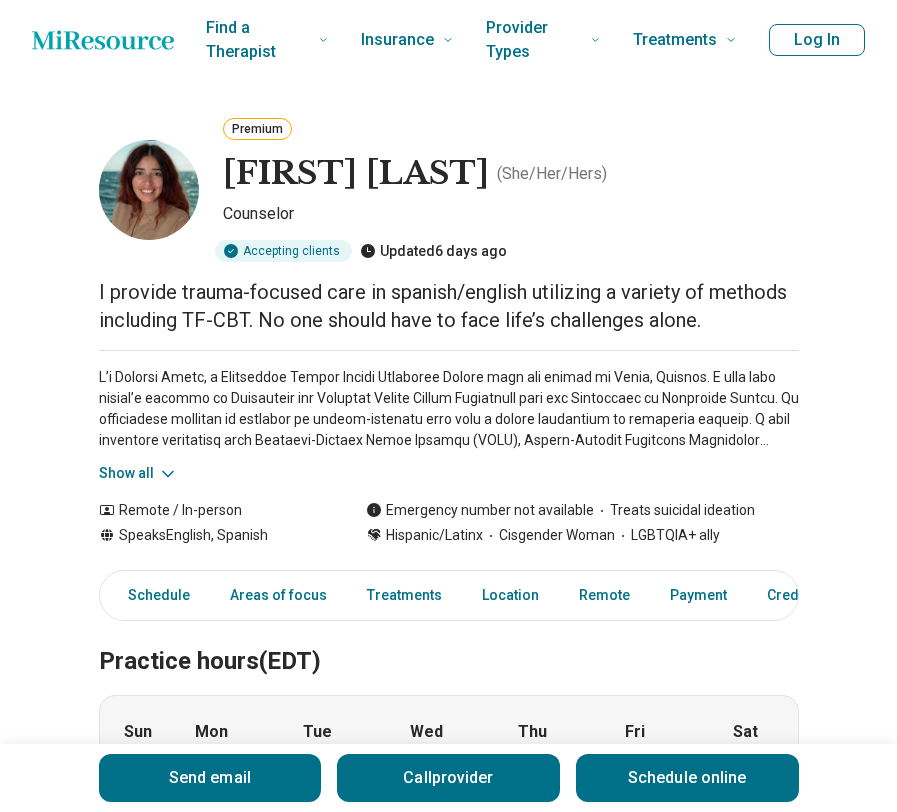 scroll, scrollTop: 0, scrollLeft: 0, axis: both 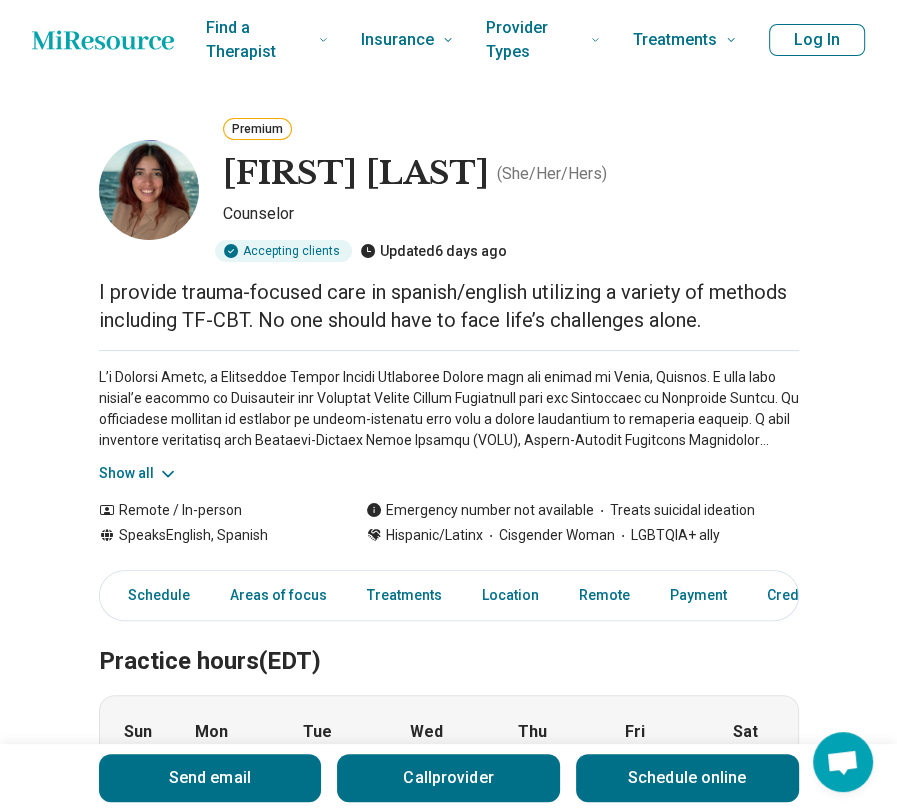 click on "Show all" at bounding box center [449, 417] 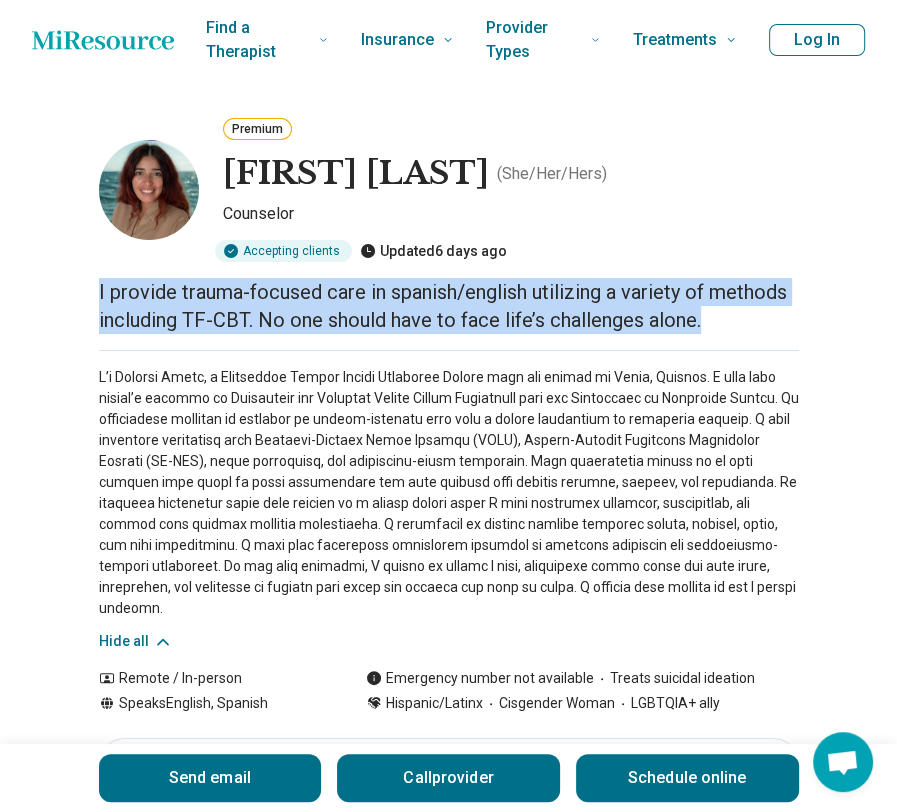 drag, startPoint x: 96, startPoint y: 283, endPoint x: 772, endPoint y: 342, distance: 678.5698 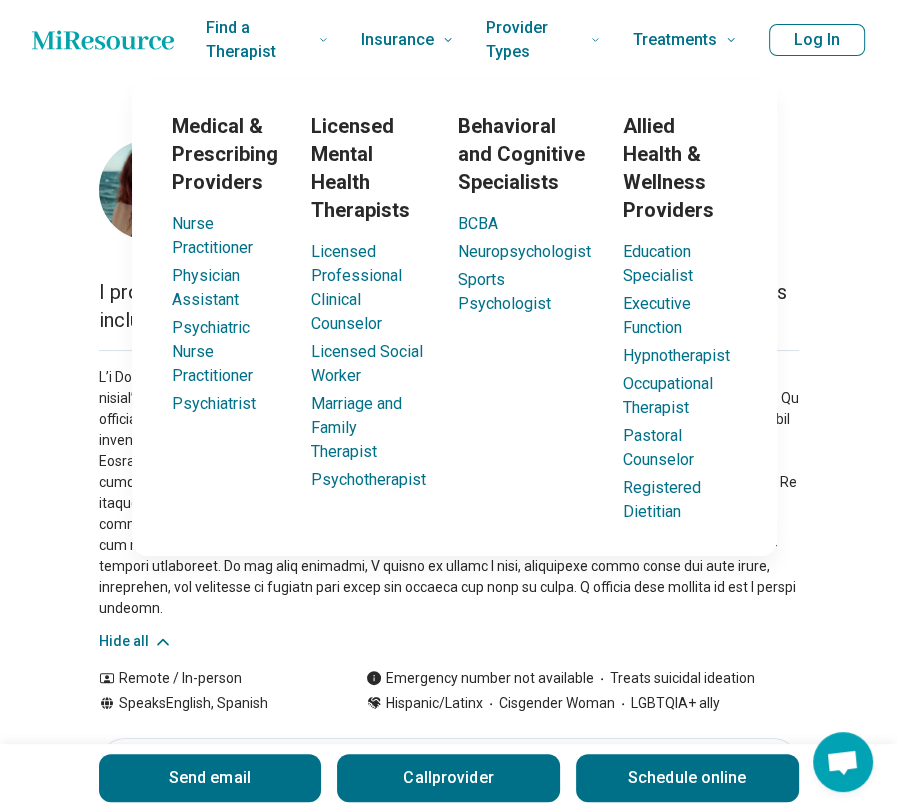 click on "Medical & Prescribing Providers Nurse Practitioner Physician Assistant Psychiatric Nurse Practitioner Psychiatrist Licensed Mental Health Therapists Licensed Professional Clinical Counselor Licensed Social Worker Marriage and Family Therapist Psychotherapist Behavioral and Cognitive Specialists BCBA Neuropsychologist Sports Psychologist Allied Health & Wellness Providers Education Specialist Executive Function Hypnotherapist Occupational Therapist Pastoral Counselor Registered Dietitian" at bounding box center (454, 318) 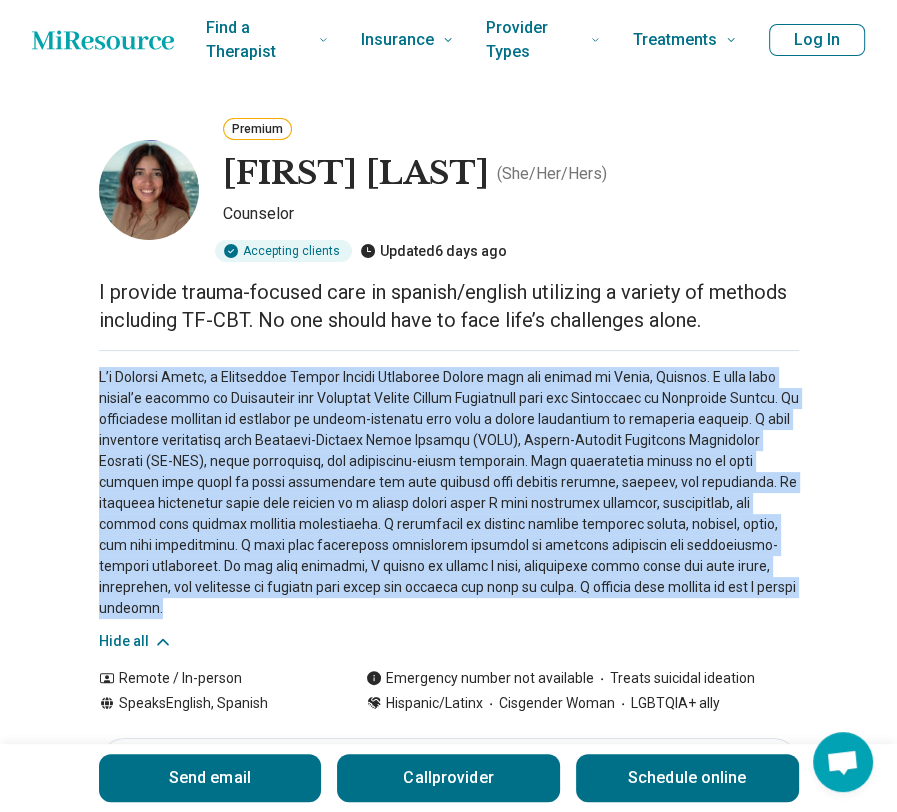 drag, startPoint x: 56, startPoint y: 382, endPoint x: 803, endPoint y: 591, distance: 775.68677 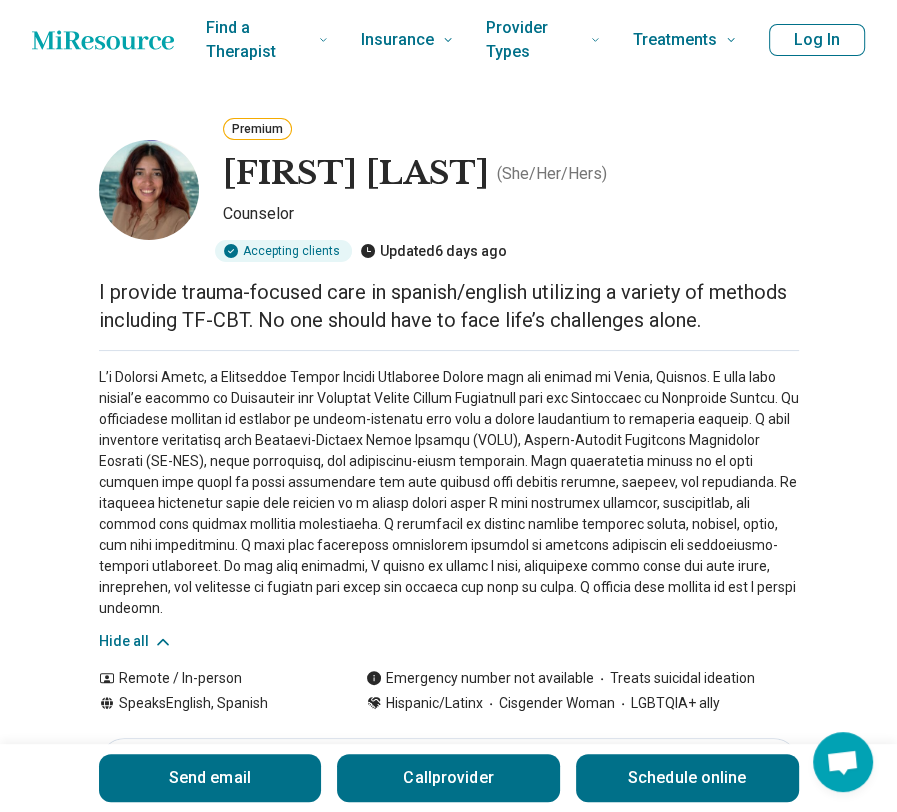 click on "[FIRST] [LAST] ( She/Her/Hers )" at bounding box center (511, 174) 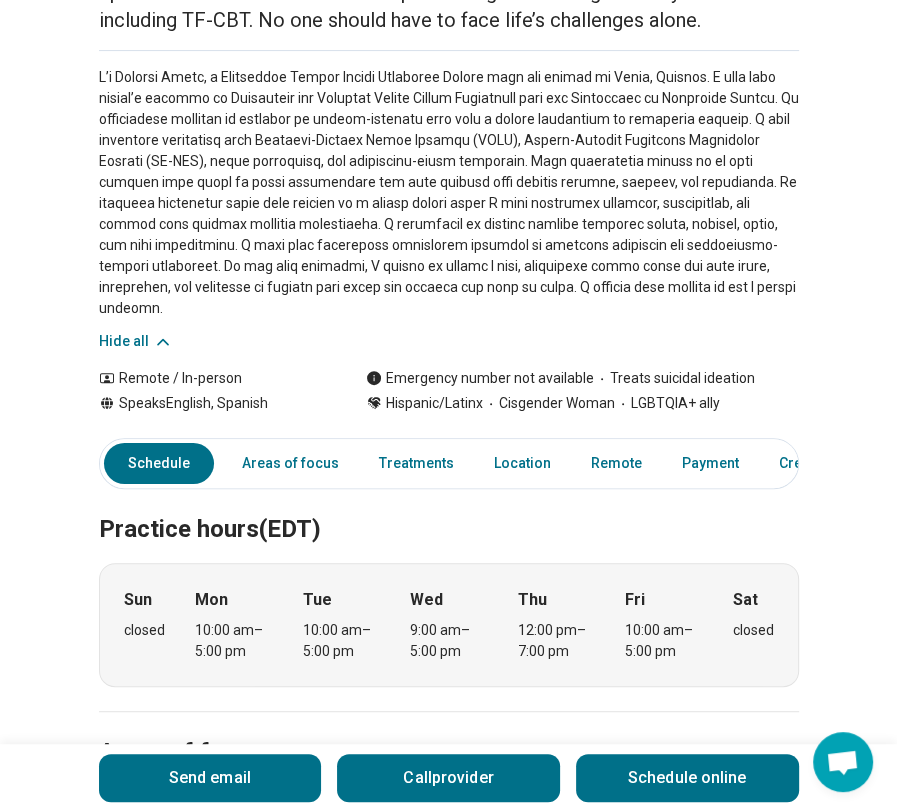 scroll, scrollTop: 0, scrollLeft: 0, axis: both 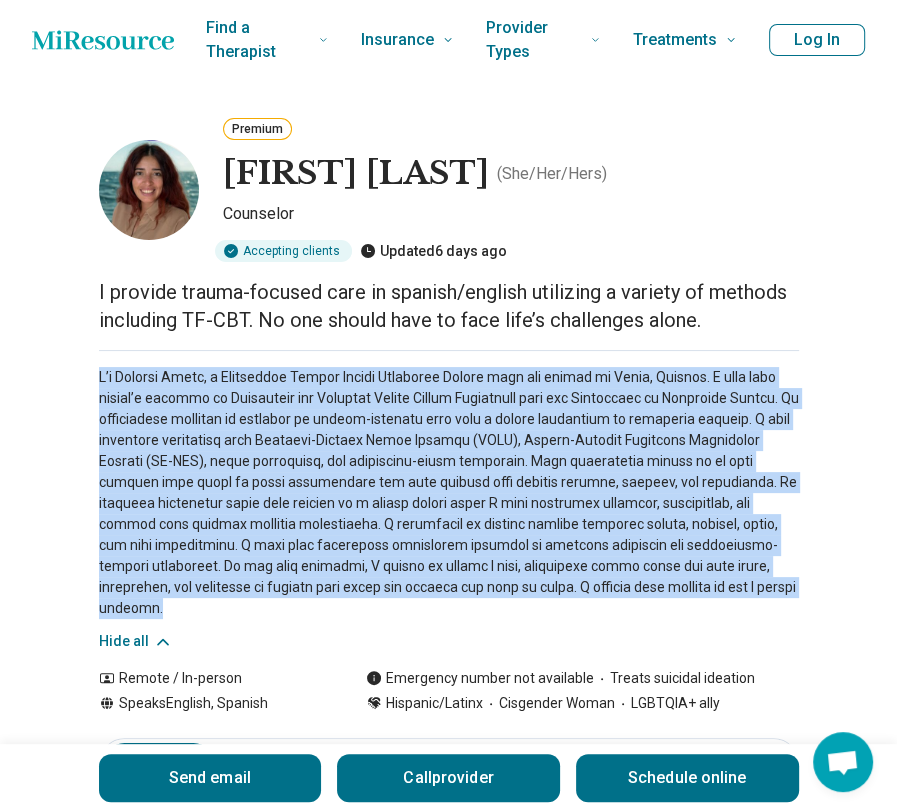 drag, startPoint x: 90, startPoint y: 375, endPoint x: 794, endPoint y: 583, distance: 734.0845 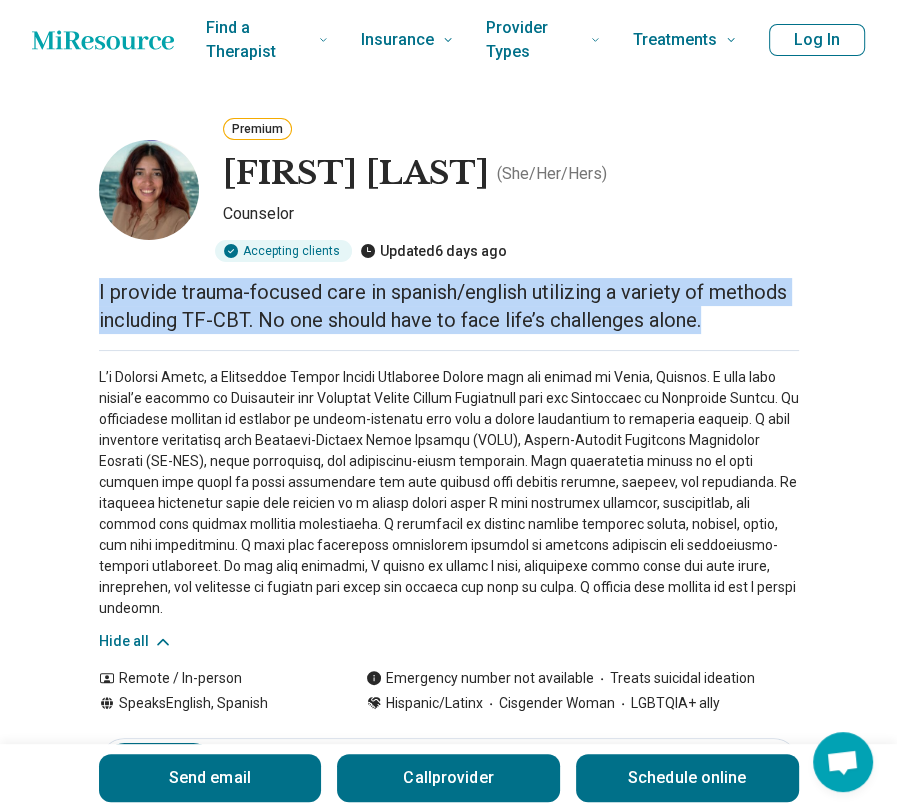 drag, startPoint x: 84, startPoint y: 289, endPoint x: 756, endPoint y: 326, distance: 673.0178 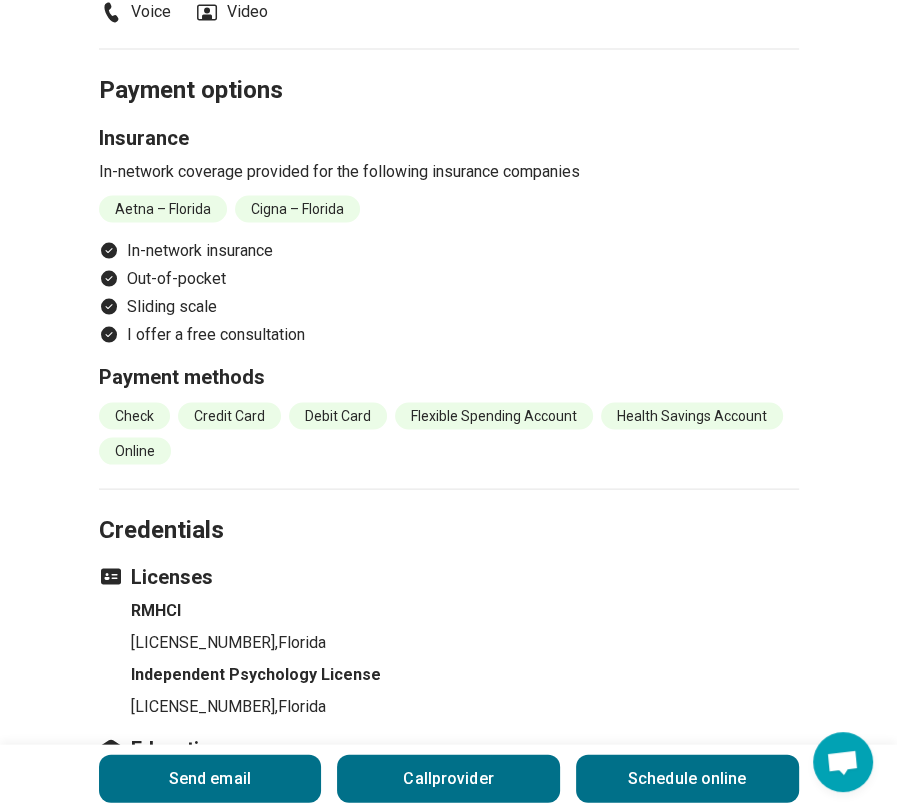 scroll, scrollTop: 2400, scrollLeft: 0, axis: vertical 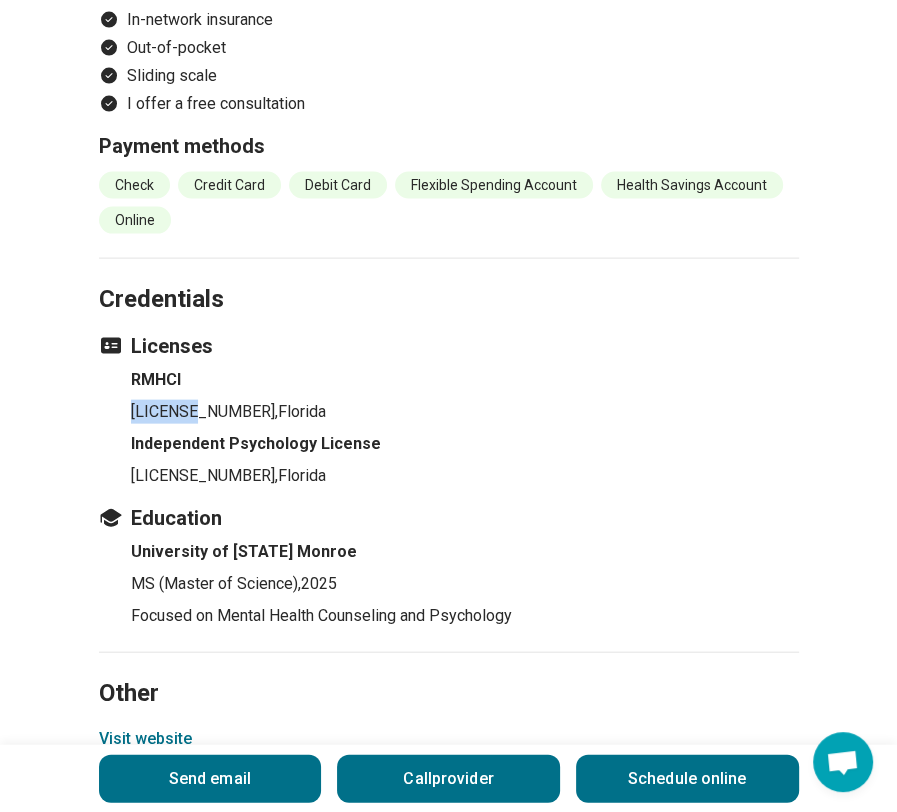 drag, startPoint x: 128, startPoint y: 408, endPoint x: 211, endPoint y: 411, distance: 83.0542 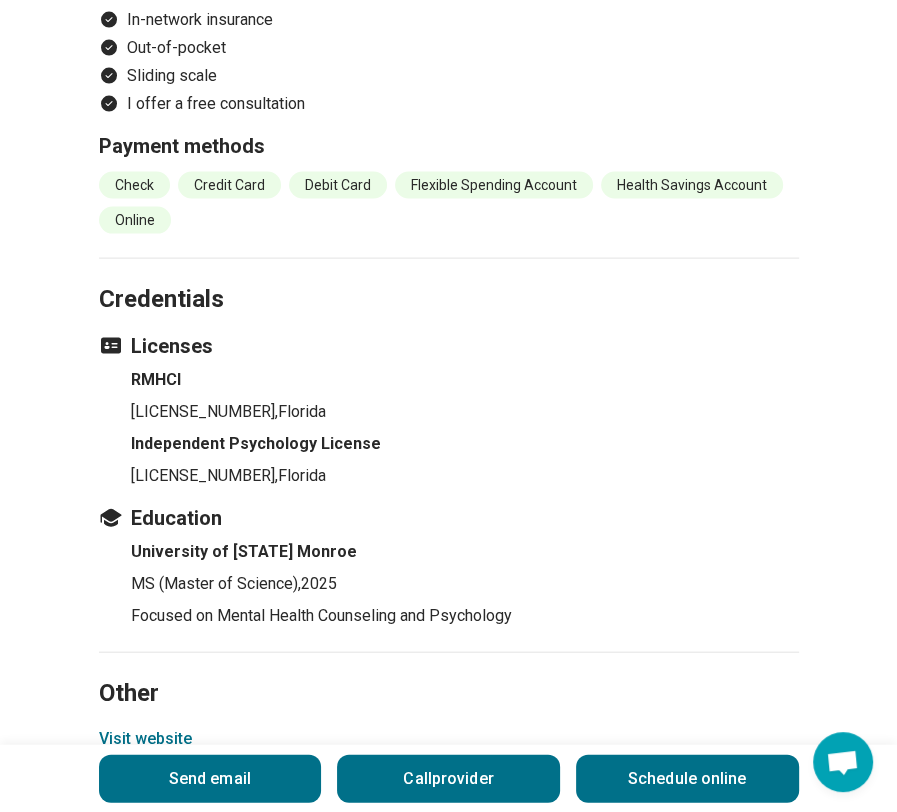 click on "RMHCI [LICENSE_NUMBER] ,  [STATE]" at bounding box center (465, 396) 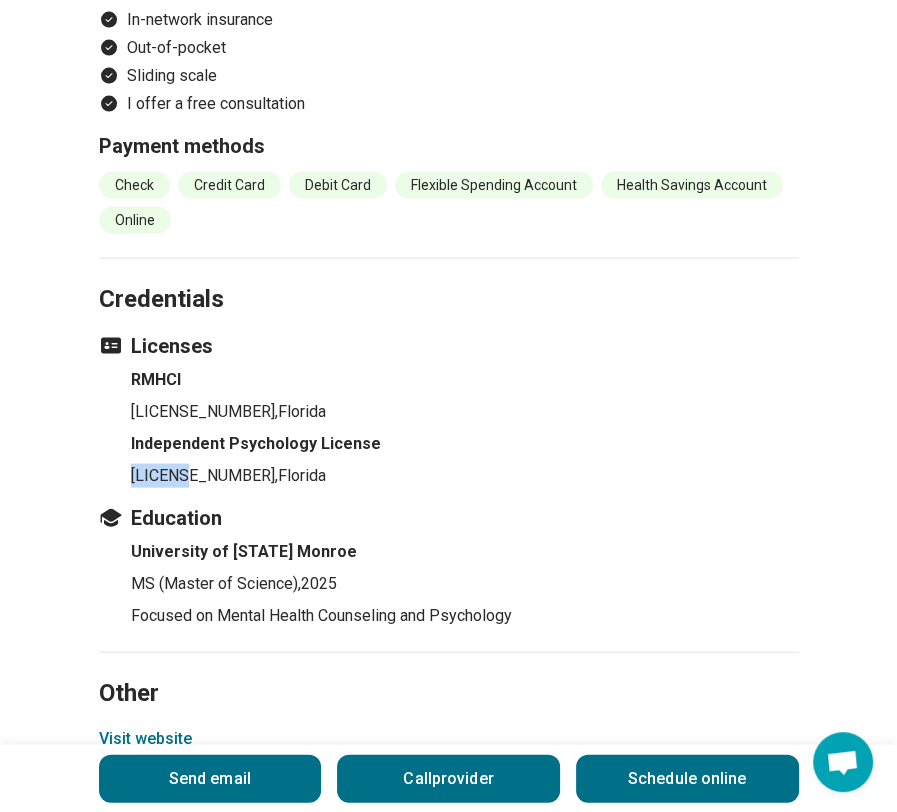 drag, startPoint x: 128, startPoint y: 474, endPoint x: 199, endPoint y: 473, distance: 71.00704 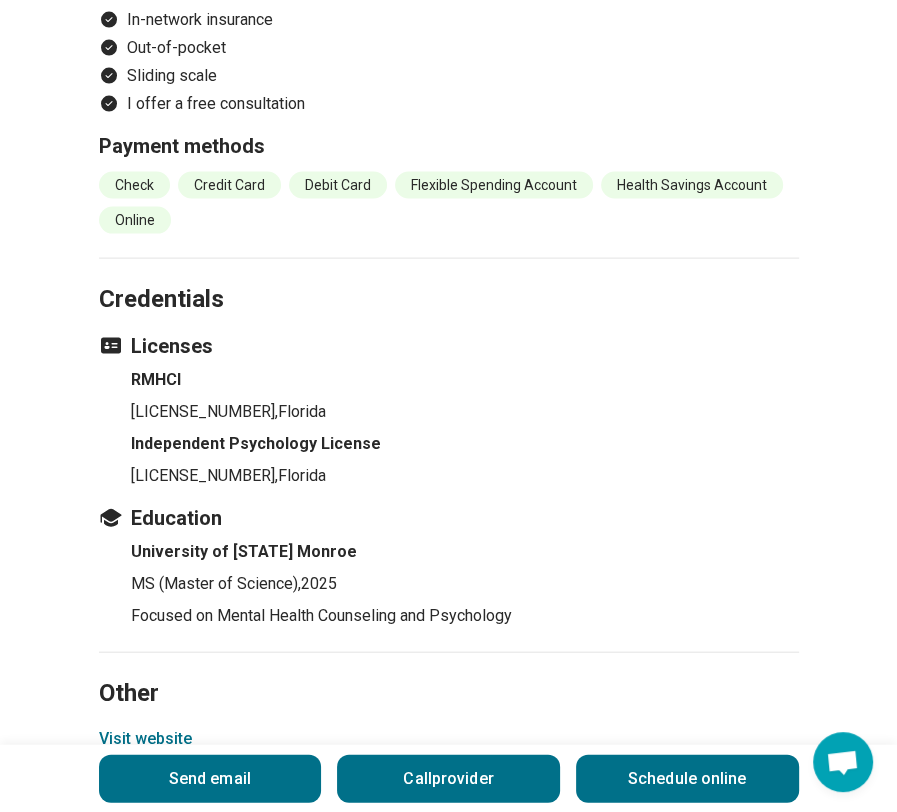 click on "[LICENSE_NUMBER] ,  [STATE]" at bounding box center [465, 476] 